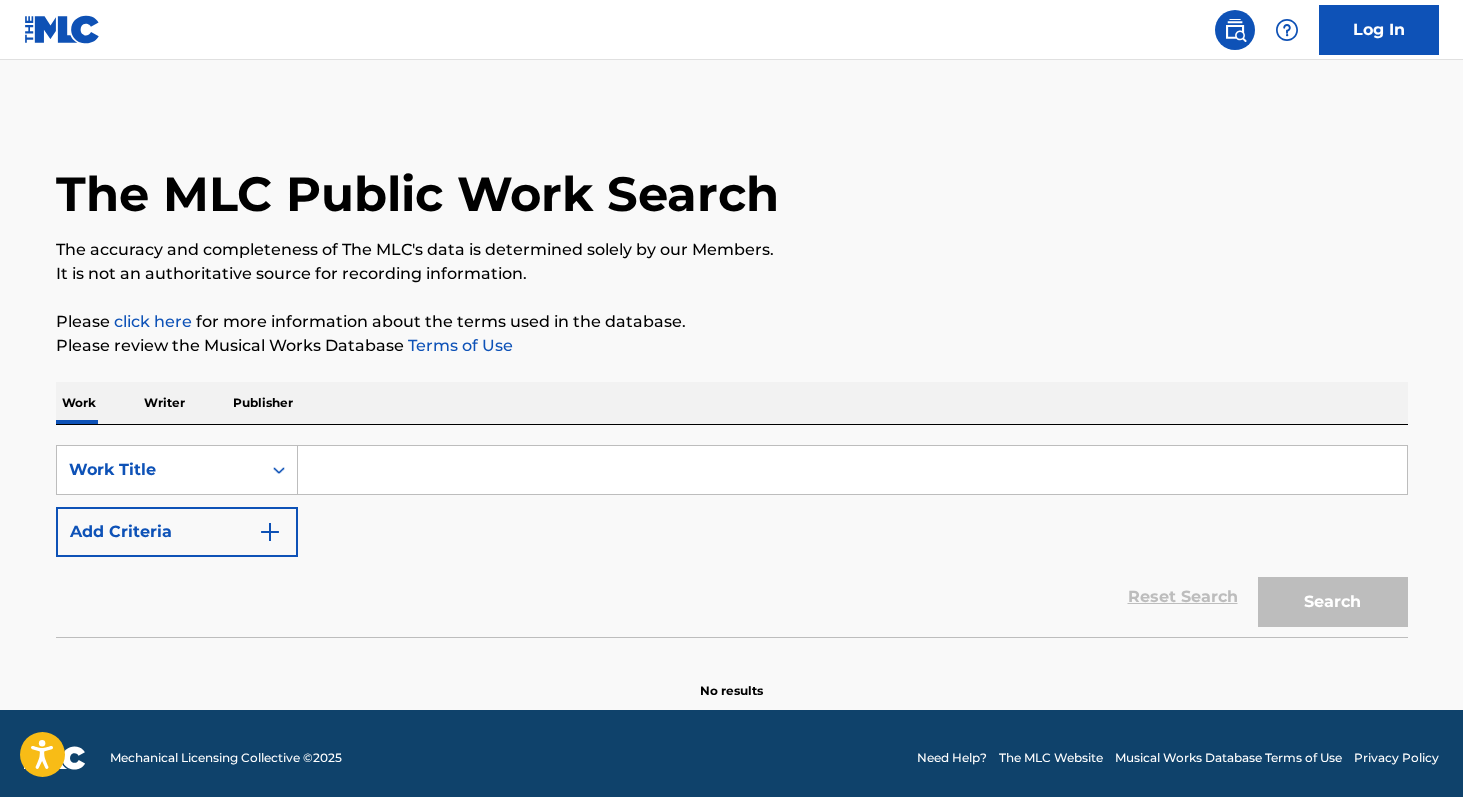 scroll, scrollTop: 0, scrollLeft: 0, axis: both 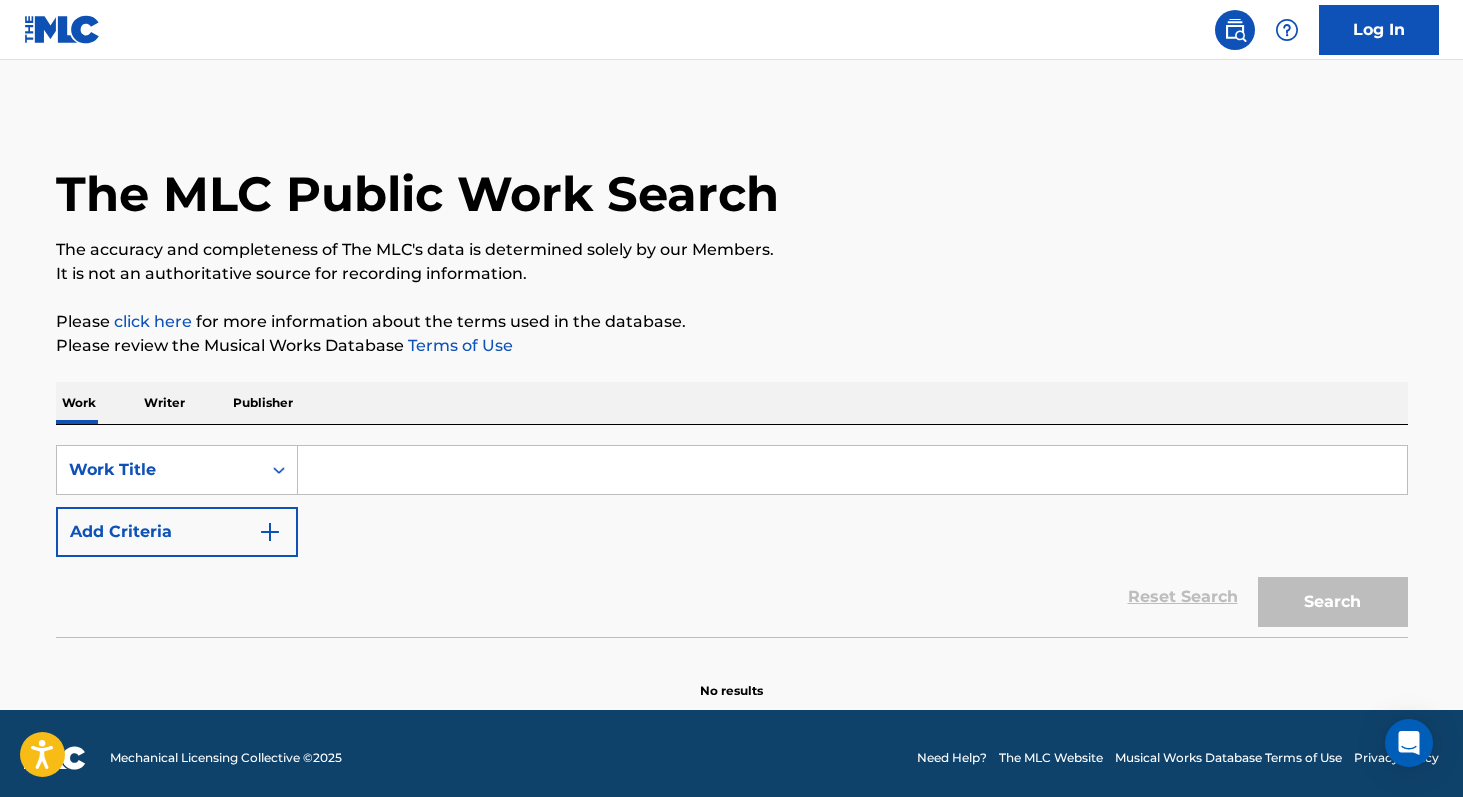 click at bounding box center [852, 470] 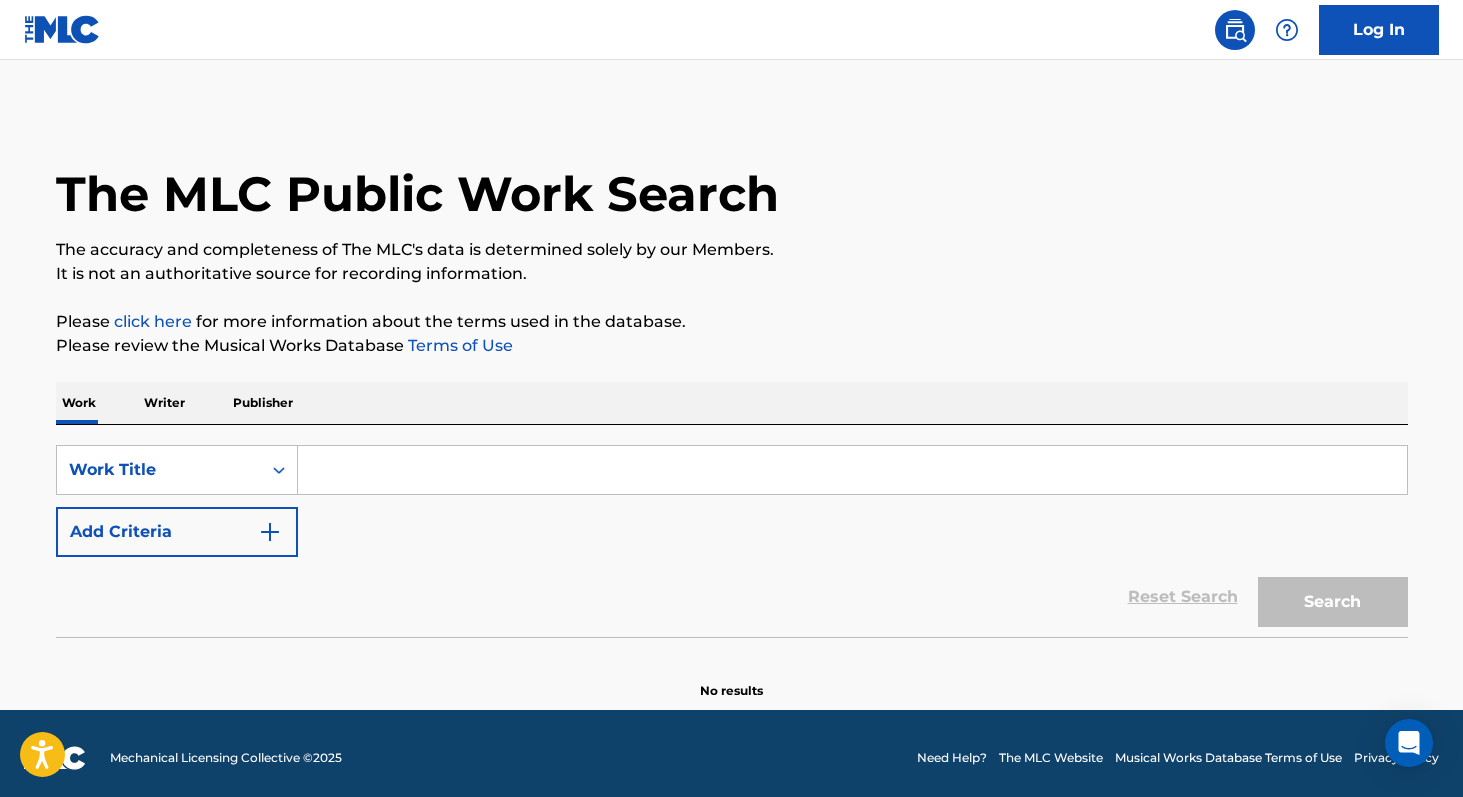 paste on "Mafu" 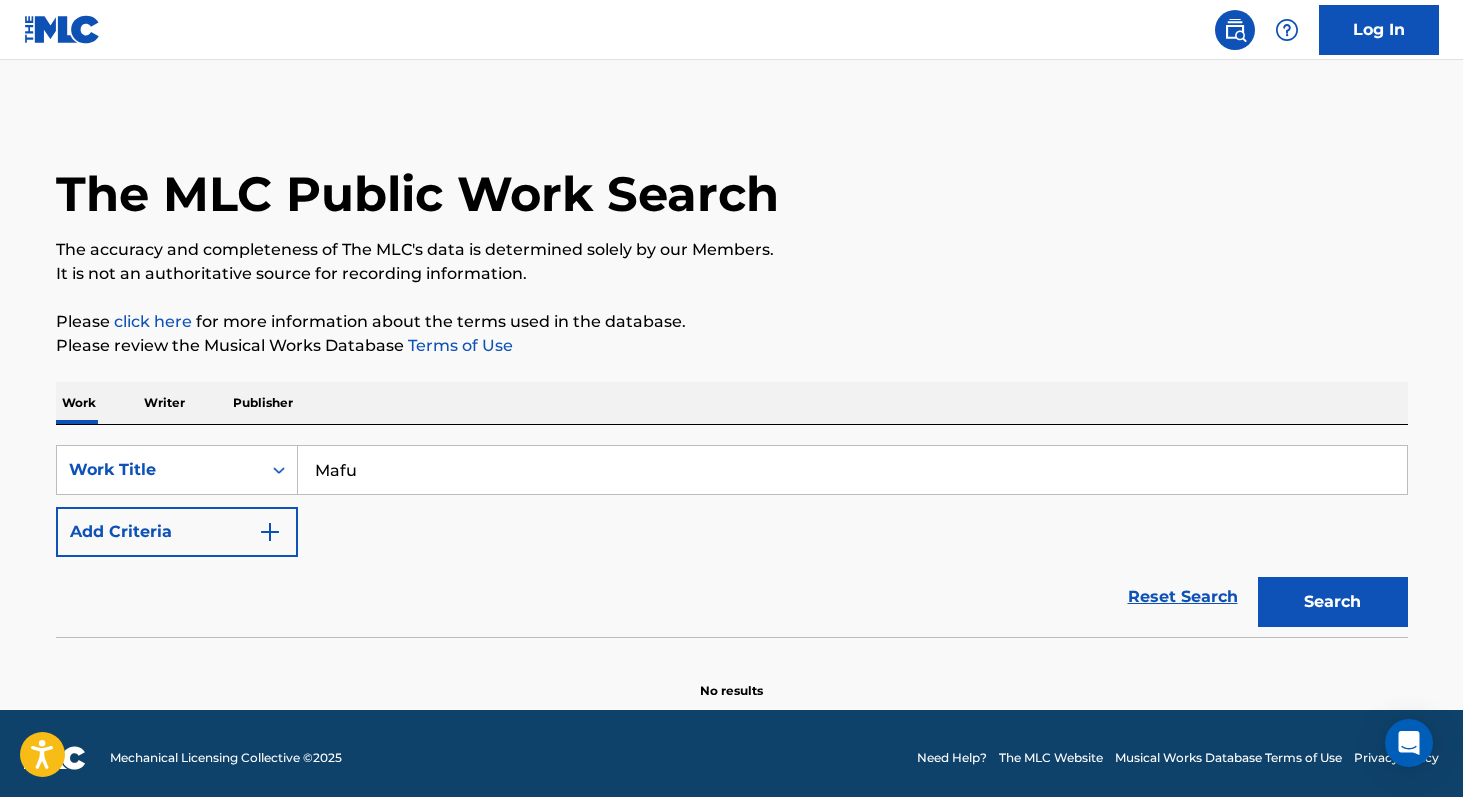type on "Mafu" 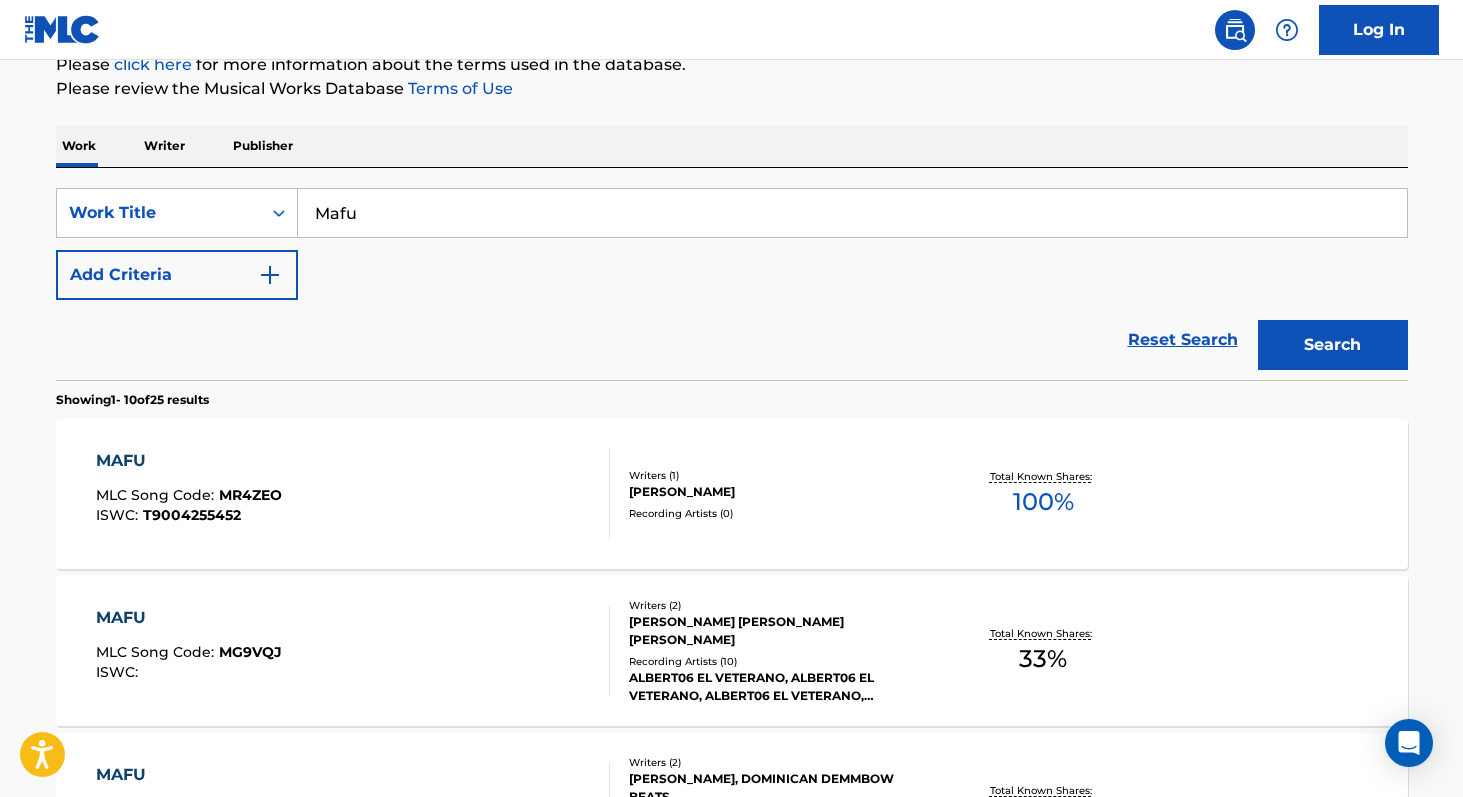 scroll, scrollTop: 256, scrollLeft: 0, axis: vertical 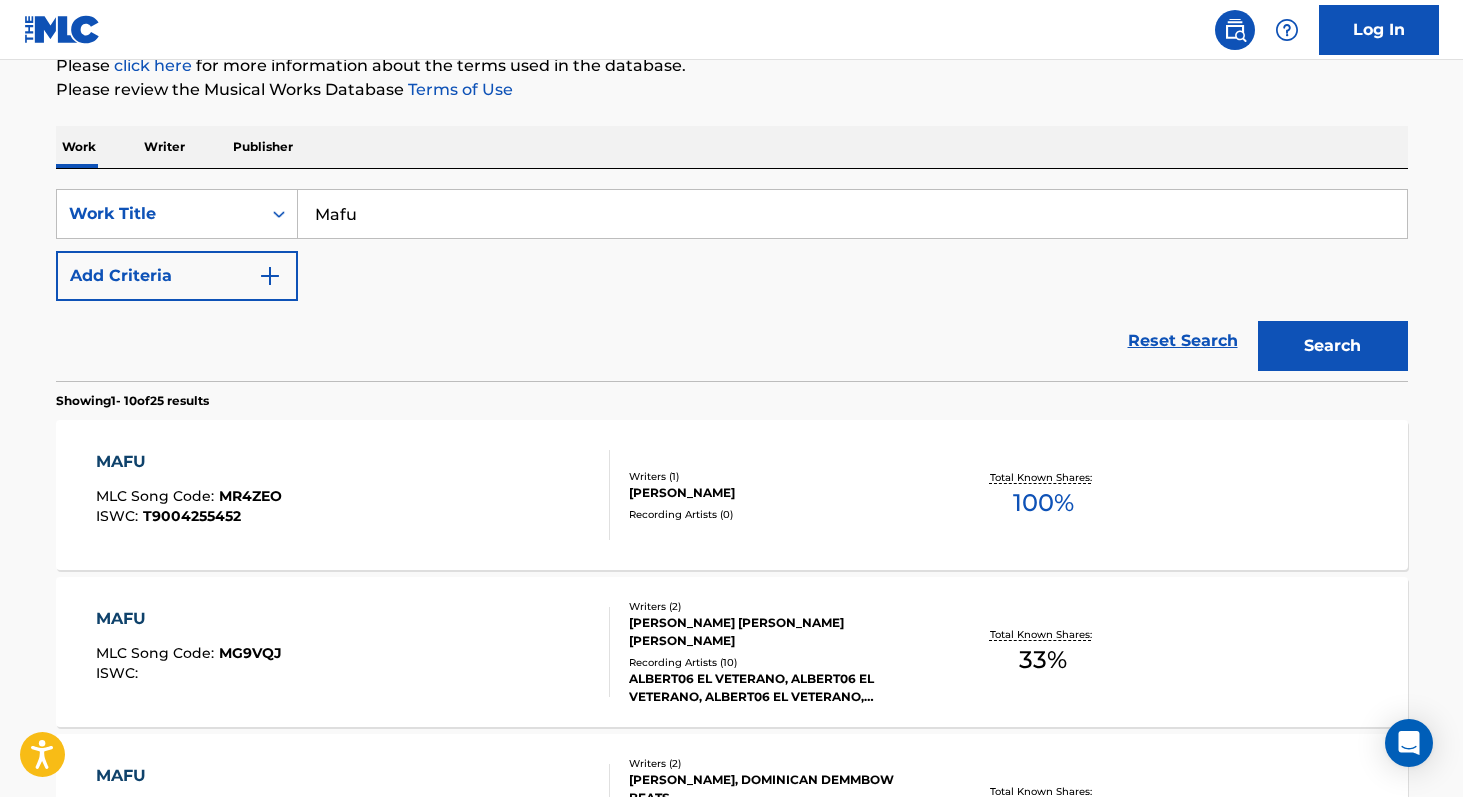 click on "Add Criteria" at bounding box center [177, 276] 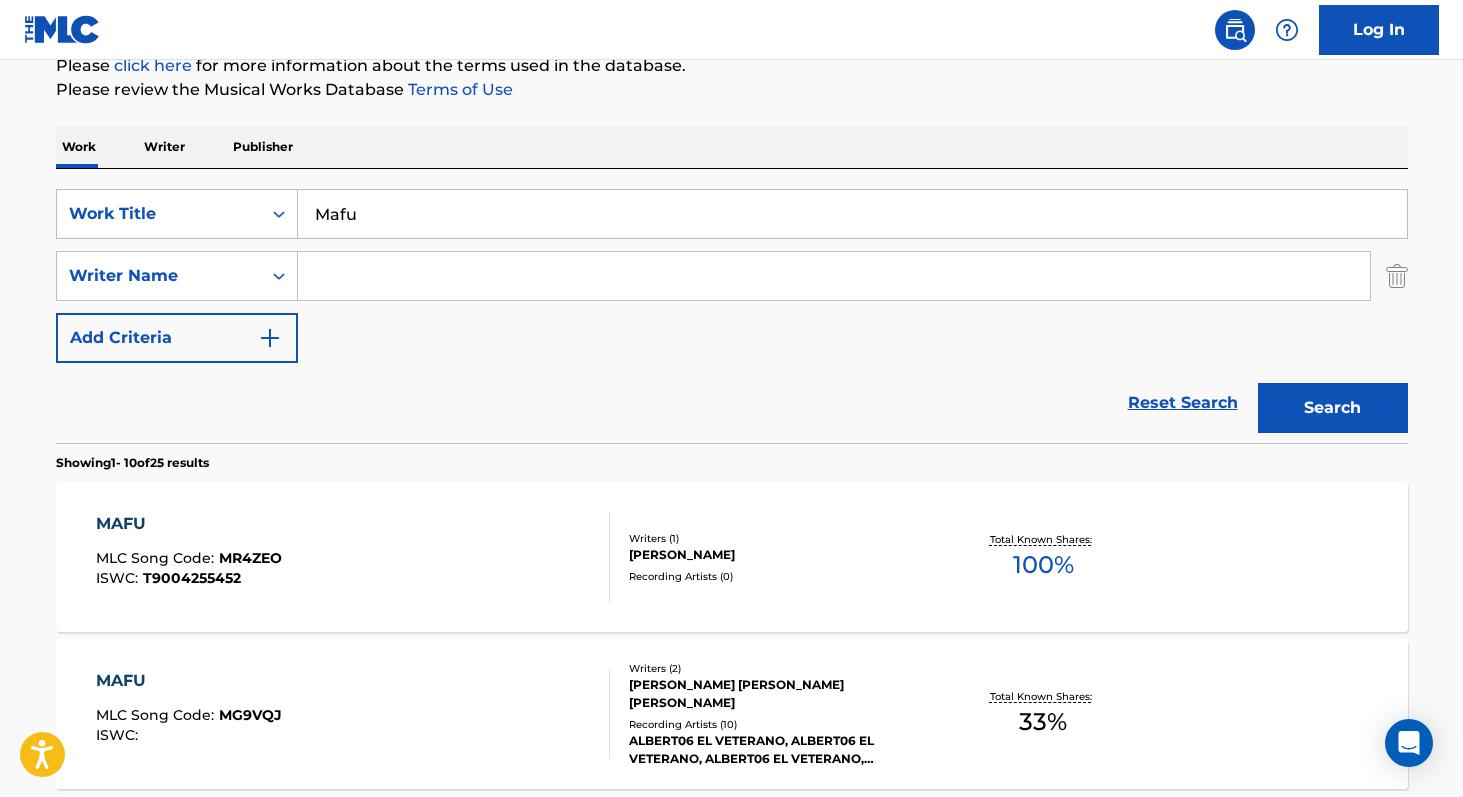 click at bounding box center [834, 276] 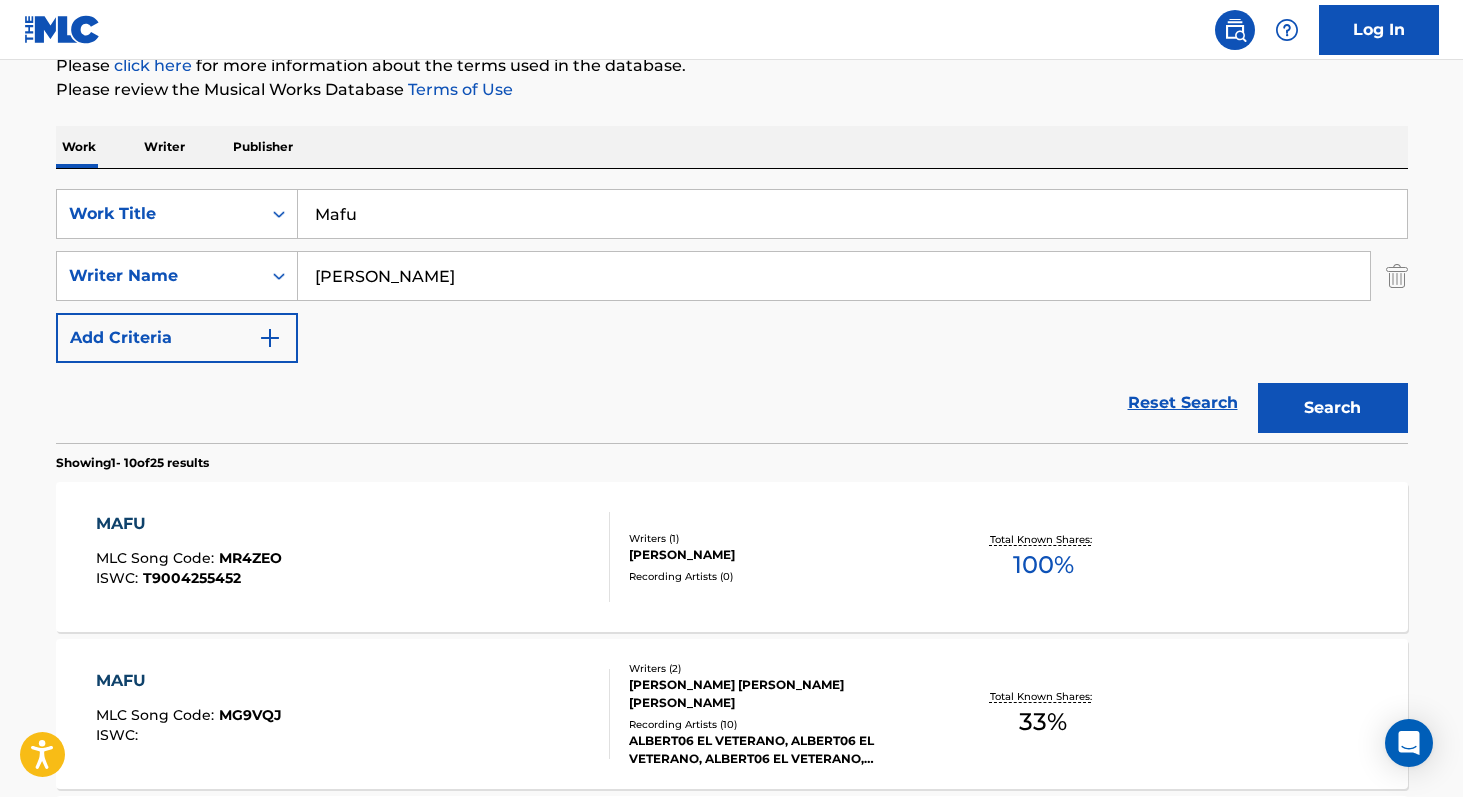 click on "[PERSON_NAME]" at bounding box center (834, 276) 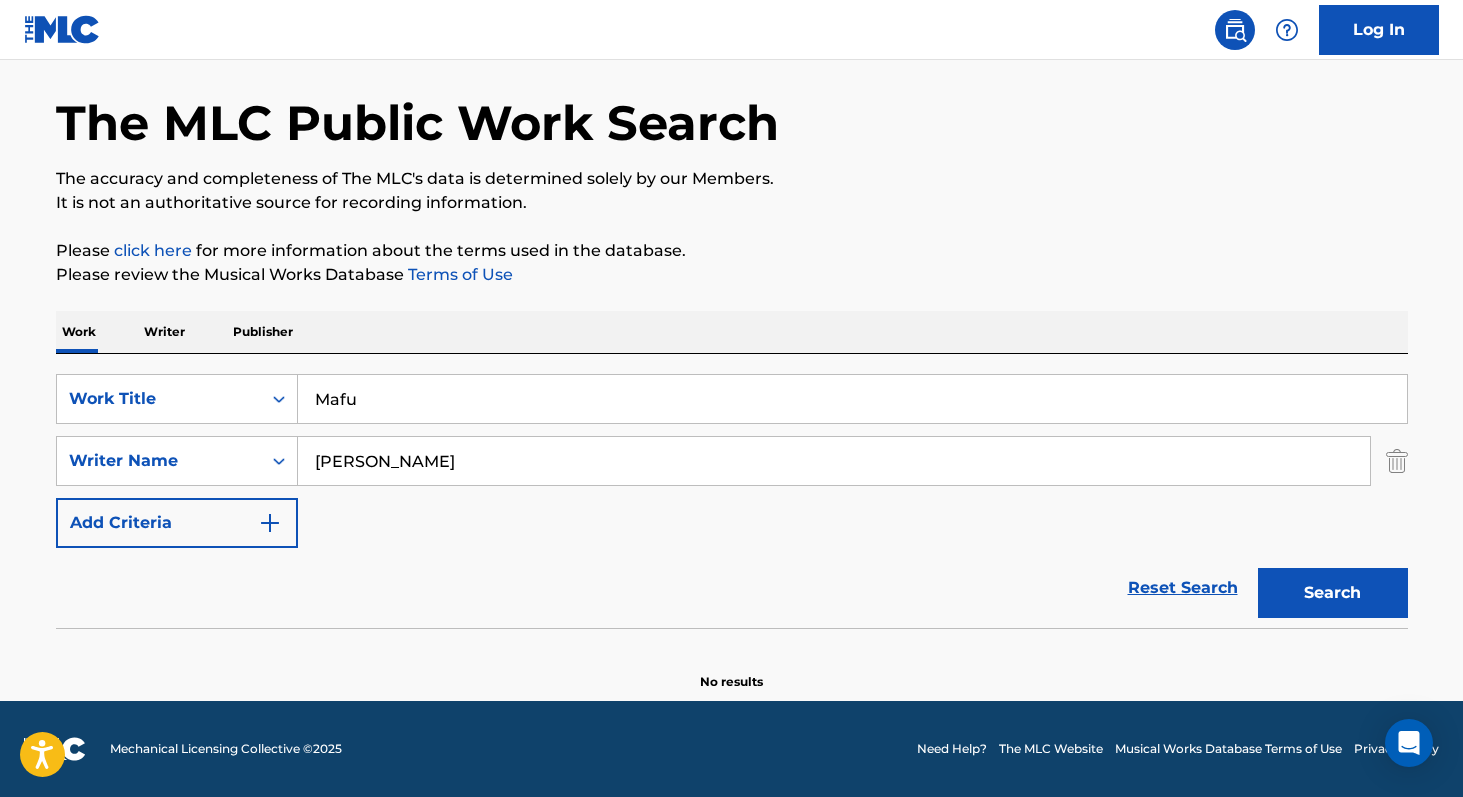 scroll, scrollTop: 71, scrollLeft: 0, axis: vertical 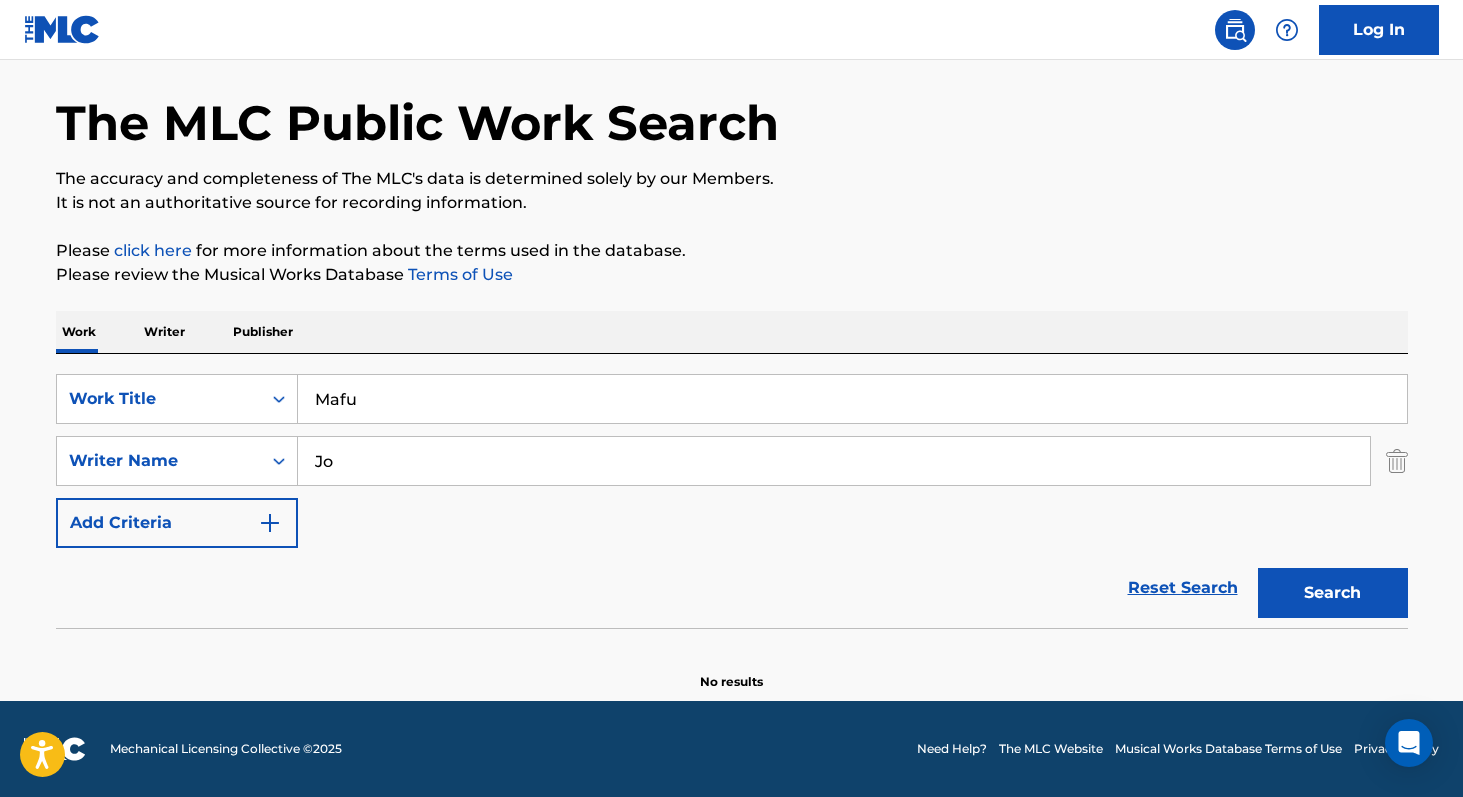 type on "J" 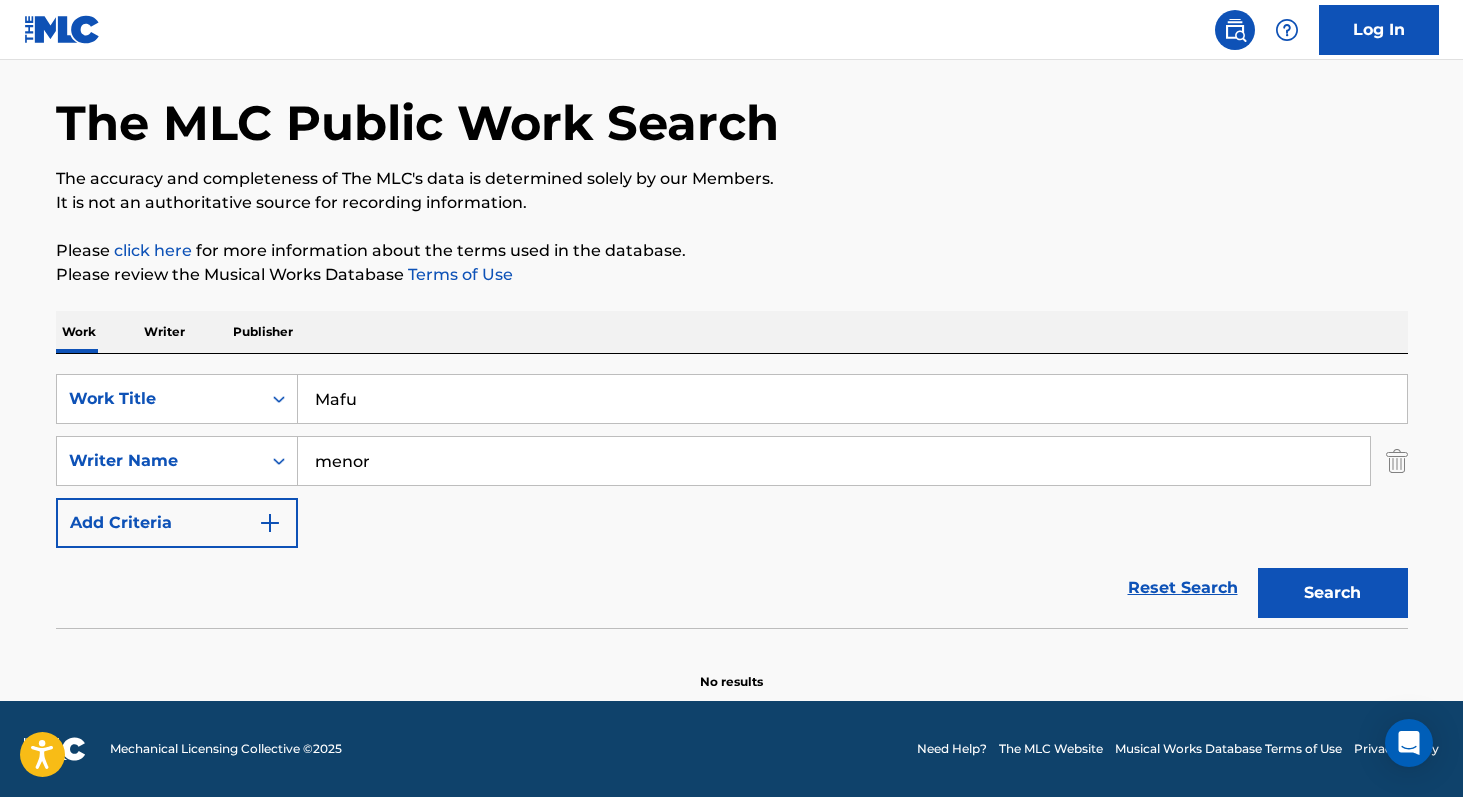 type on "menor" 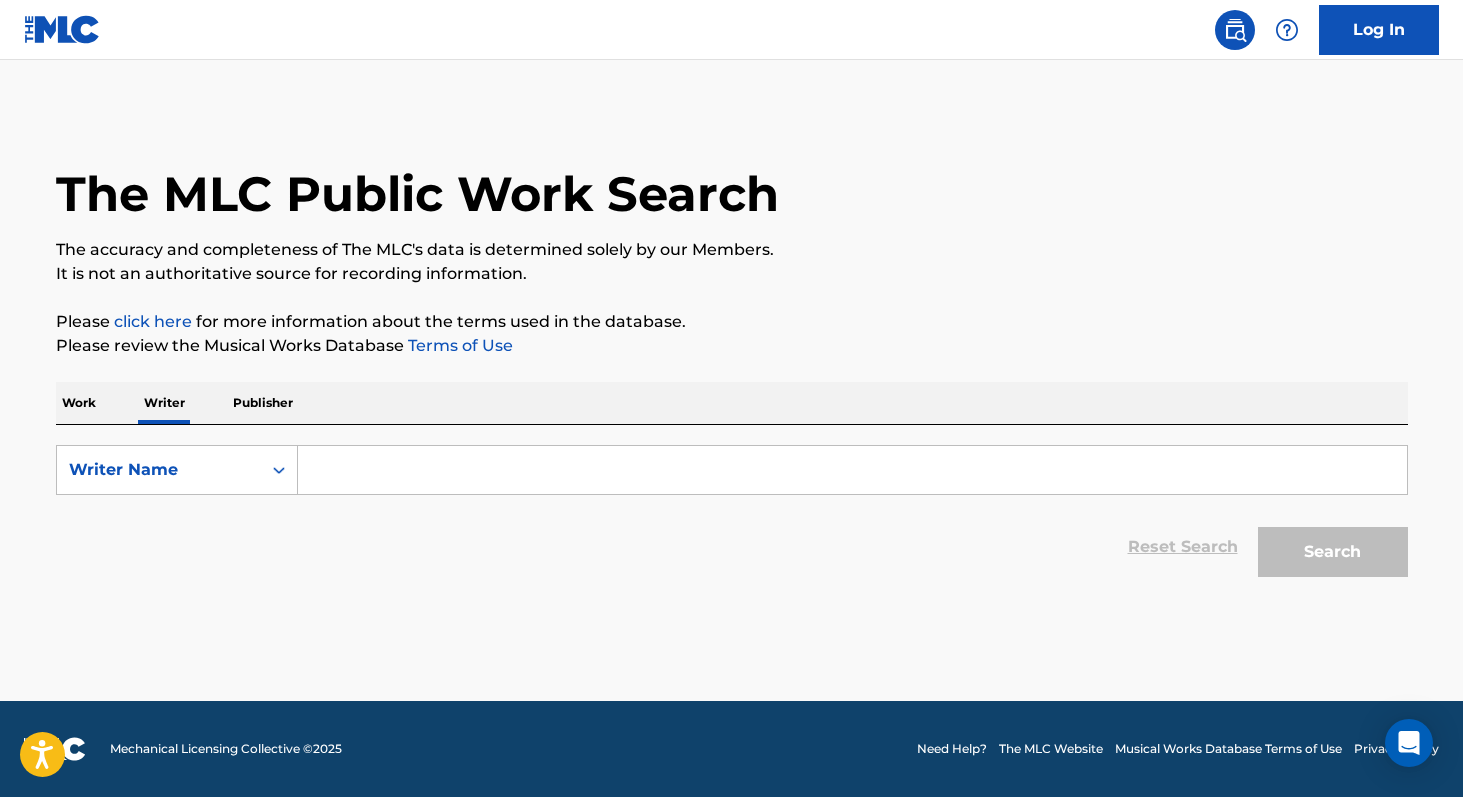 scroll, scrollTop: 0, scrollLeft: 0, axis: both 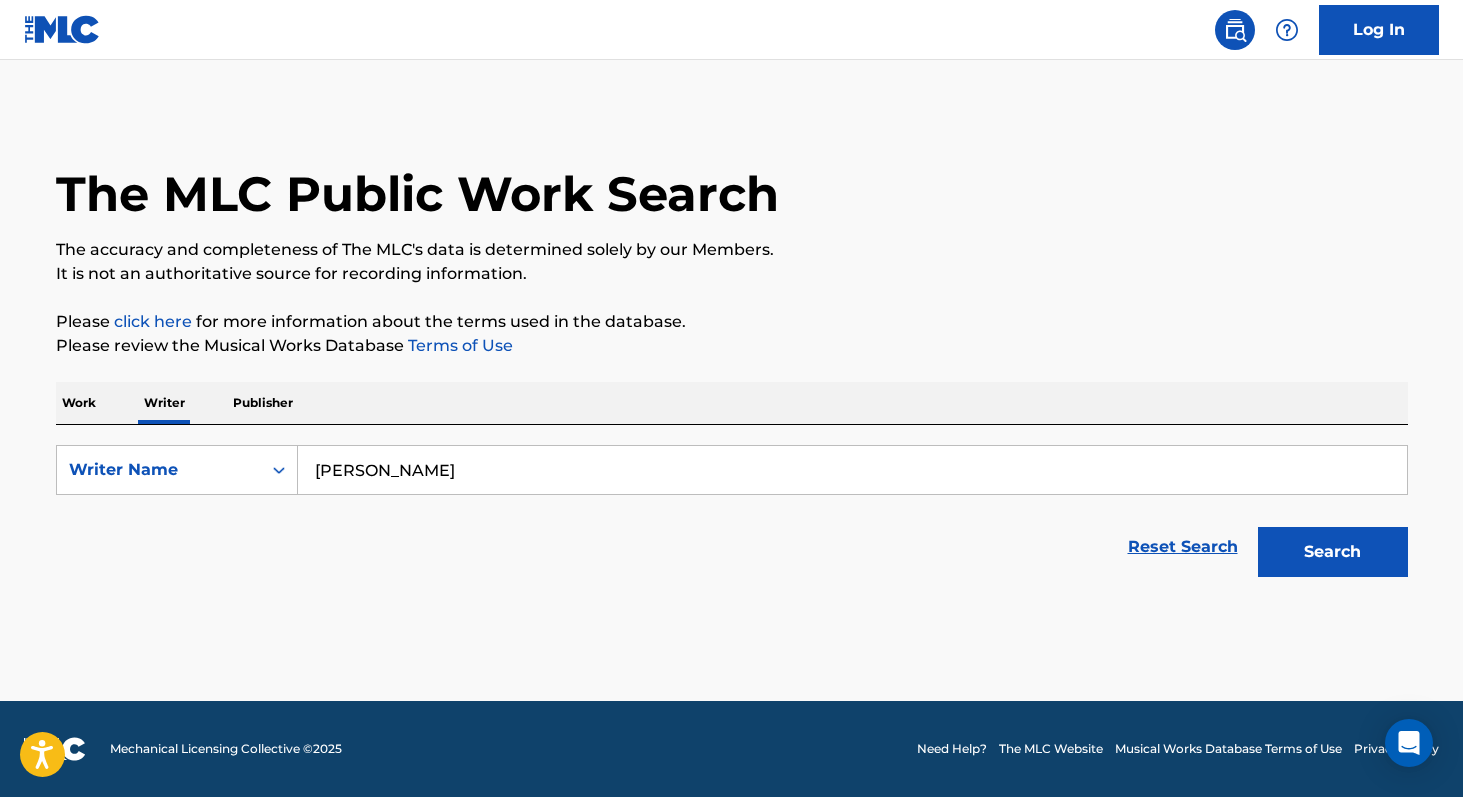 click on "[PERSON_NAME]" at bounding box center (852, 470) 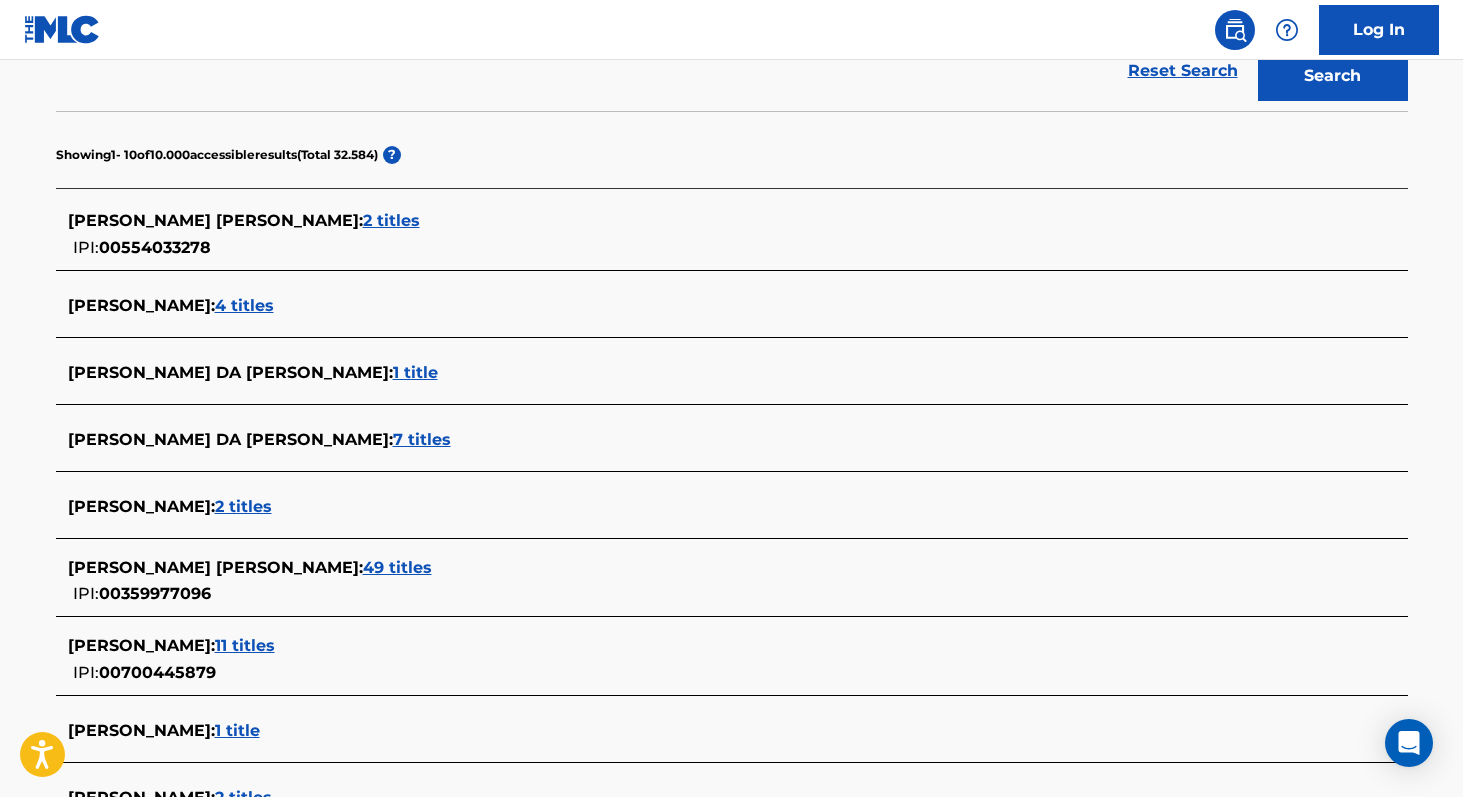 scroll, scrollTop: 481, scrollLeft: 0, axis: vertical 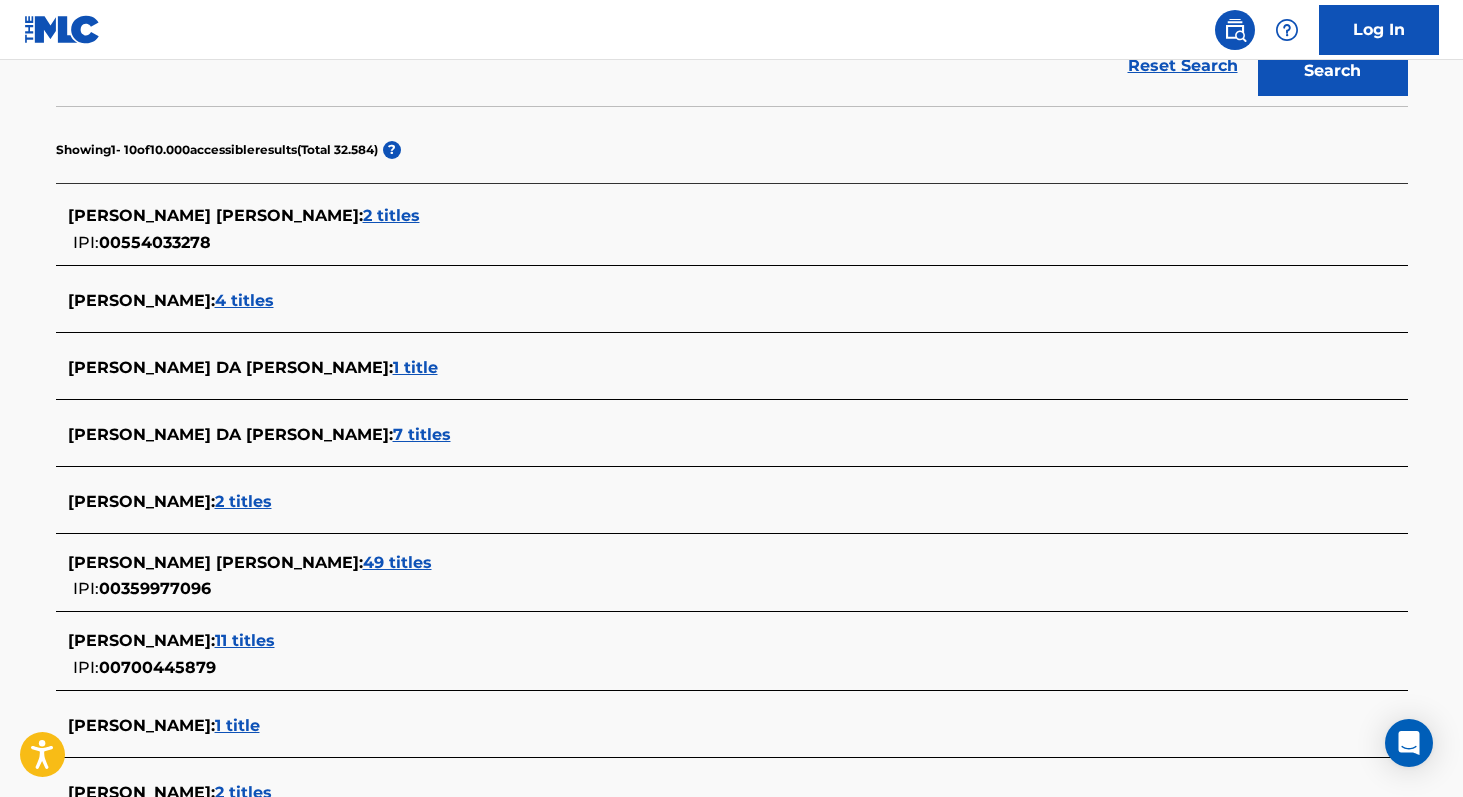 click on "49 titles" at bounding box center (397, 562) 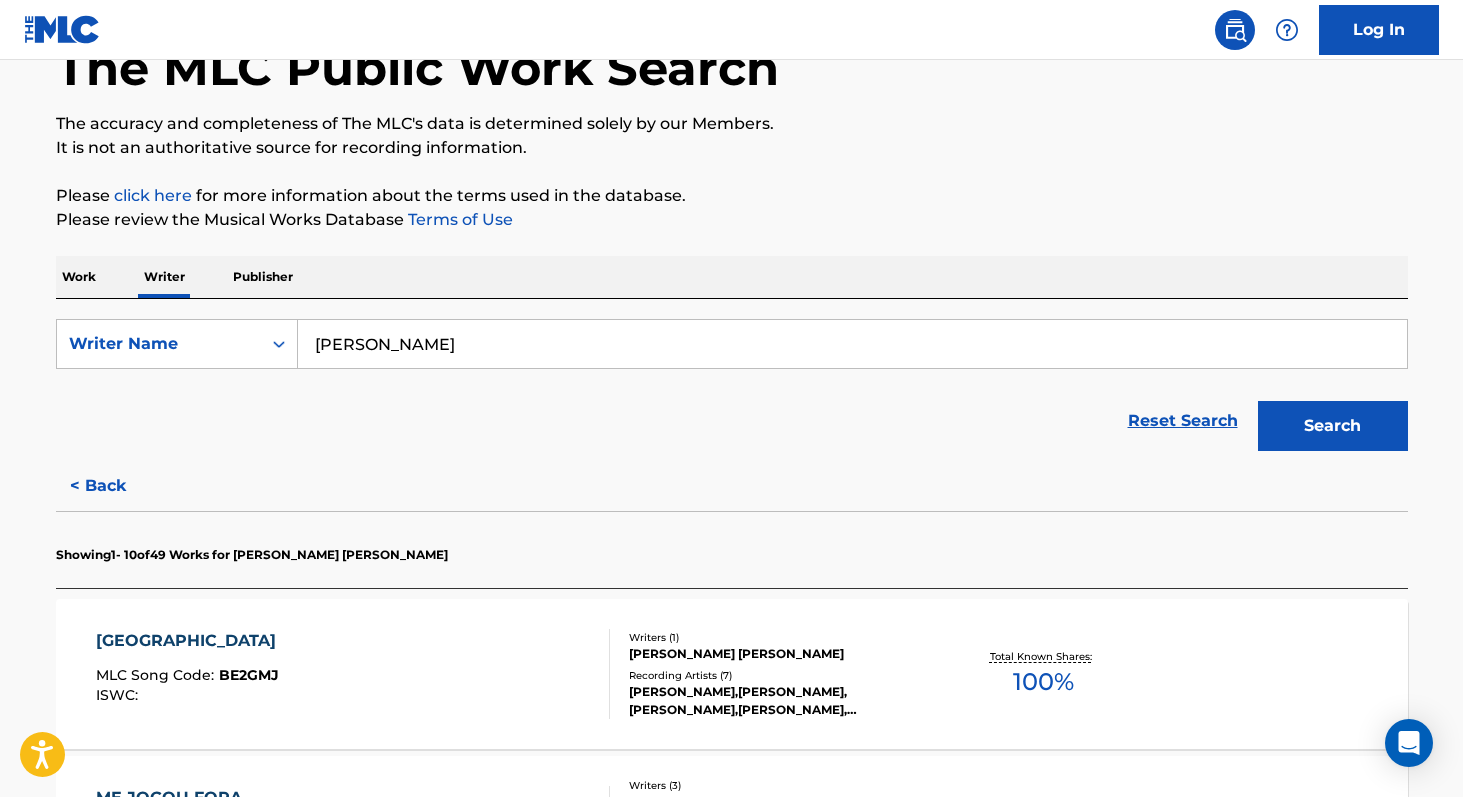 scroll, scrollTop: 0, scrollLeft: 0, axis: both 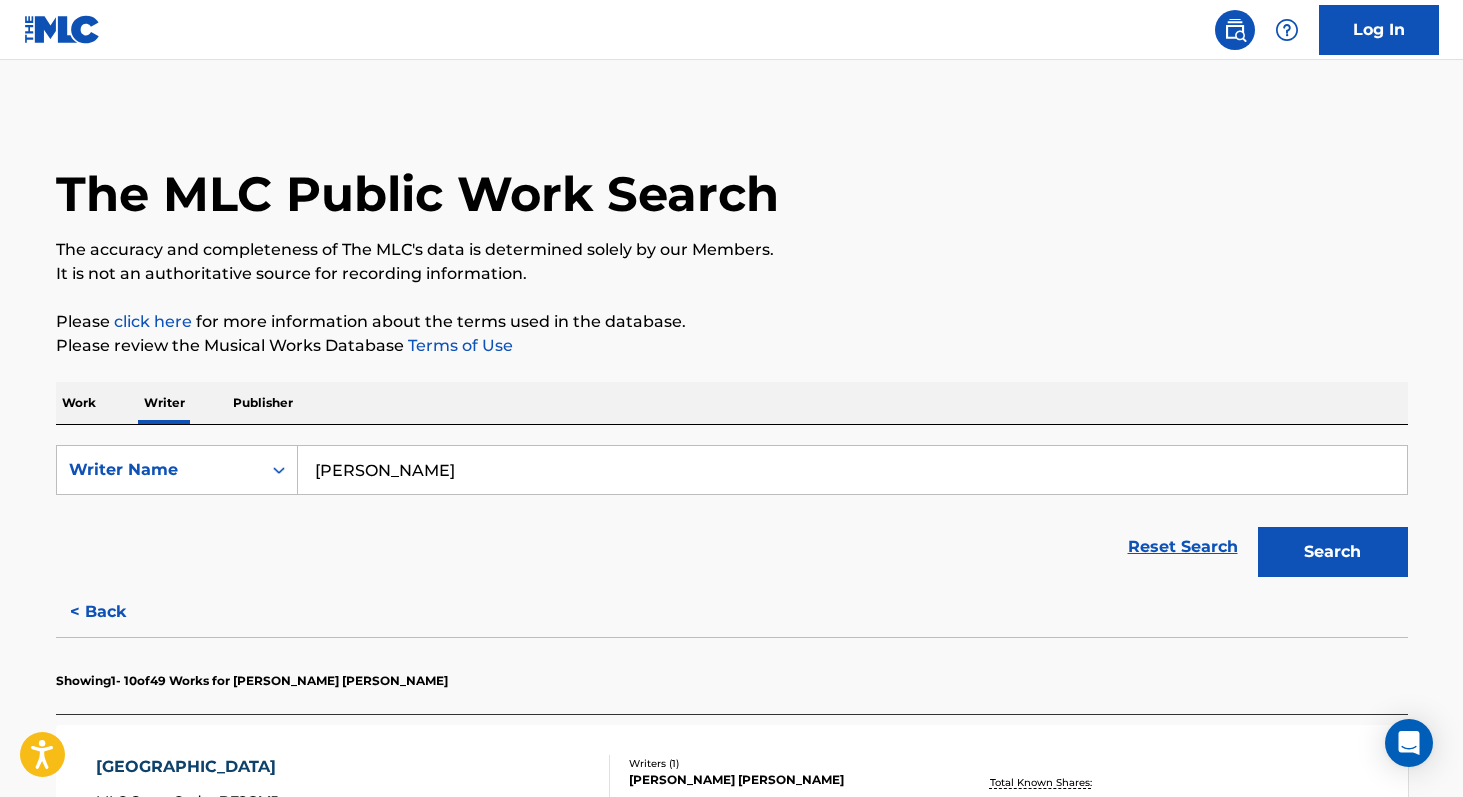 click on "< Back" at bounding box center (116, 612) 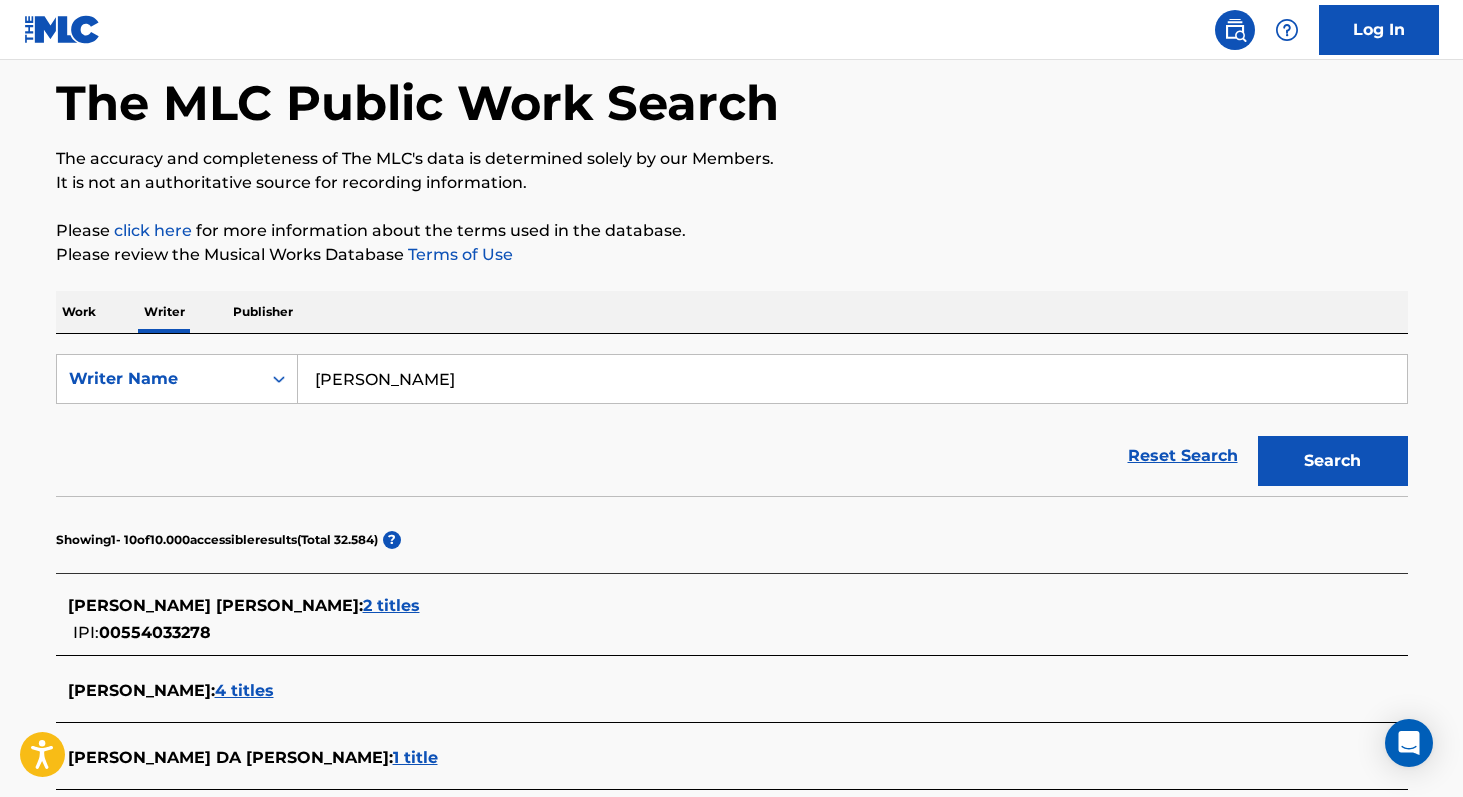 scroll, scrollTop: 99, scrollLeft: 0, axis: vertical 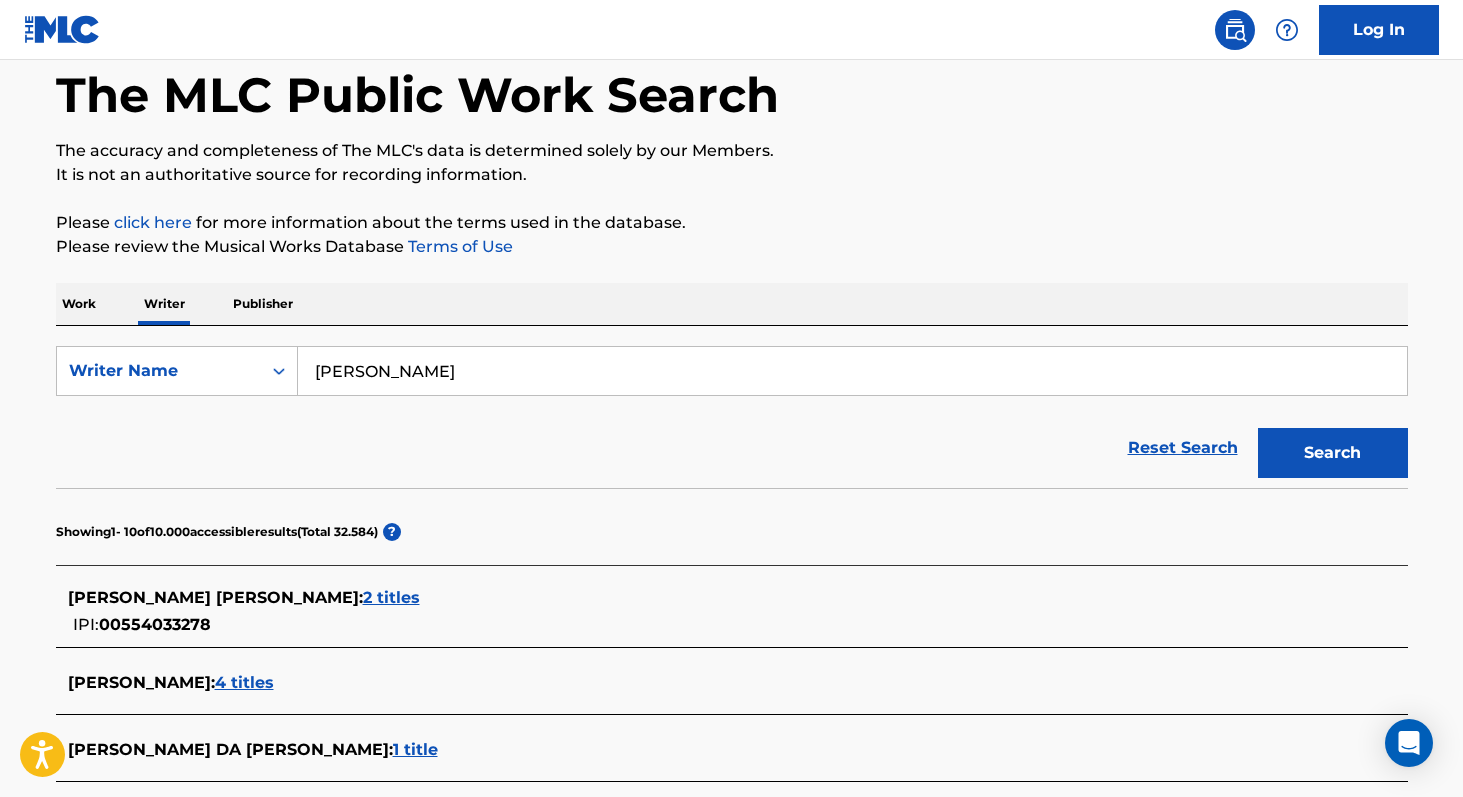 click on "2 titles" at bounding box center (391, 597) 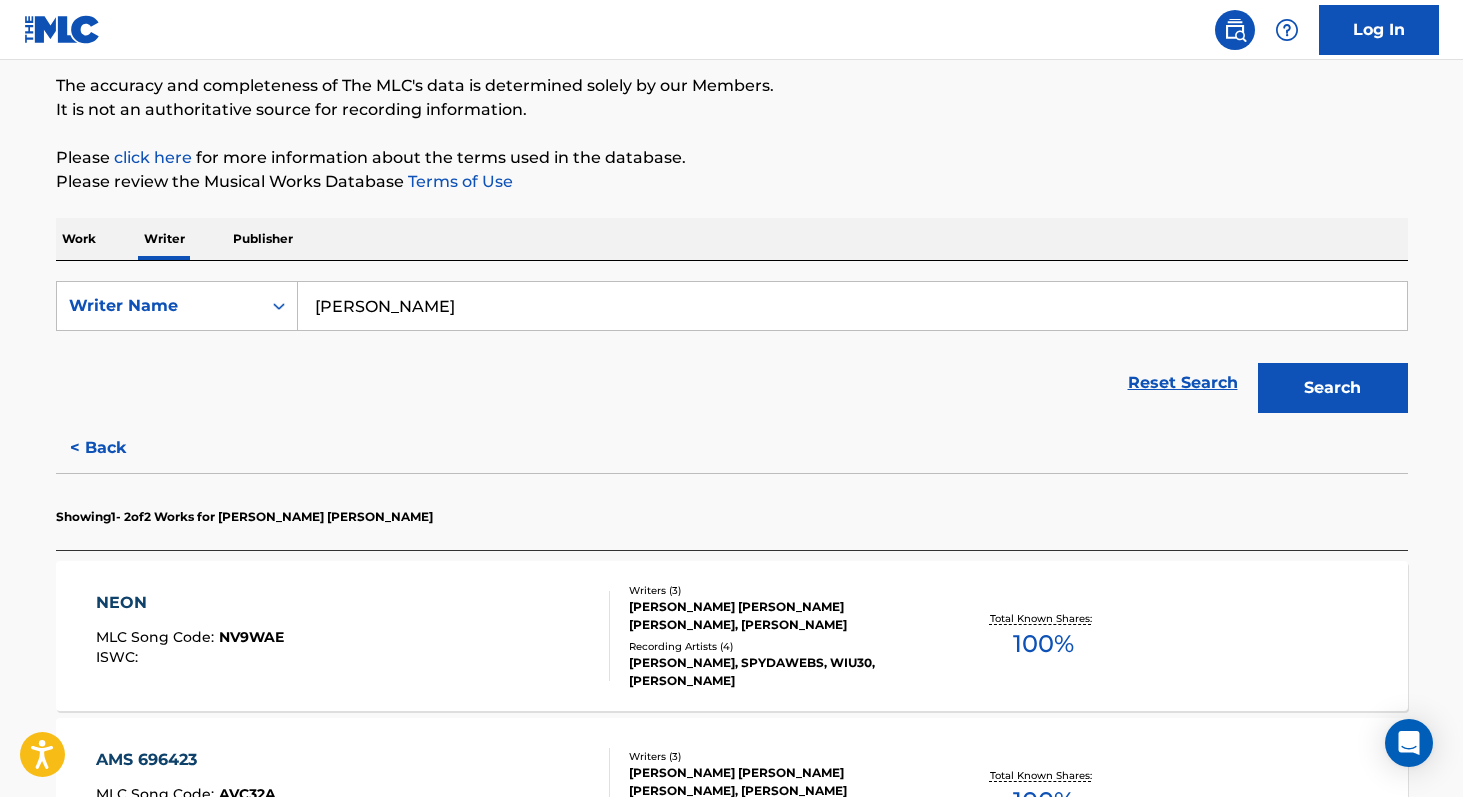 scroll, scrollTop: 155, scrollLeft: 0, axis: vertical 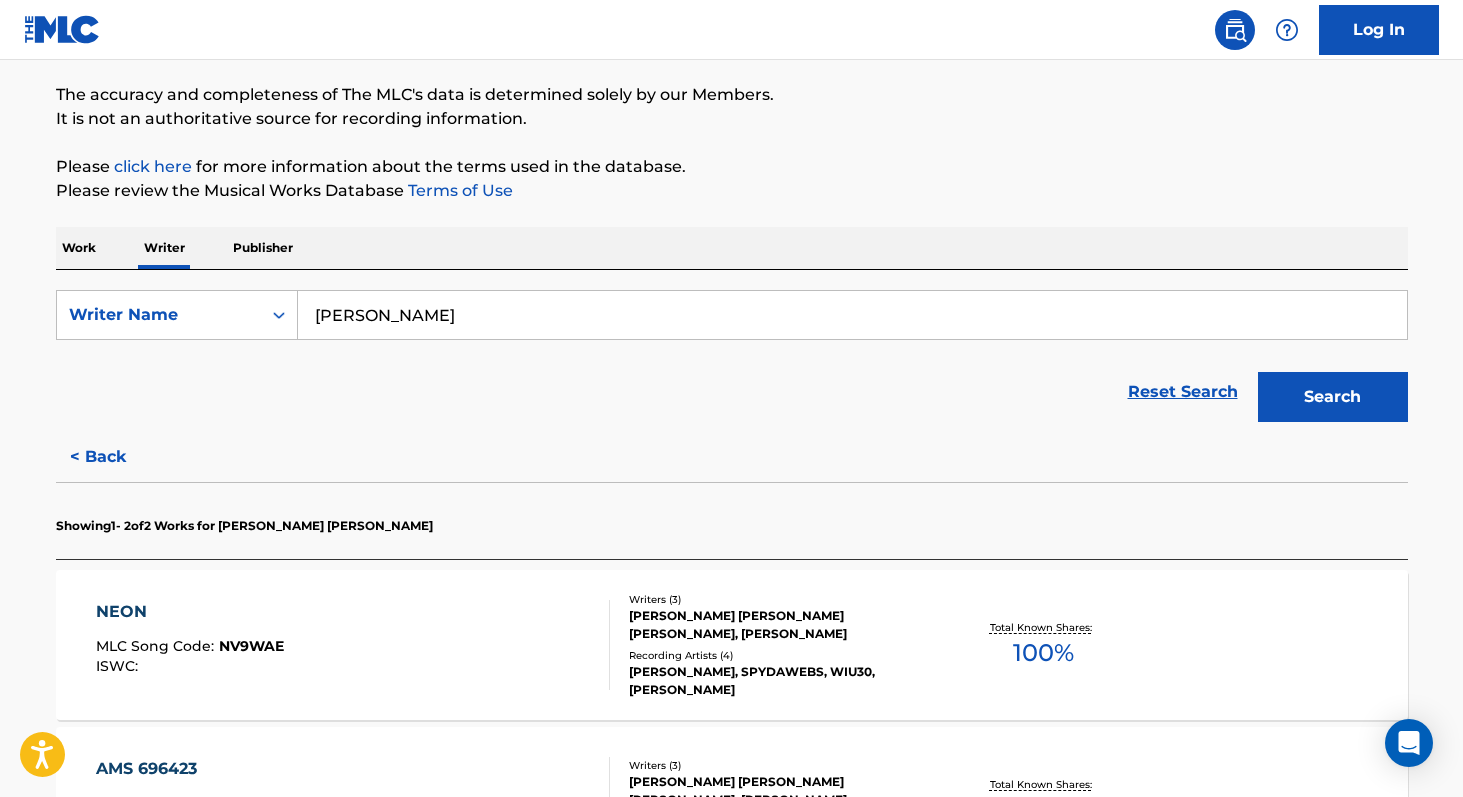 click on "Work" at bounding box center [79, 248] 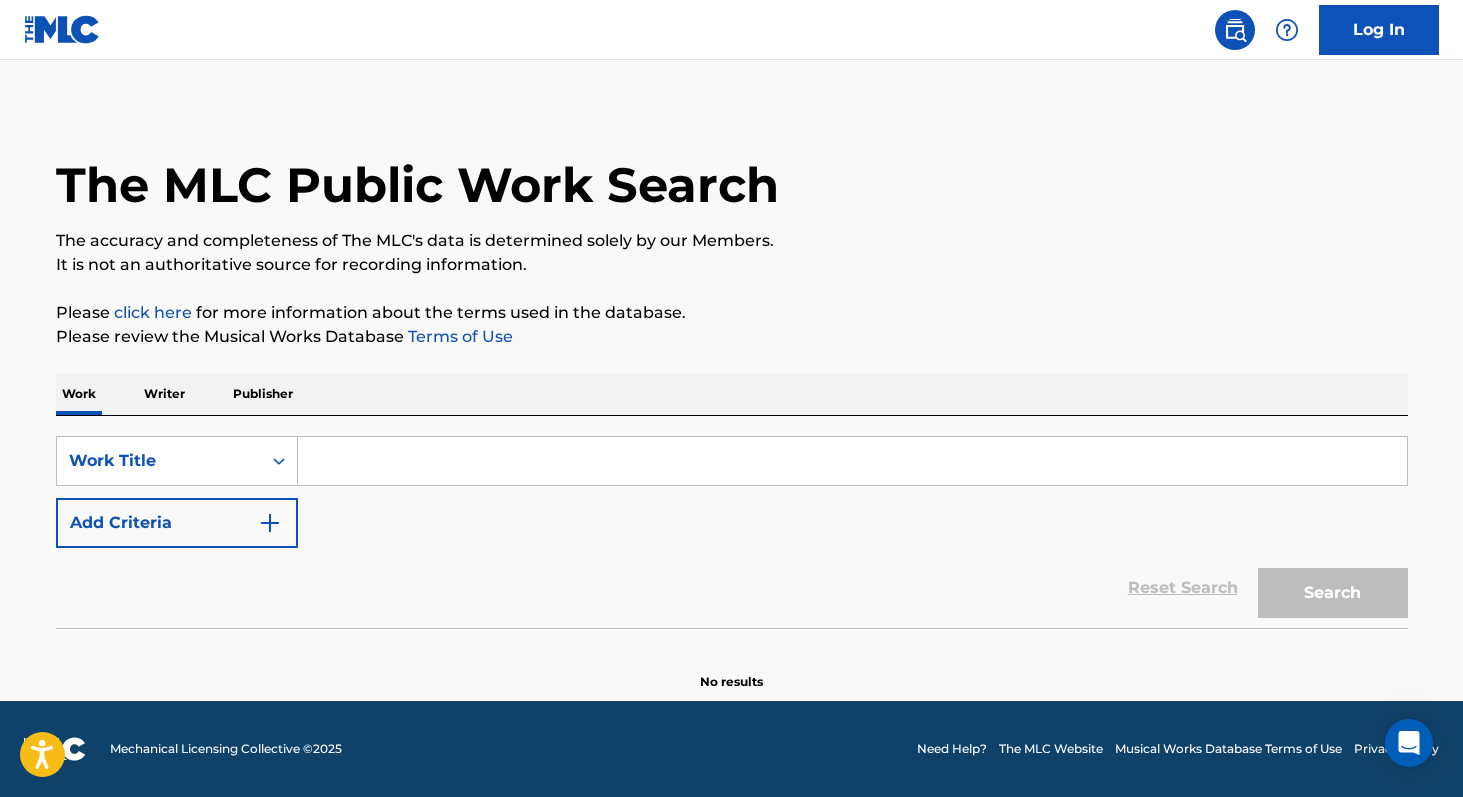 scroll, scrollTop: 0, scrollLeft: 0, axis: both 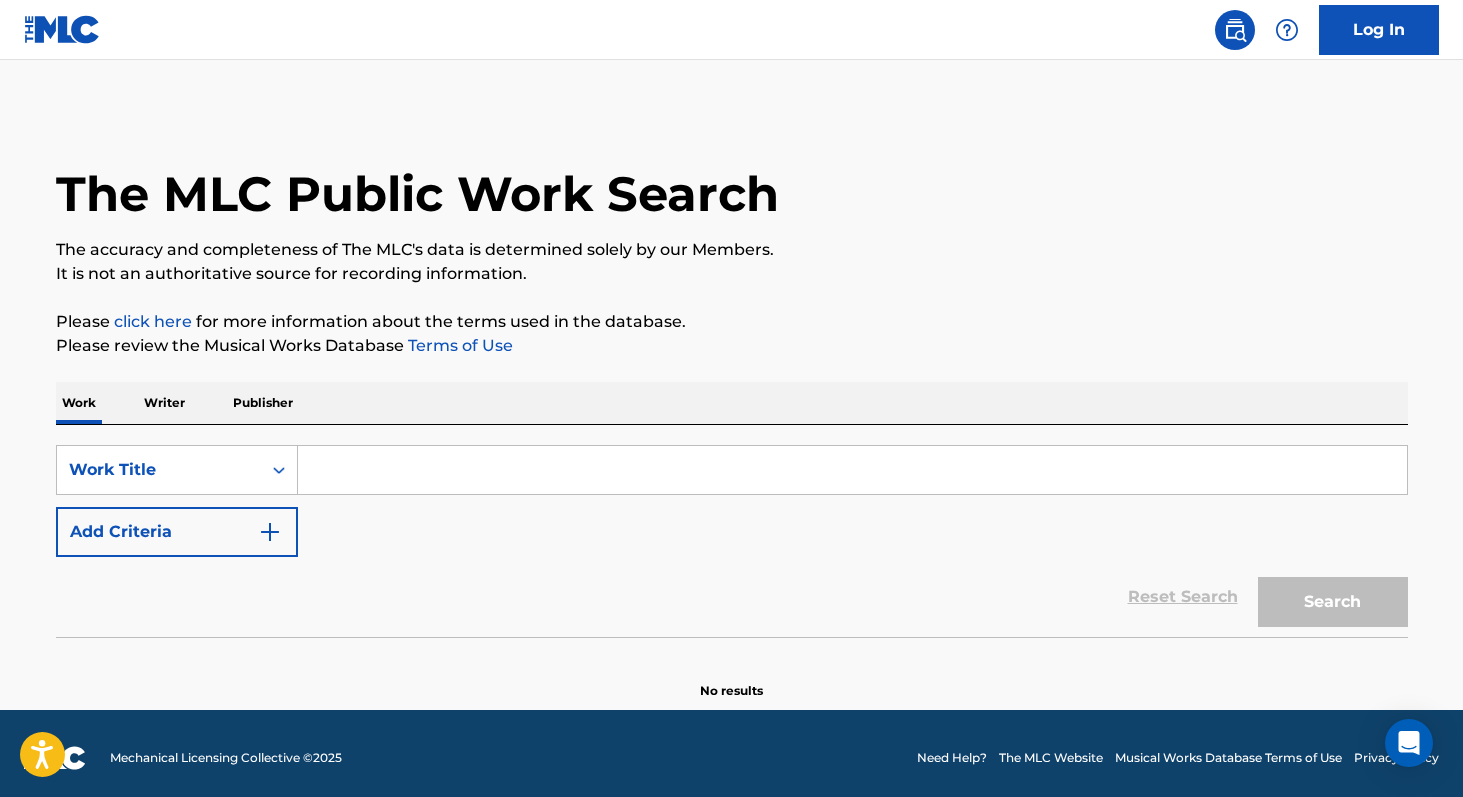 click at bounding box center [852, 470] 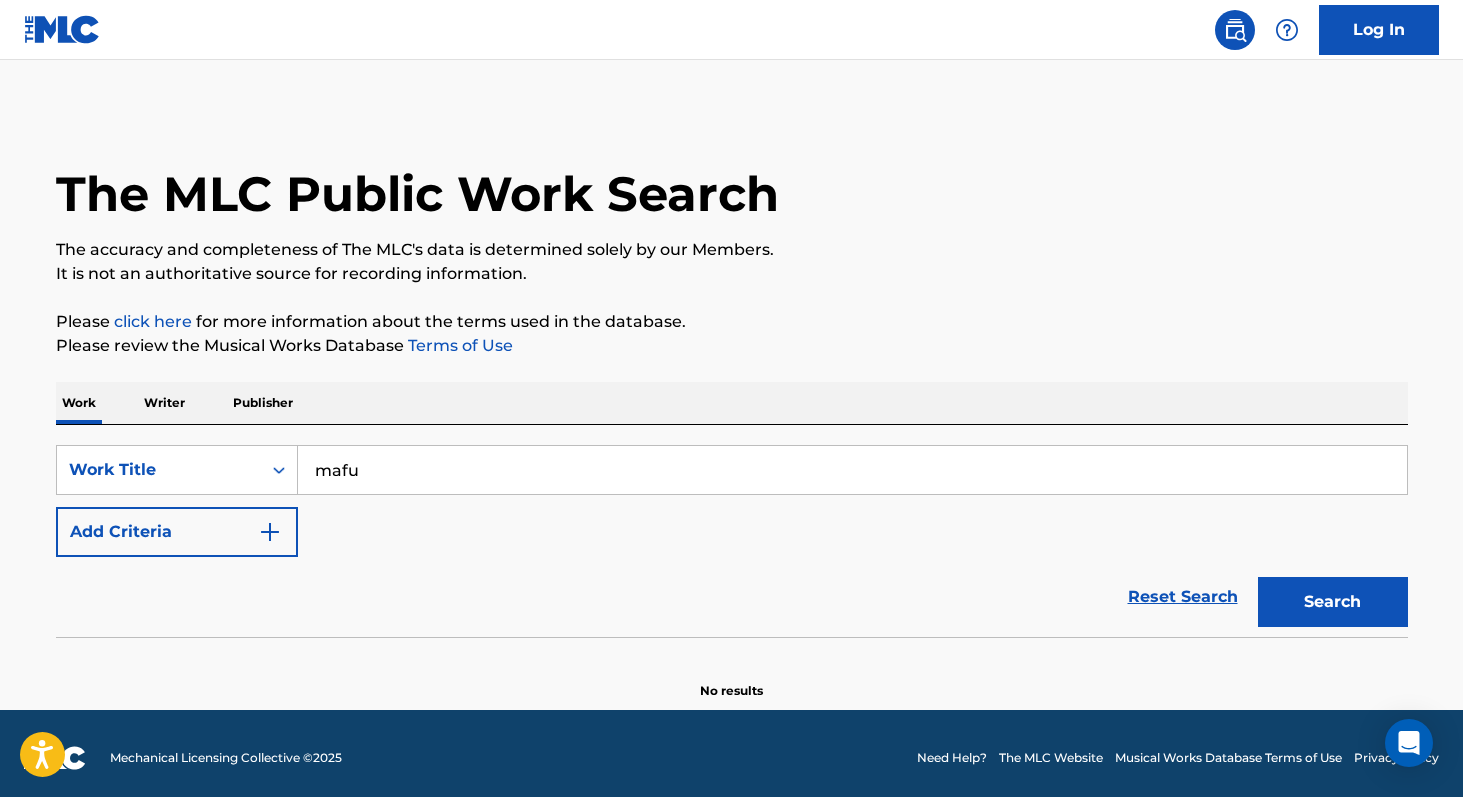 type on "mafu" 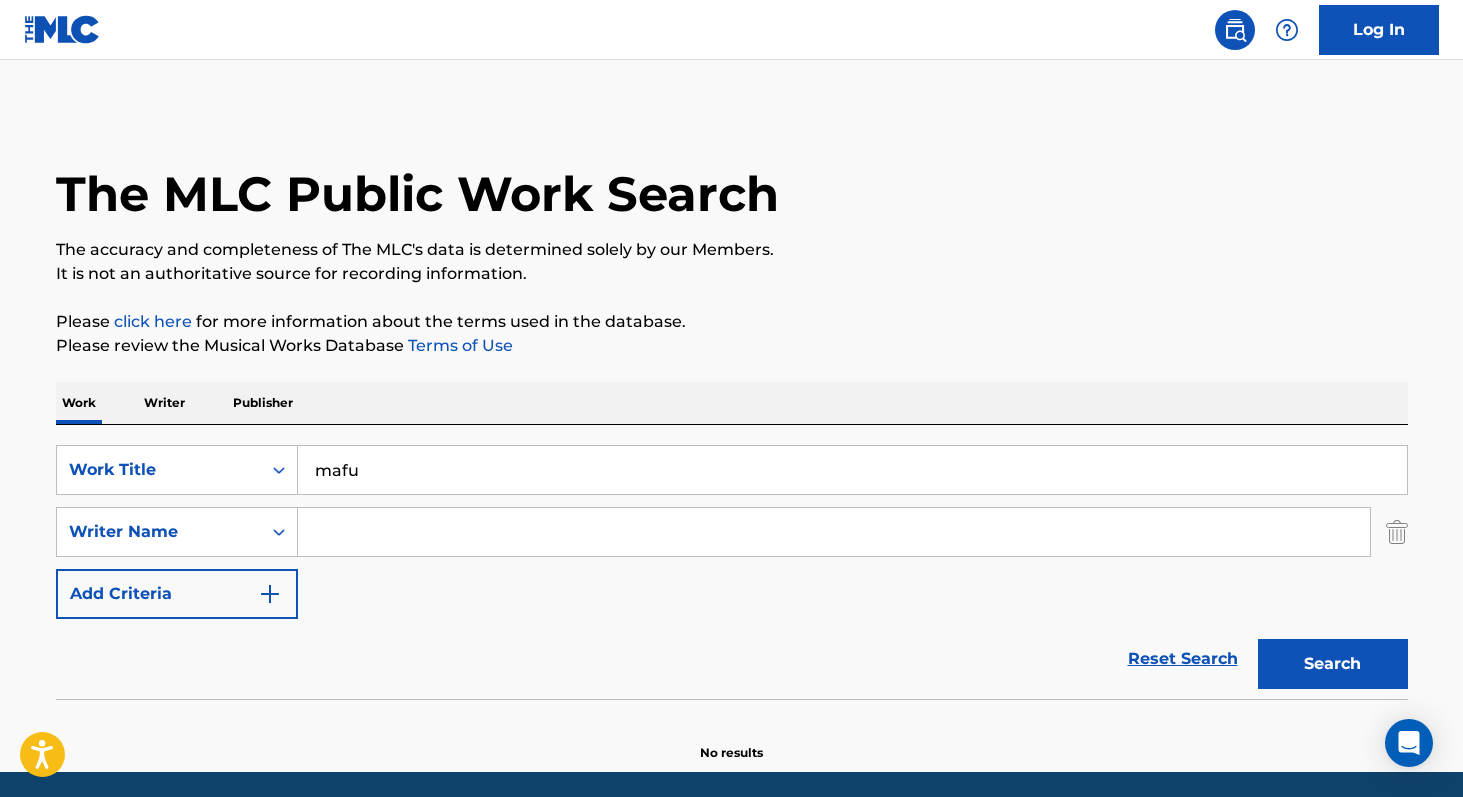 click at bounding box center (834, 532) 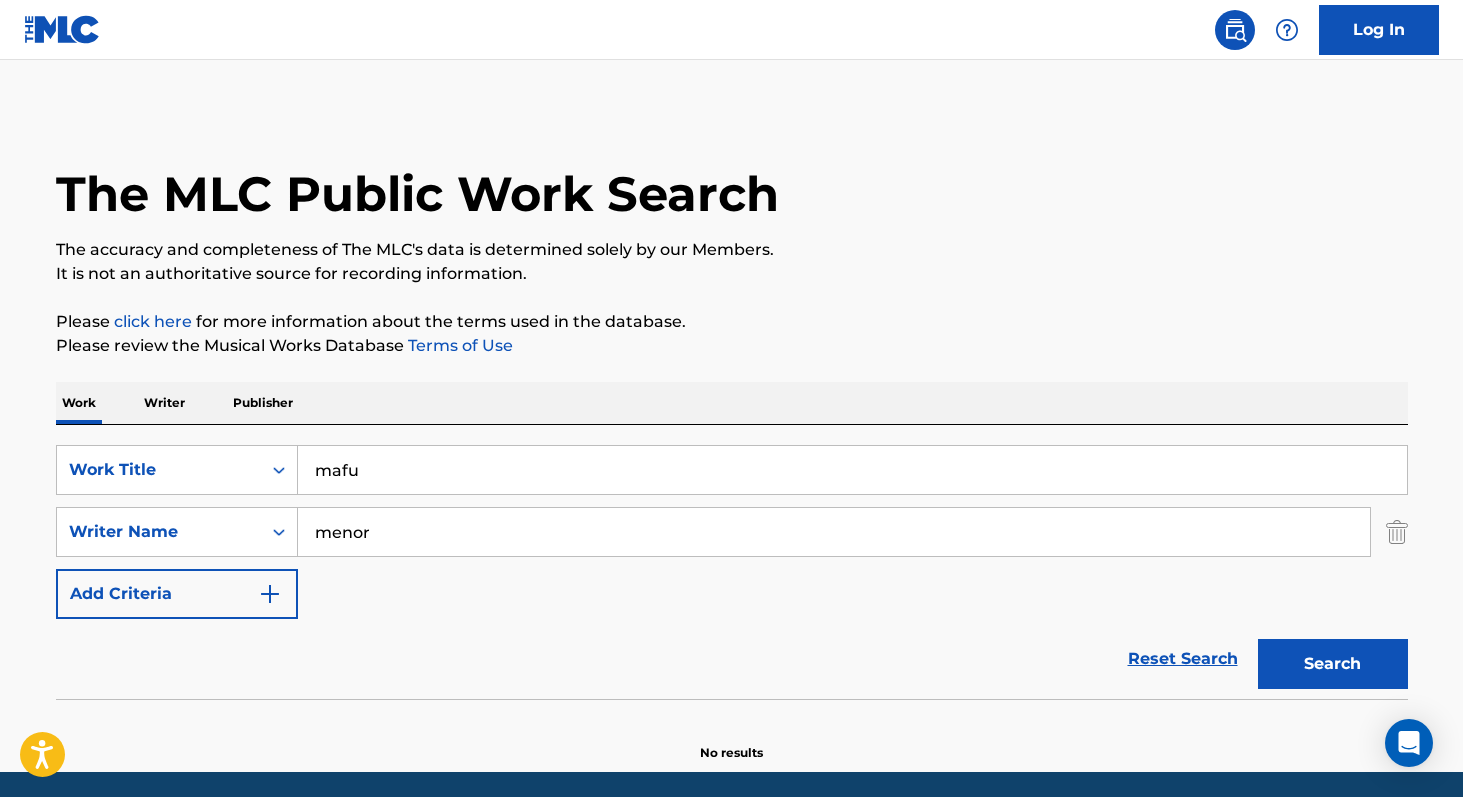 type on "menor" 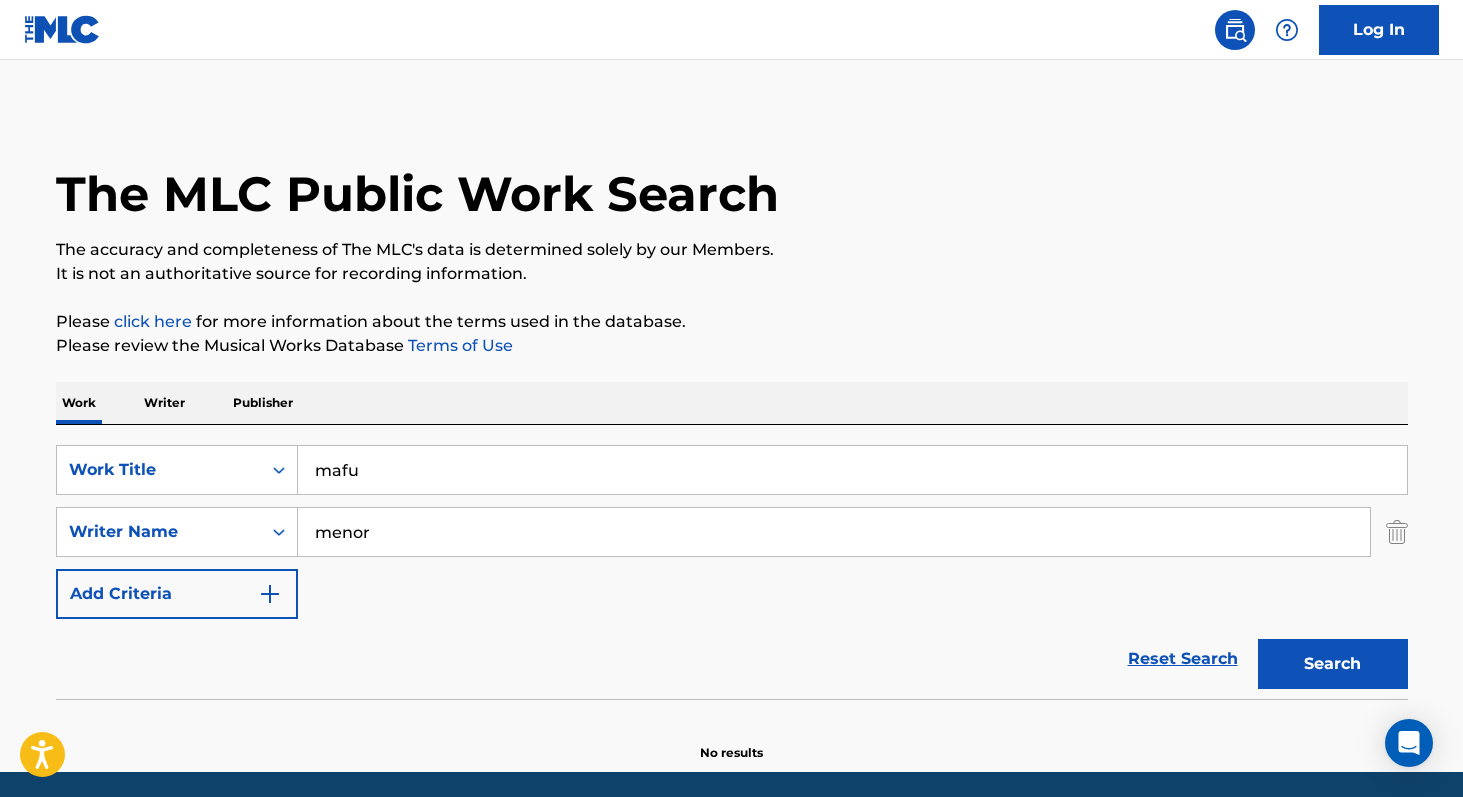 click on "Writer" at bounding box center [164, 403] 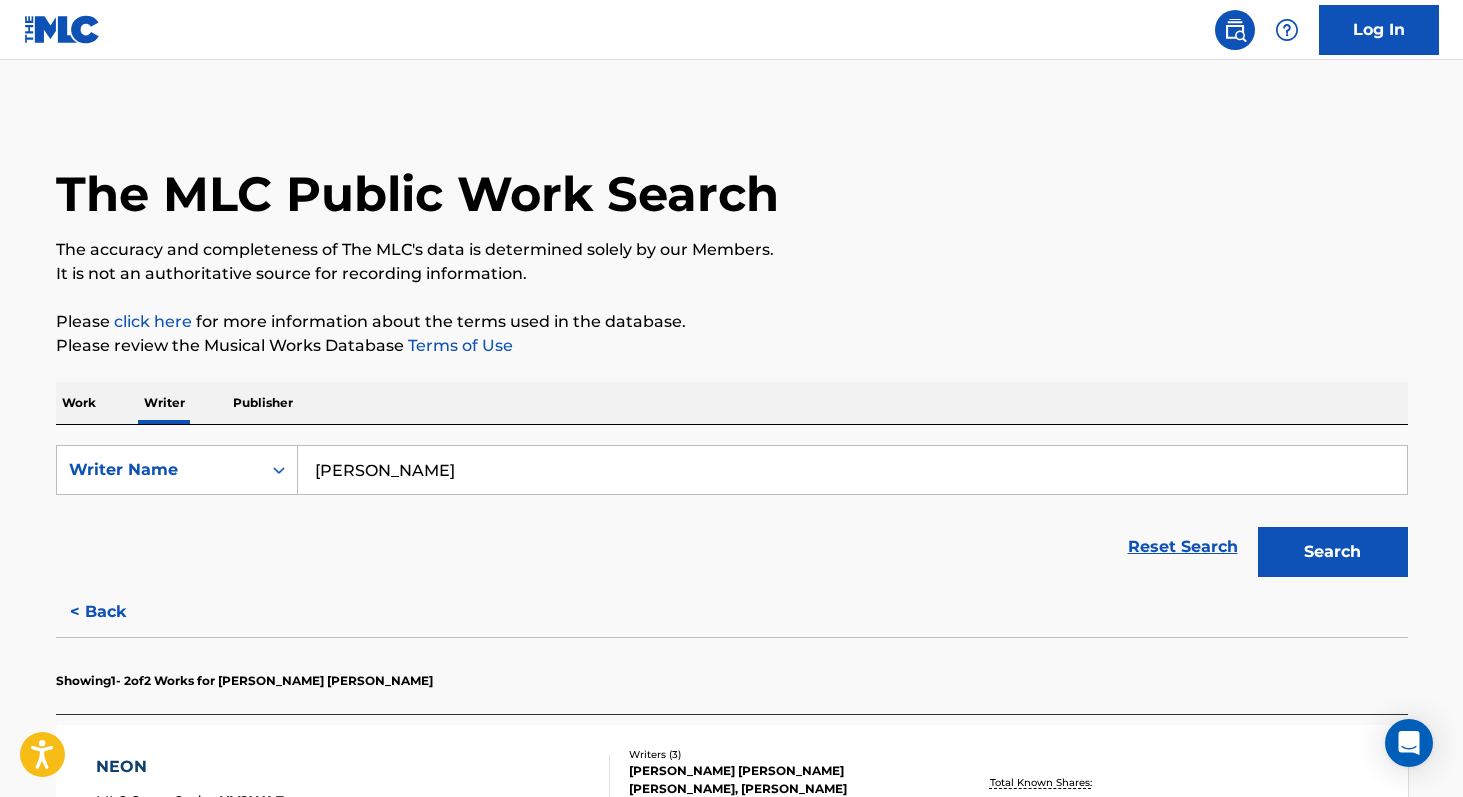click on "[PERSON_NAME]" at bounding box center (852, 470) 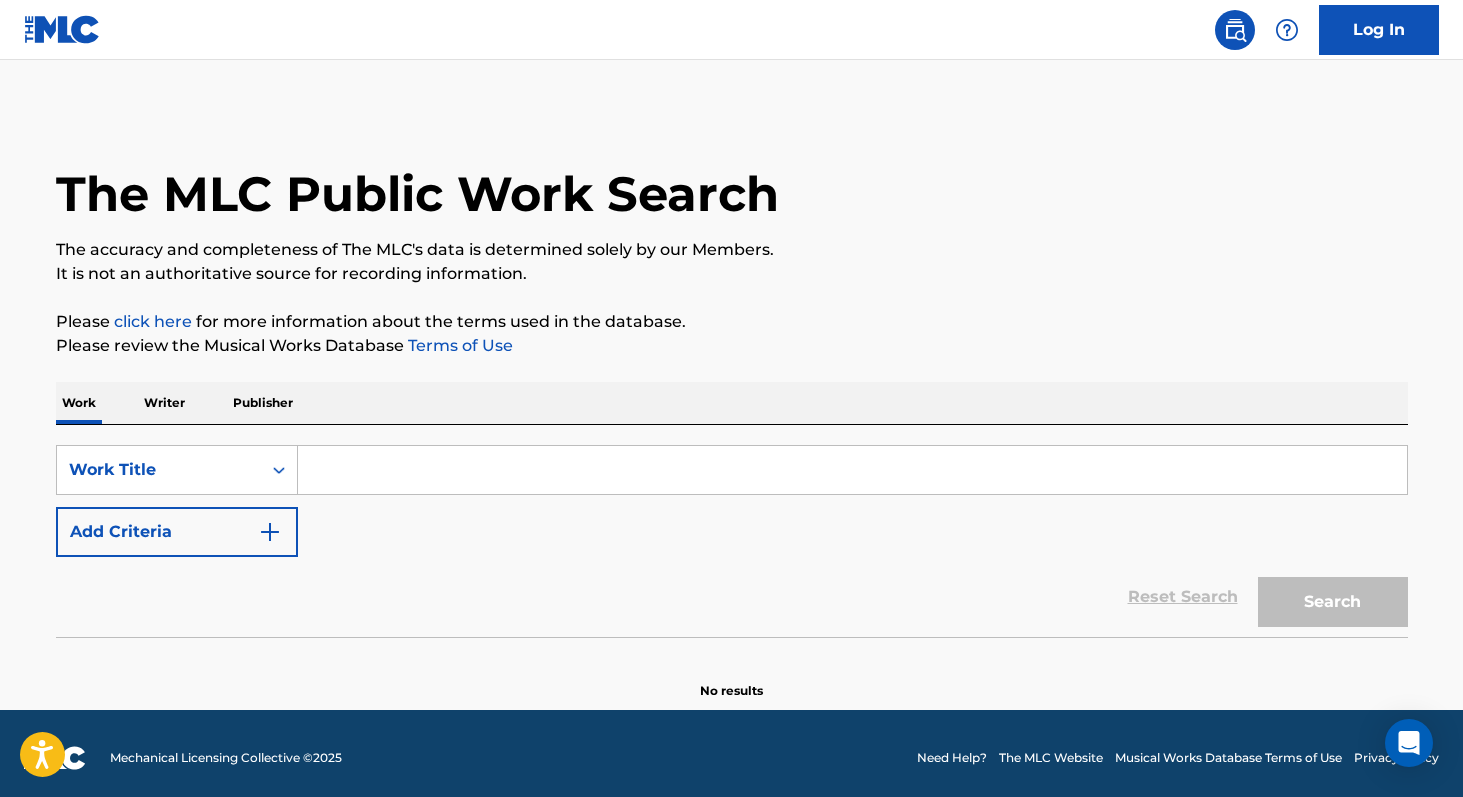 click at bounding box center (852, 470) 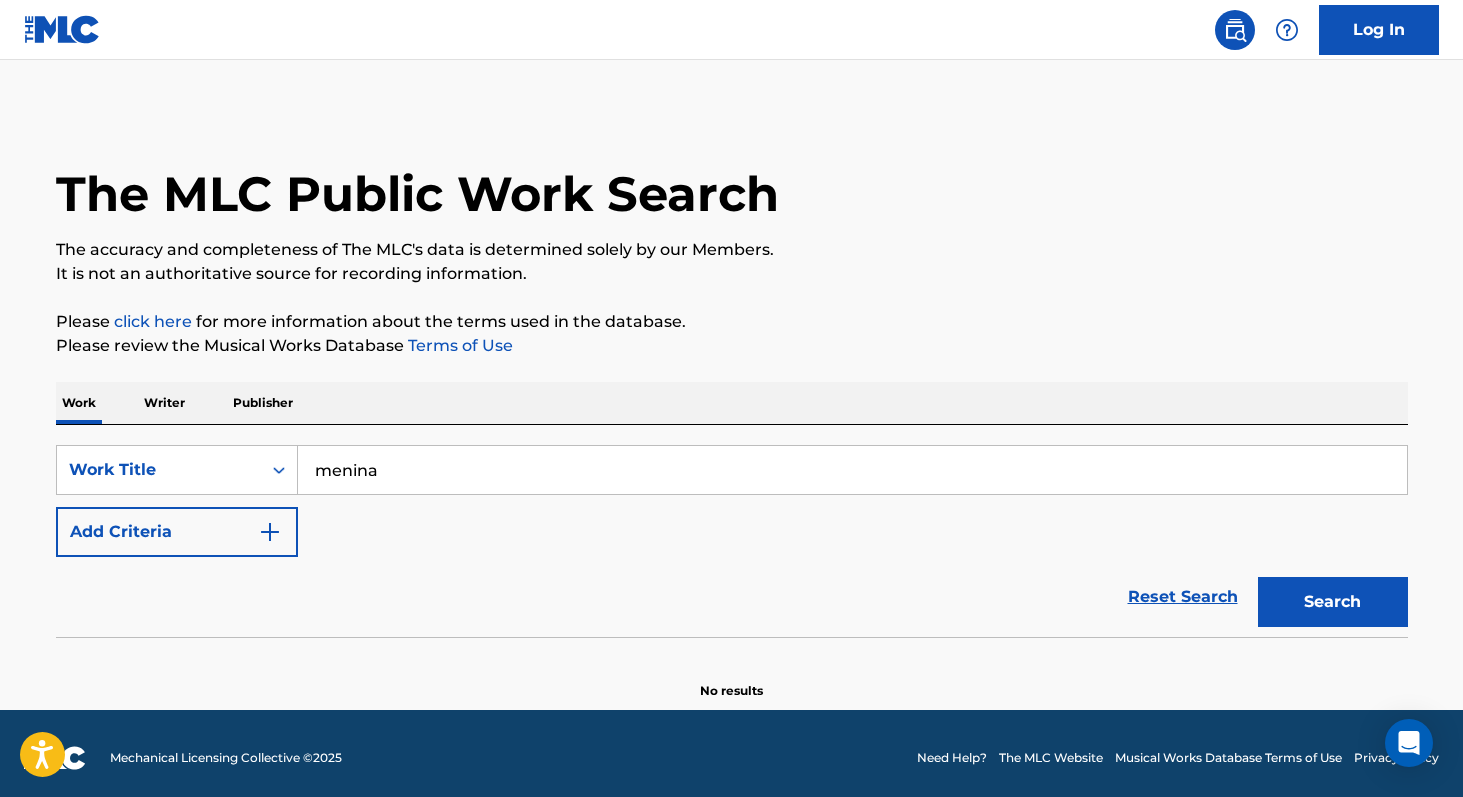 type on "menina" 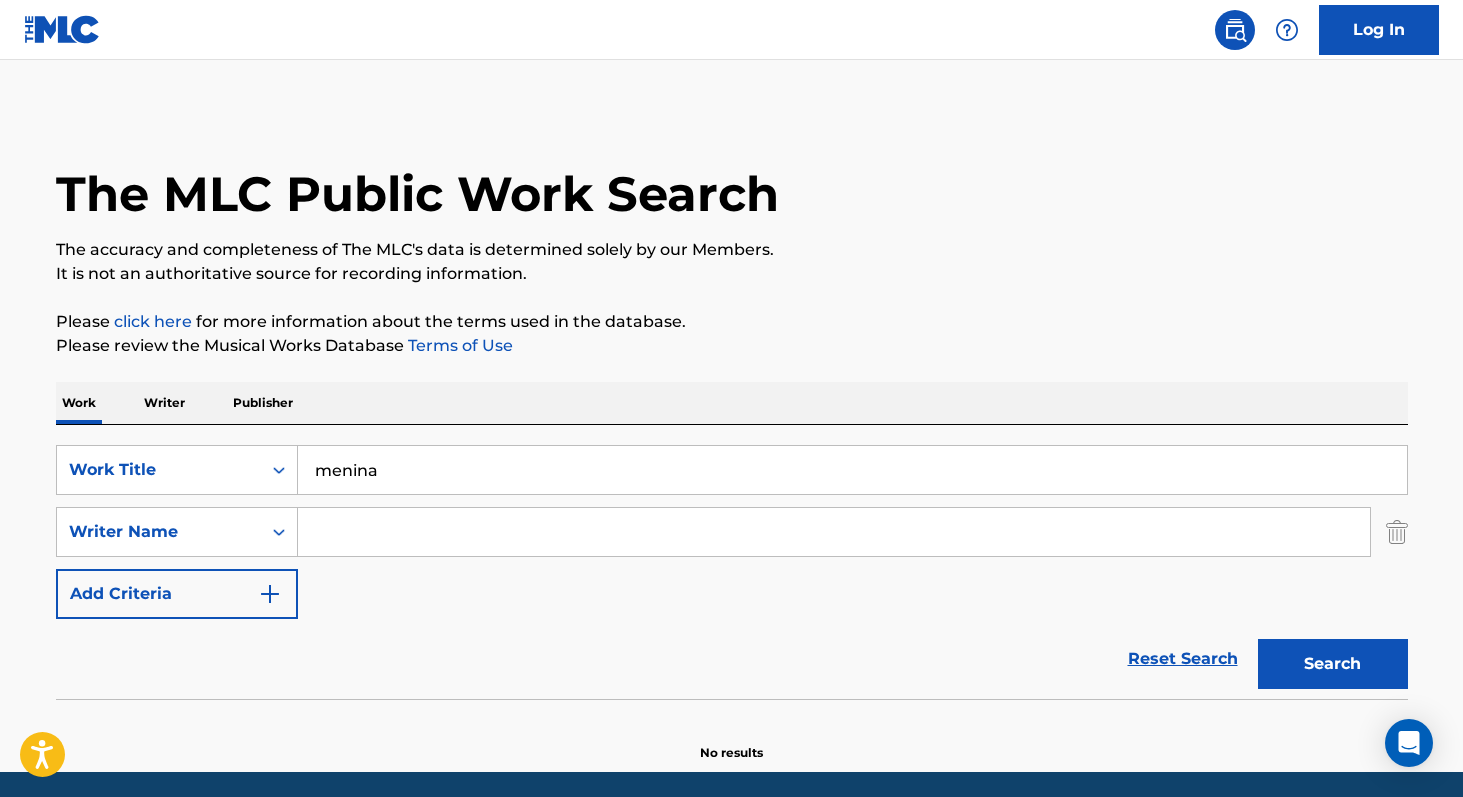 click at bounding box center [834, 532] 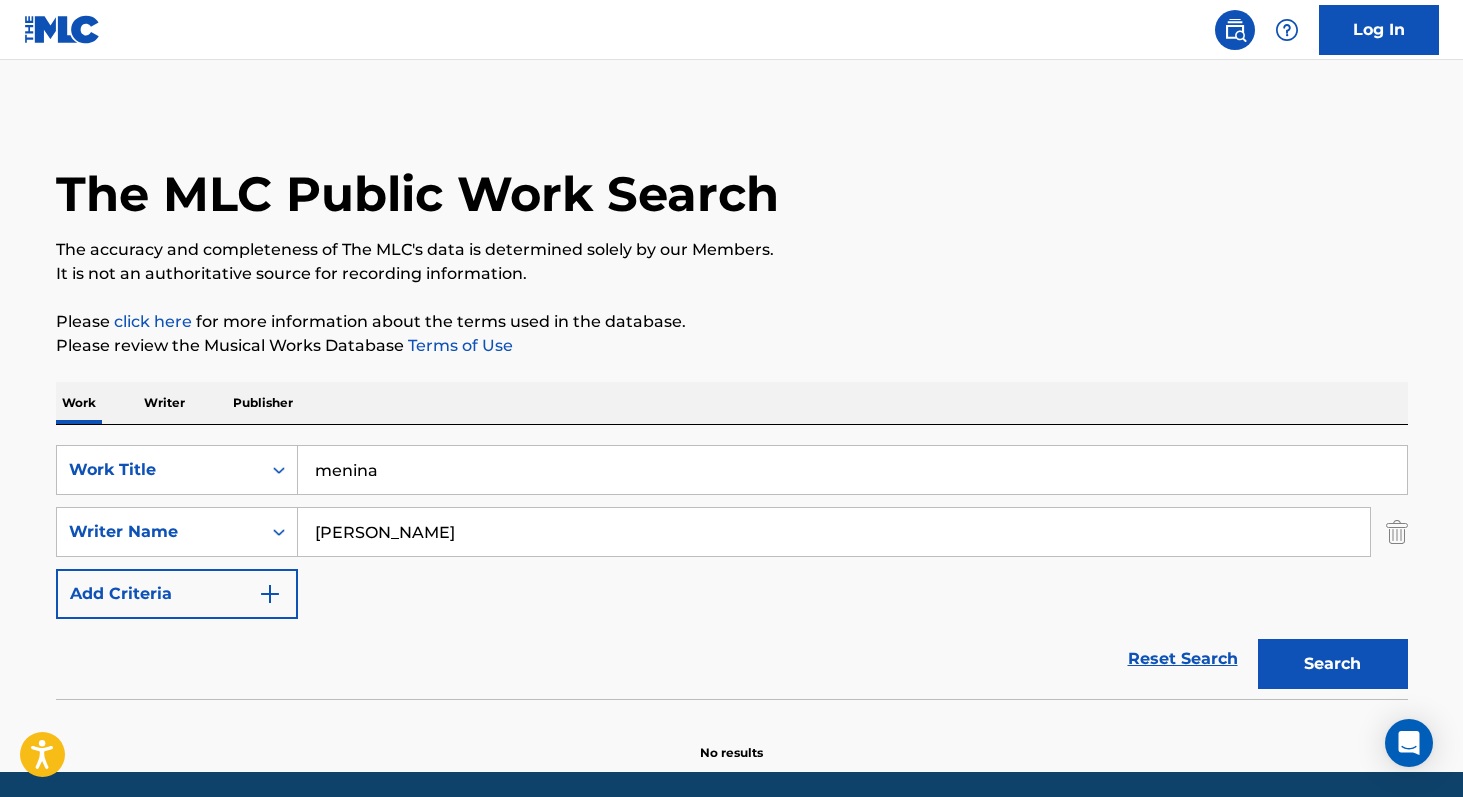 type on "[PERSON_NAME]" 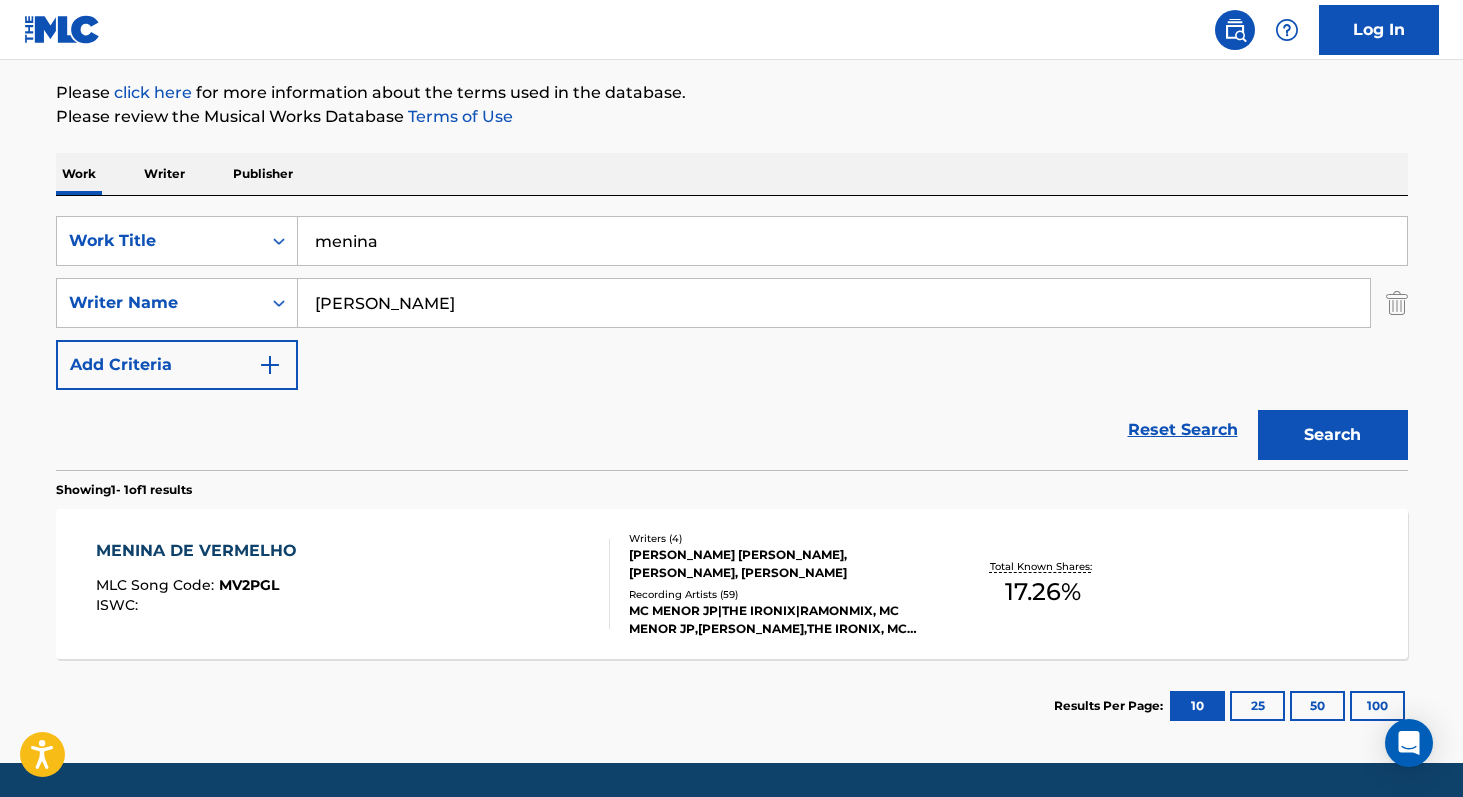 scroll, scrollTop: 231, scrollLeft: 0, axis: vertical 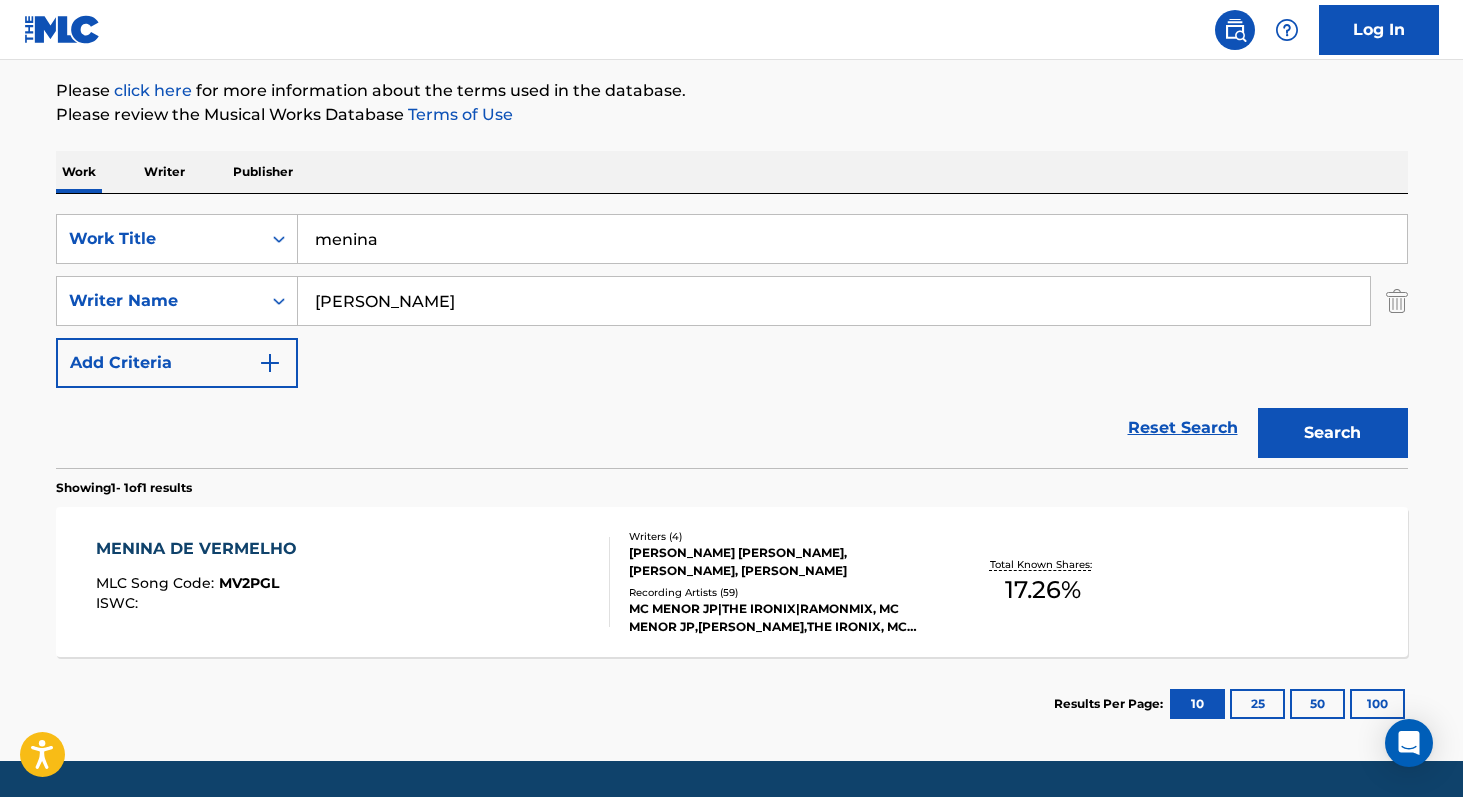 click on "17.26 %" at bounding box center (1043, 590) 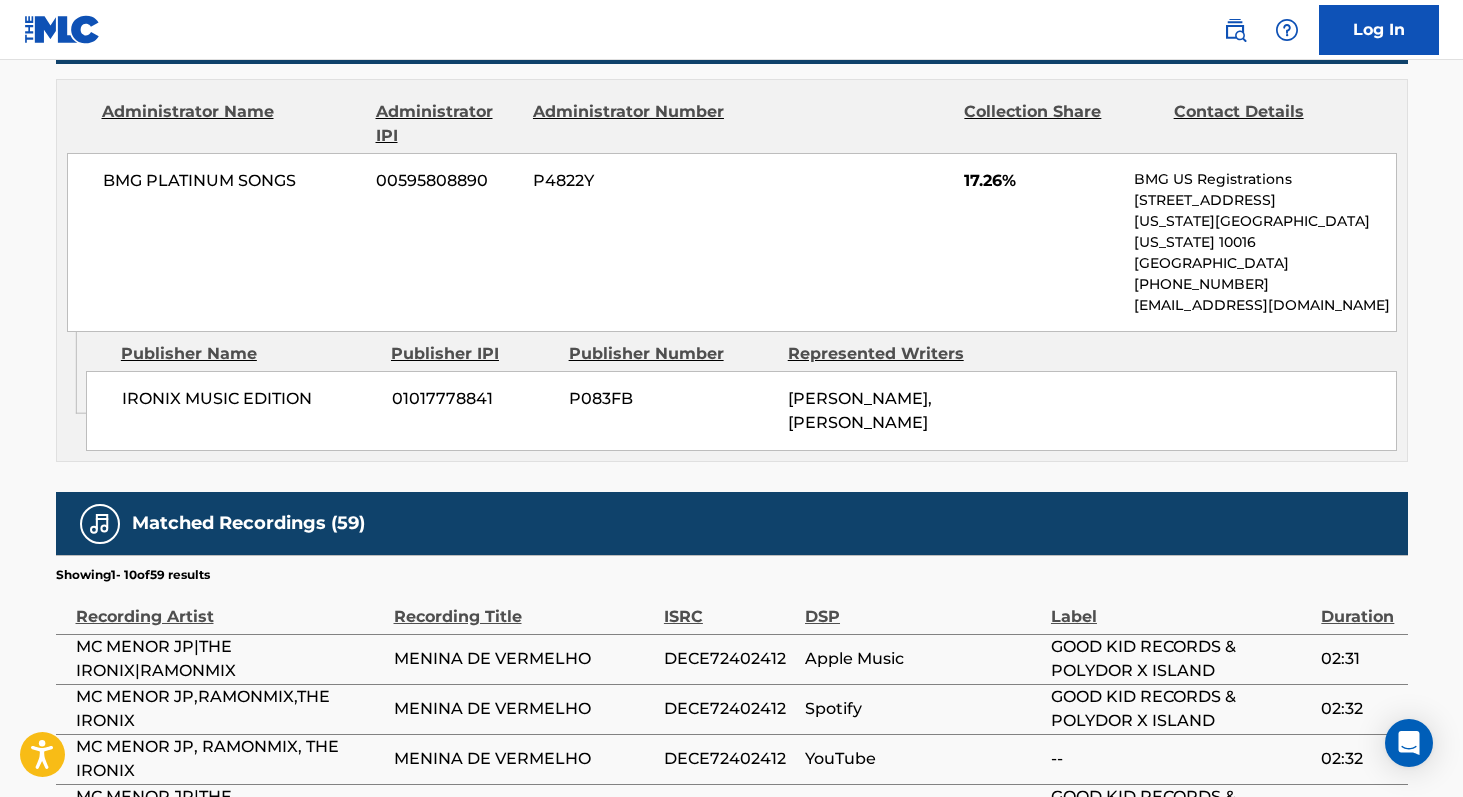 scroll, scrollTop: 1012, scrollLeft: 0, axis: vertical 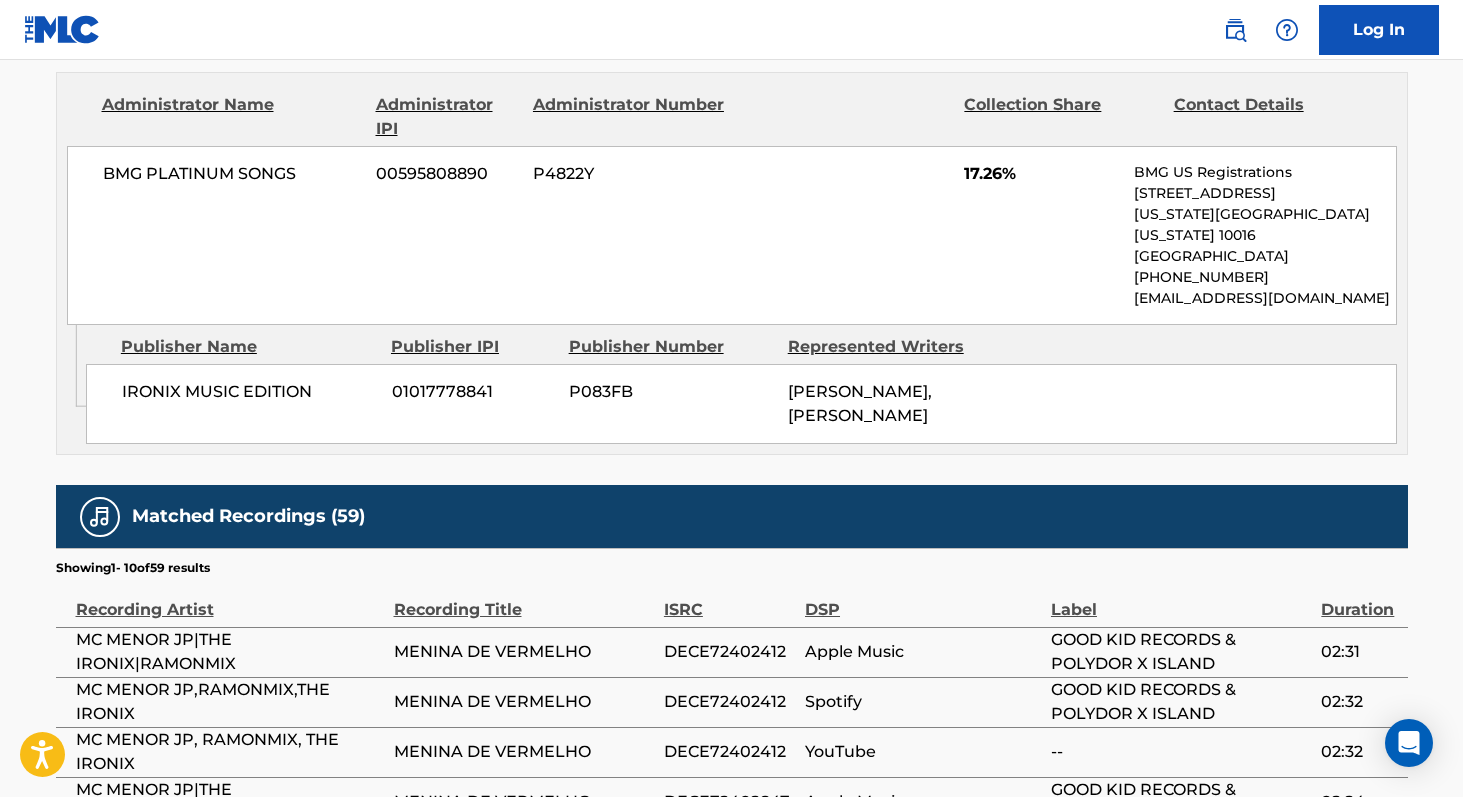 click on "MC MENOR JP|THE IRONIX|RAMONMIX" at bounding box center (230, 652) 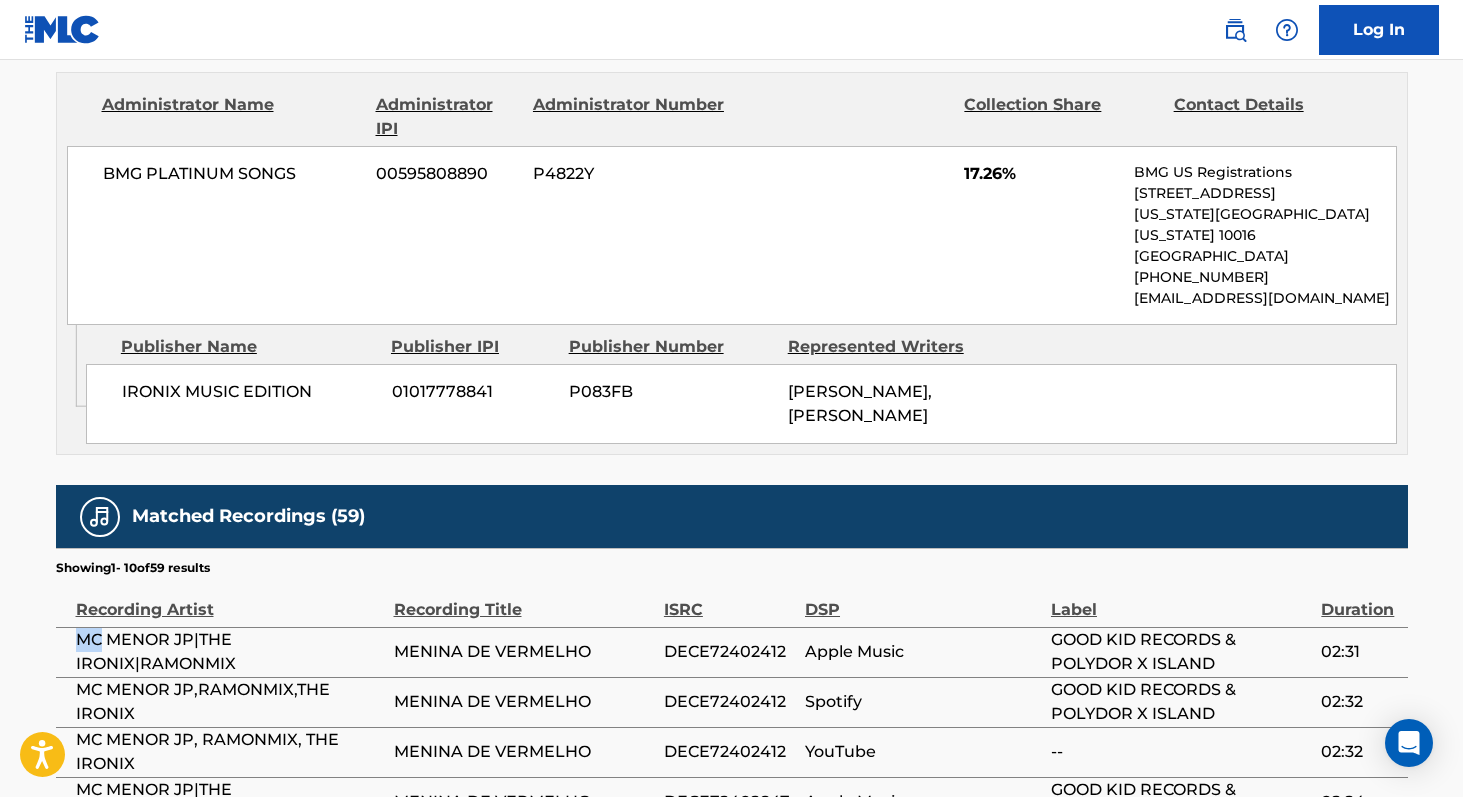 click on "MC MENOR JP|THE IRONIX|RAMONMIX" at bounding box center (230, 652) 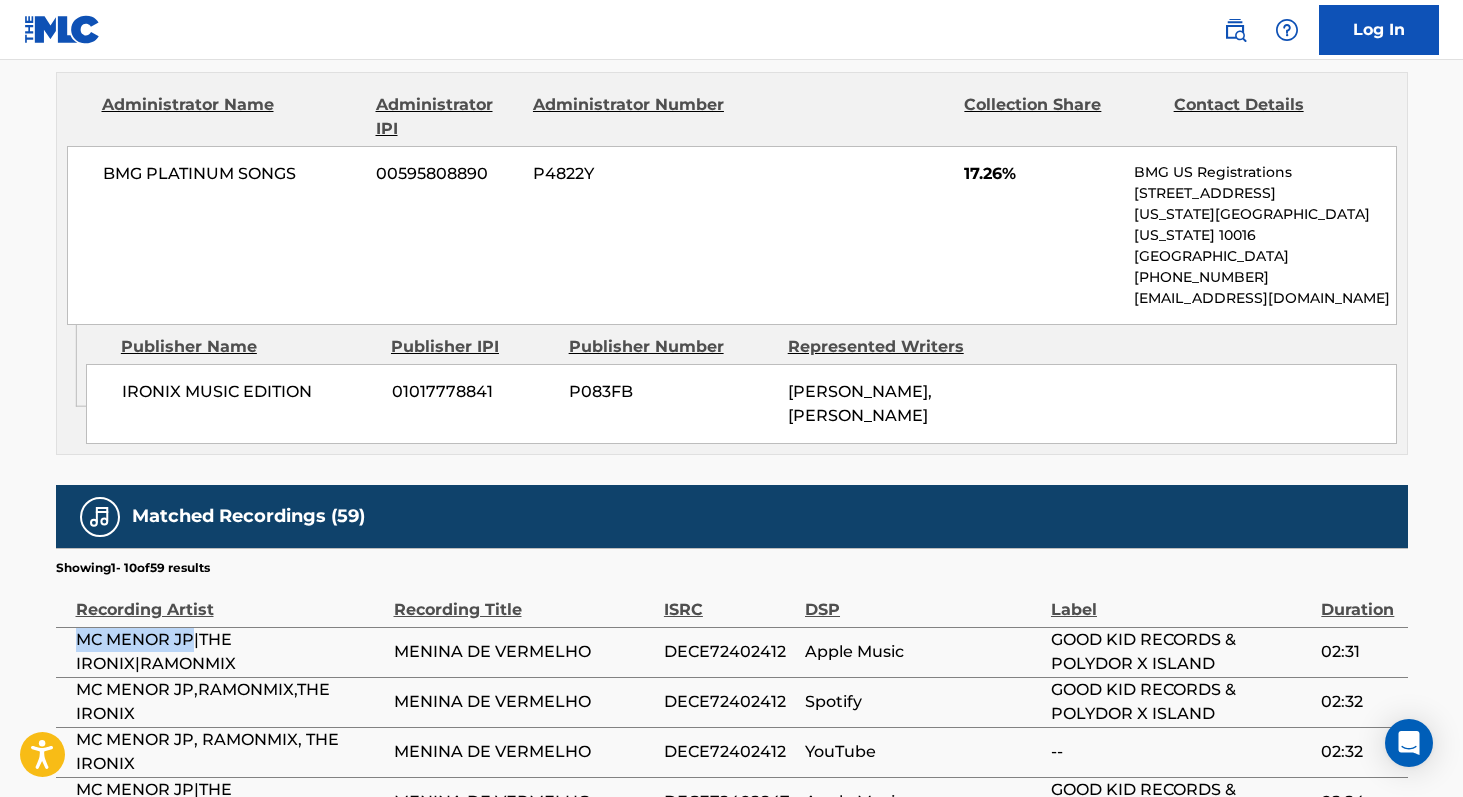 copy on "MC MENOR JP" 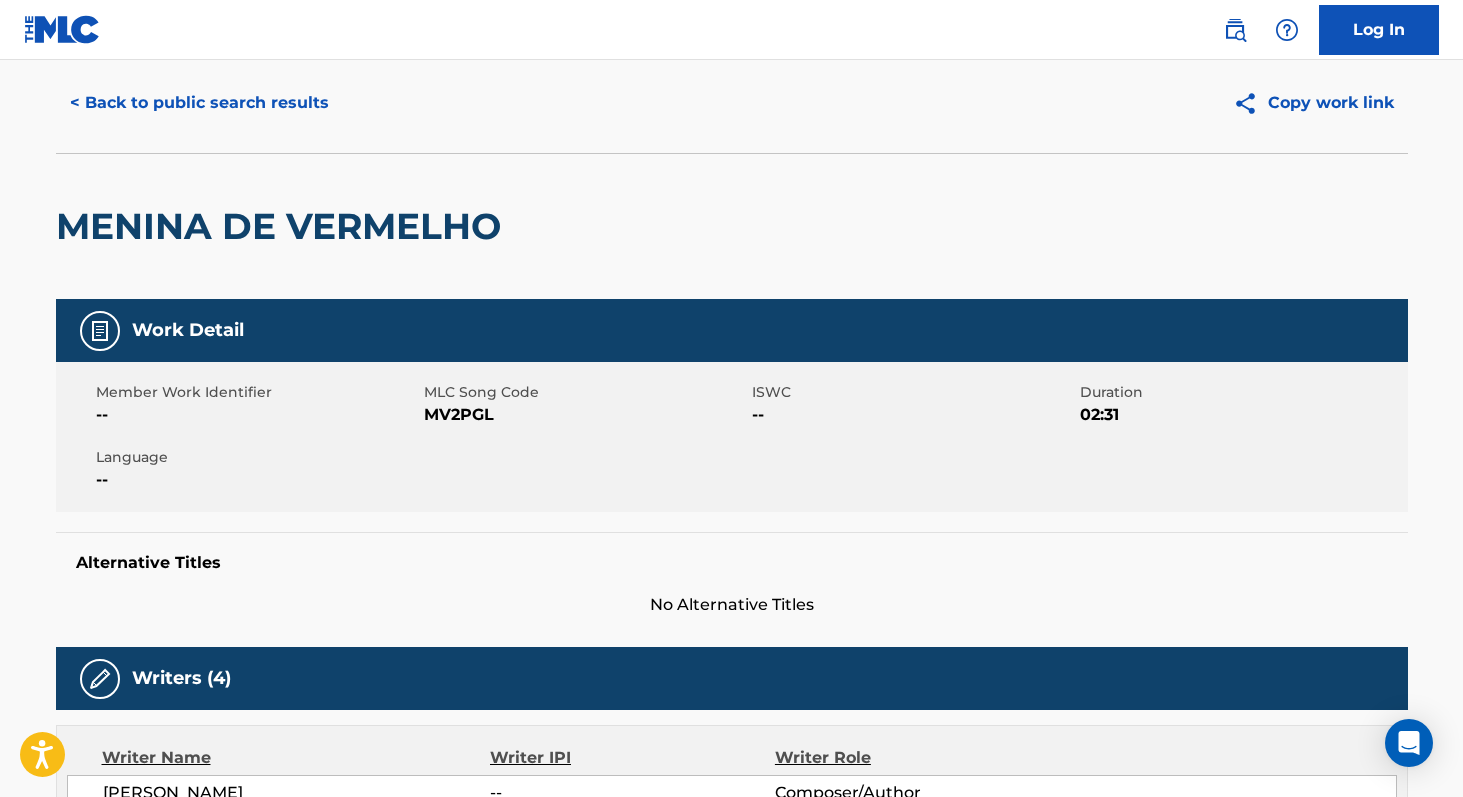 scroll, scrollTop: 0, scrollLeft: 0, axis: both 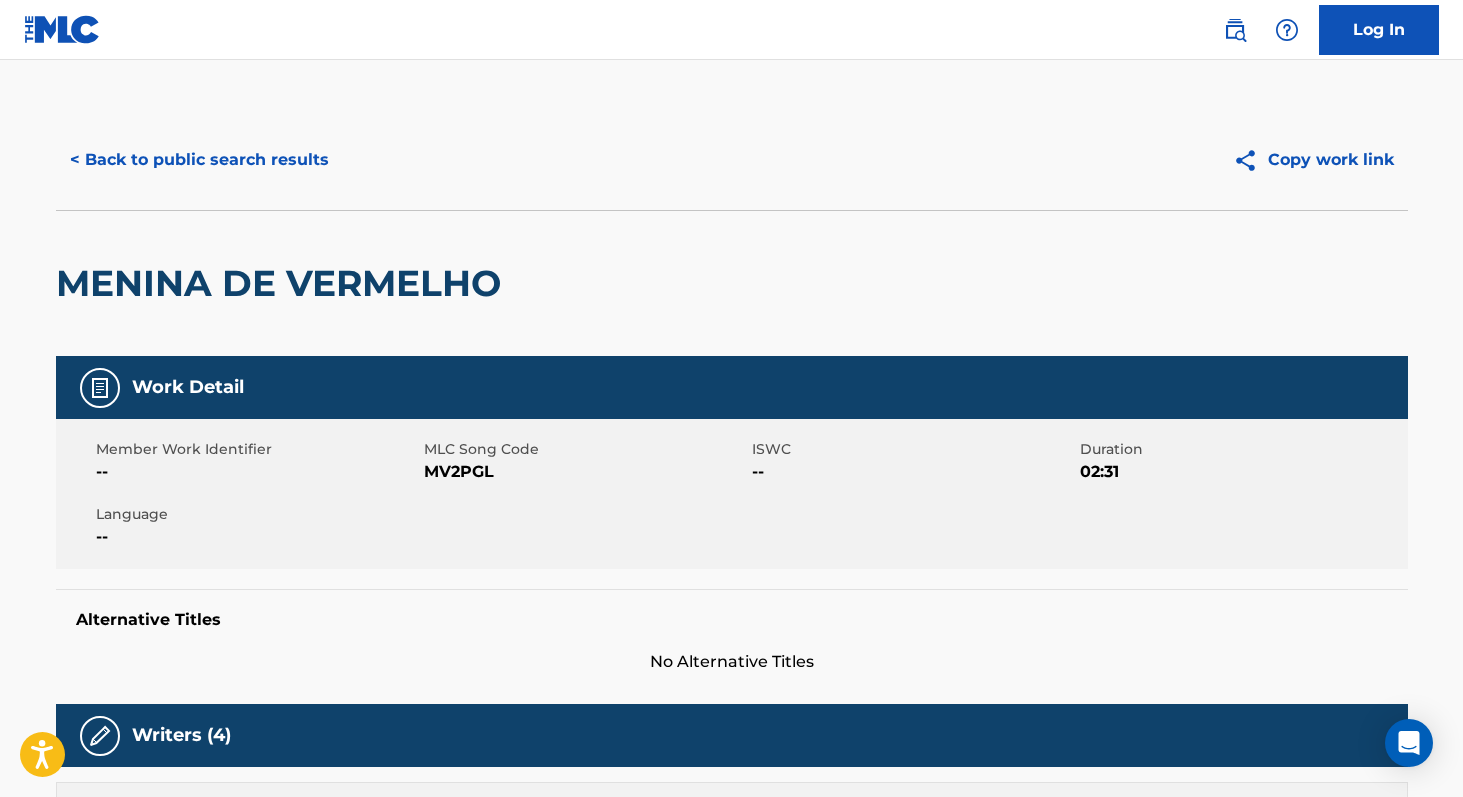click on "< Back to public search results" at bounding box center (199, 160) 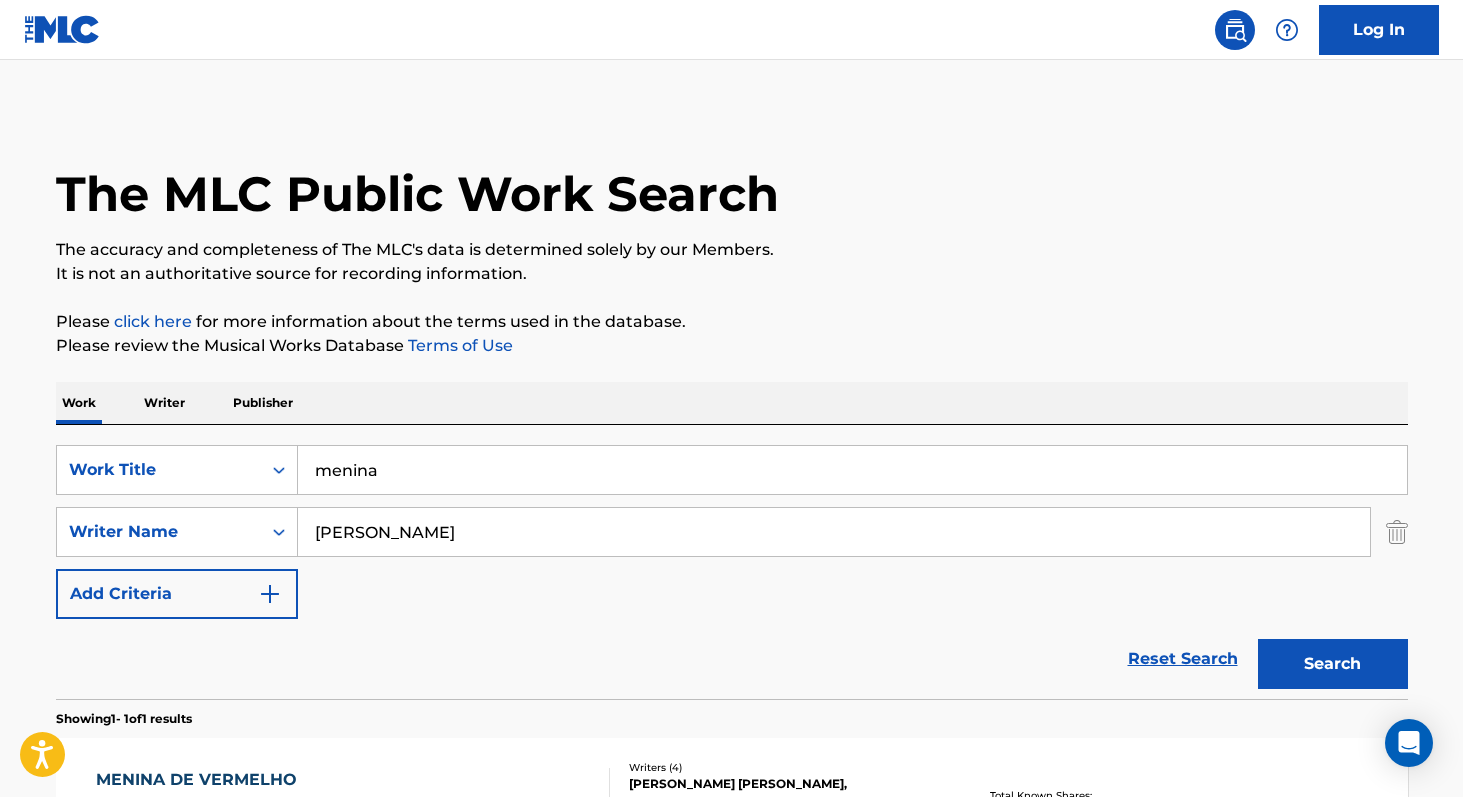 scroll, scrollTop: 177, scrollLeft: 0, axis: vertical 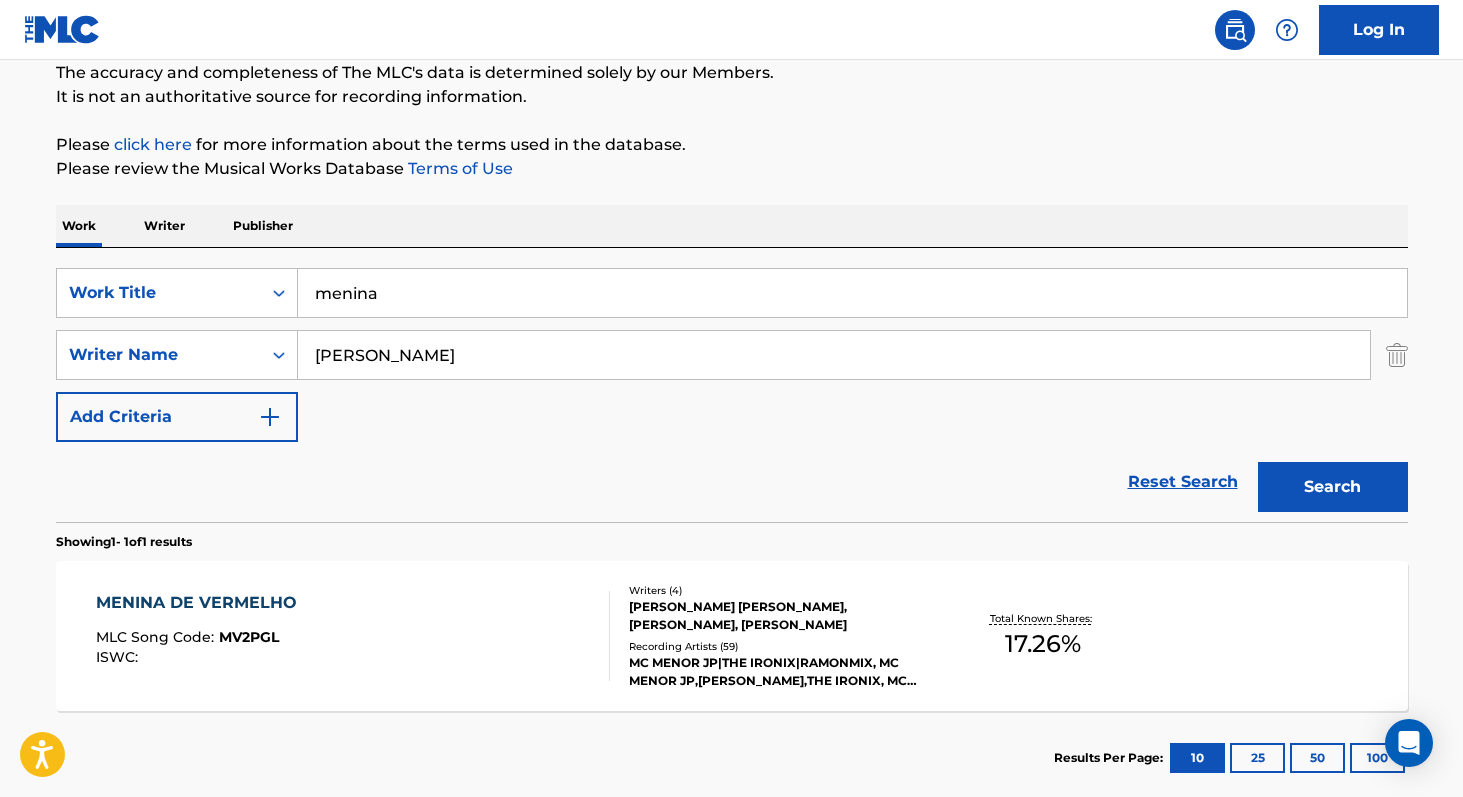 click on "Writer" at bounding box center [164, 226] 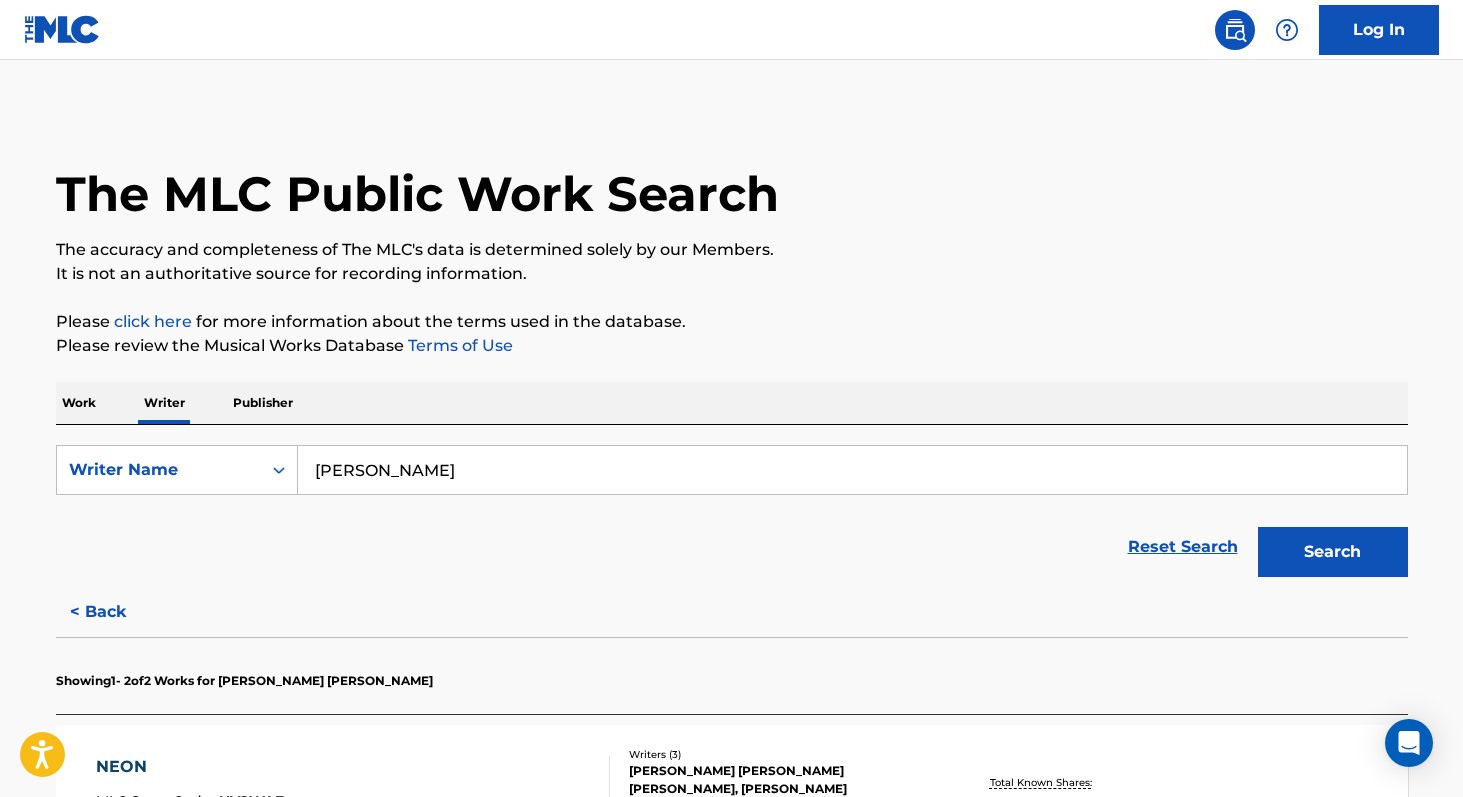 click on "[PERSON_NAME]" at bounding box center (852, 470) 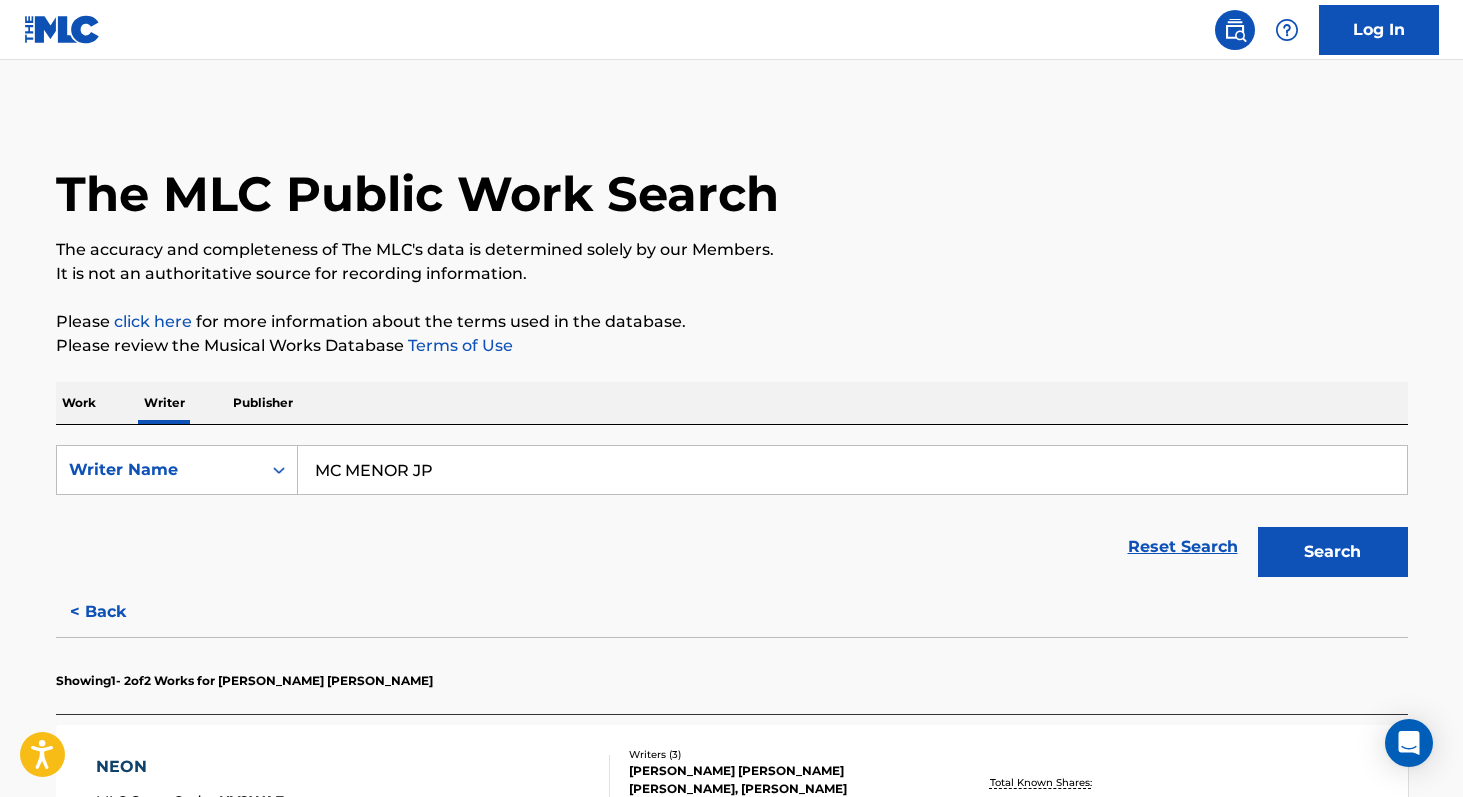 type on "MC MENOR JP" 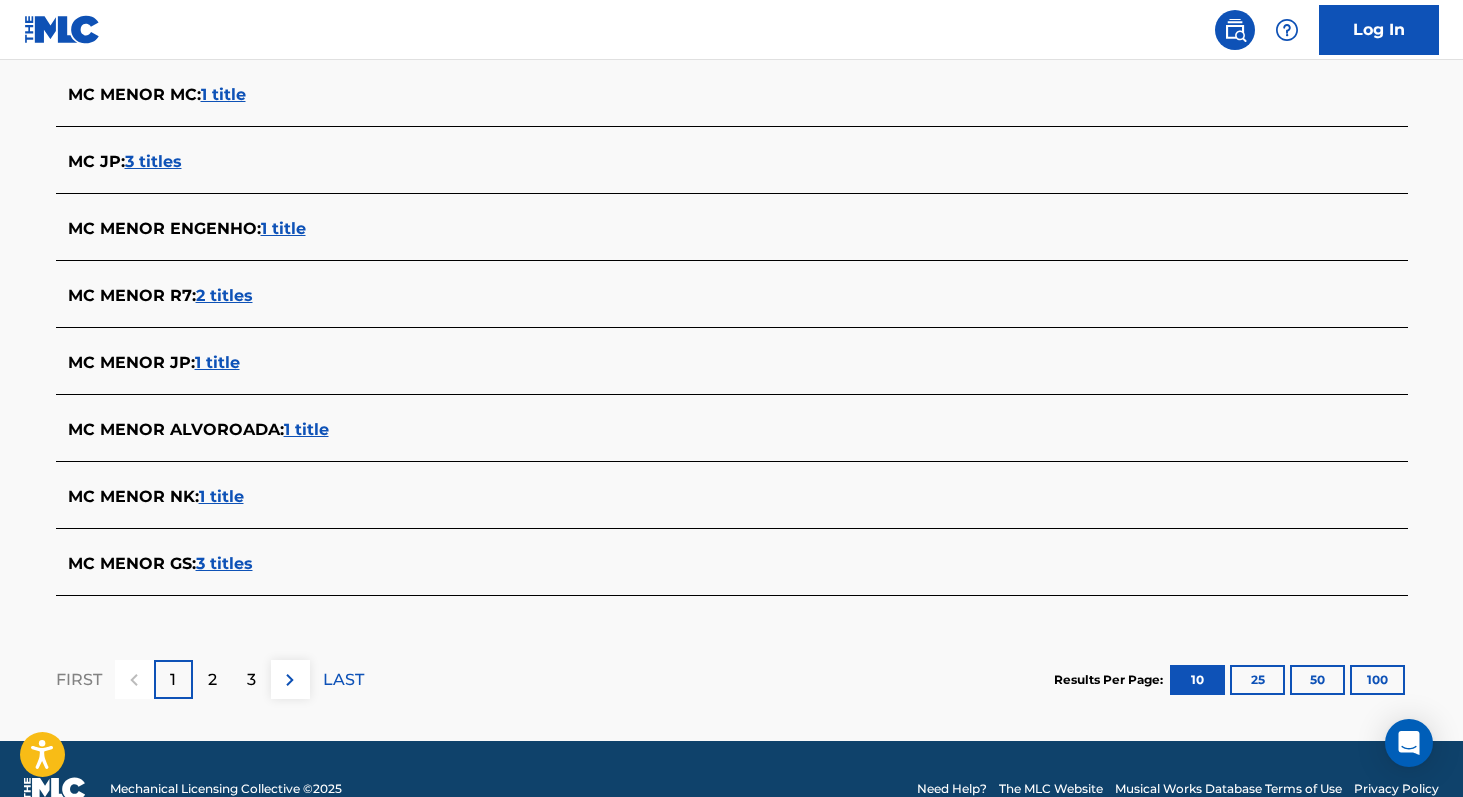 scroll, scrollTop: 755, scrollLeft: 0, axis: vertical 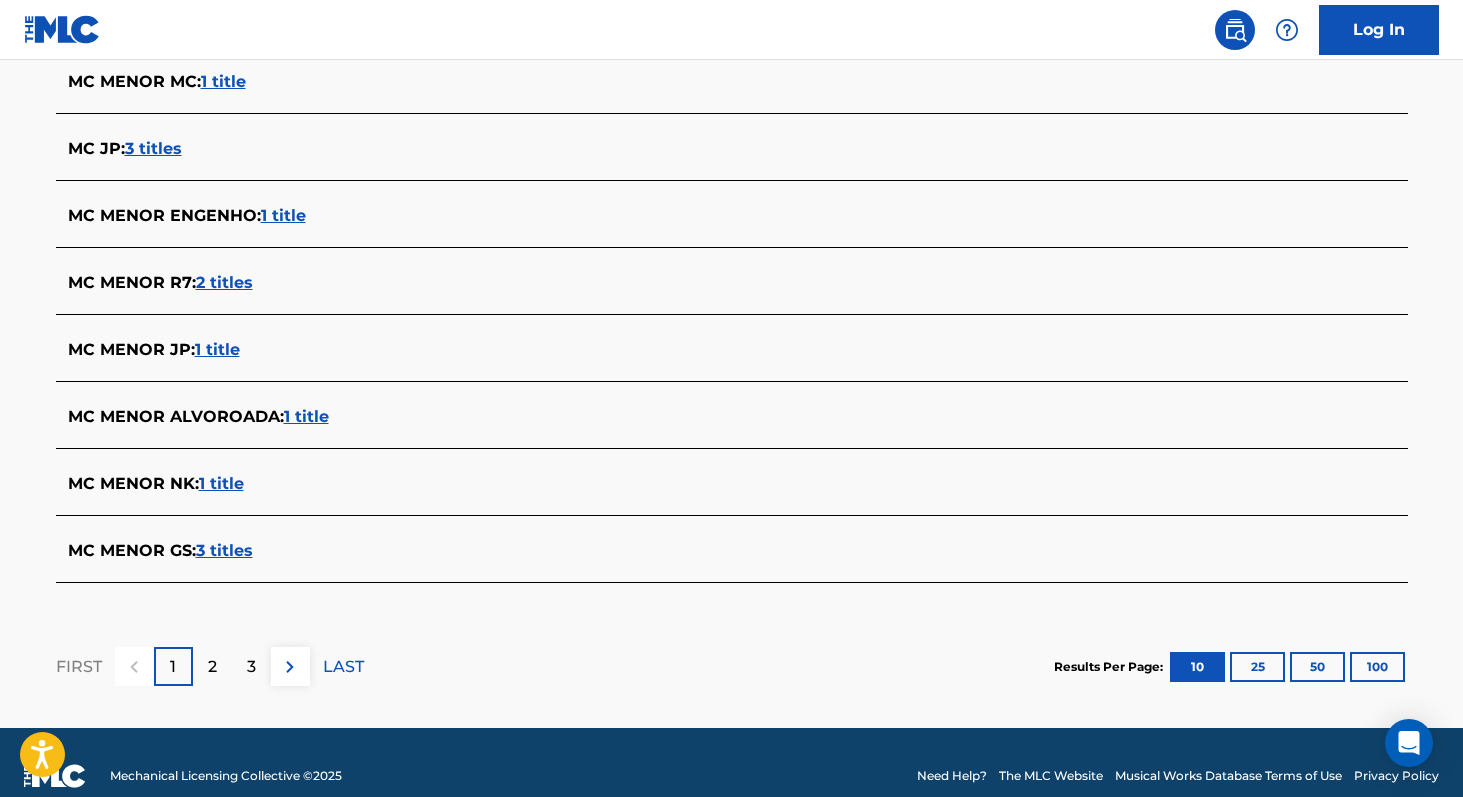 click on "1 title" at bounding box center [217, 349] 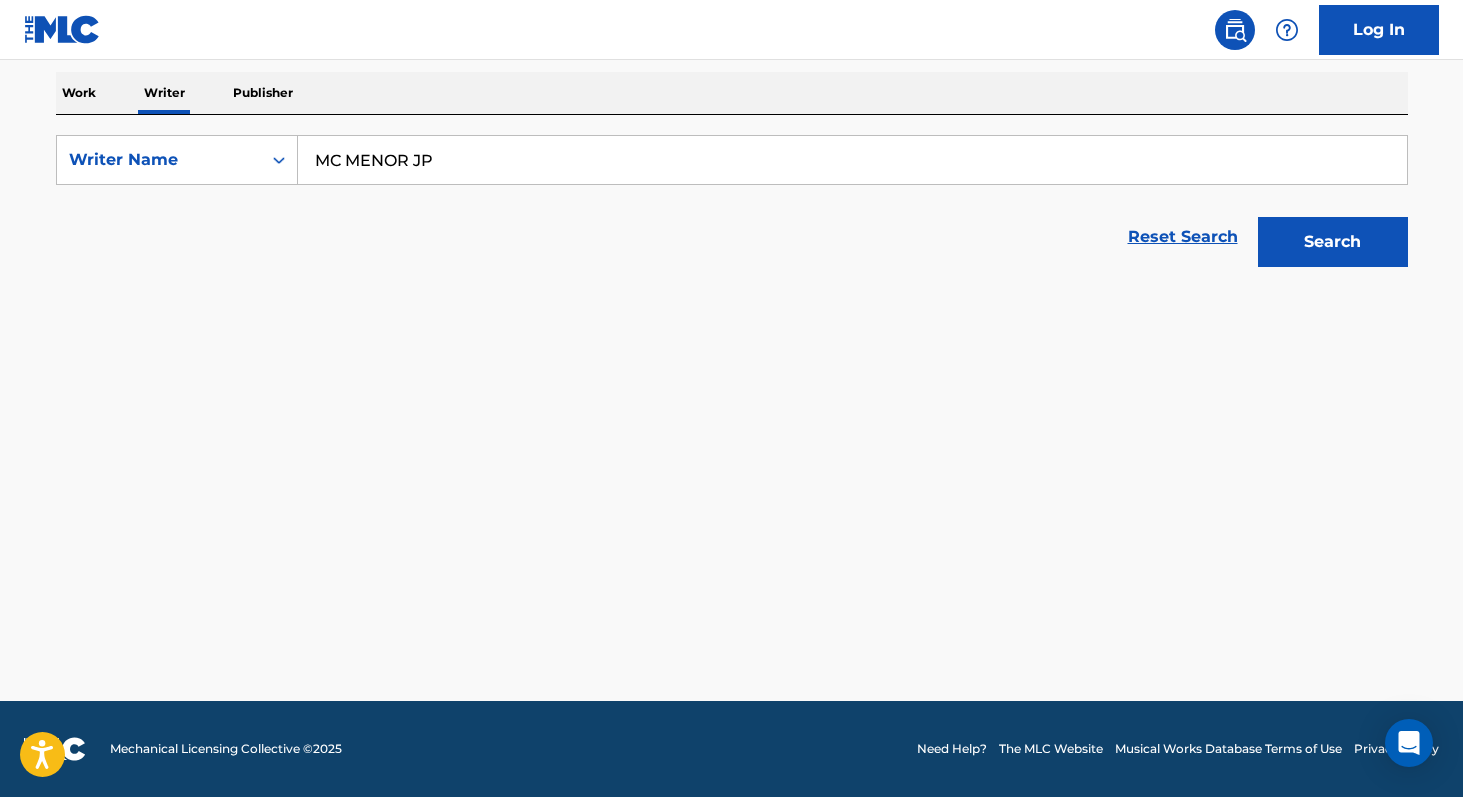 scroll, scrollTop: 310, scrollLeft: 0, axis: vertical 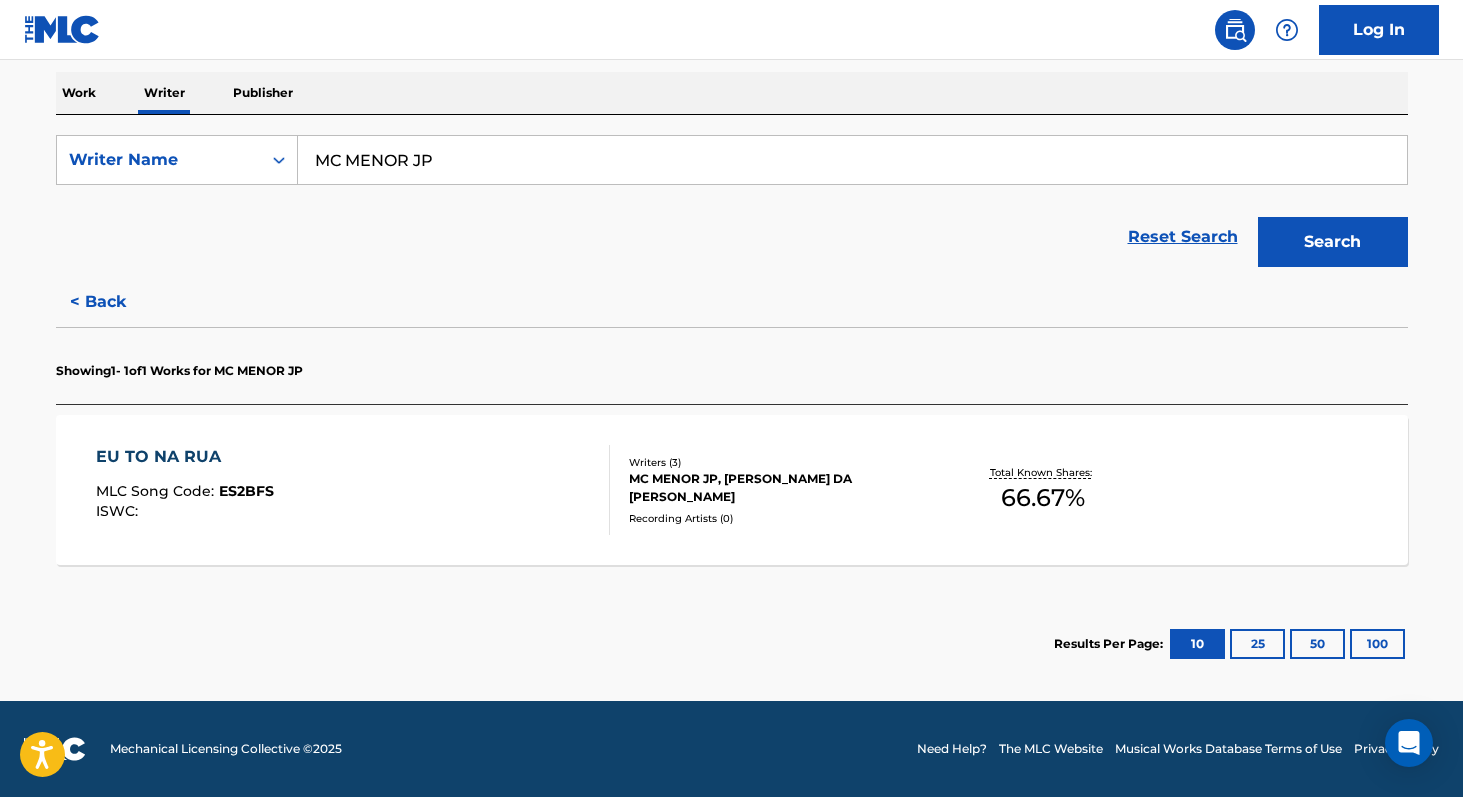 click on "66.67 %" at bounding box center (1043, 498) 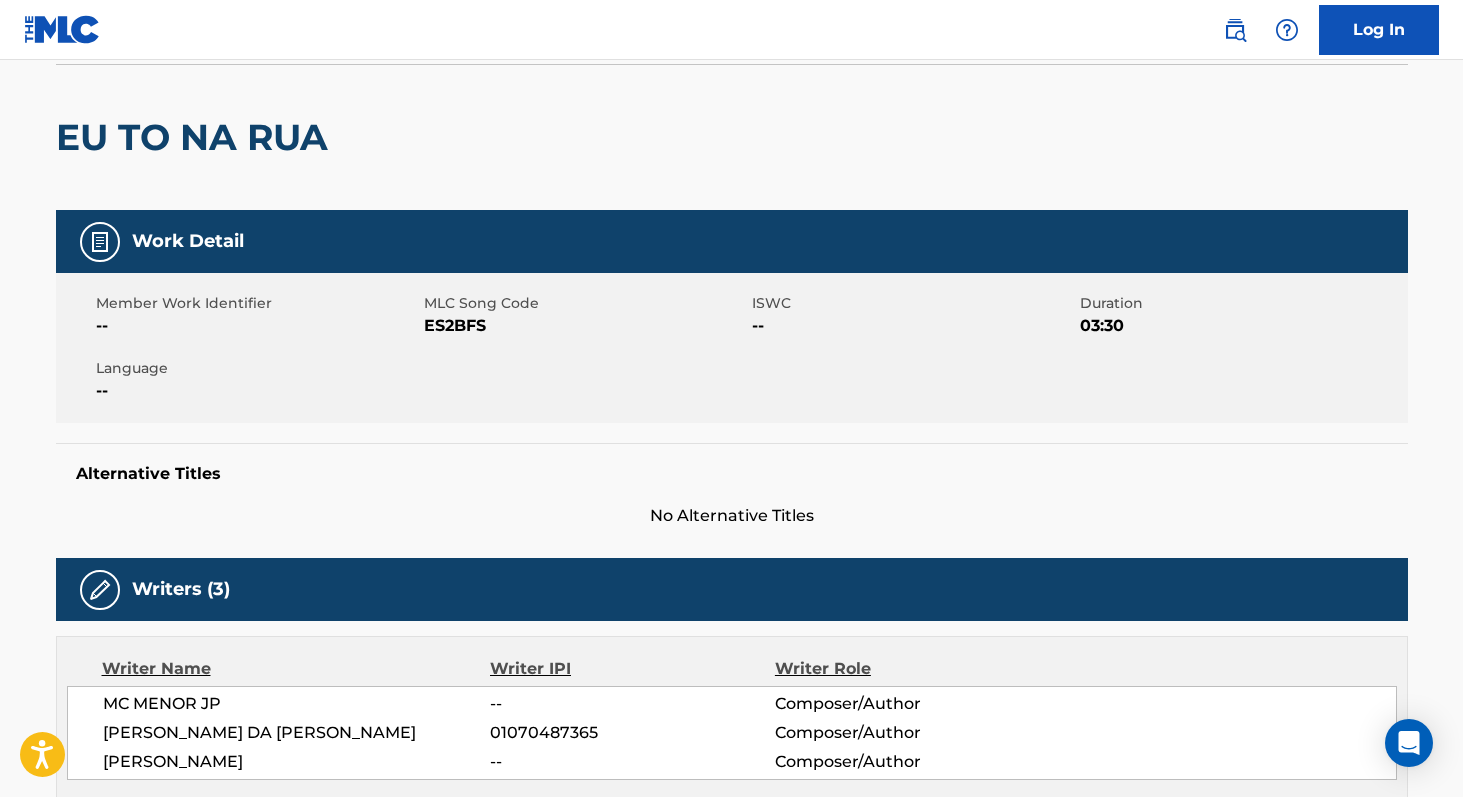 scroll, scrollTop: 0, scrollLeft: 0, axis: both 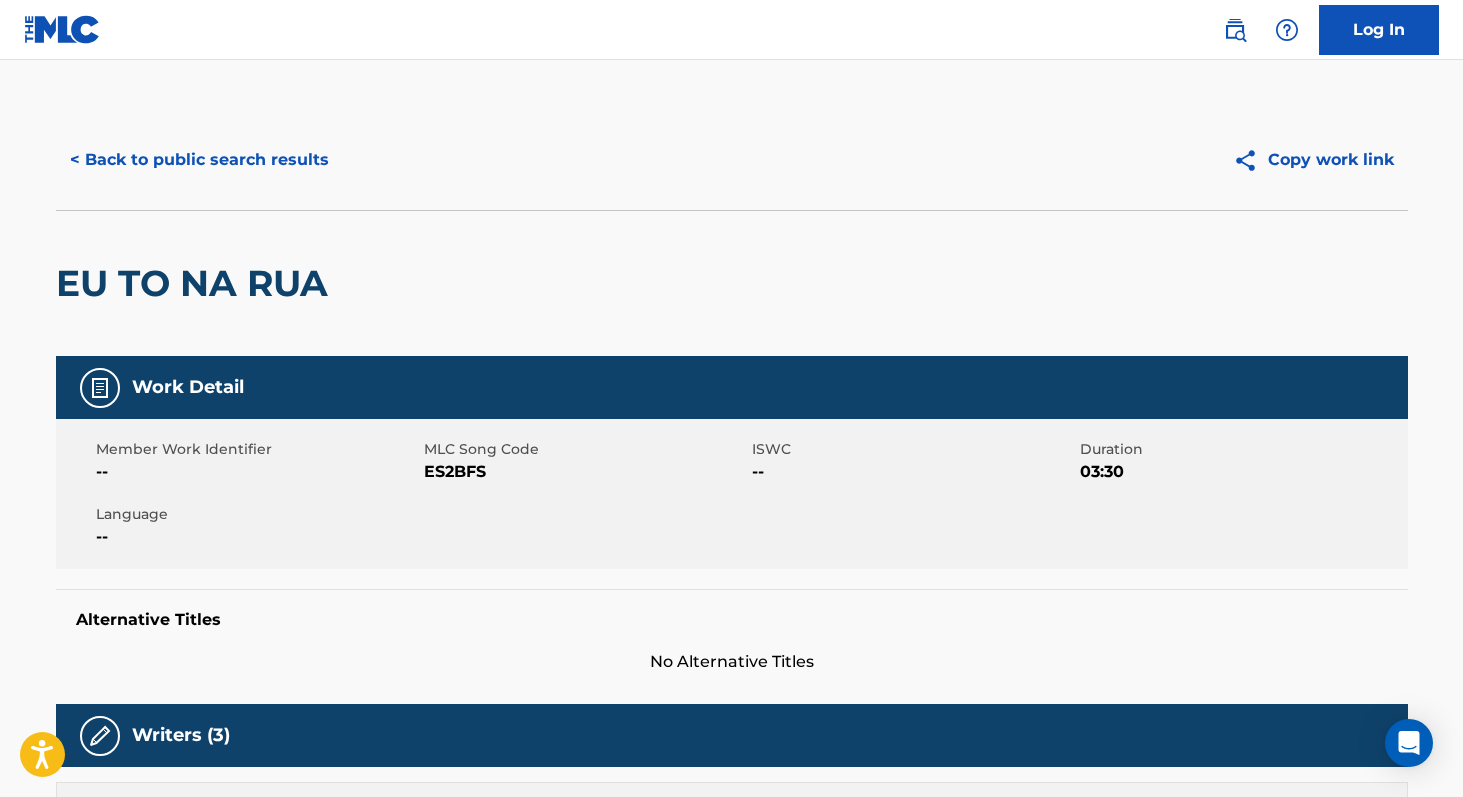 click on "< Back to public search results" at bounding box center [199, 160] 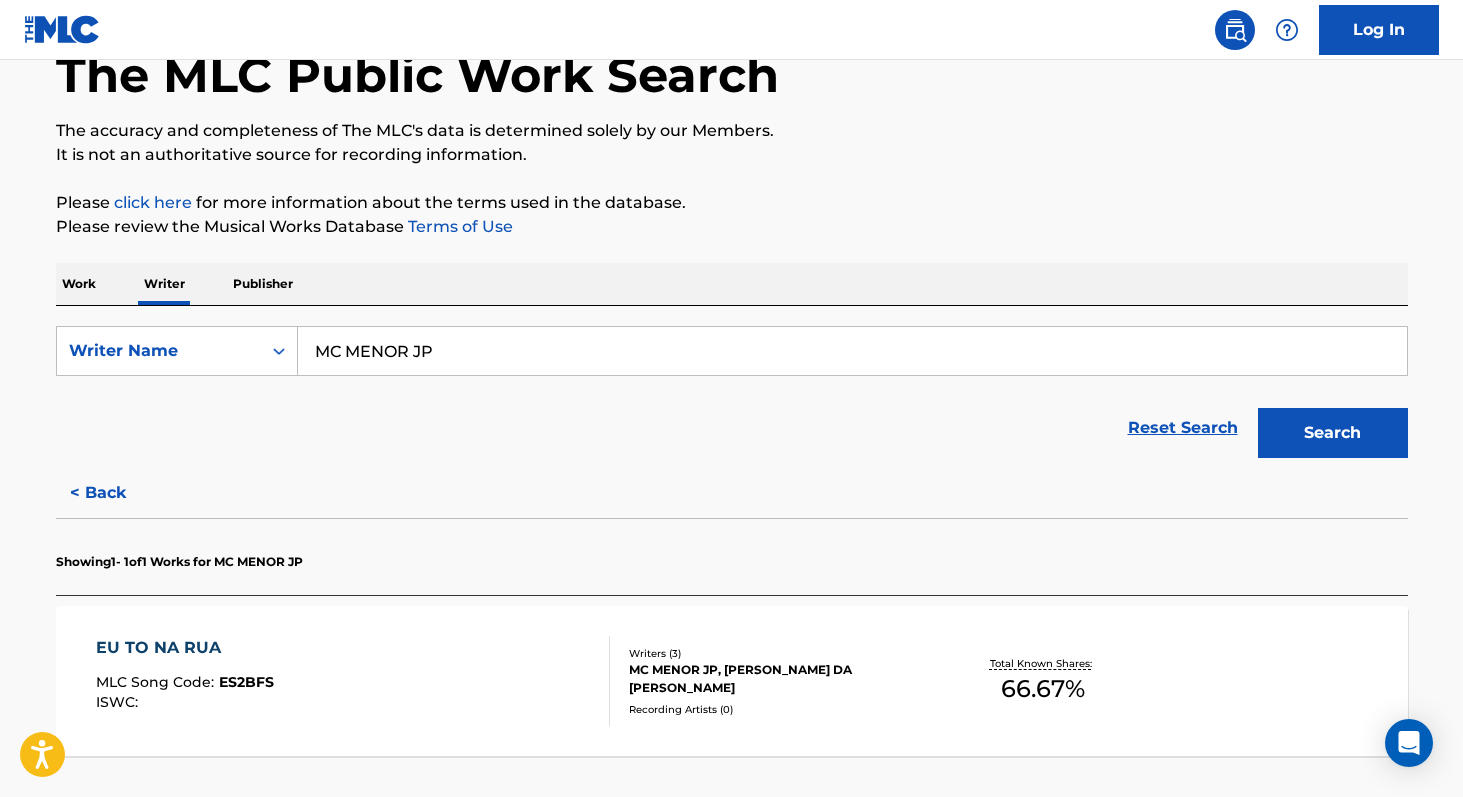 scroll, scrollTop: 87, scrollLeft: 0, axis: vertical 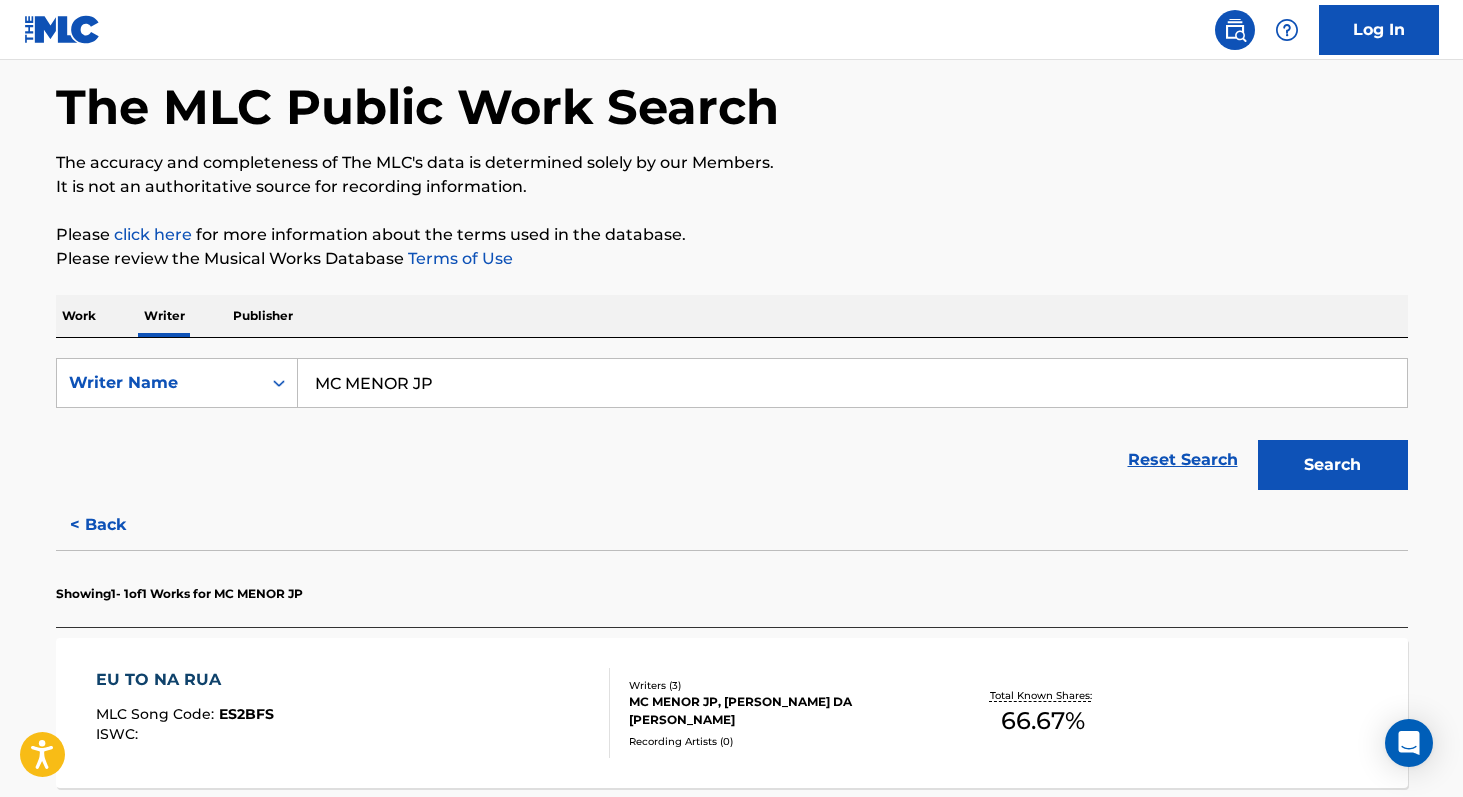 click on "< Back" at bounding box center [116, 525] 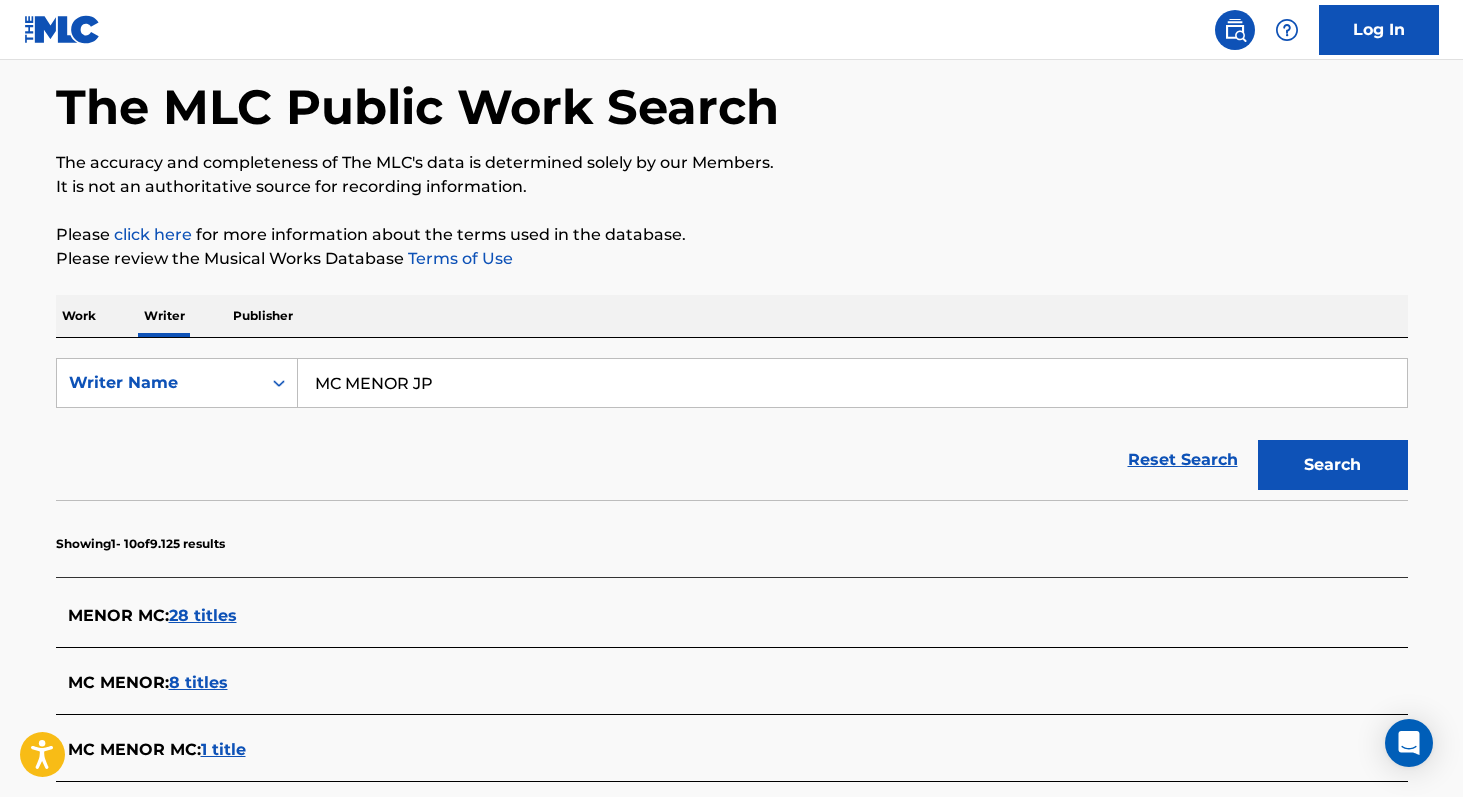 click on "28 titles" at bounding box center (203, 615) 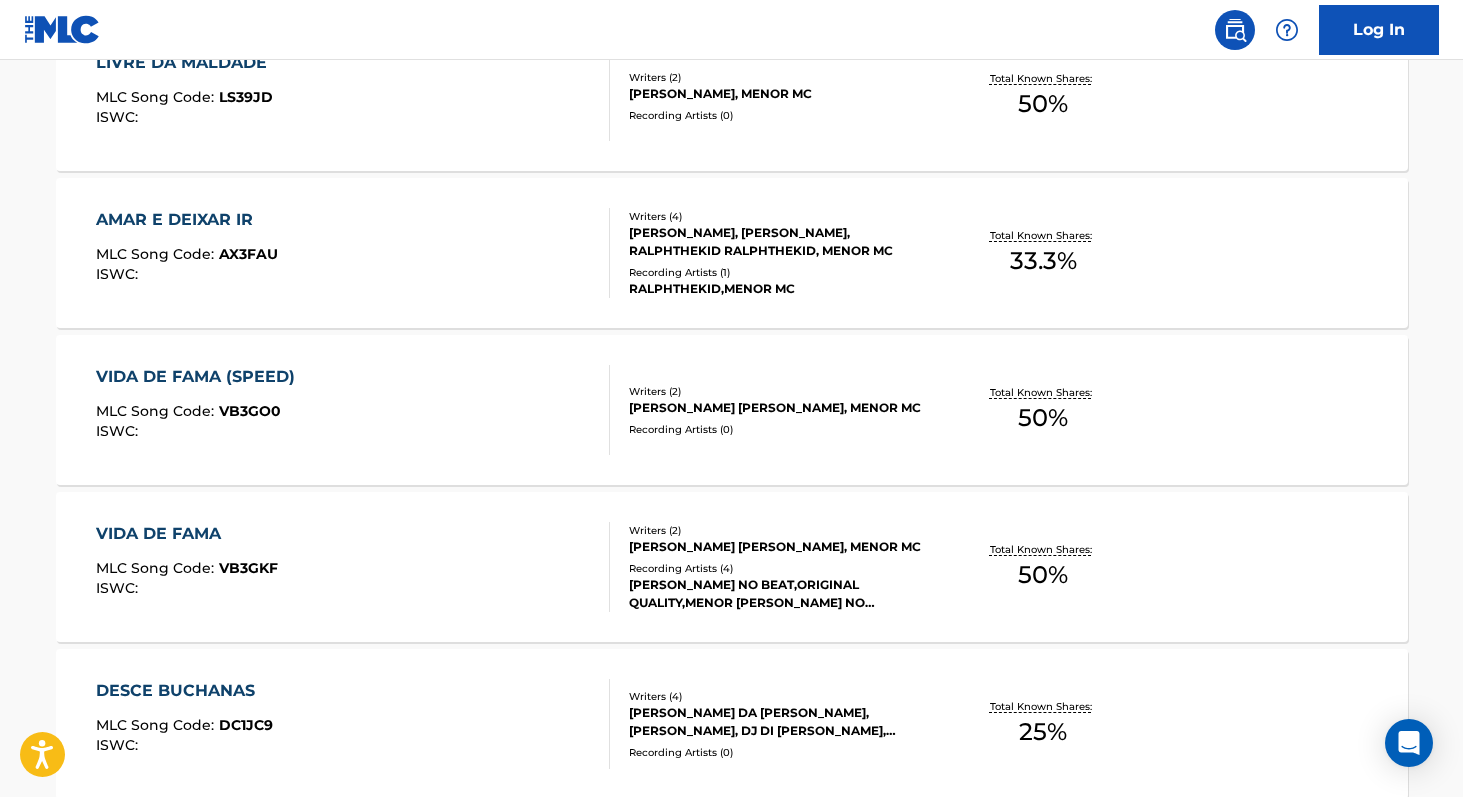 scroll, scrollTop: 1180, scrollLeft: 0, axis: vertical 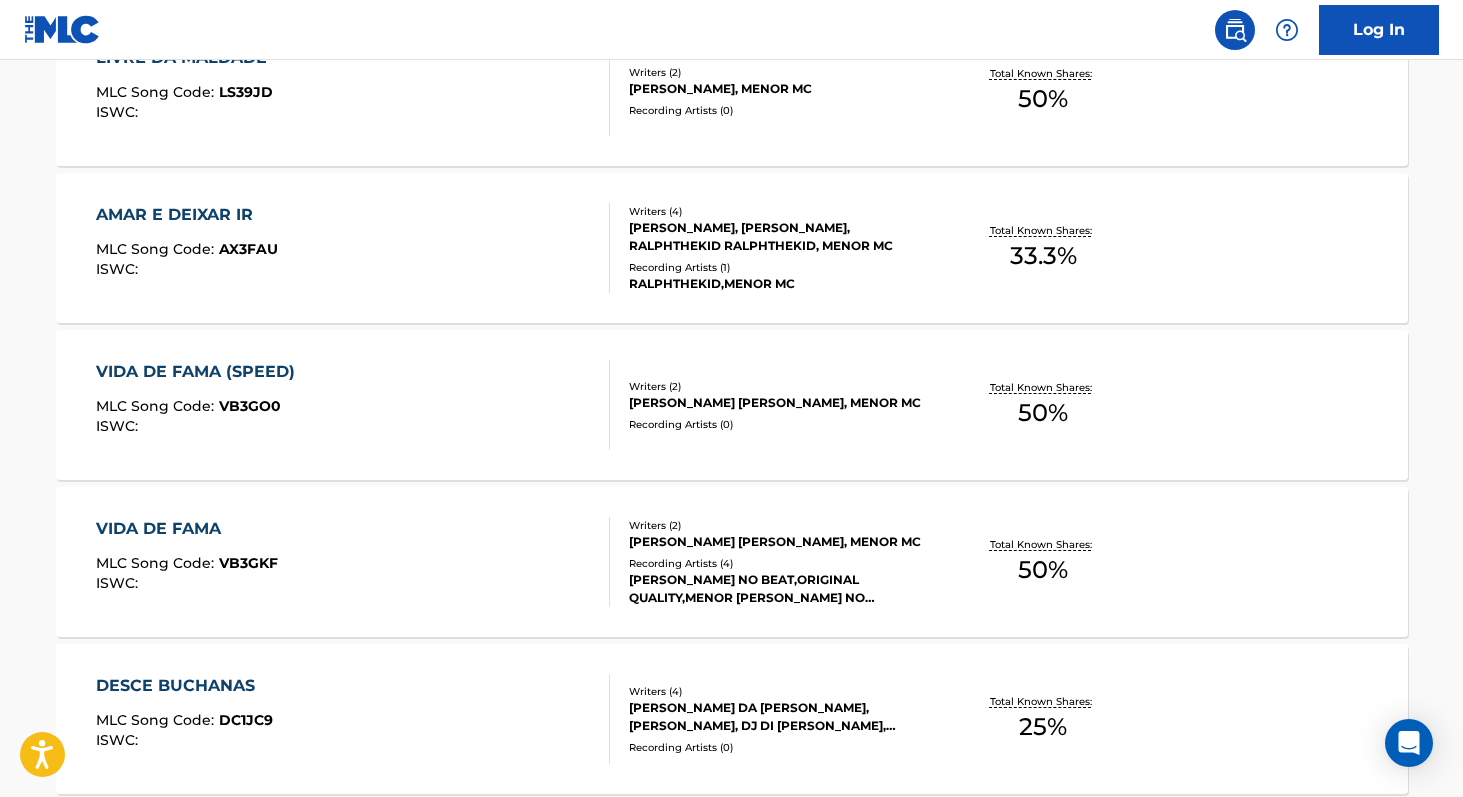 click on "Total Known Shares: 50 %" at bounding box center (1043, 405) 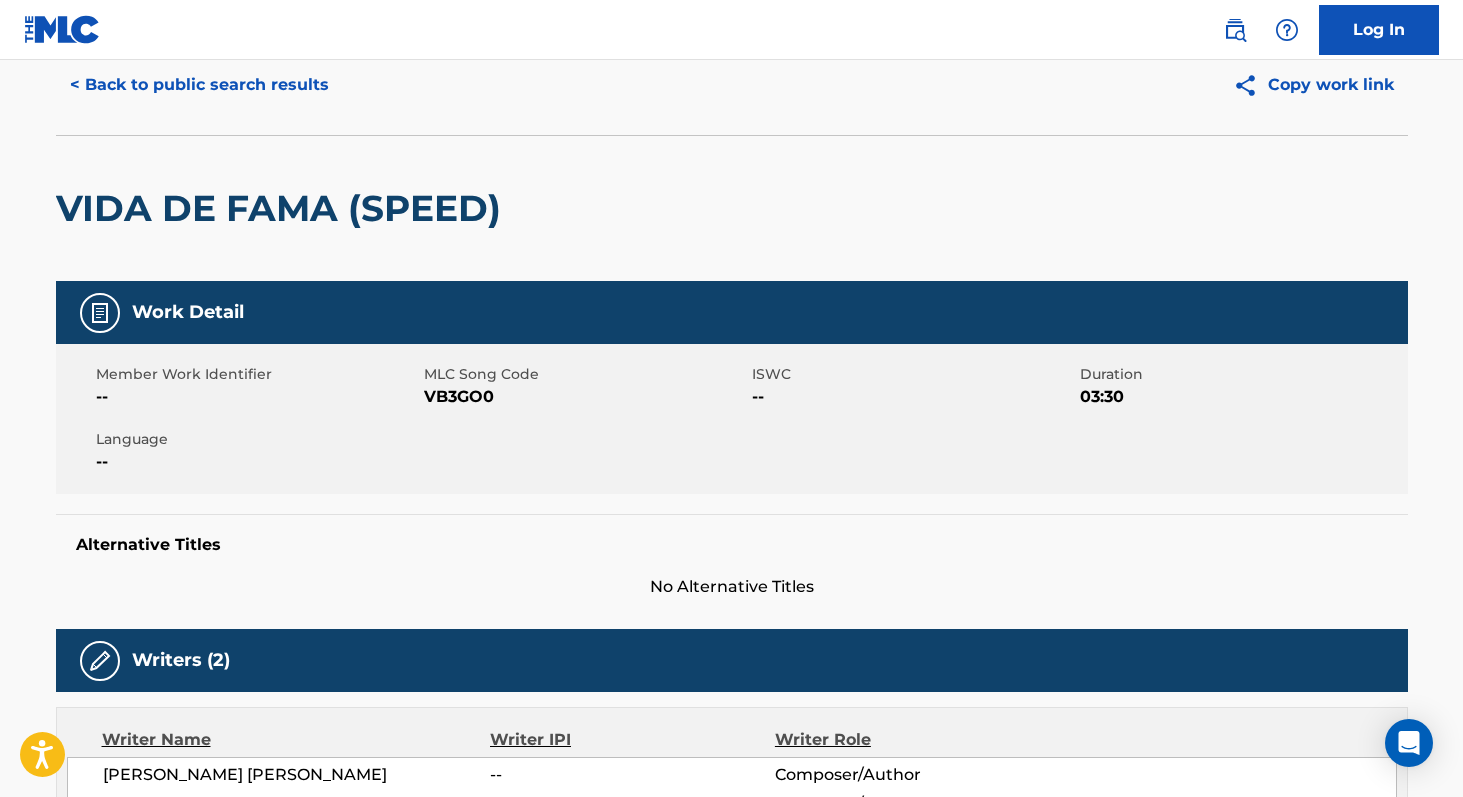 scroll, scrollTop: 4, scrollLeft: 0, axis: vertical 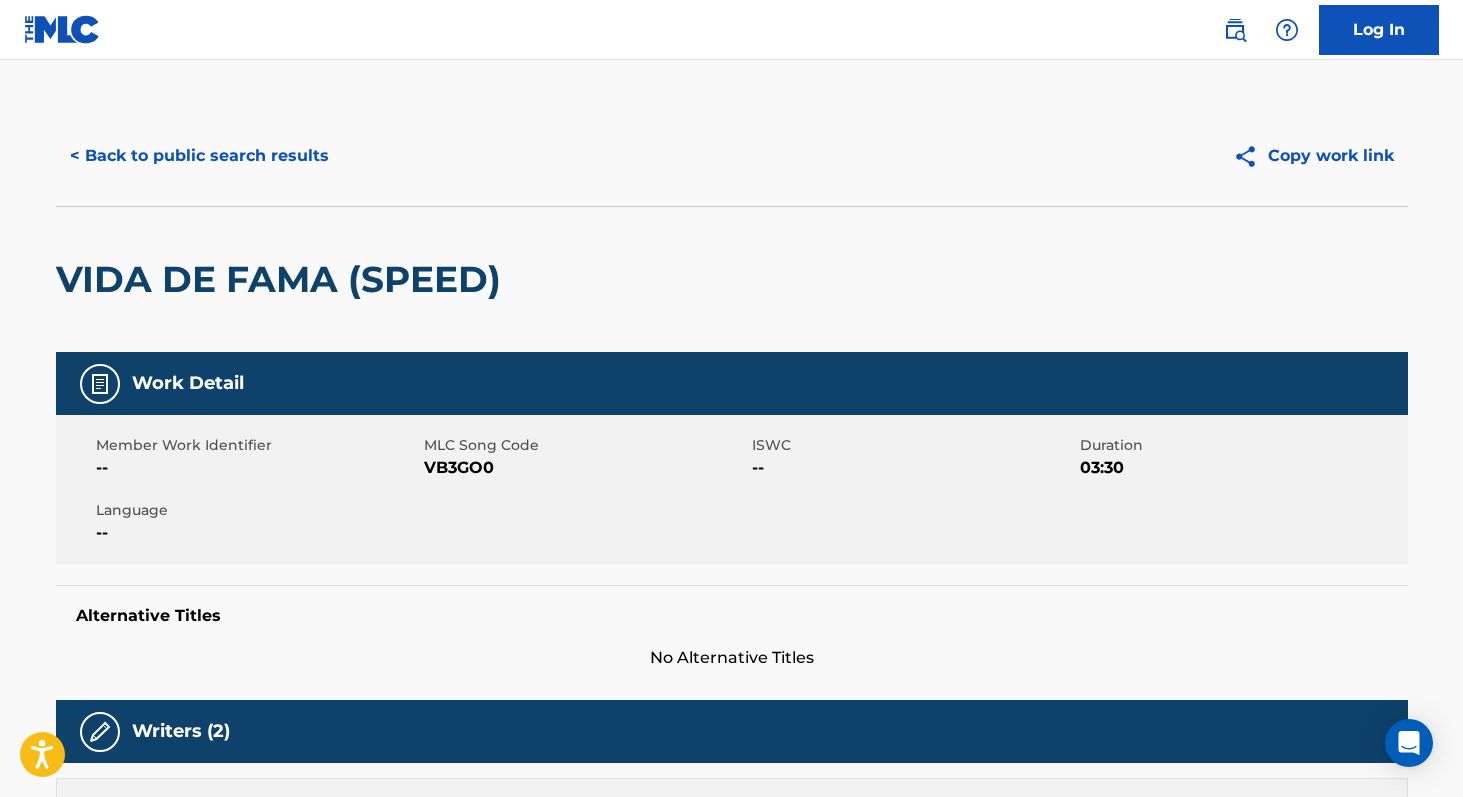 click on "< Back to public search results" at bounding box center [199, 156] 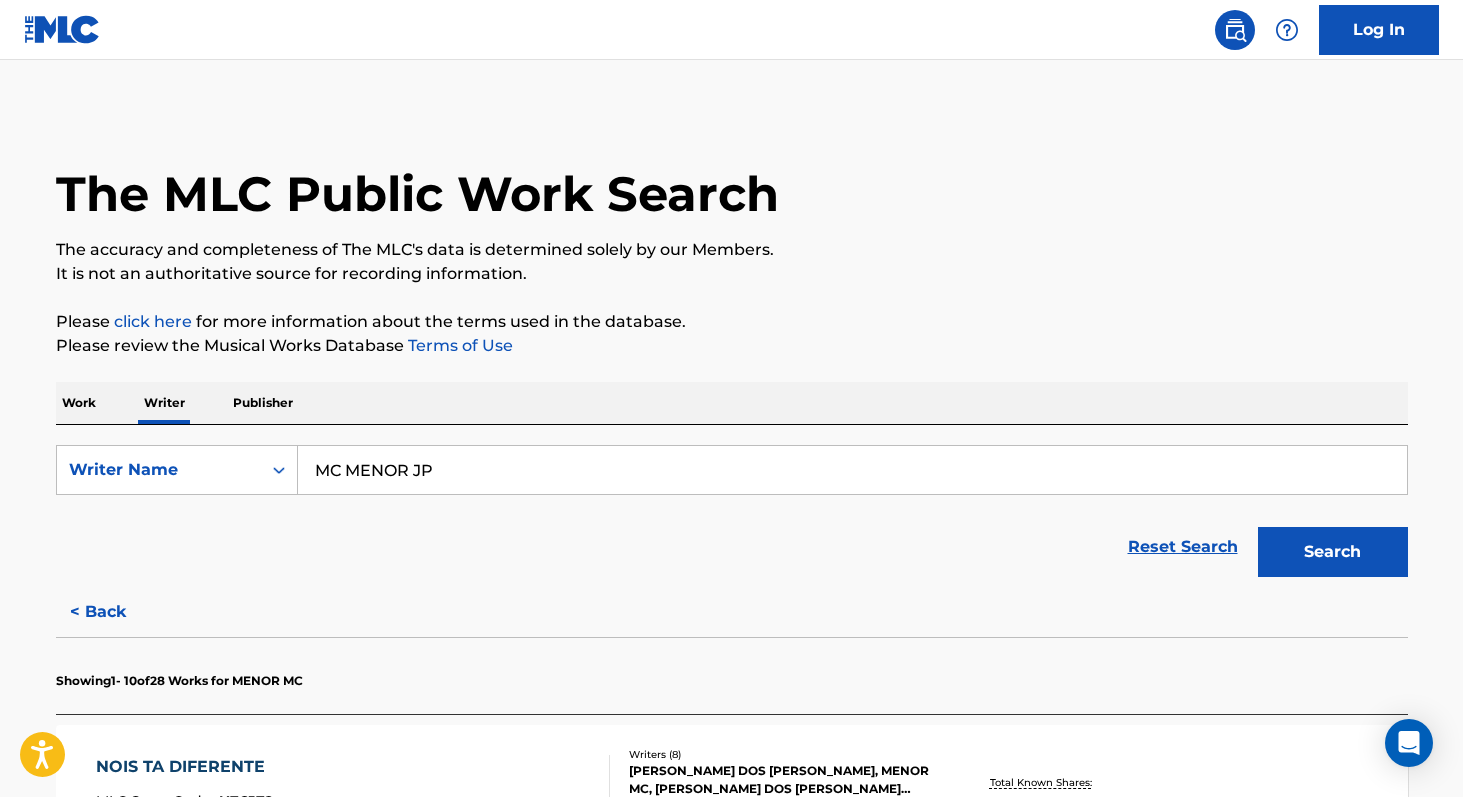 click on "MC MENOR JP" at bounding box center [852, 470] 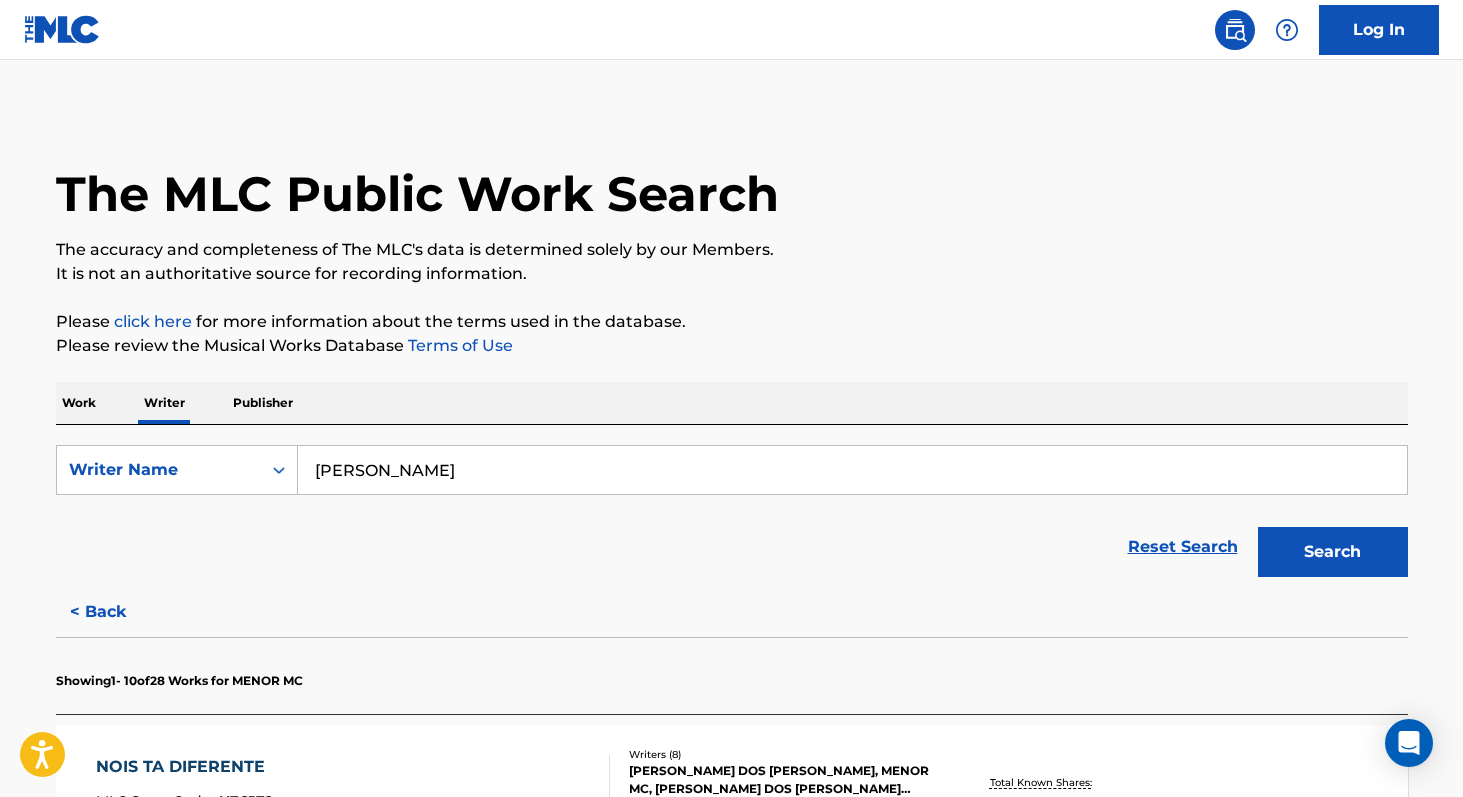 type on "[PERSON_NAME]" 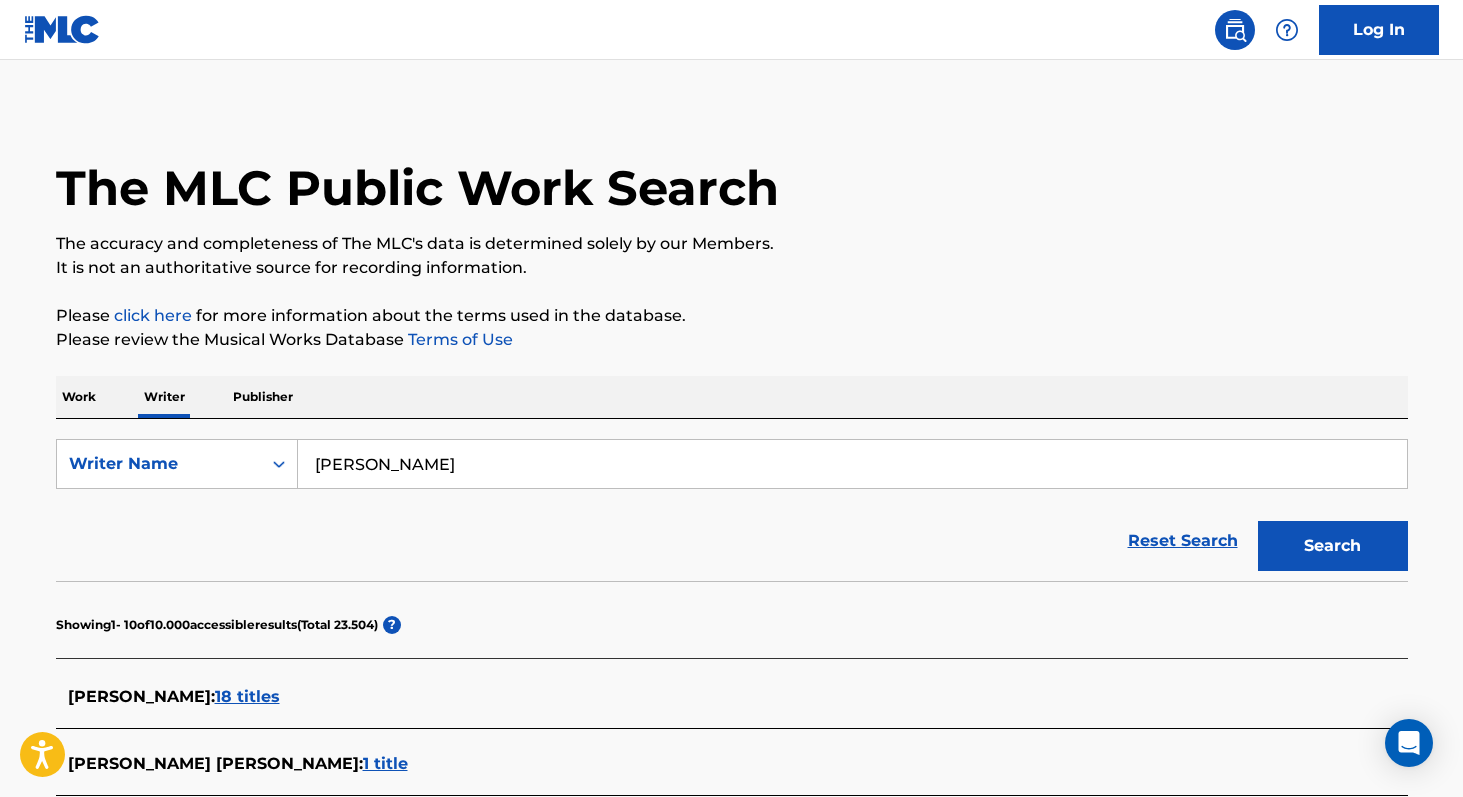 scroll, scrollTop: 0, scrollLeft: 0, axis: both 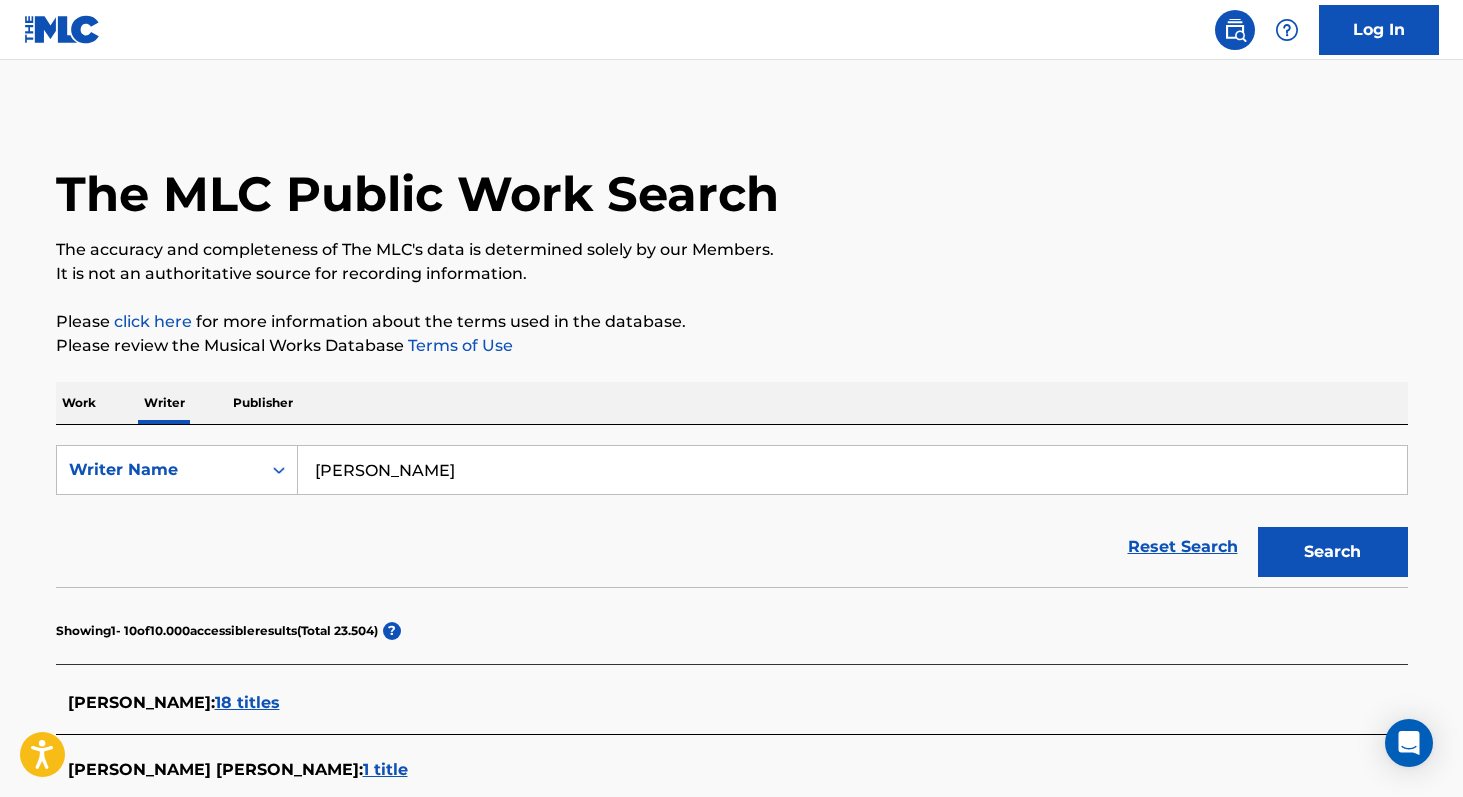 click on "Work" at bounding box center (79, 403) 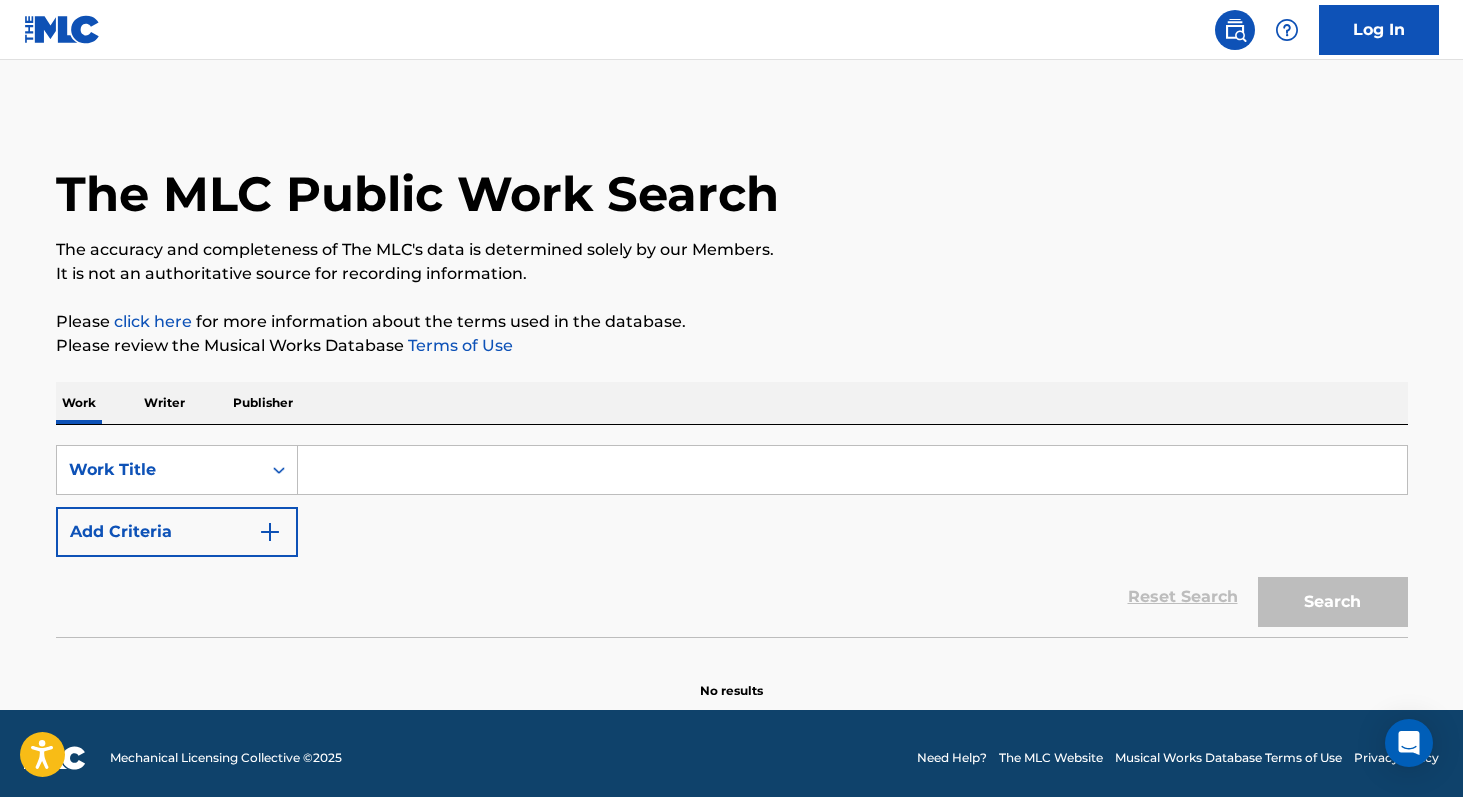 click at bounding box center (270, 532) 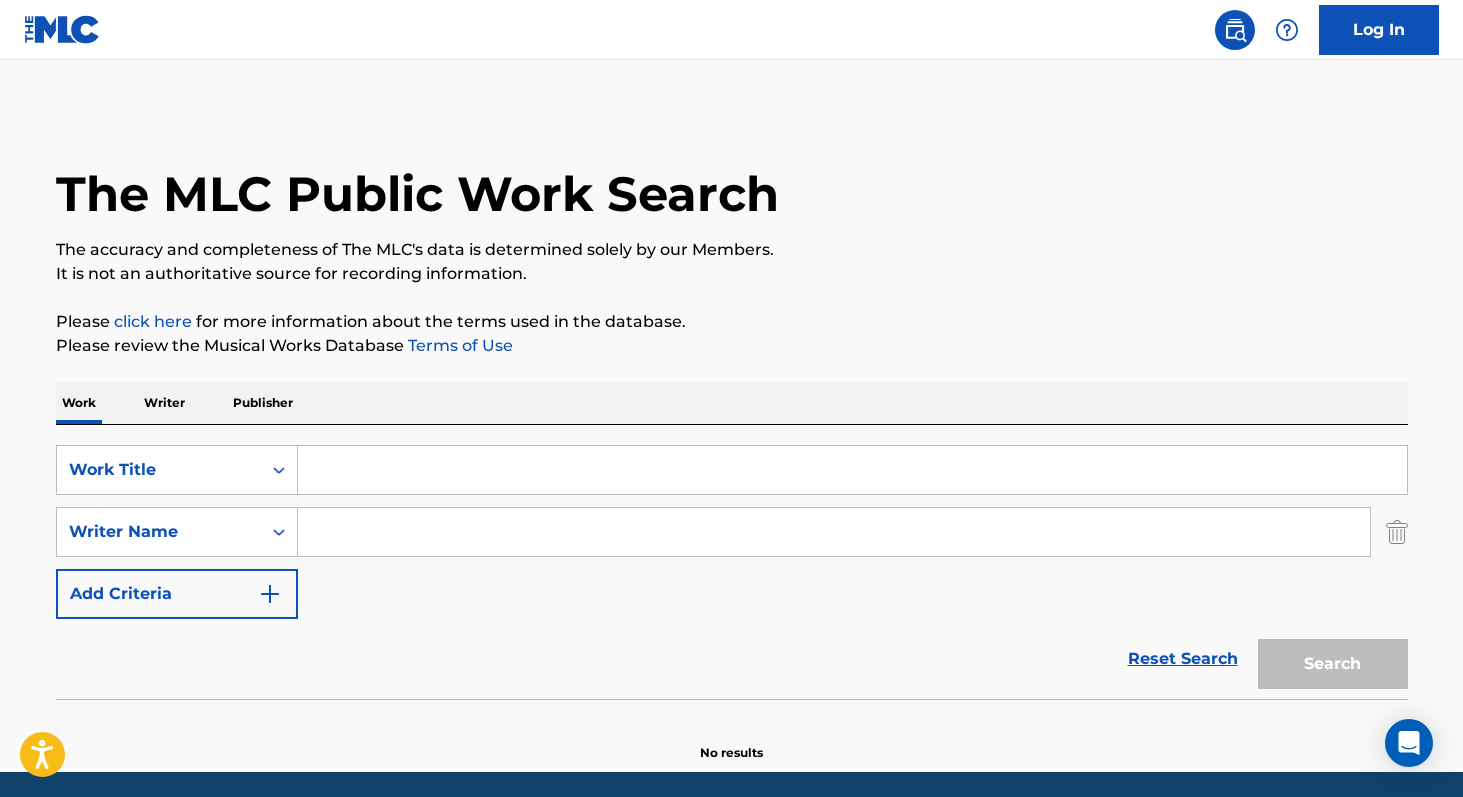 click at bounding box center [834, 532] 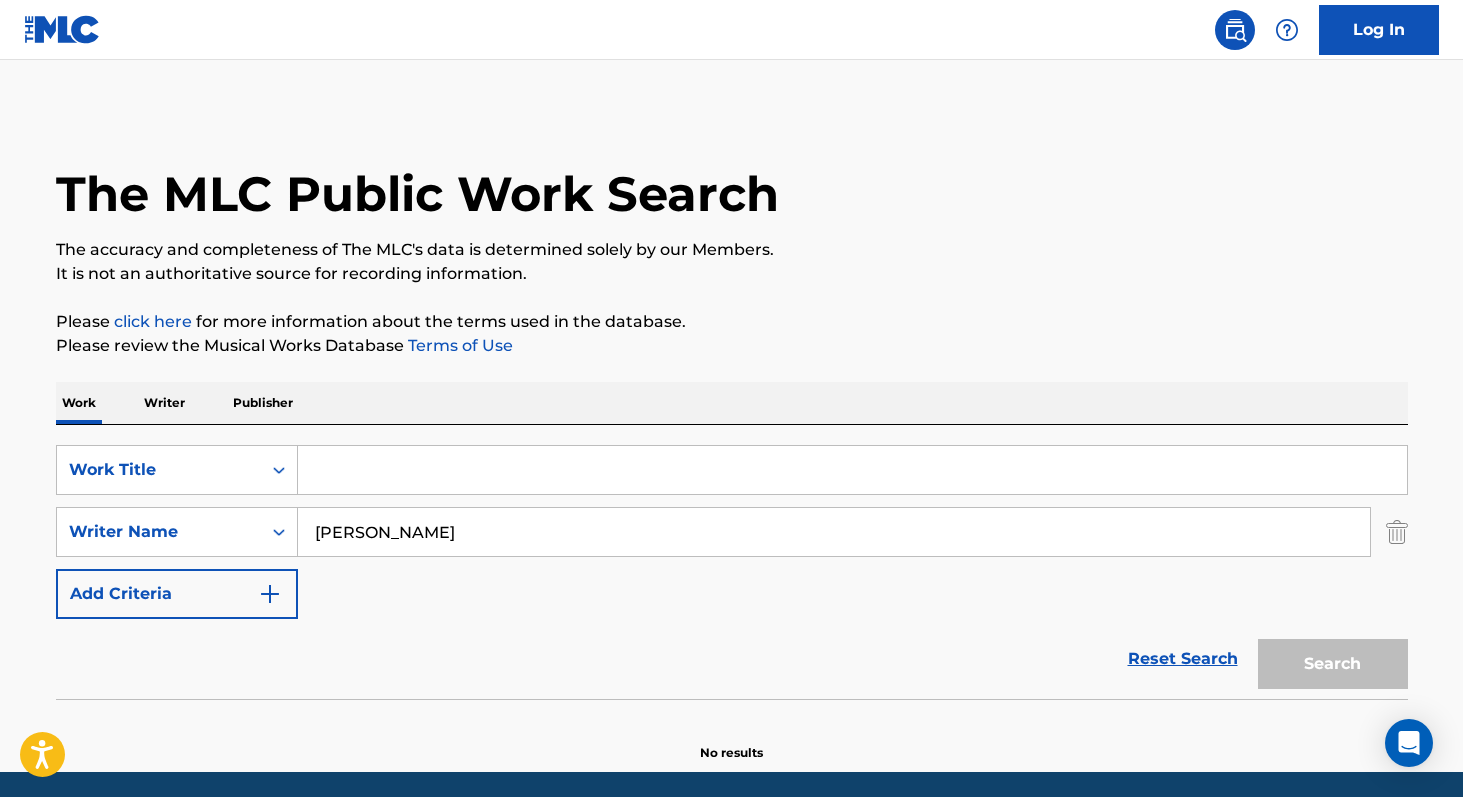 type on "[PERSON_NAME]" 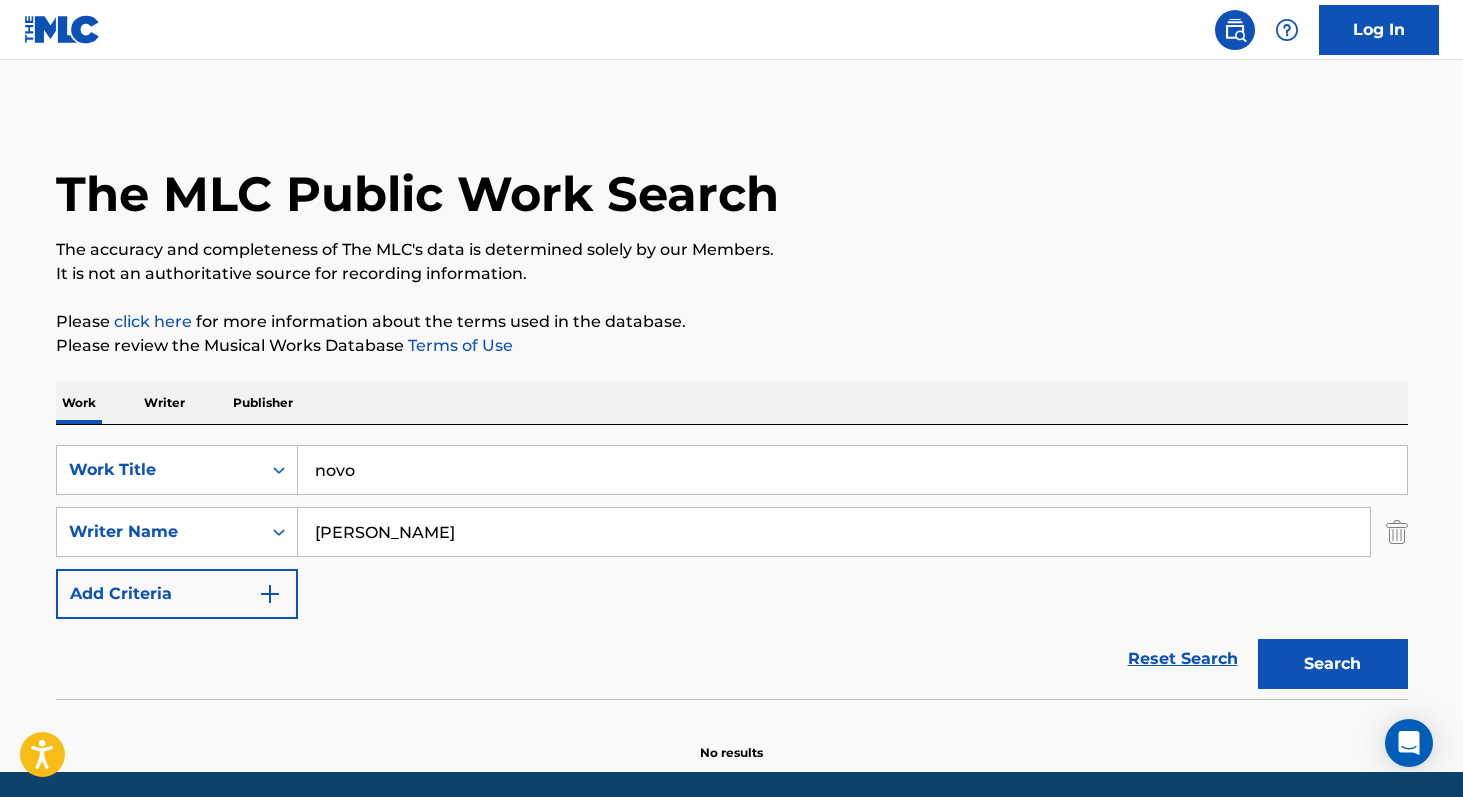 type on "novo" 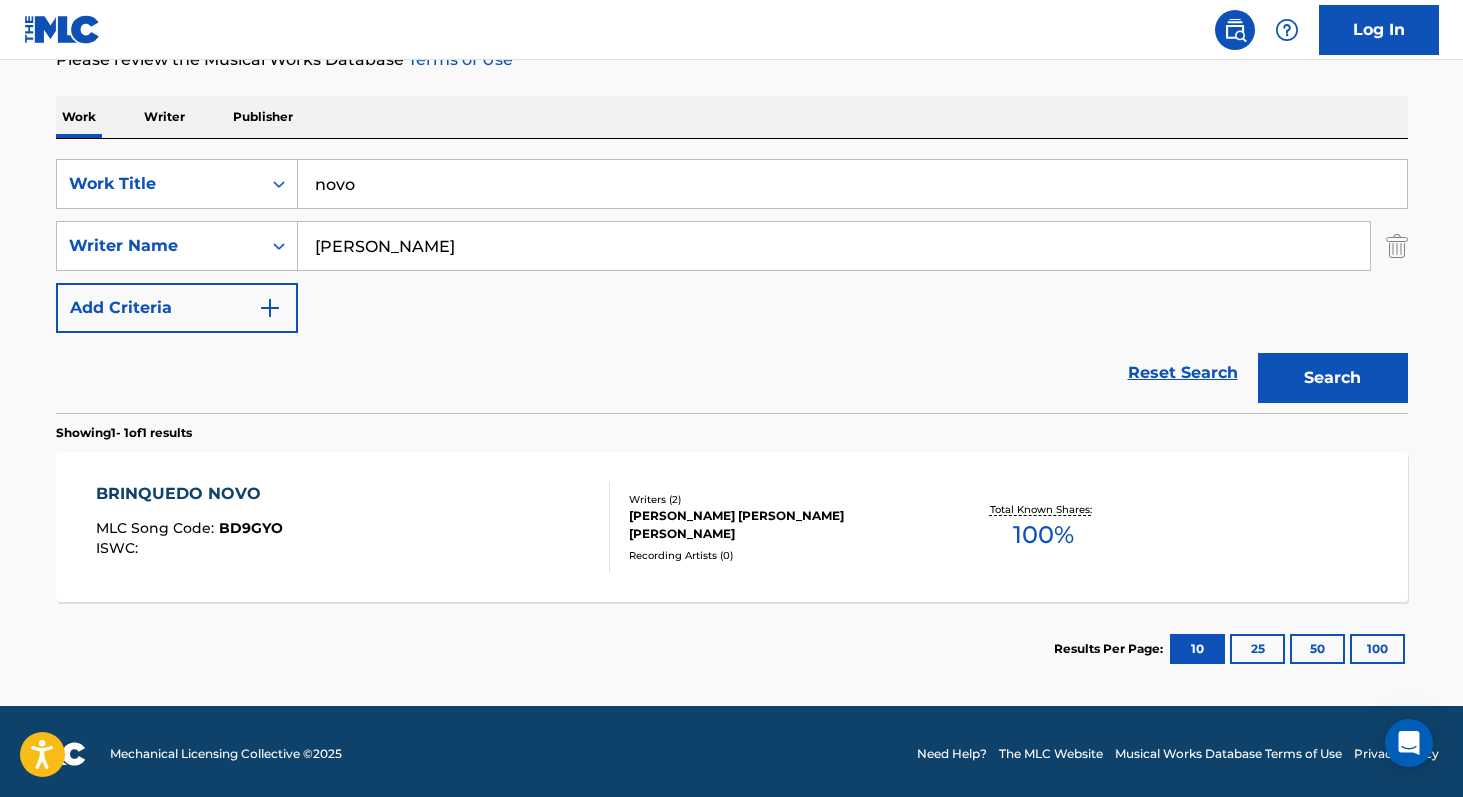 scroll, scrollTop: 291, scrollLeft: 0, axis: vertical 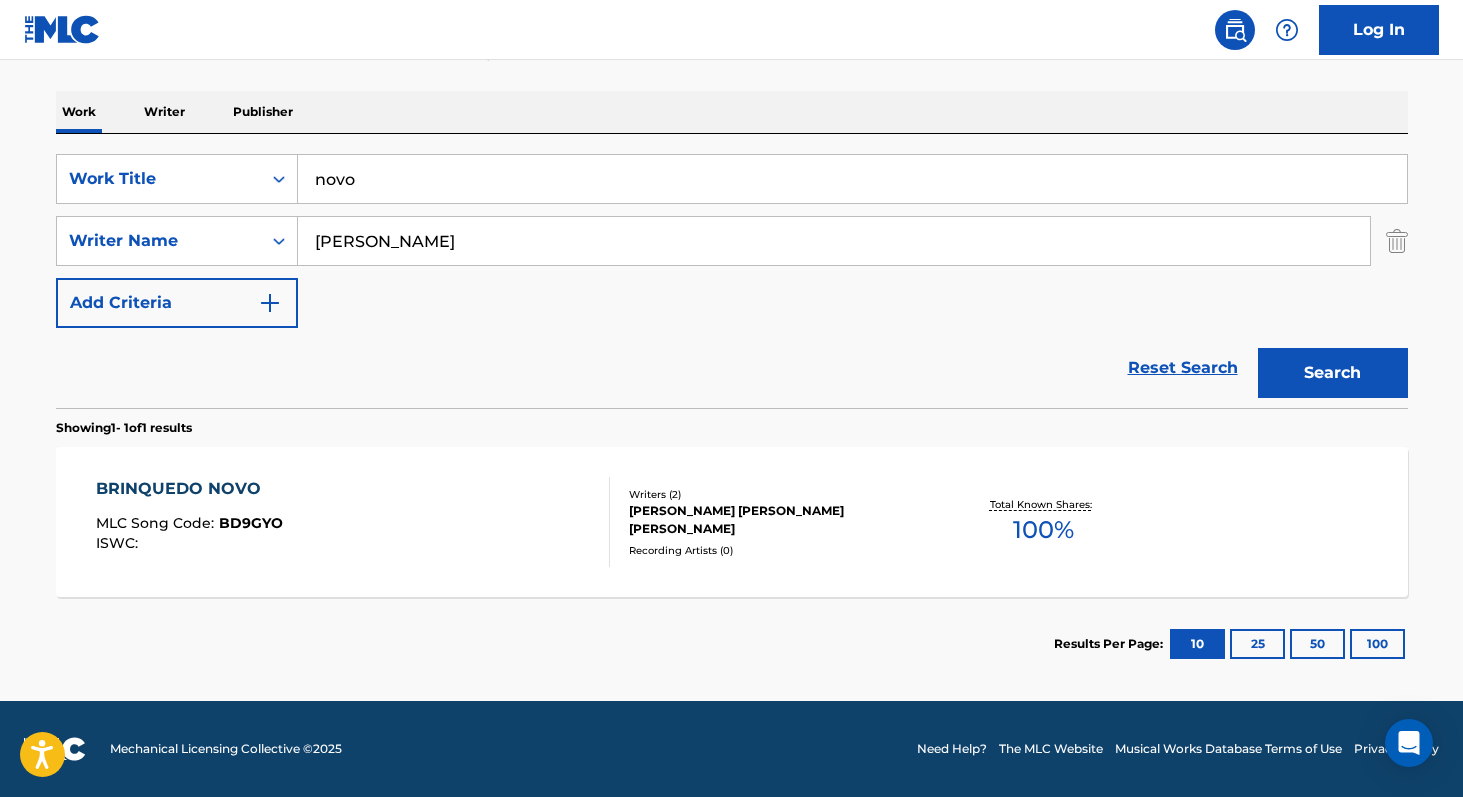 click on "Total Known Shares: 100 %" at bounding box center (1043, 522) 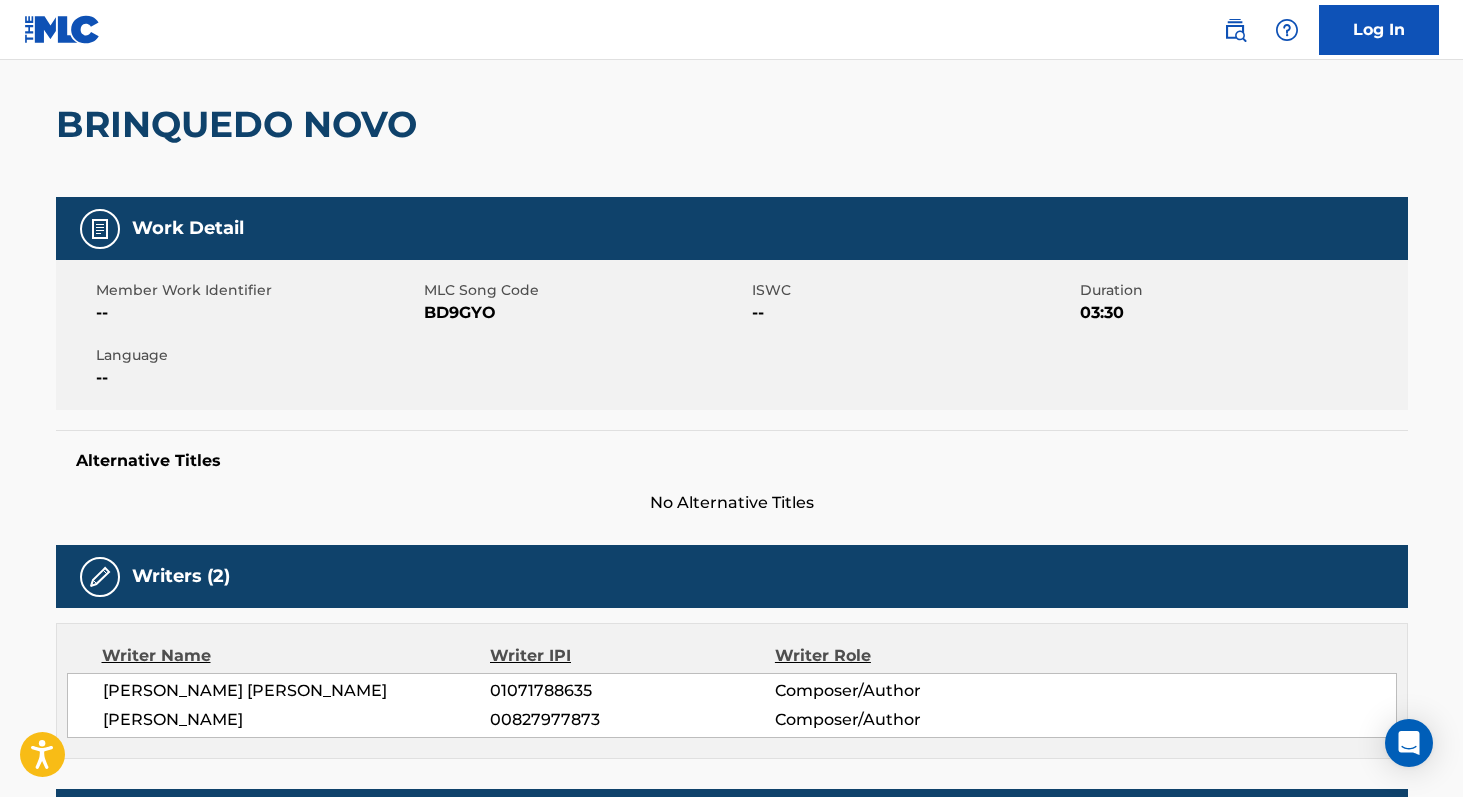 scroll, scrollTop: 187, scrollLeft: 0, axis: vertical 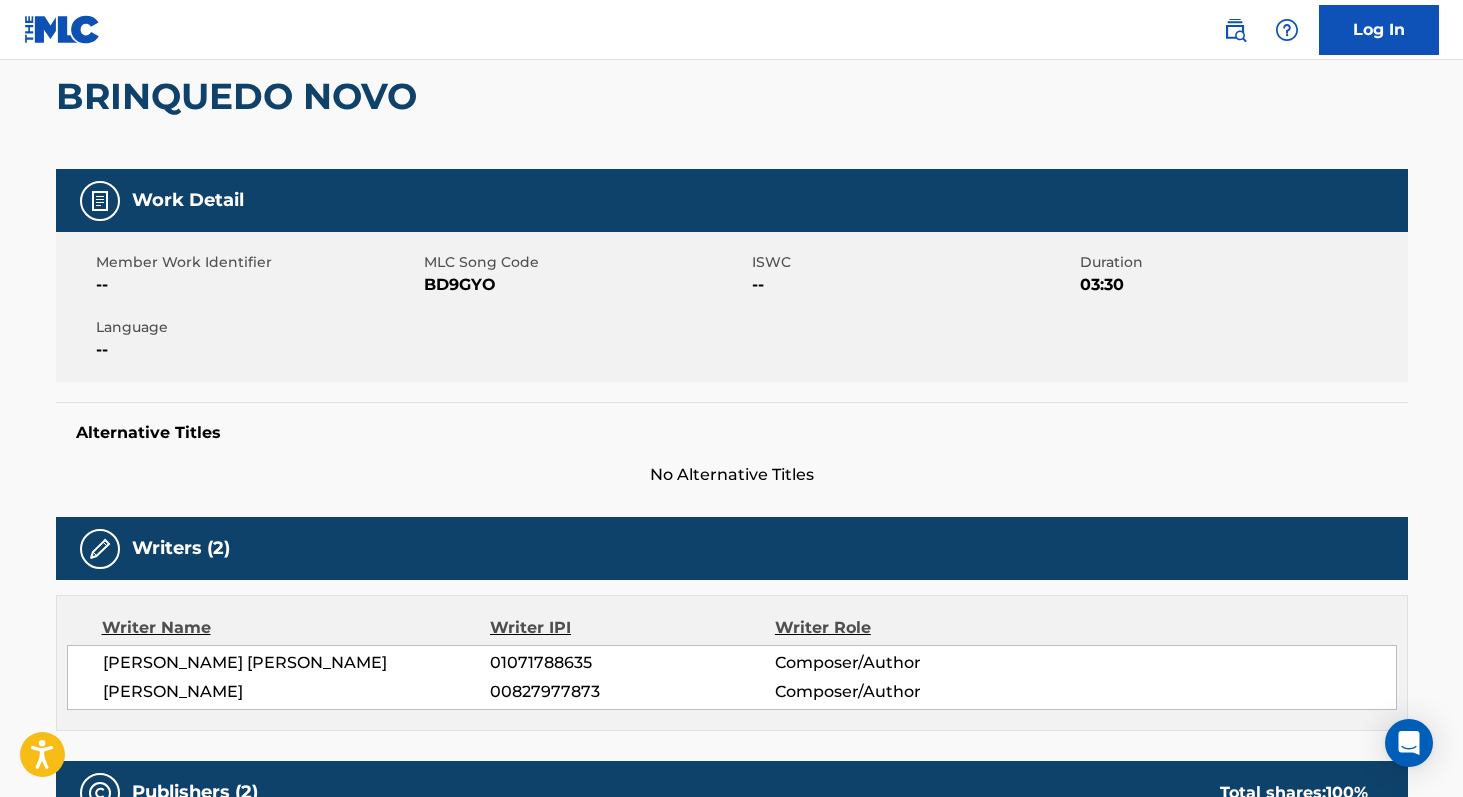 click on "00827977873" at bounding box center [632, 692] 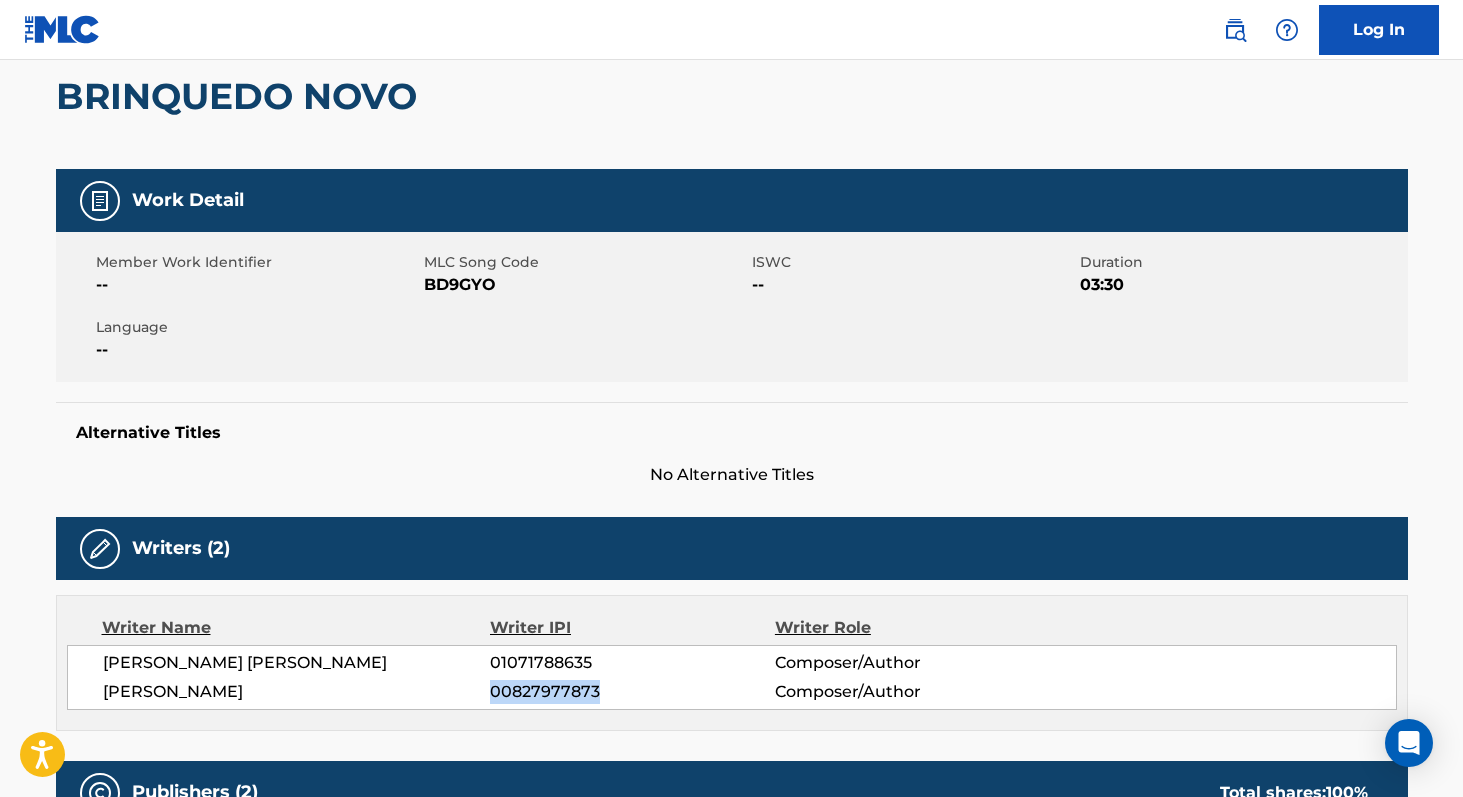 click on "00827977873" at bounding box center (632, 692) 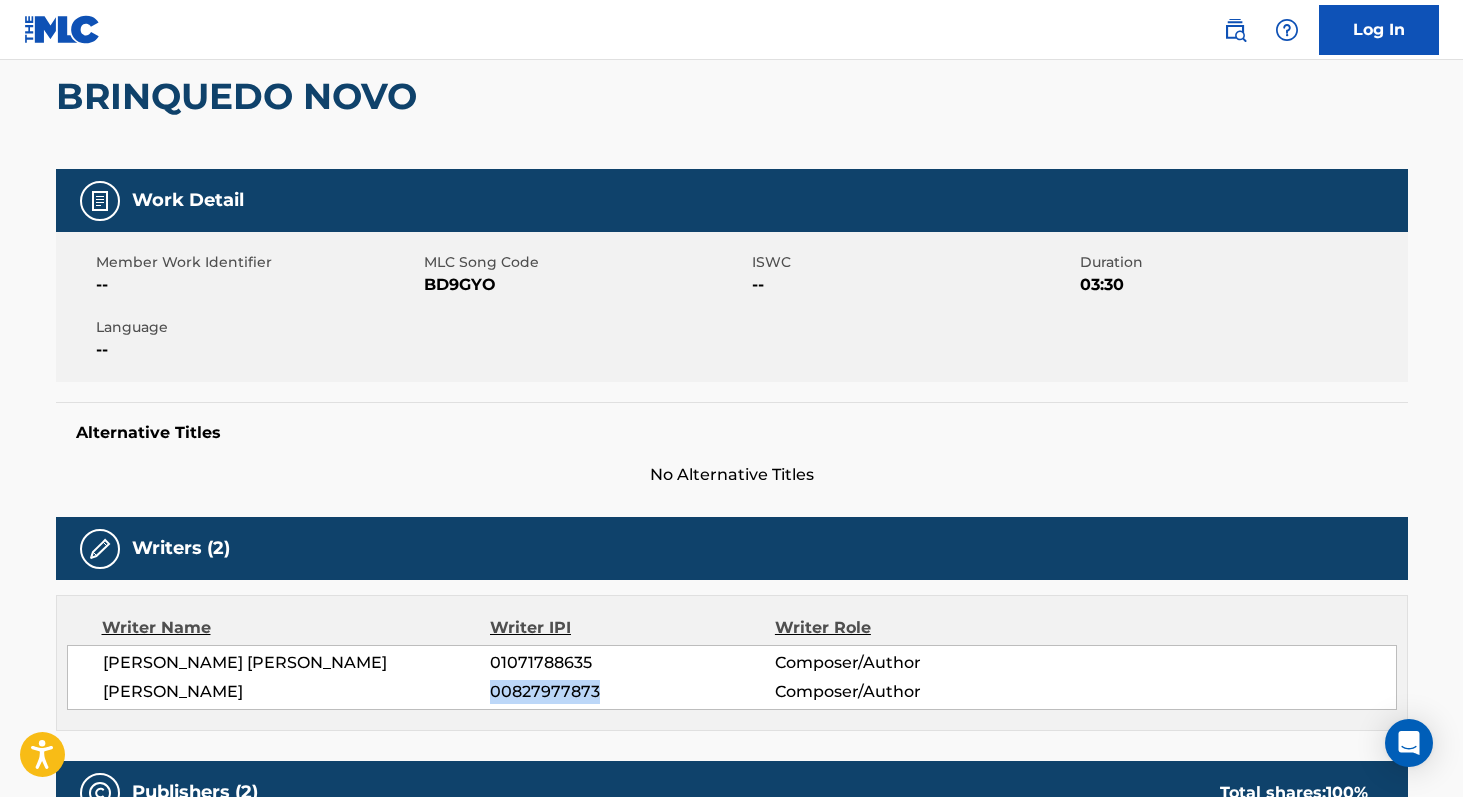 copy on "00827977873" 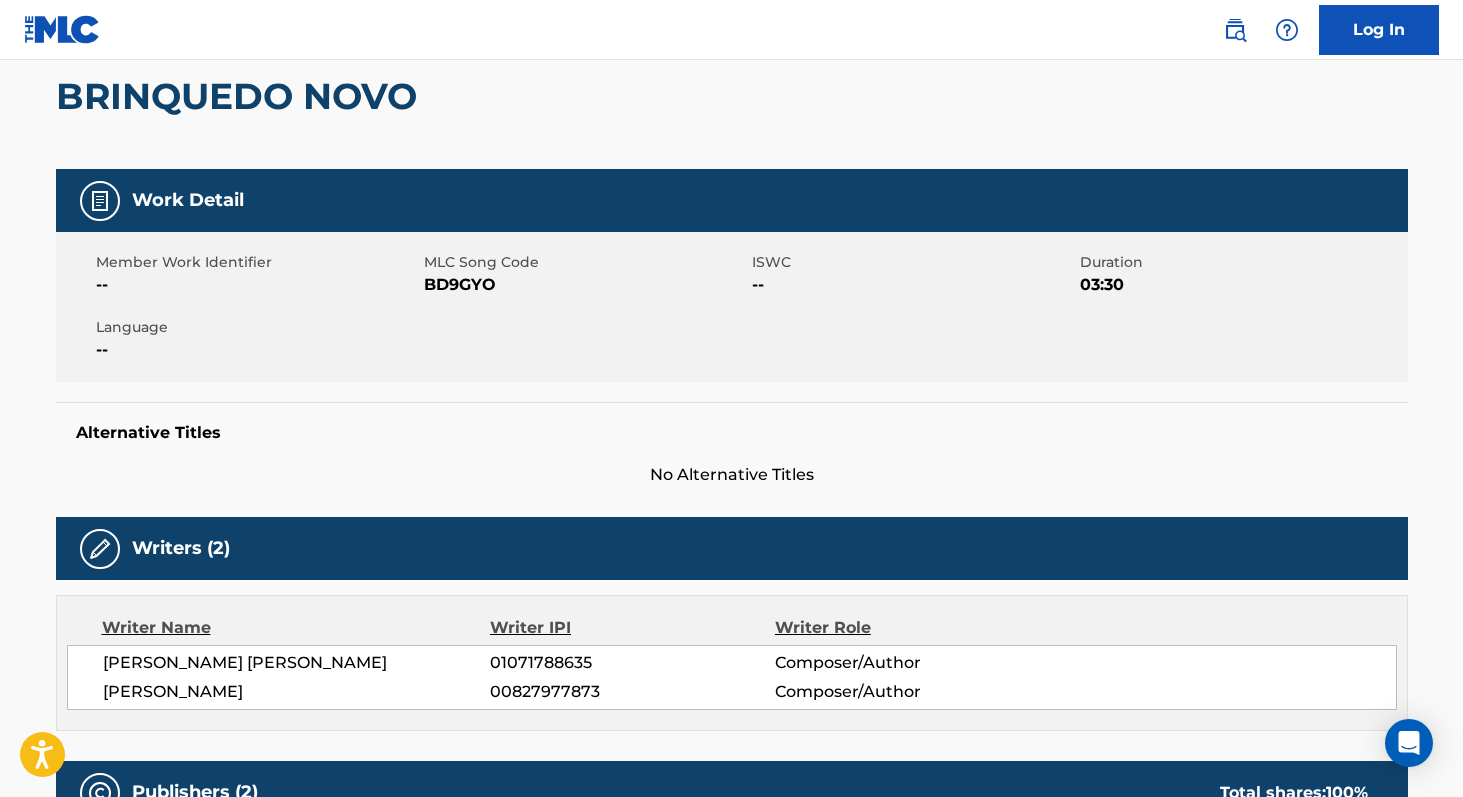 click on "[PERSON_NAME] [PERSON_NAME] 01071788635 Composer/Author [PERSON_NAME] 00827977873 Composer/Author" at bounding box center (732, 677) 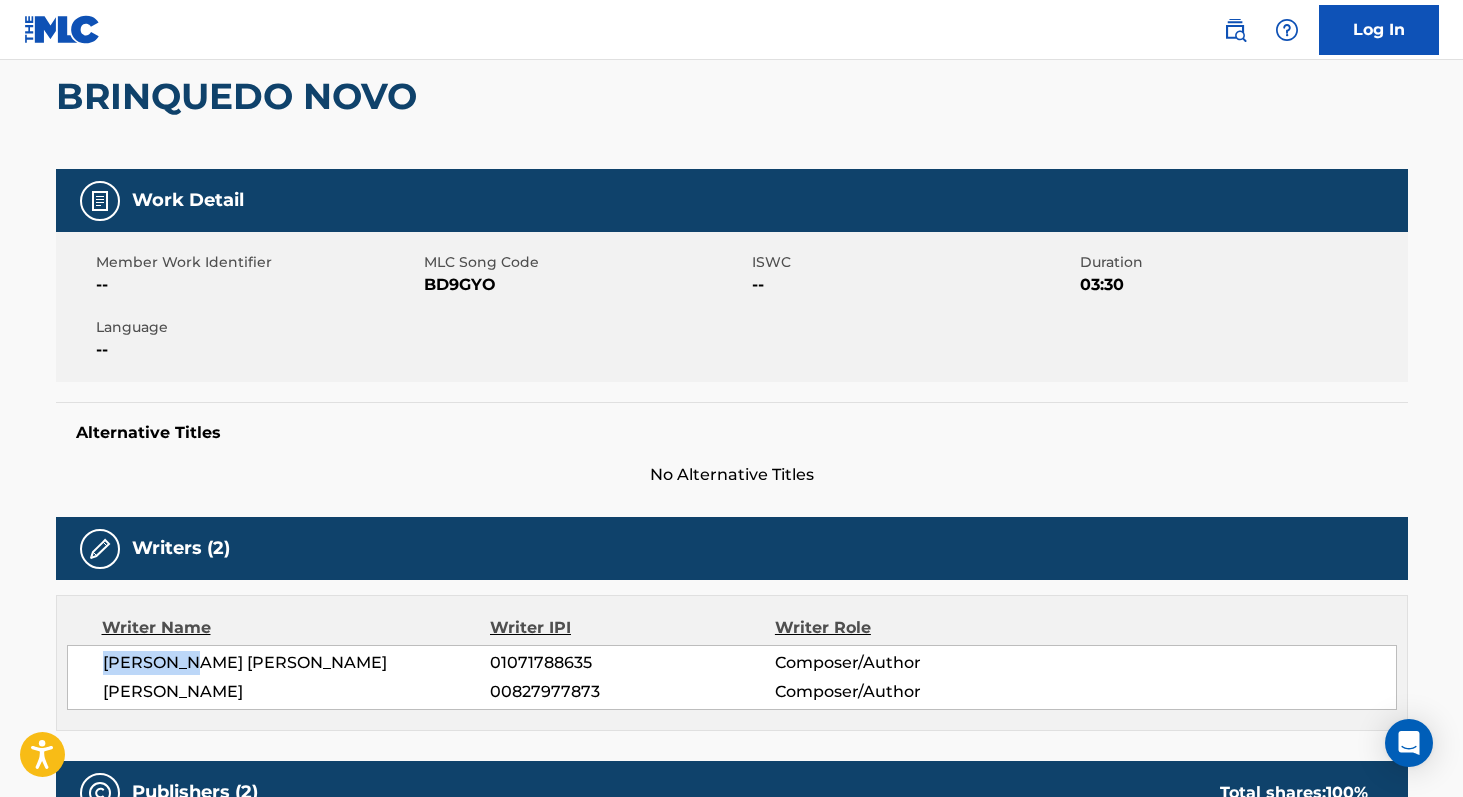 click on "[PERSON_NAME] [PERSON_NAME] 01071788635 Composer/Author [PERSON_NAME] 00827977873 Composer/Author" at bounding box center (732, 677) 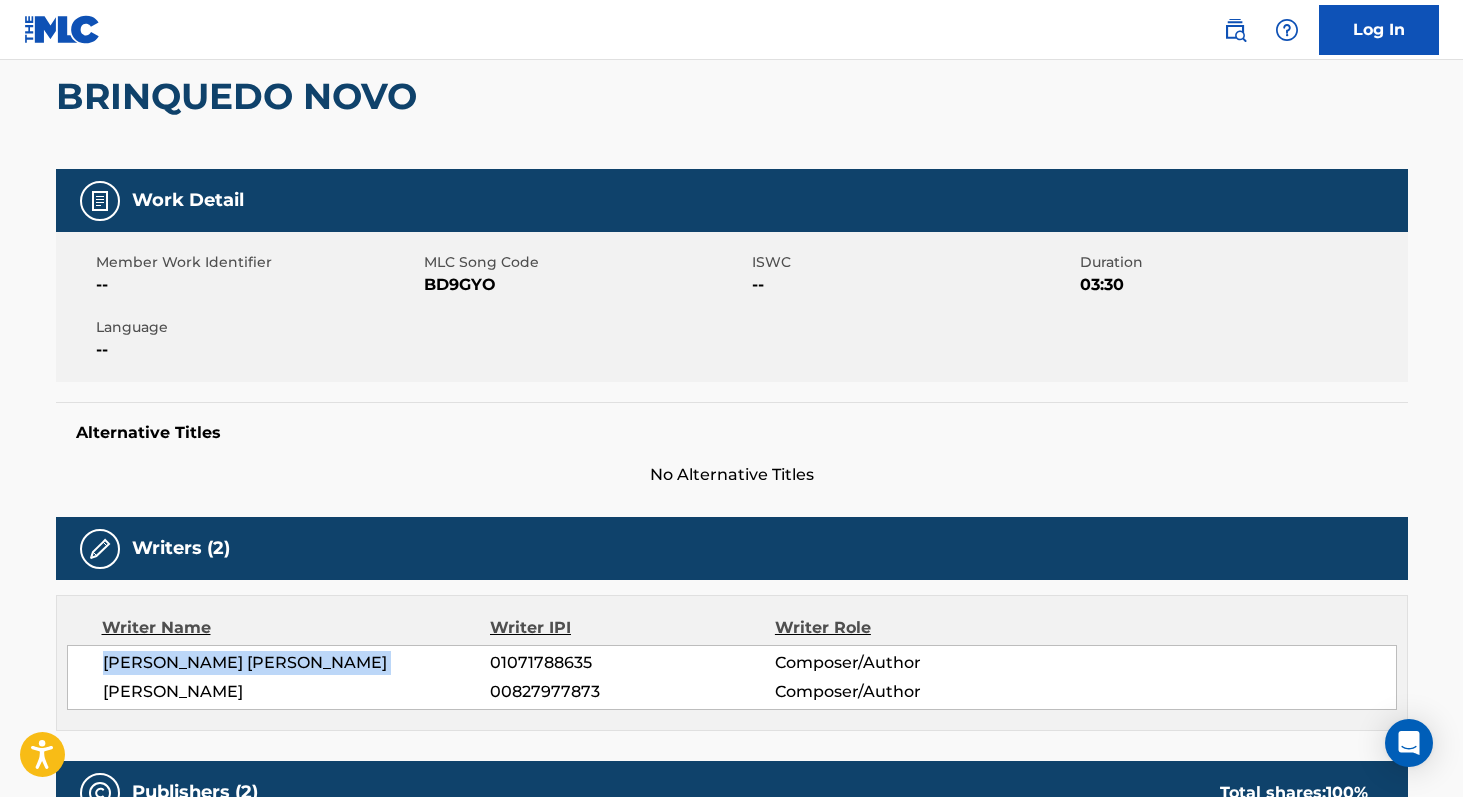 click on "[PERSON_NAME] [PERSON_NAME] 01071788635 Composer/Author [PERSON_NAME] 00827977873 Composer/Author" at bounding box center (732, 677) 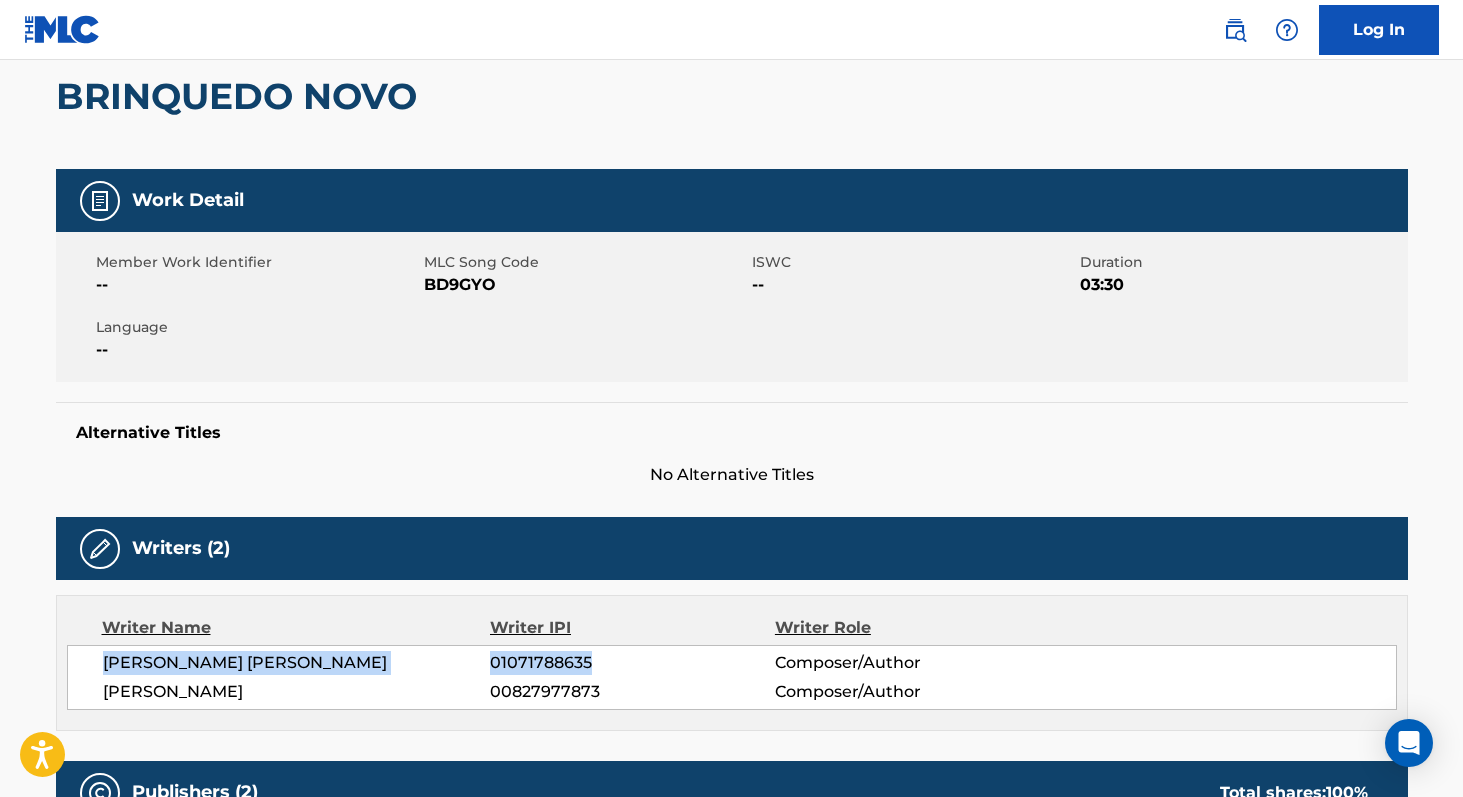 copy on "[PERSON_NAME] [PERSON_NAME] 01071788635" 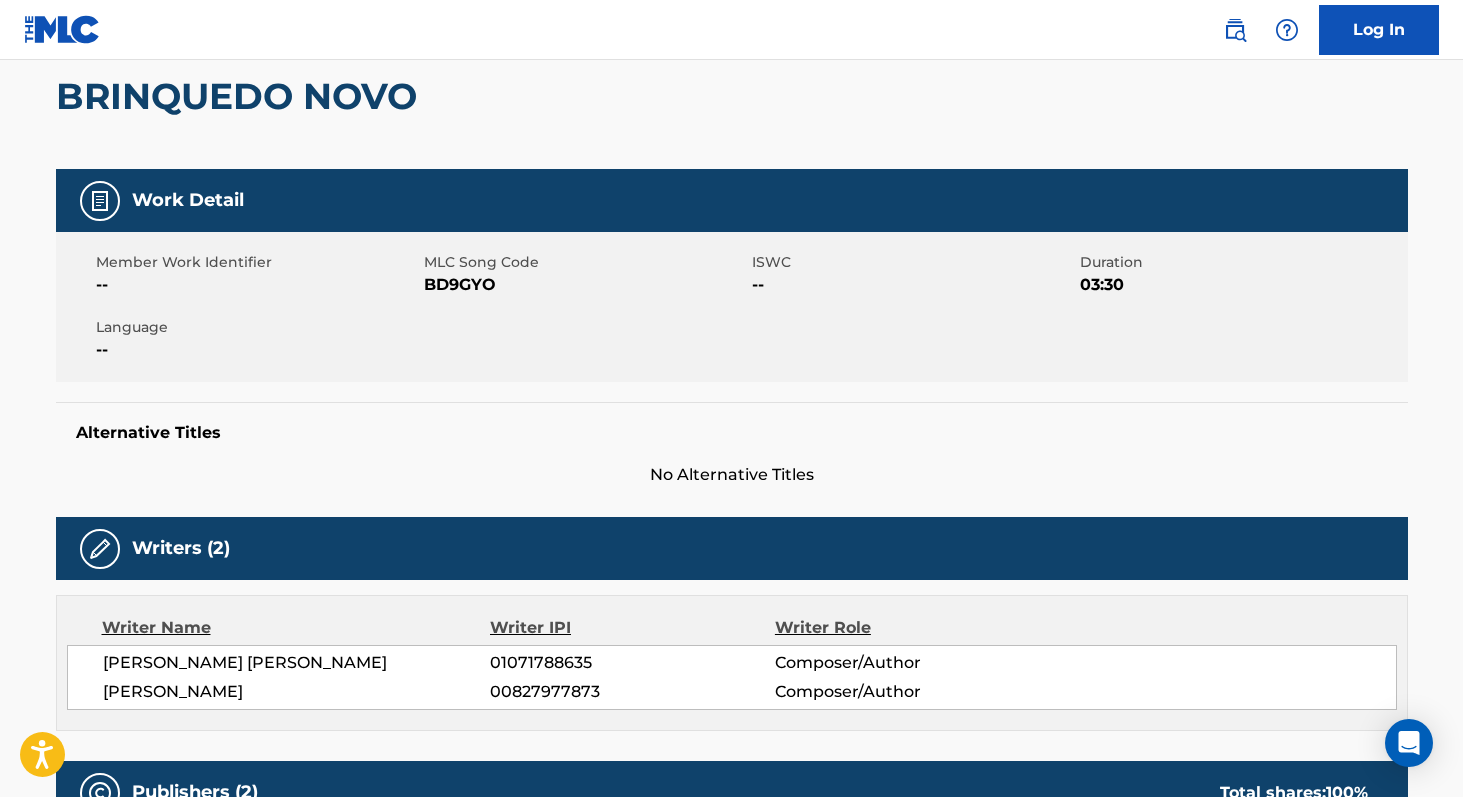 click on "BD9GYO" at bounding box center (585, 285) 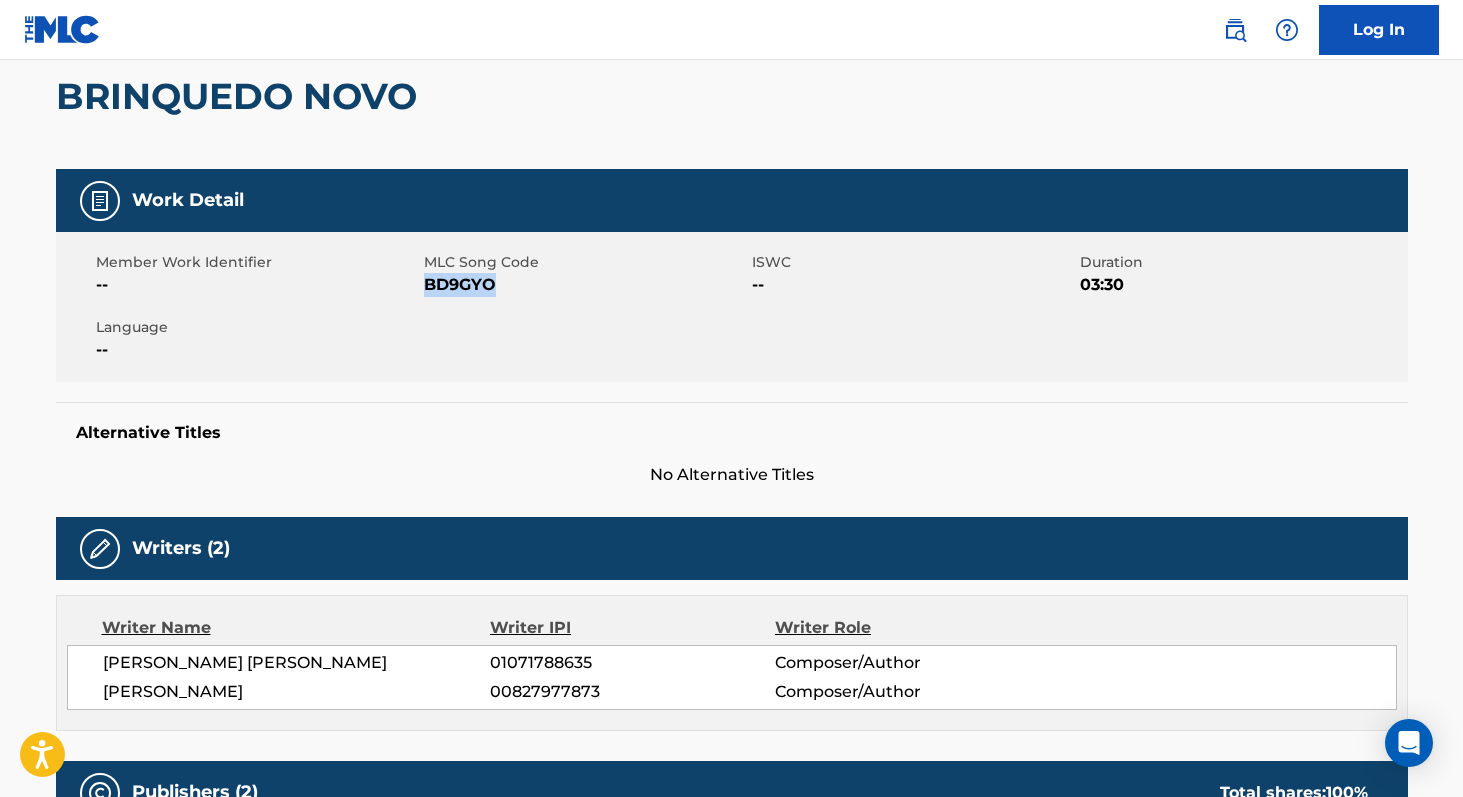 click on "BD9GYO" at bounding box center [585, 285] 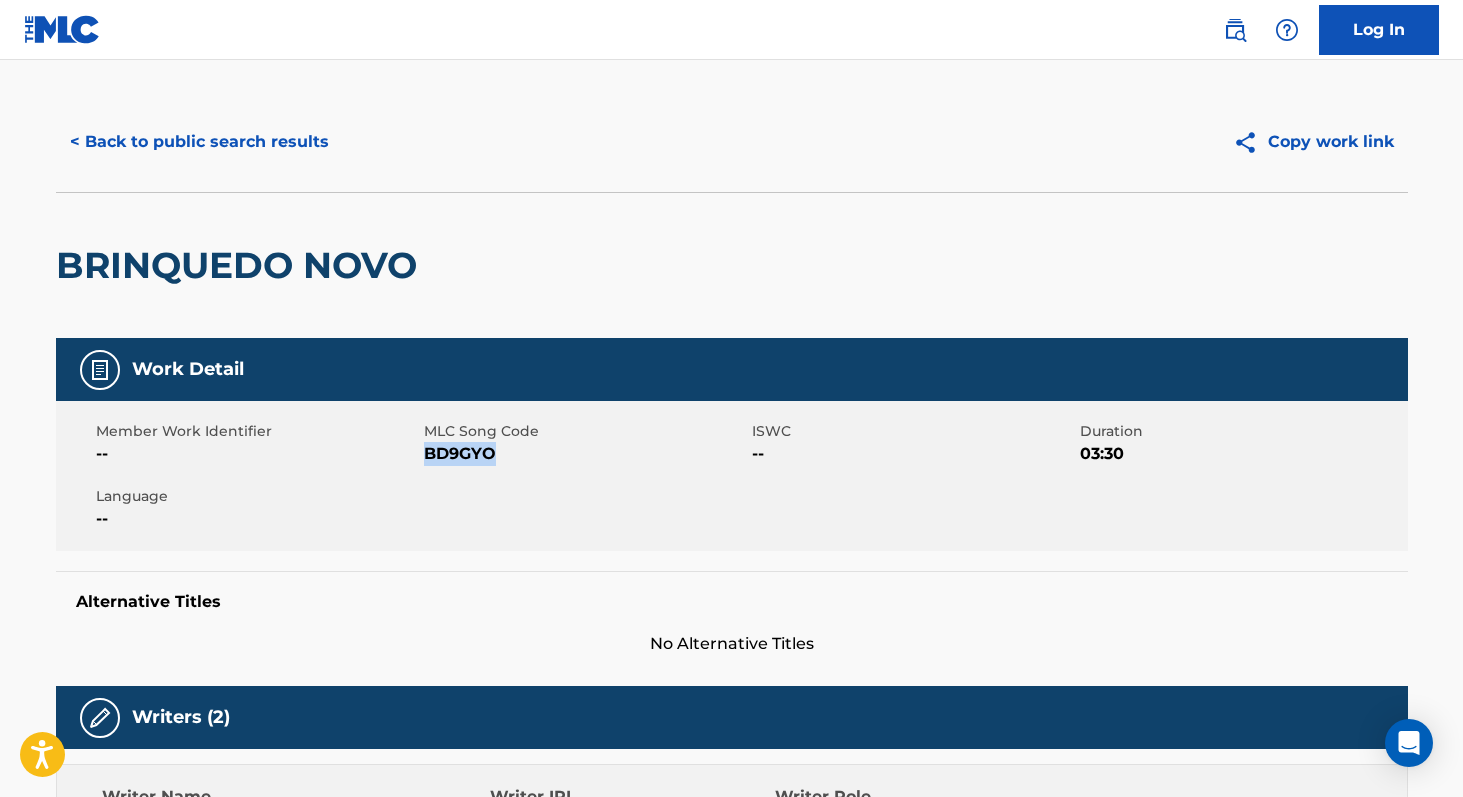 scroll, scrollTop: 0, scrollLeft: 0, axis: both 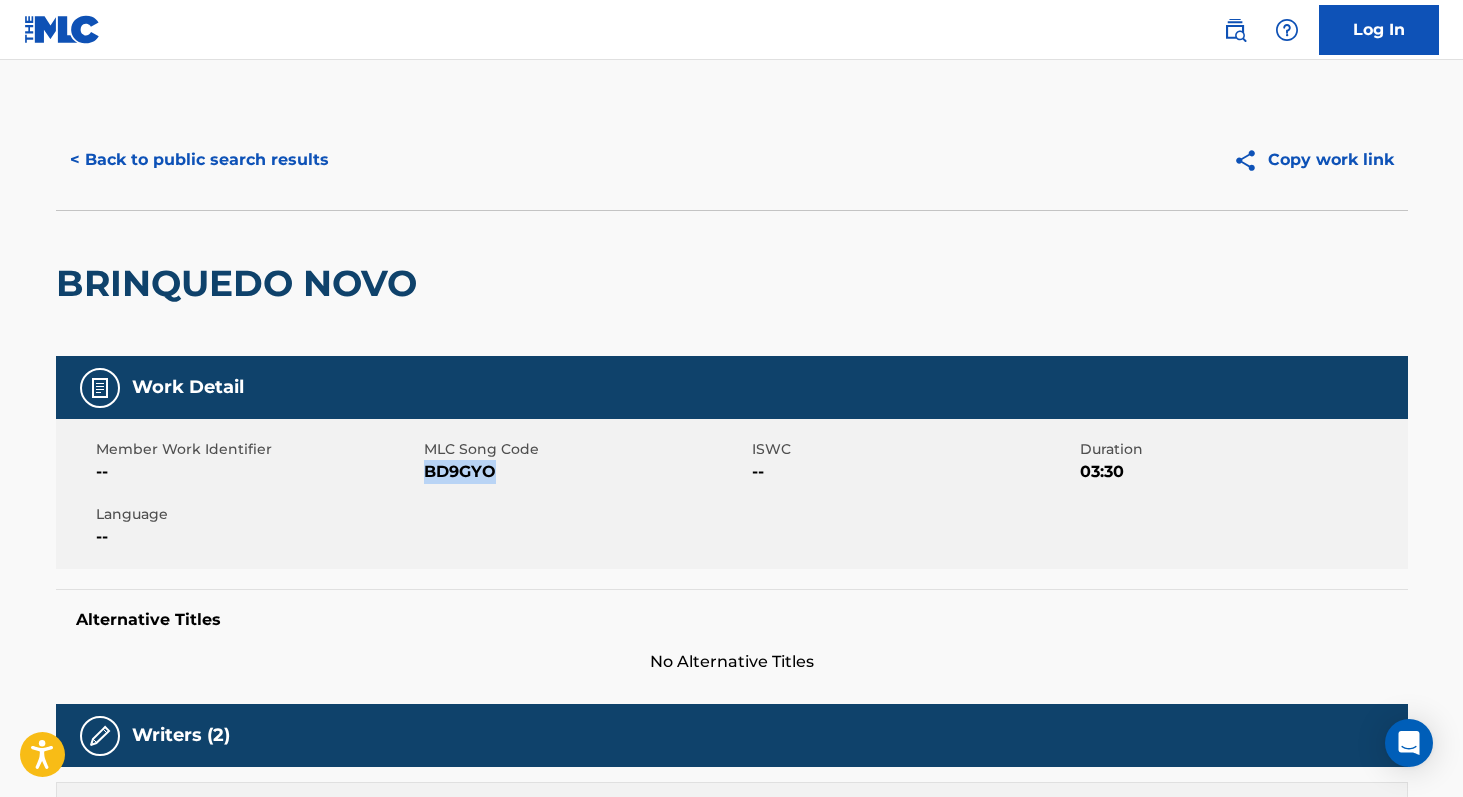 click on "< Back to public search results" at bounding box center [199, 160] 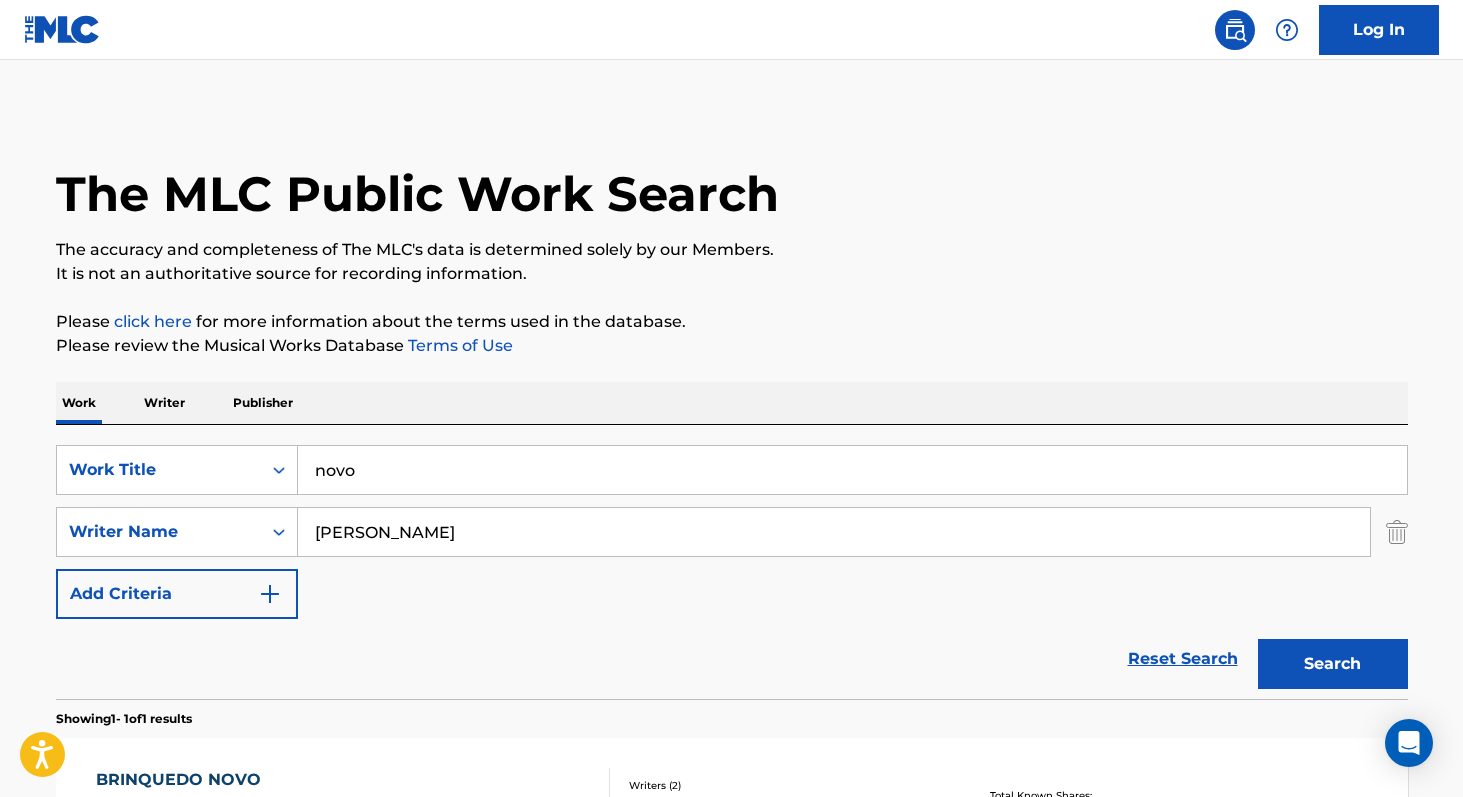 scroll, scrollTop: 177, scrollLeft: 0, axis: vertical 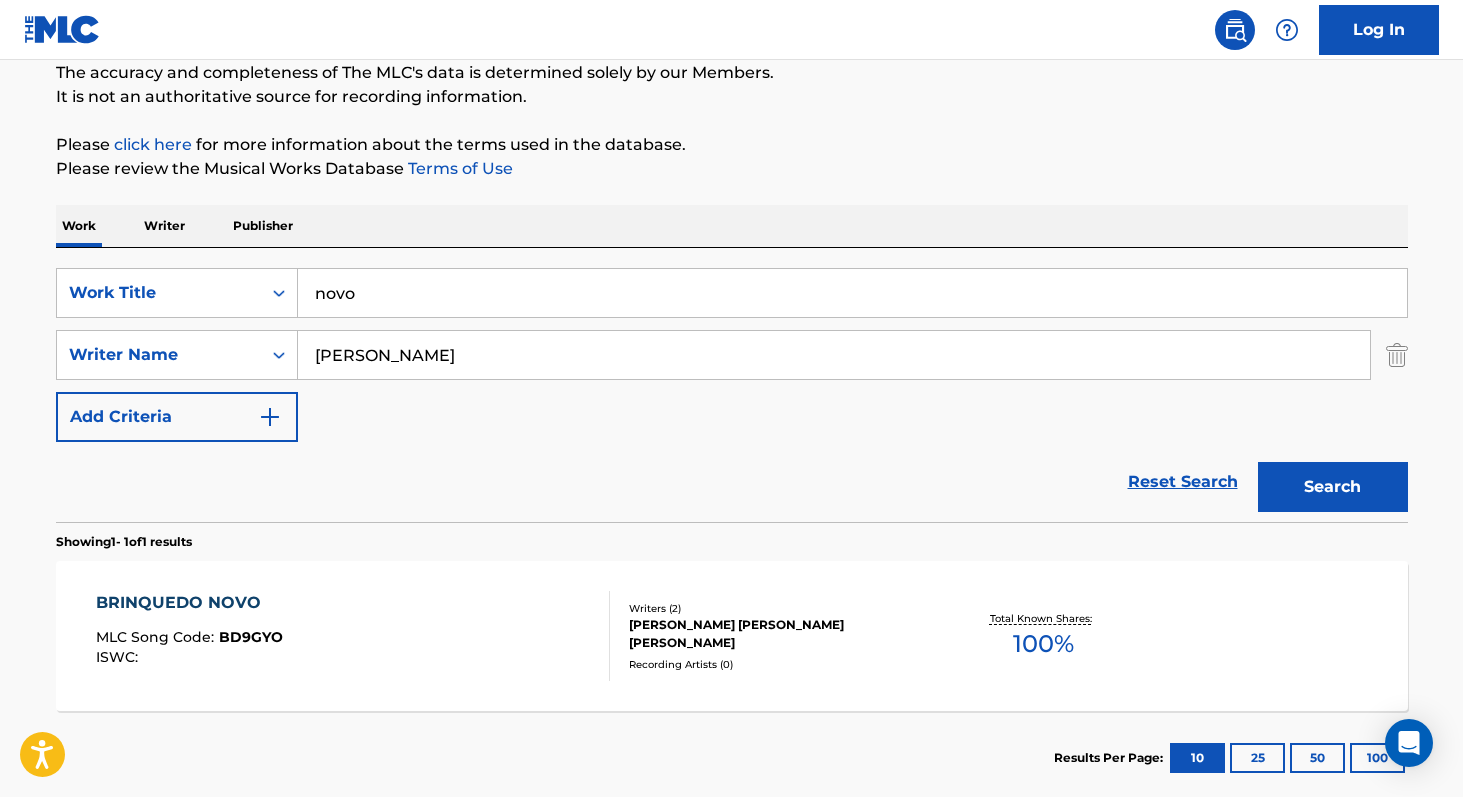 click on "novo" at bounding box center (852, 293) 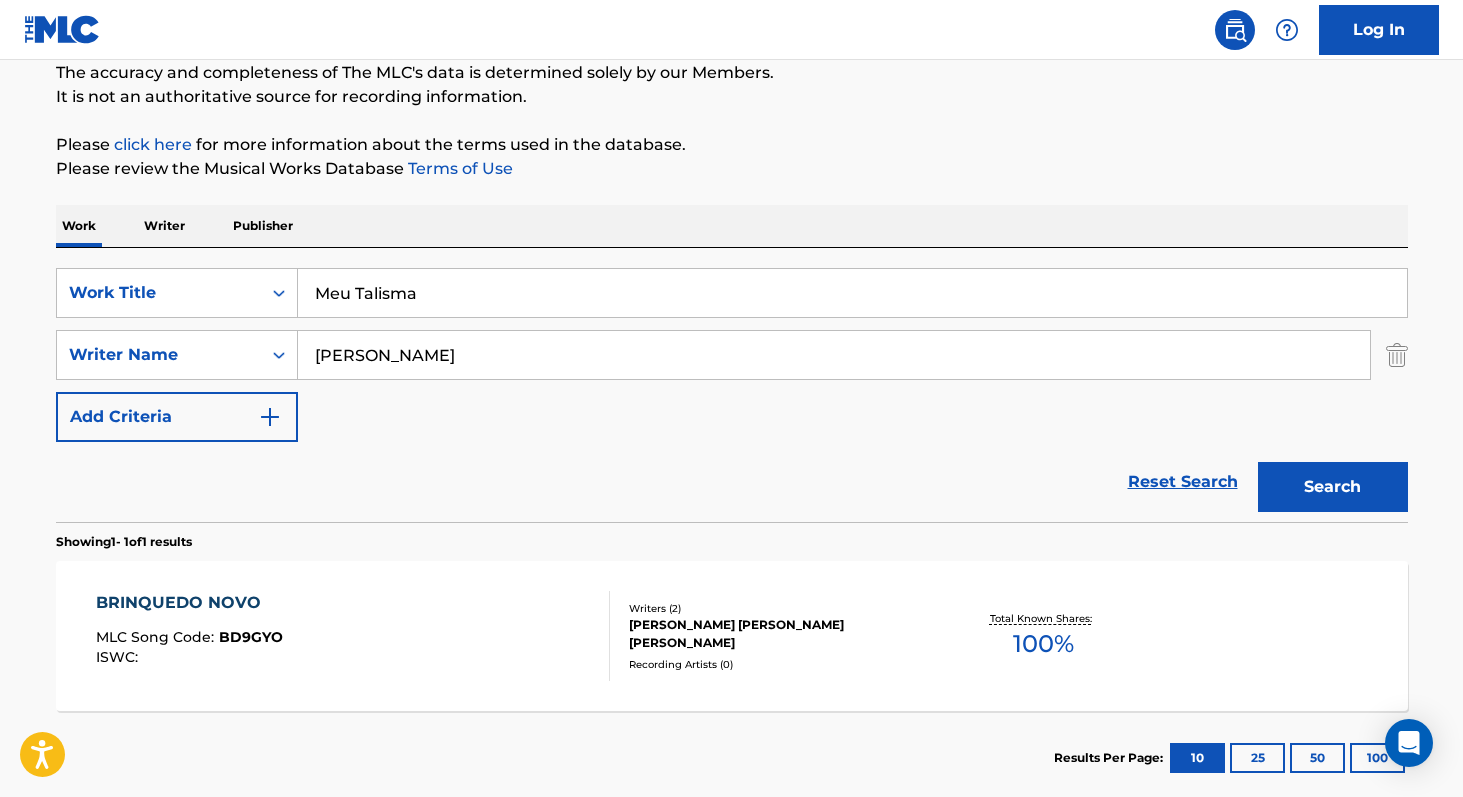 type on "Meu Talisma" 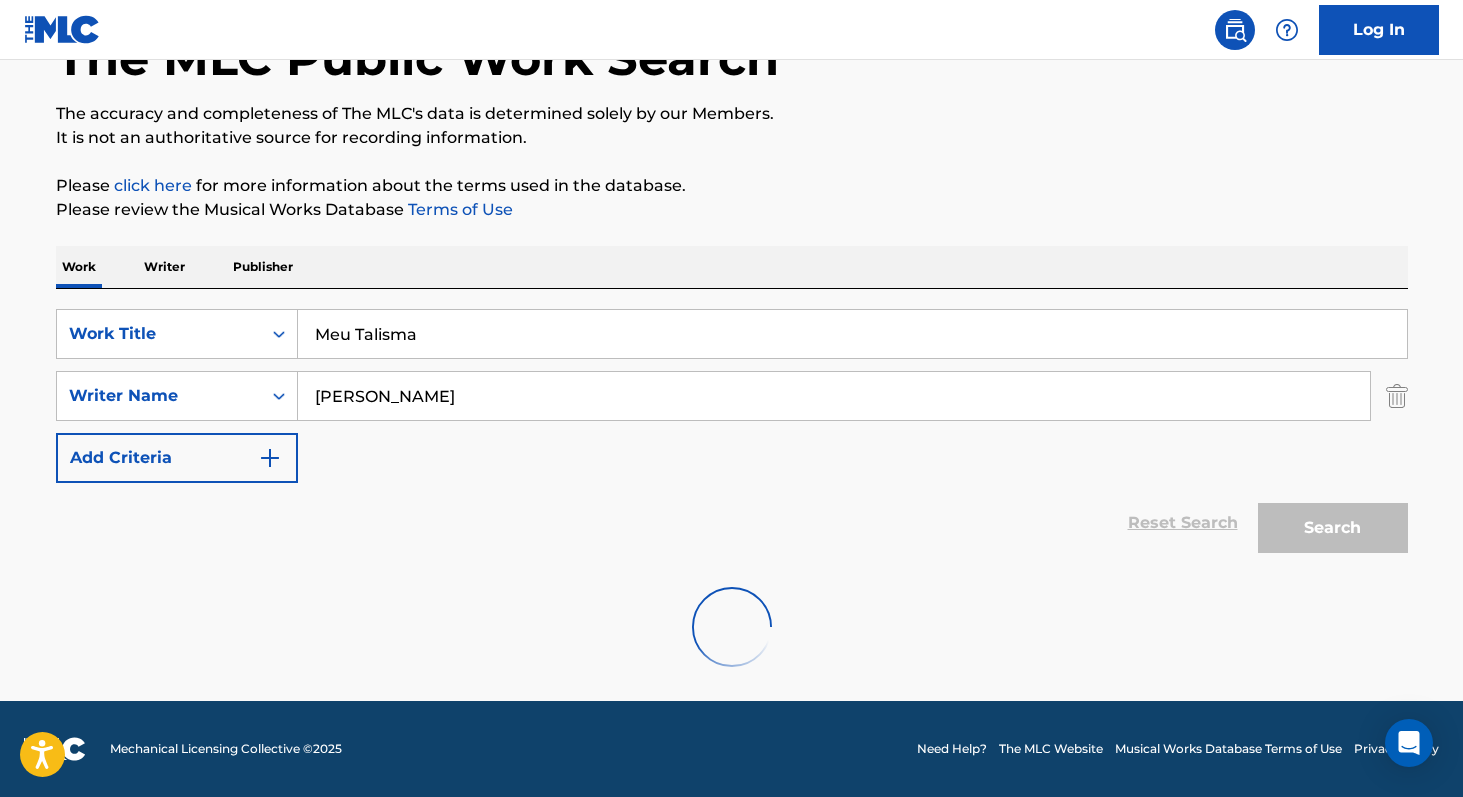 scroll, scrollTop: 177, scrollLeft: 0, axis: vertical 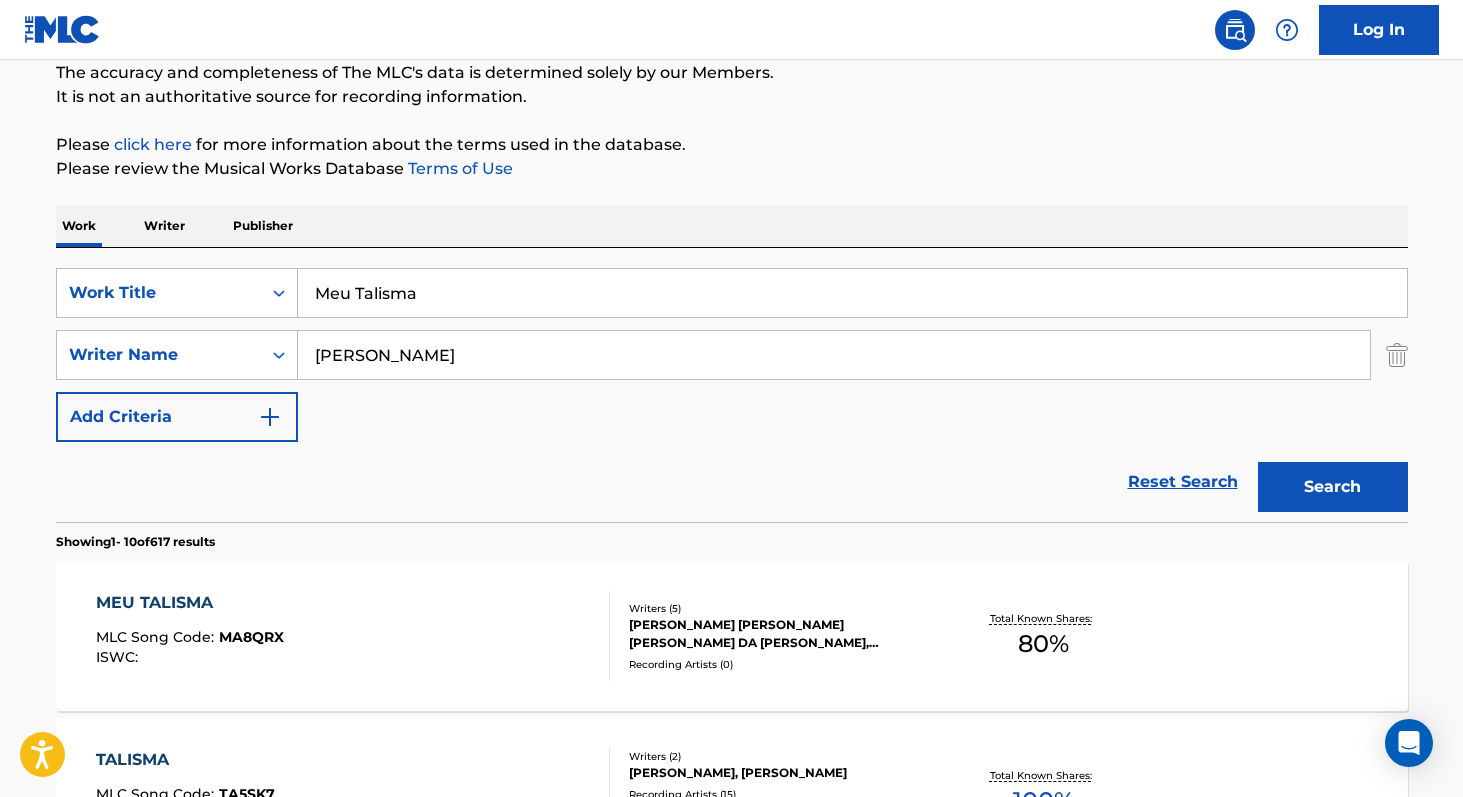 click on "80 %" at bounding box center [1043, 644] 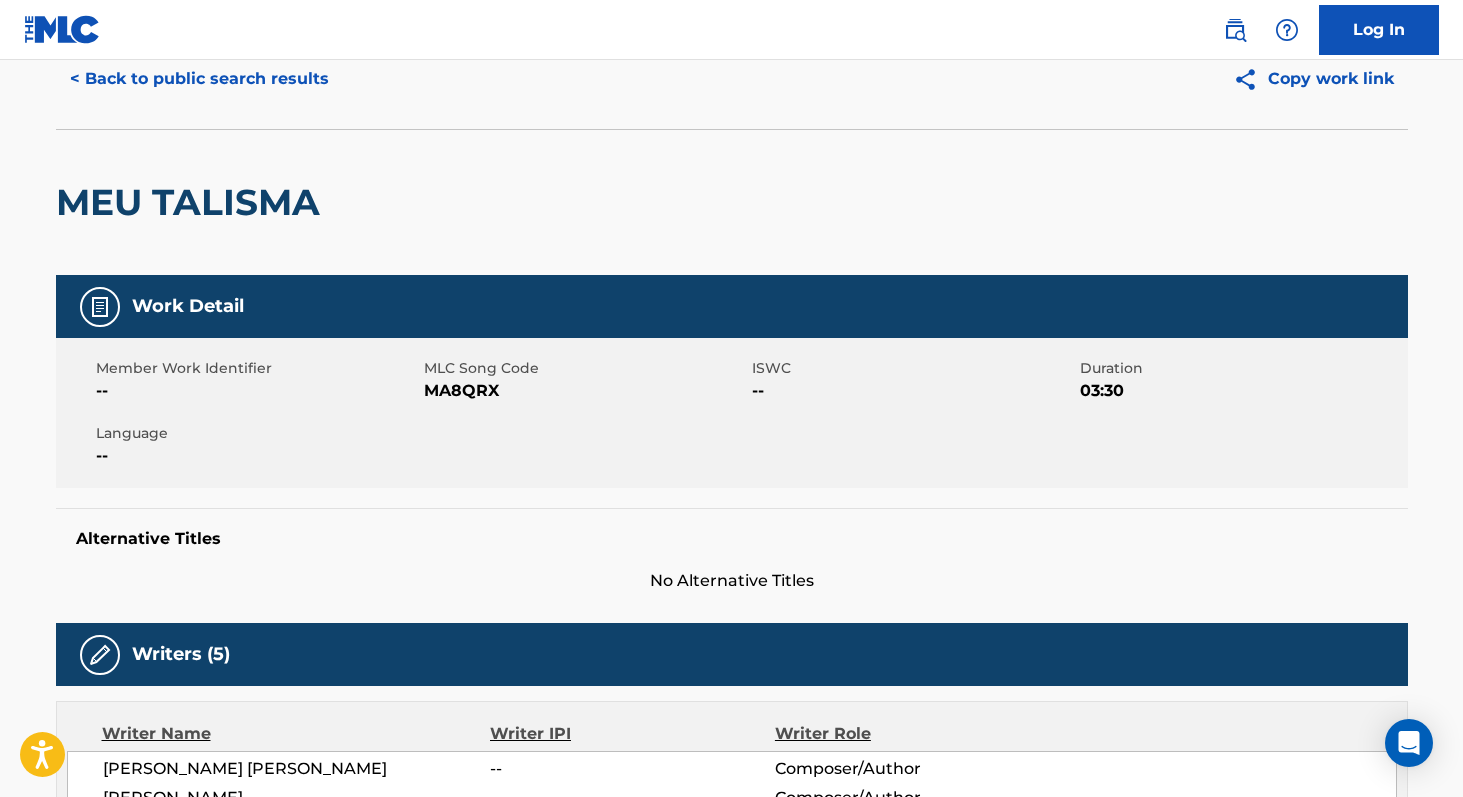 scroll, scrollTop: 0, scrollLeft: 0, axis: both 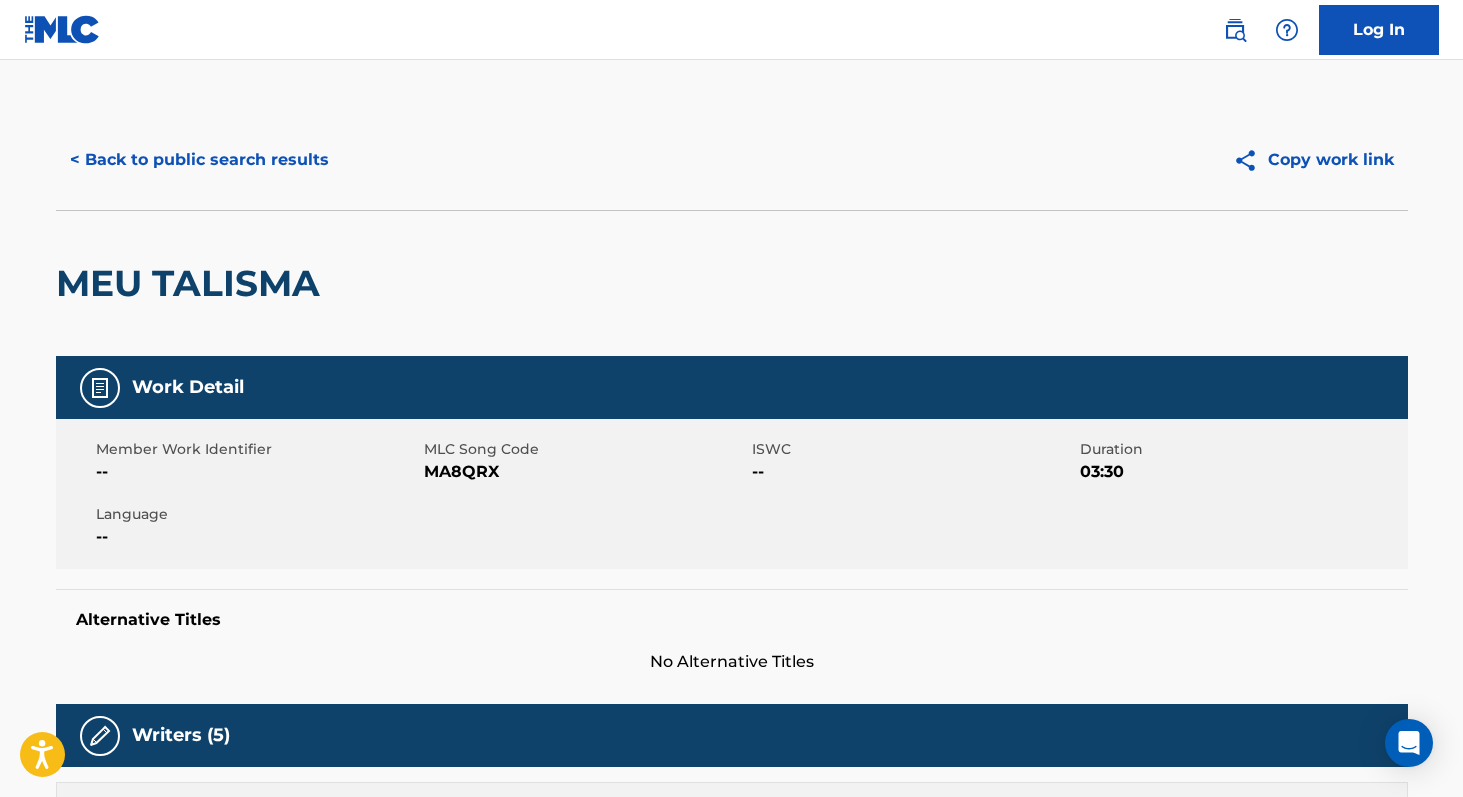 click on "< Back to public search results" at bounding box center [199, 160] 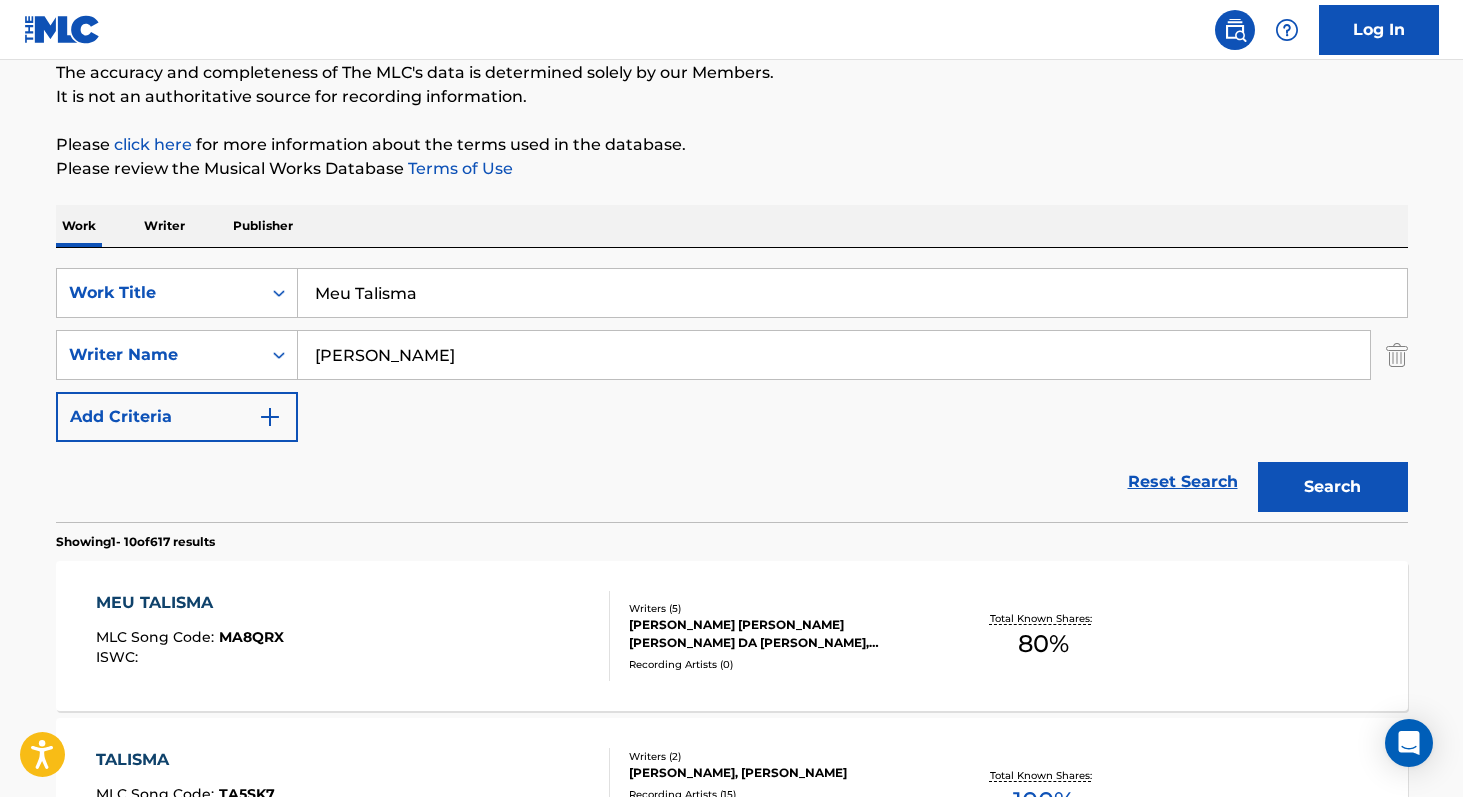 click at bounding box center [1397, 355] 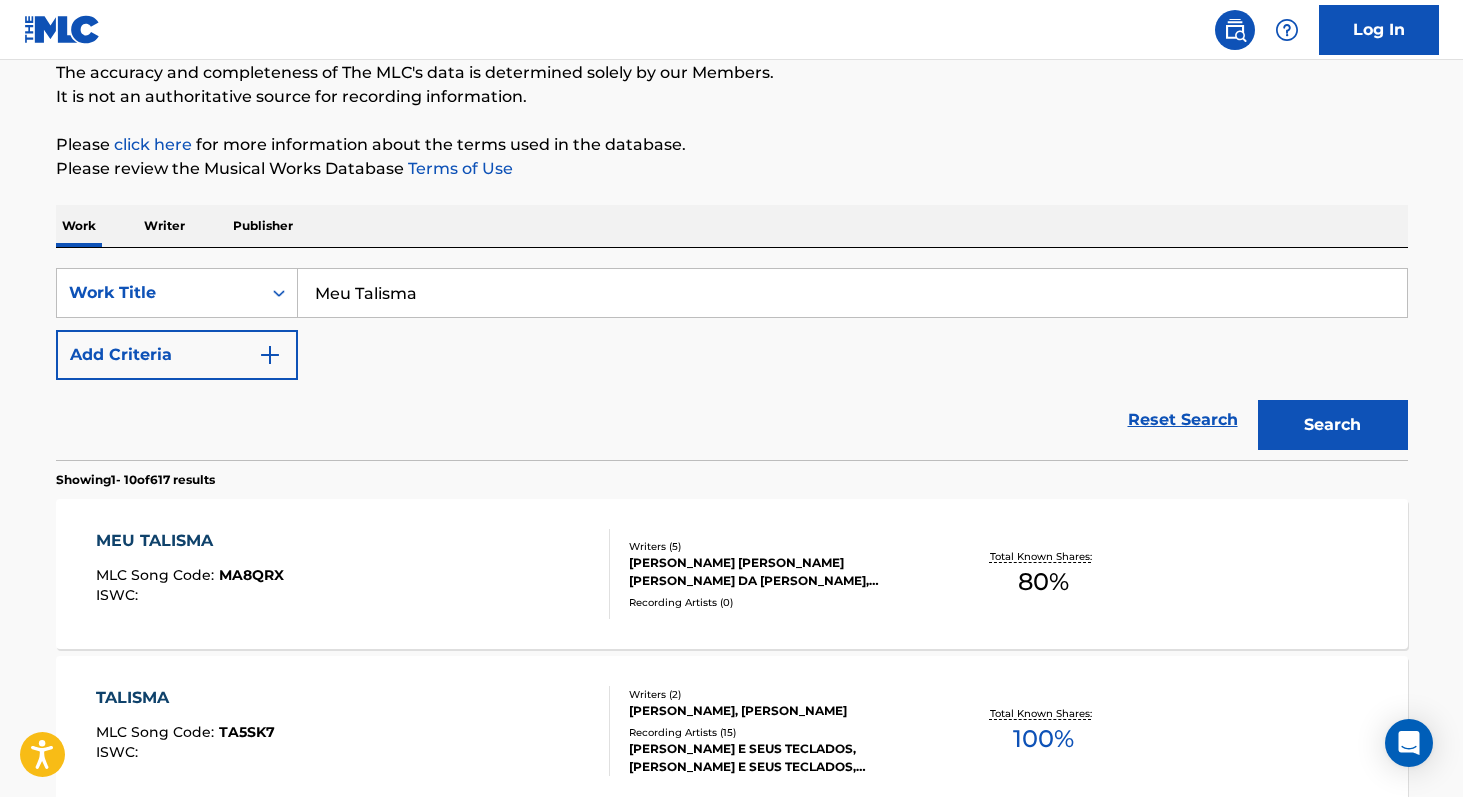 click on "Search" at bounding box center [1333, 425] 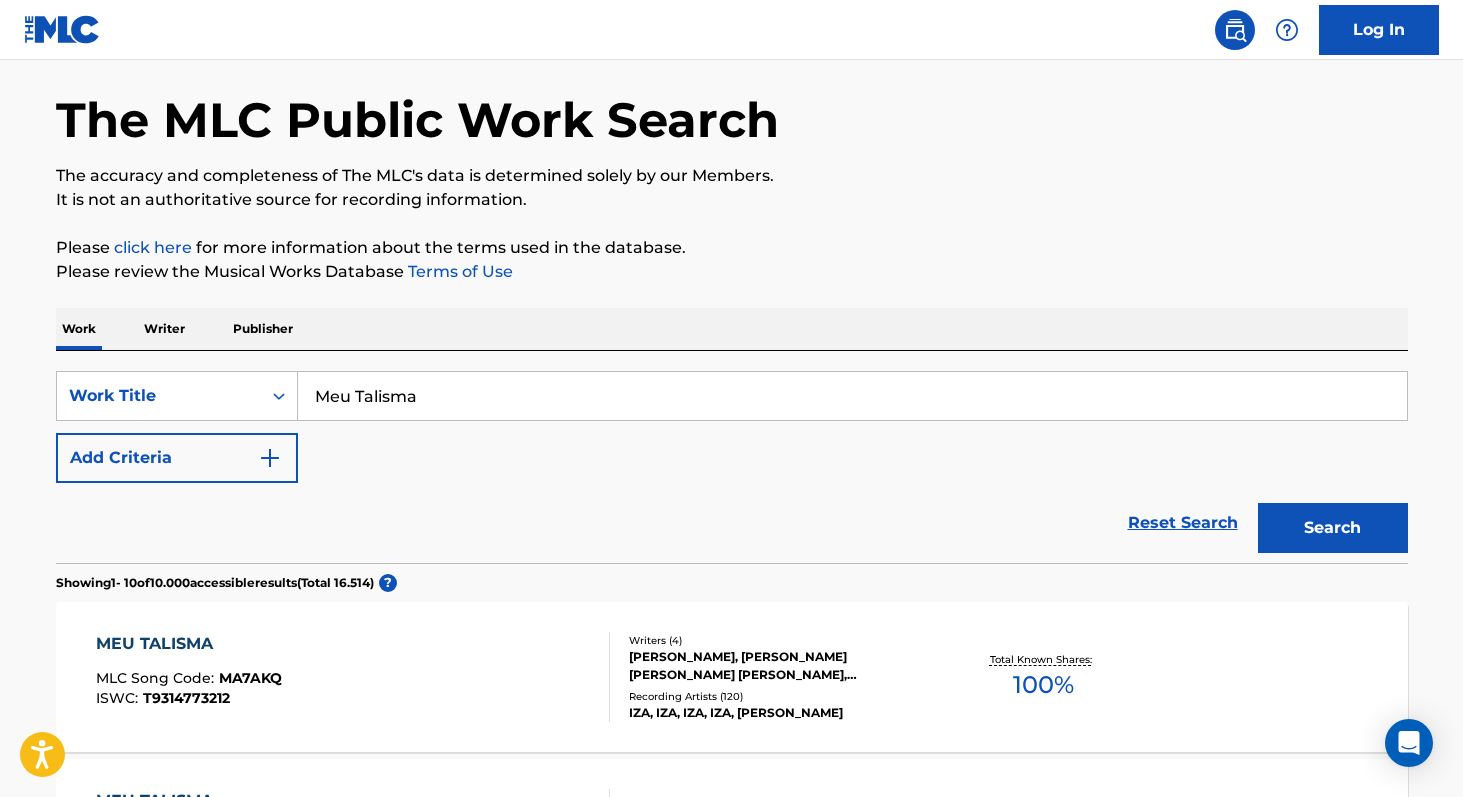 scroll, scrollTop: 177, scrollLeft: 0, axis: vertical 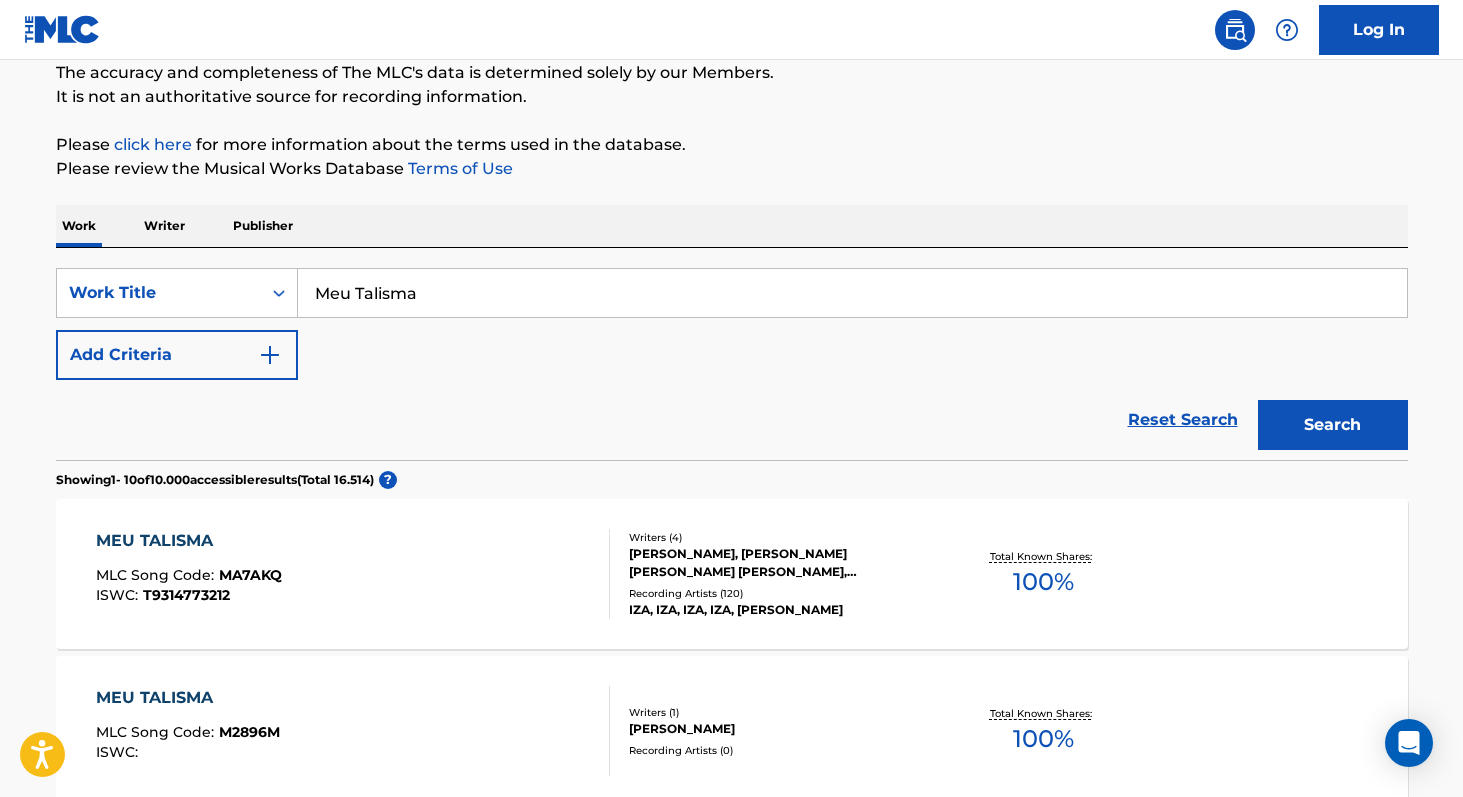 click on "100 %" at bounding box center [1043, 582] 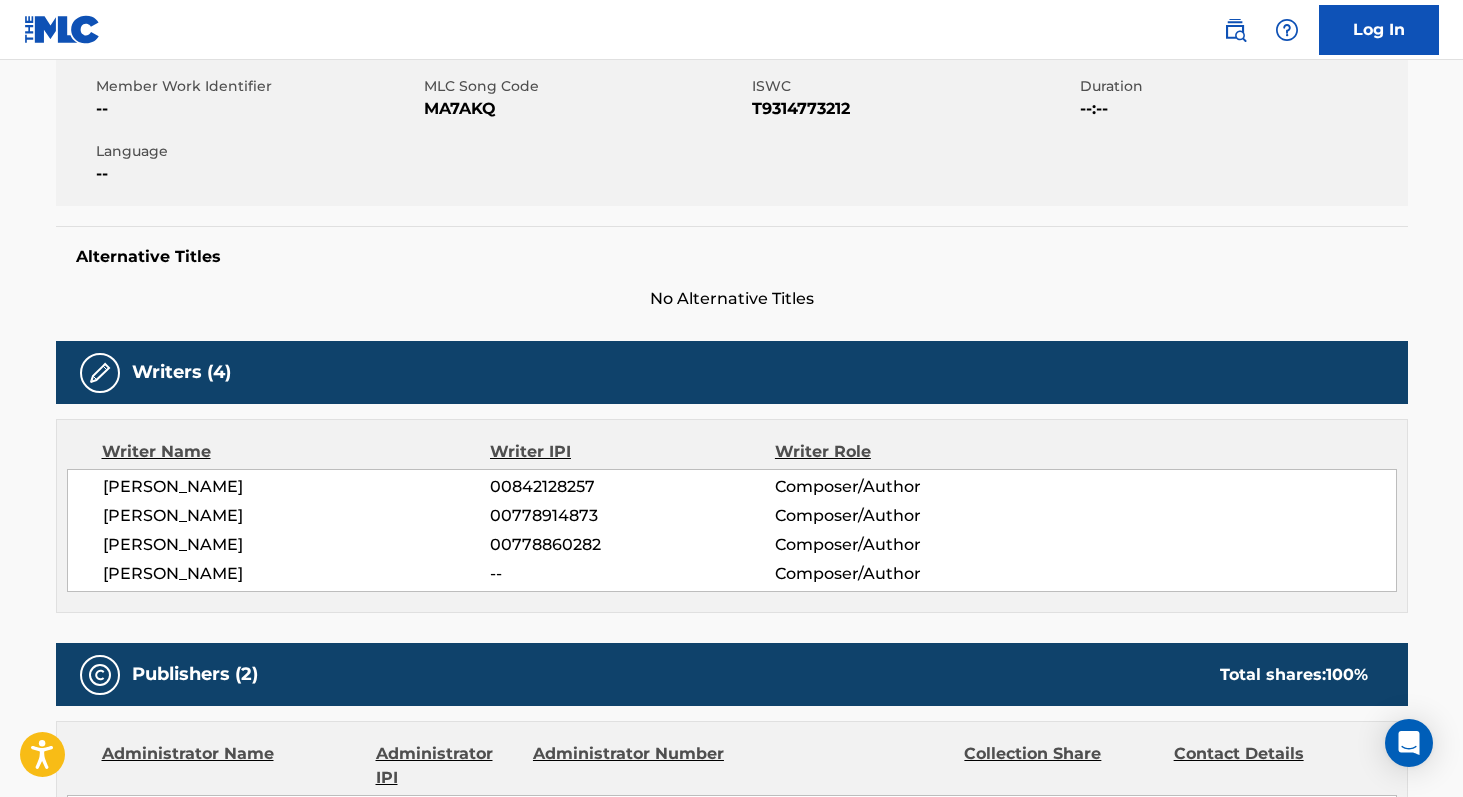 scroll, scrollTop: 360, scrollLeft: 0, axis: vertical 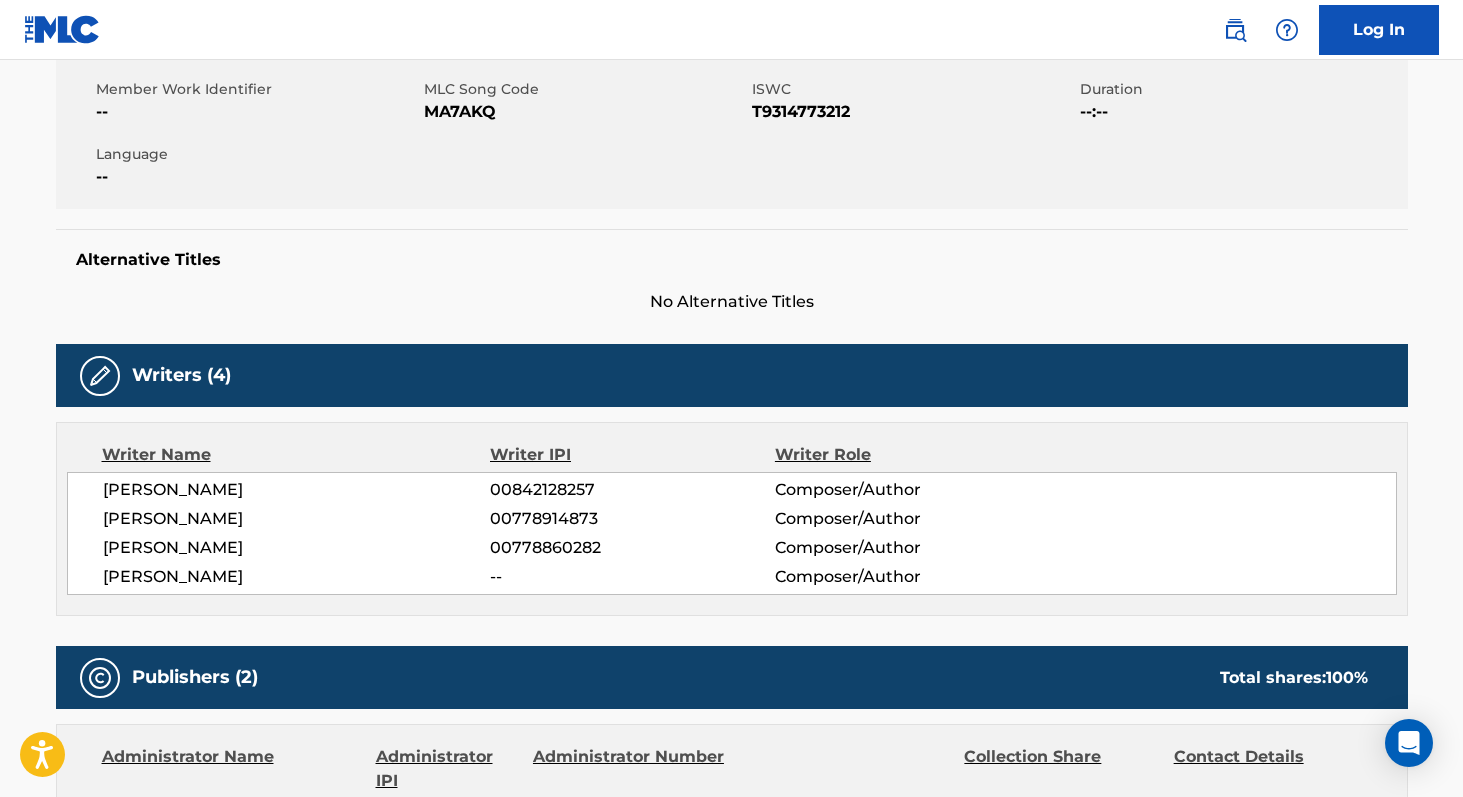 click on "[PERSON_NAME]" at bounding box center [297, 490] 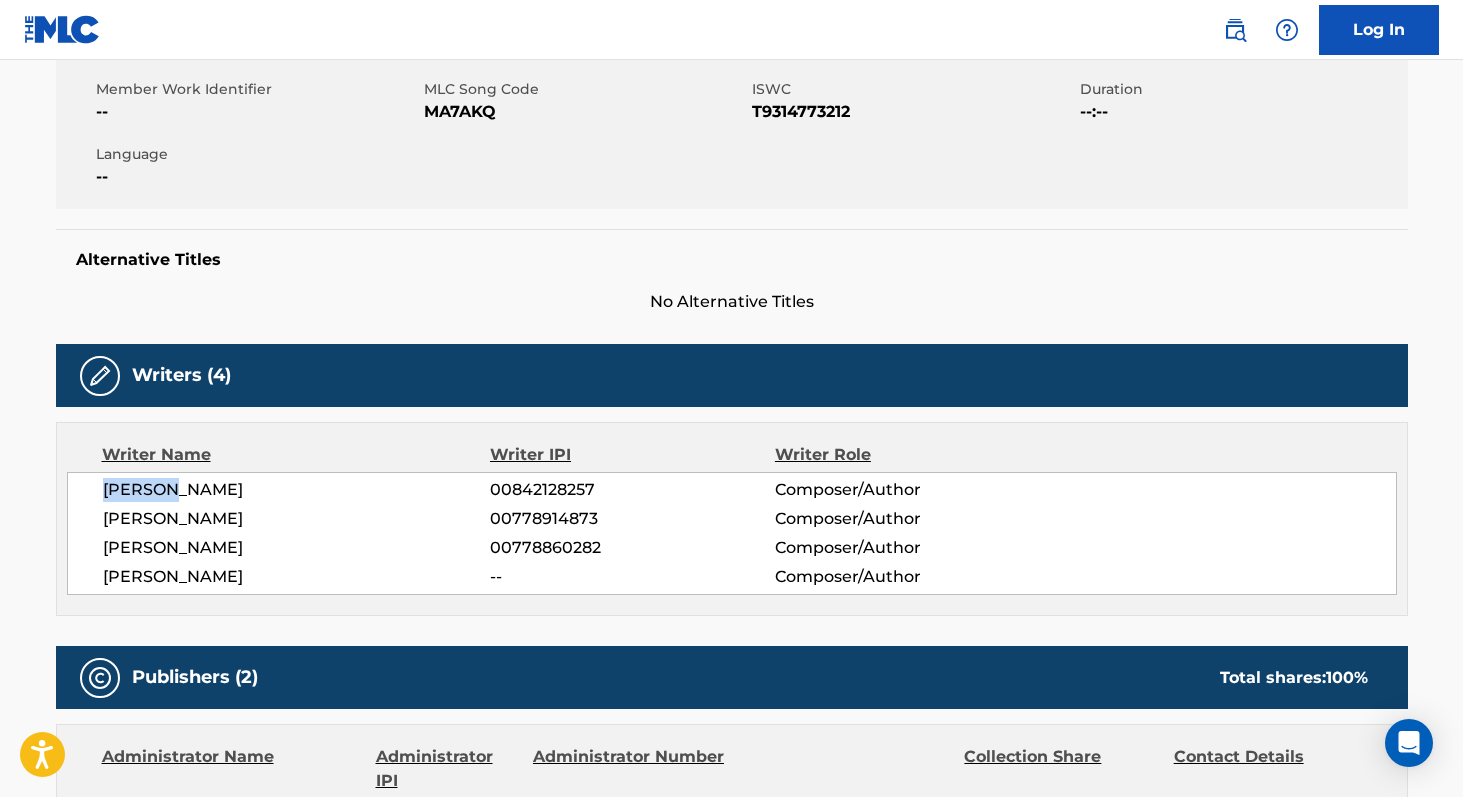 click on "[PERSON_NAME]" at bounding box center [297, 490] 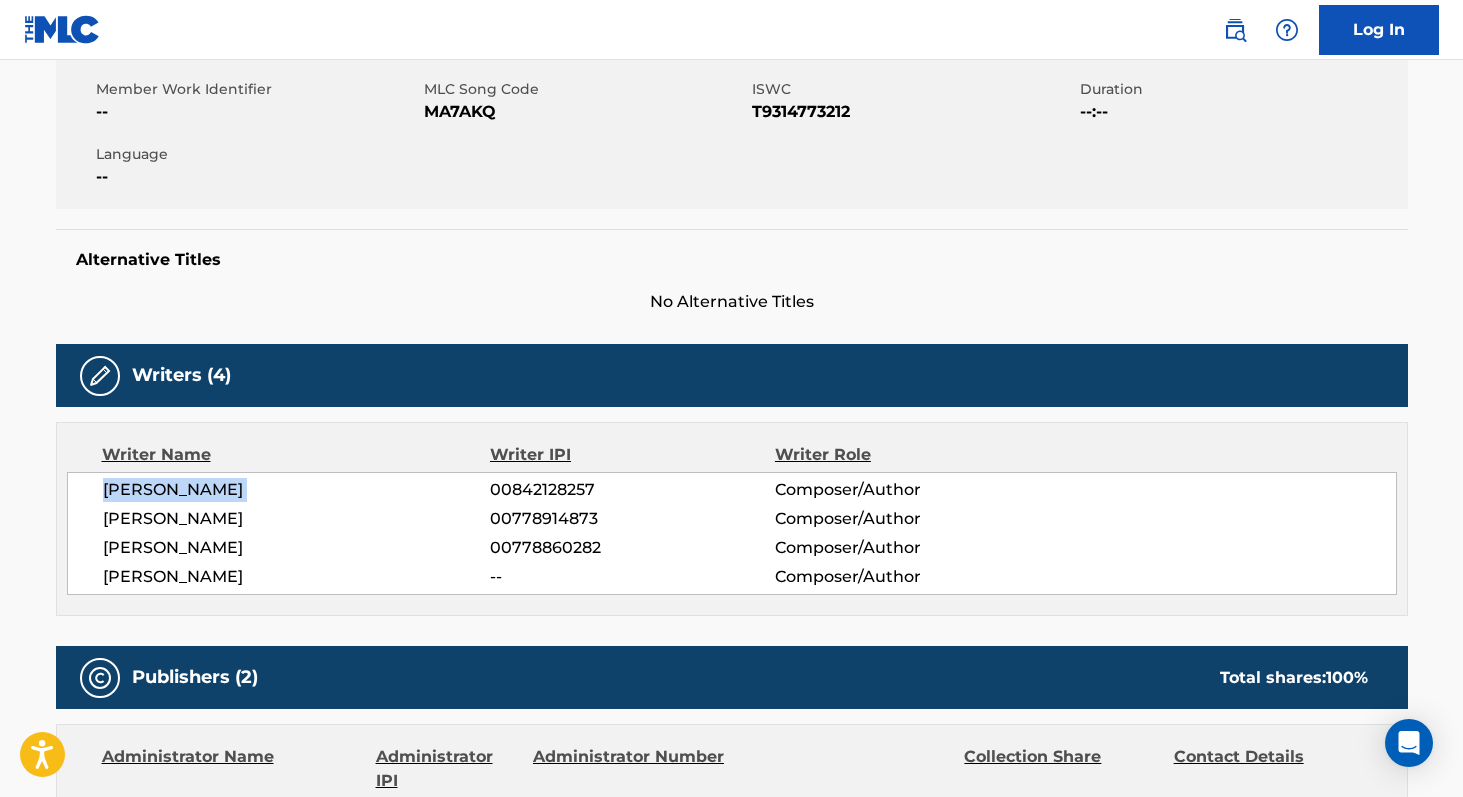 click on "[PERSON_NAME]" at bounding box center (297, 490) 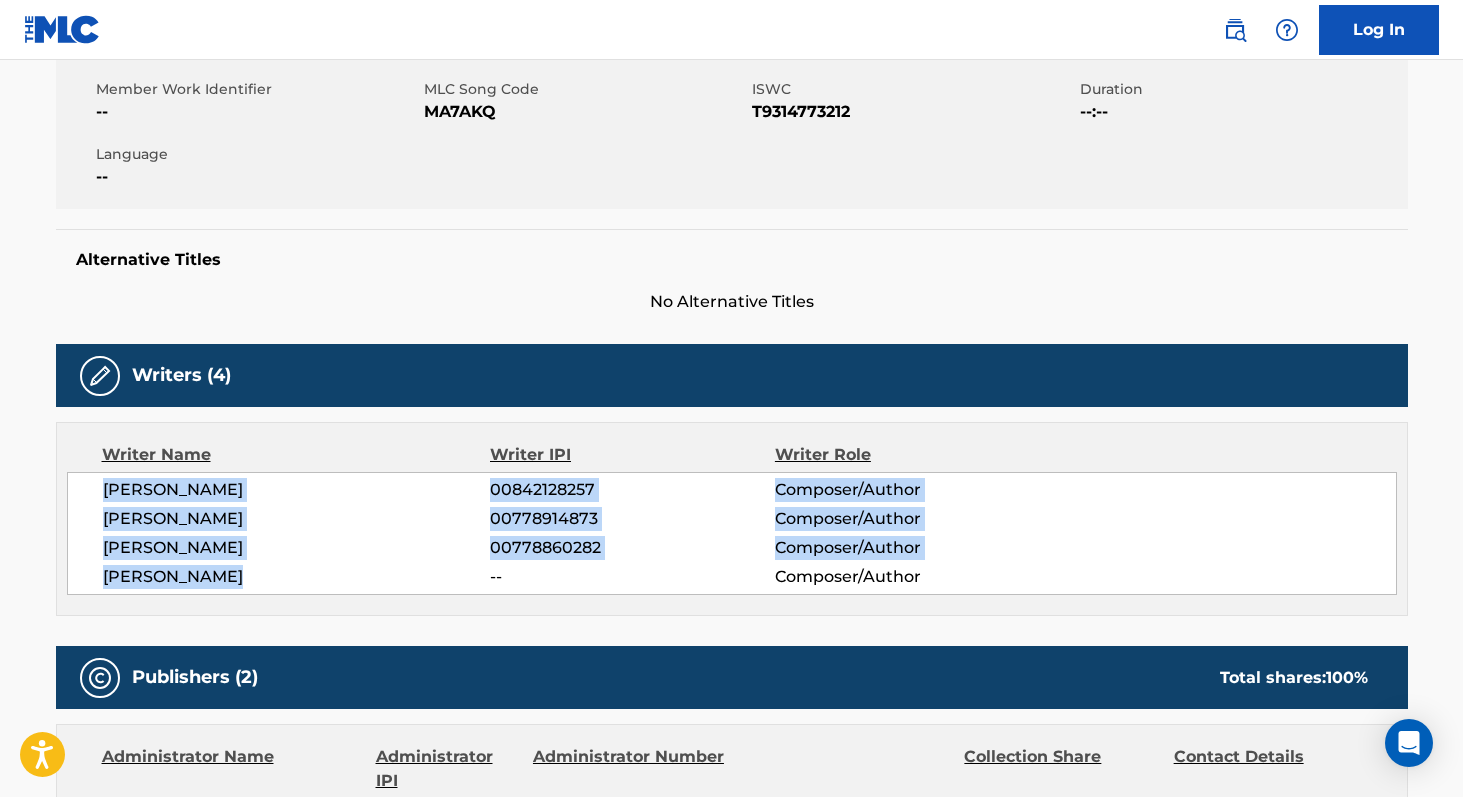 copy on "[PERSON_NAME] 00842128257 Composer/Author [PERSON_NAME] 00778914873 Composer/Author [PERSON_NAME] 00778860282 Composer/Author [PERSON_NAME]" 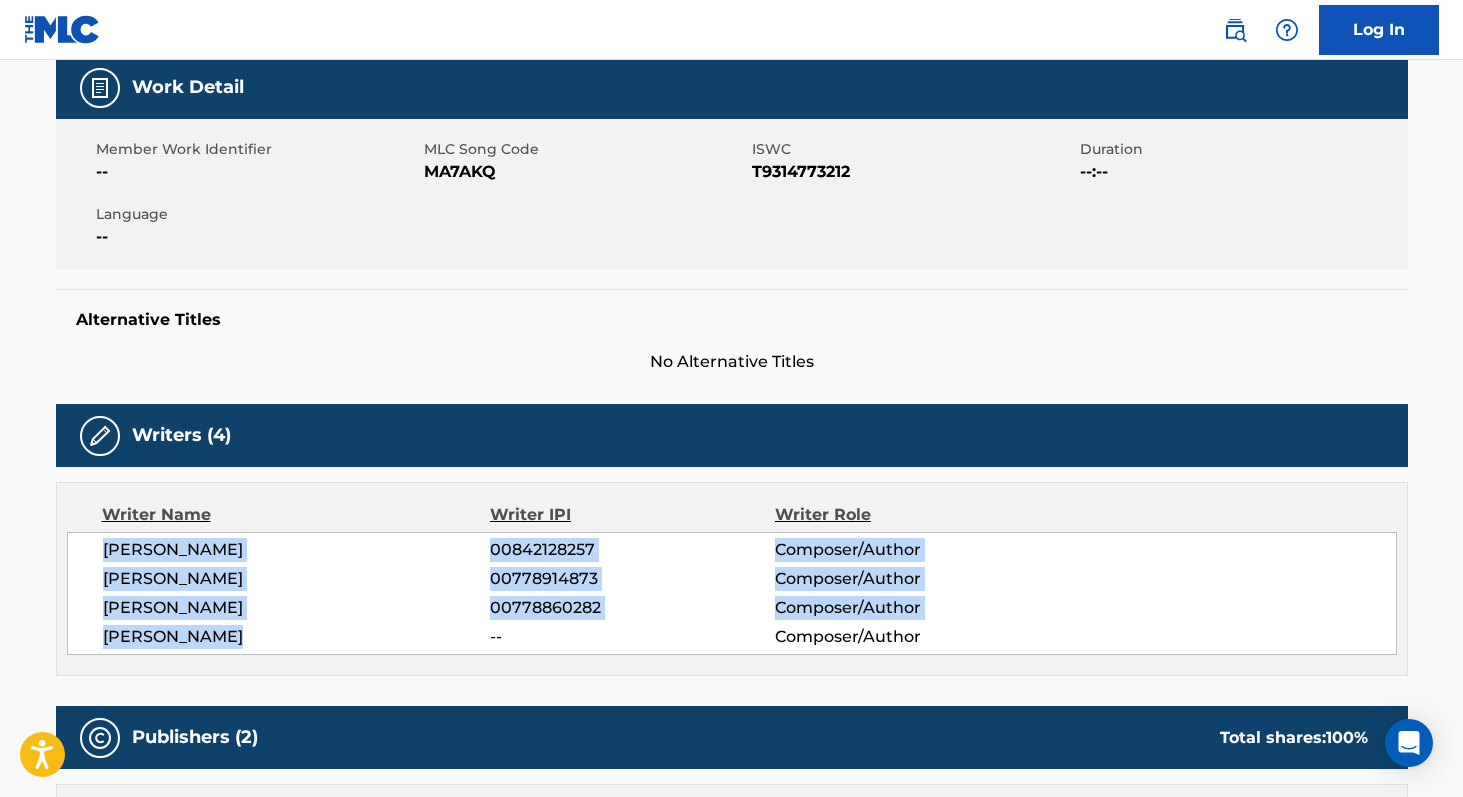 scroll, scrollTop: 301, scrollLeft: 0, axis: vertical 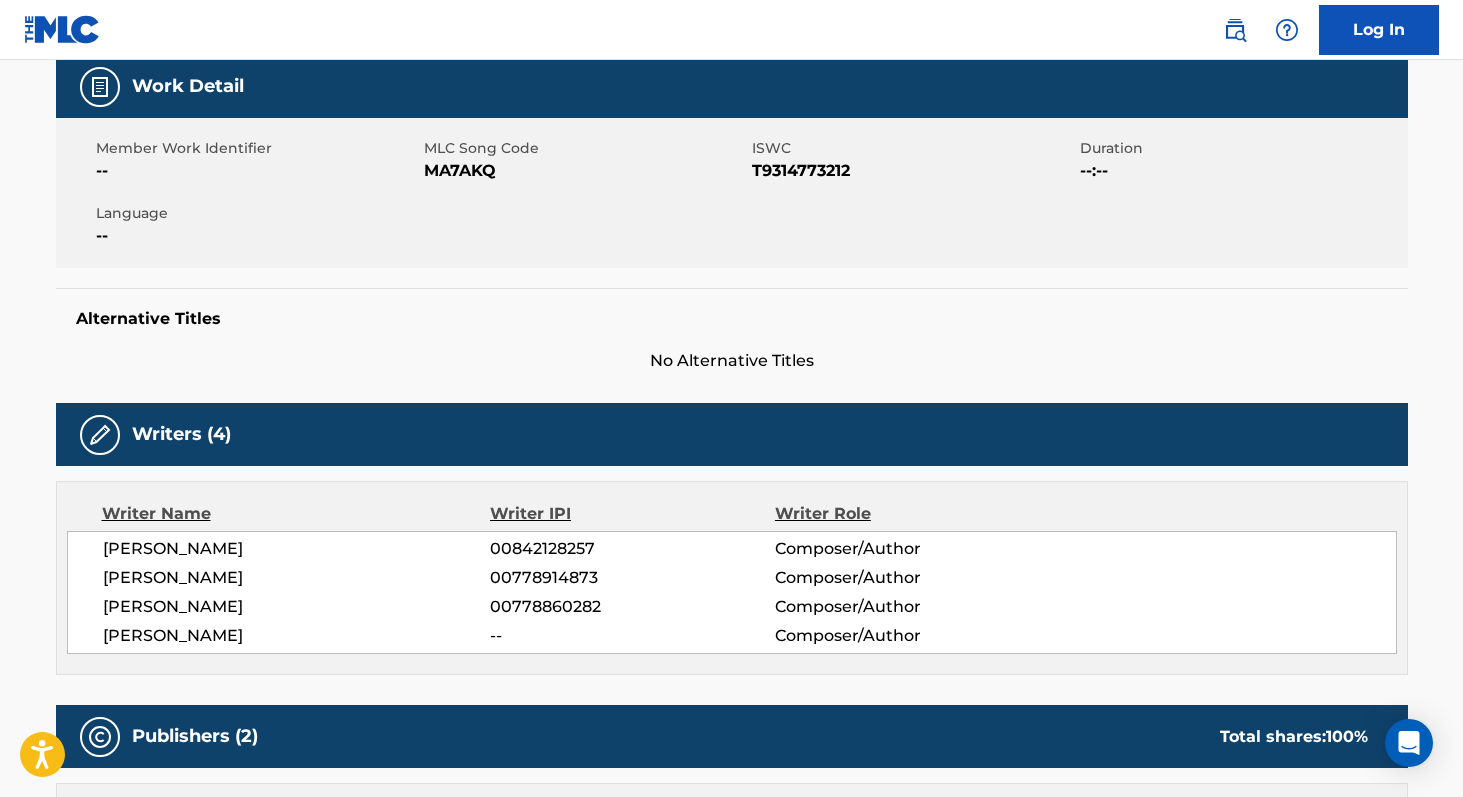 click on "MA7AKQ" at bounding box center [585, 171] 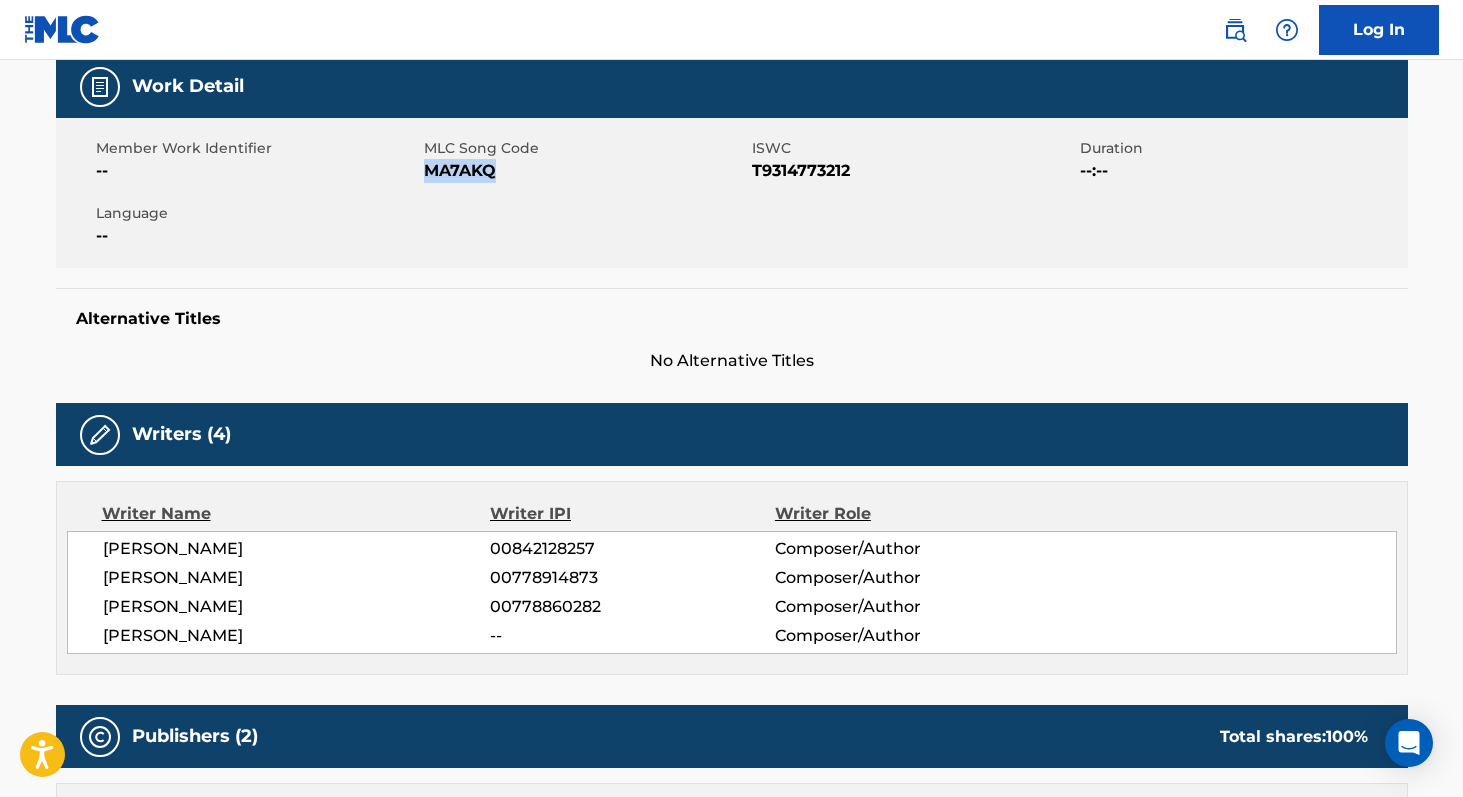 click on "MA7AKQ" at bounding box center (585, 171) 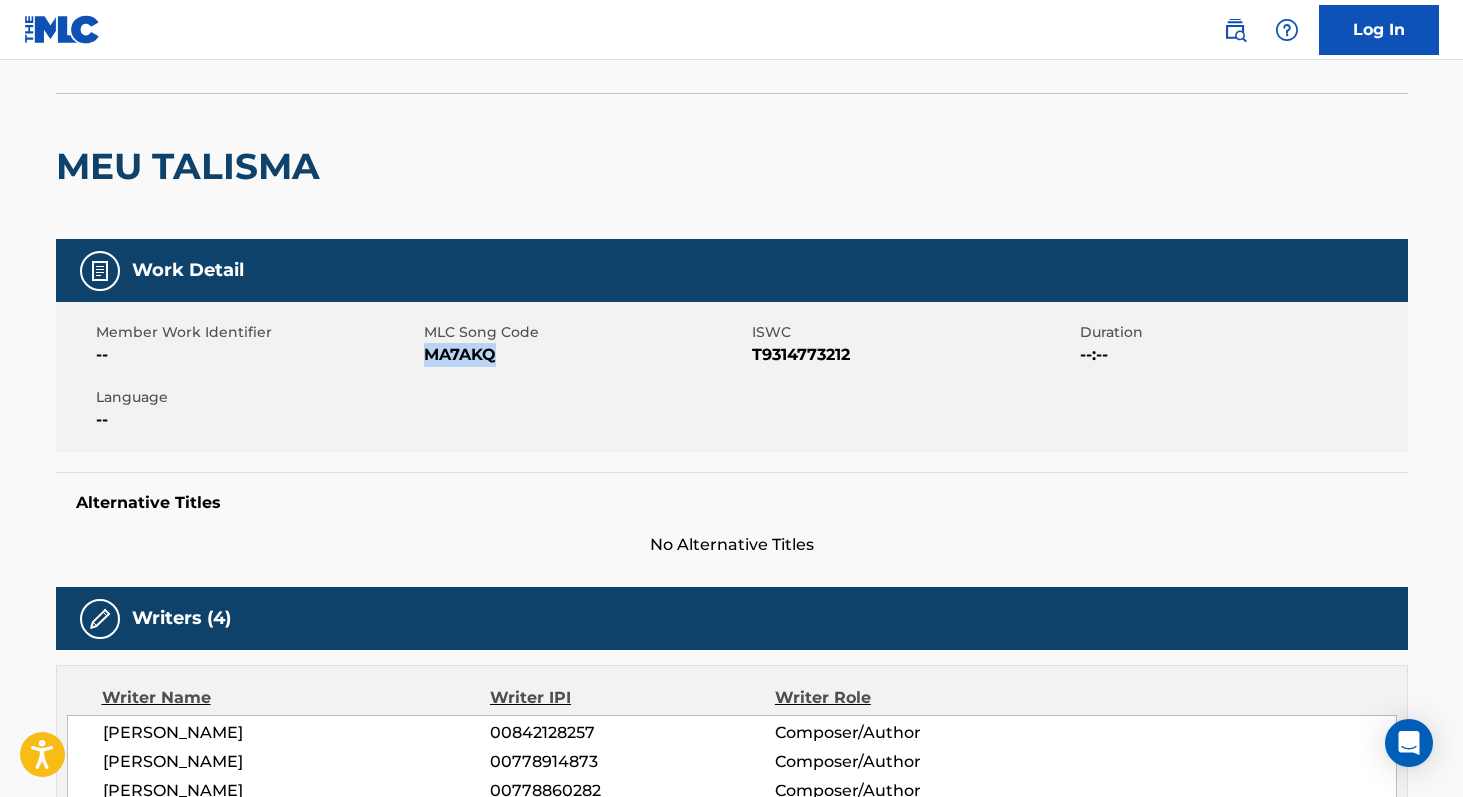 scroll, scrollTop: 0, scrollLeft: 0, axis: both 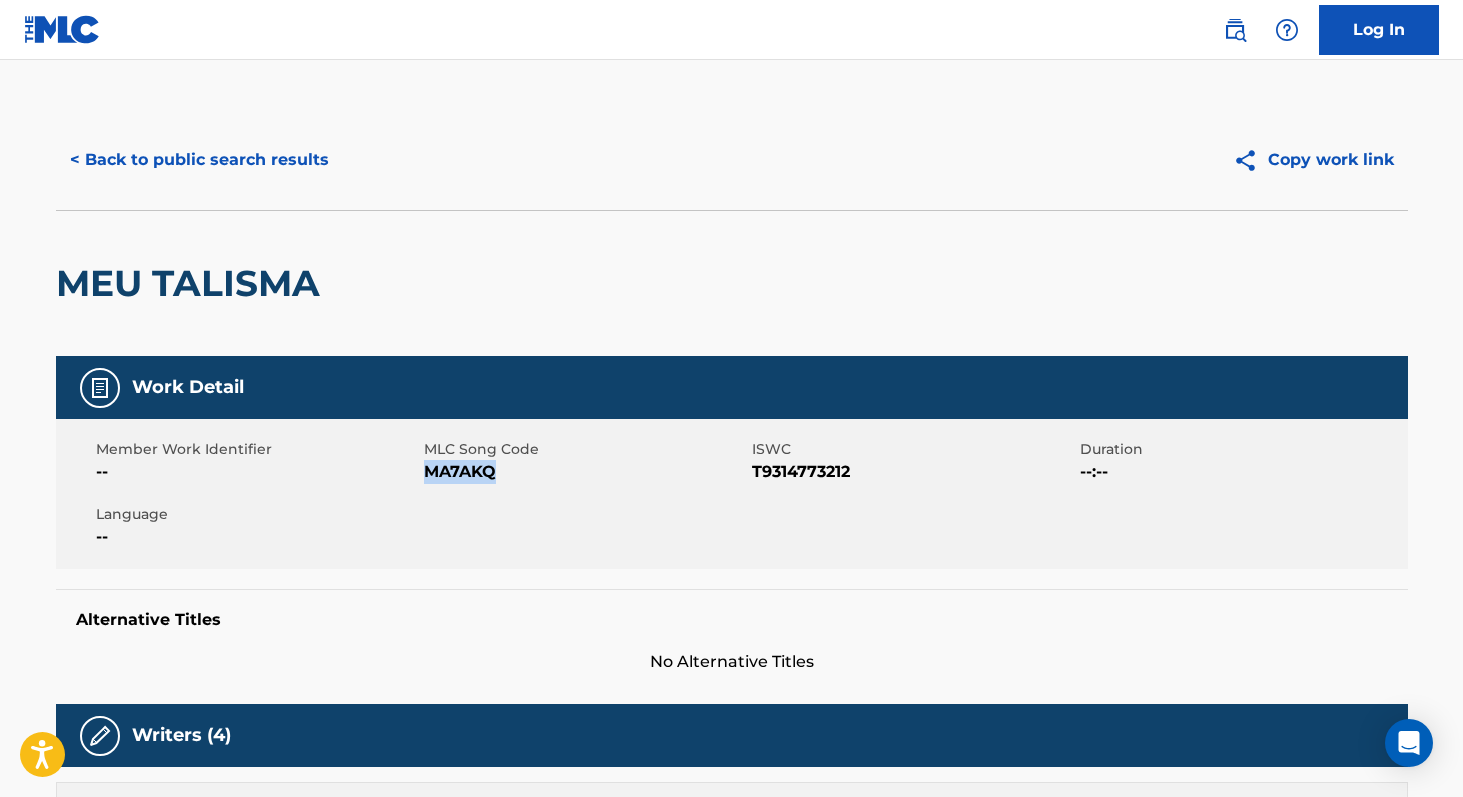 click on "< Back to public search results" at bounding box center (199, 160) 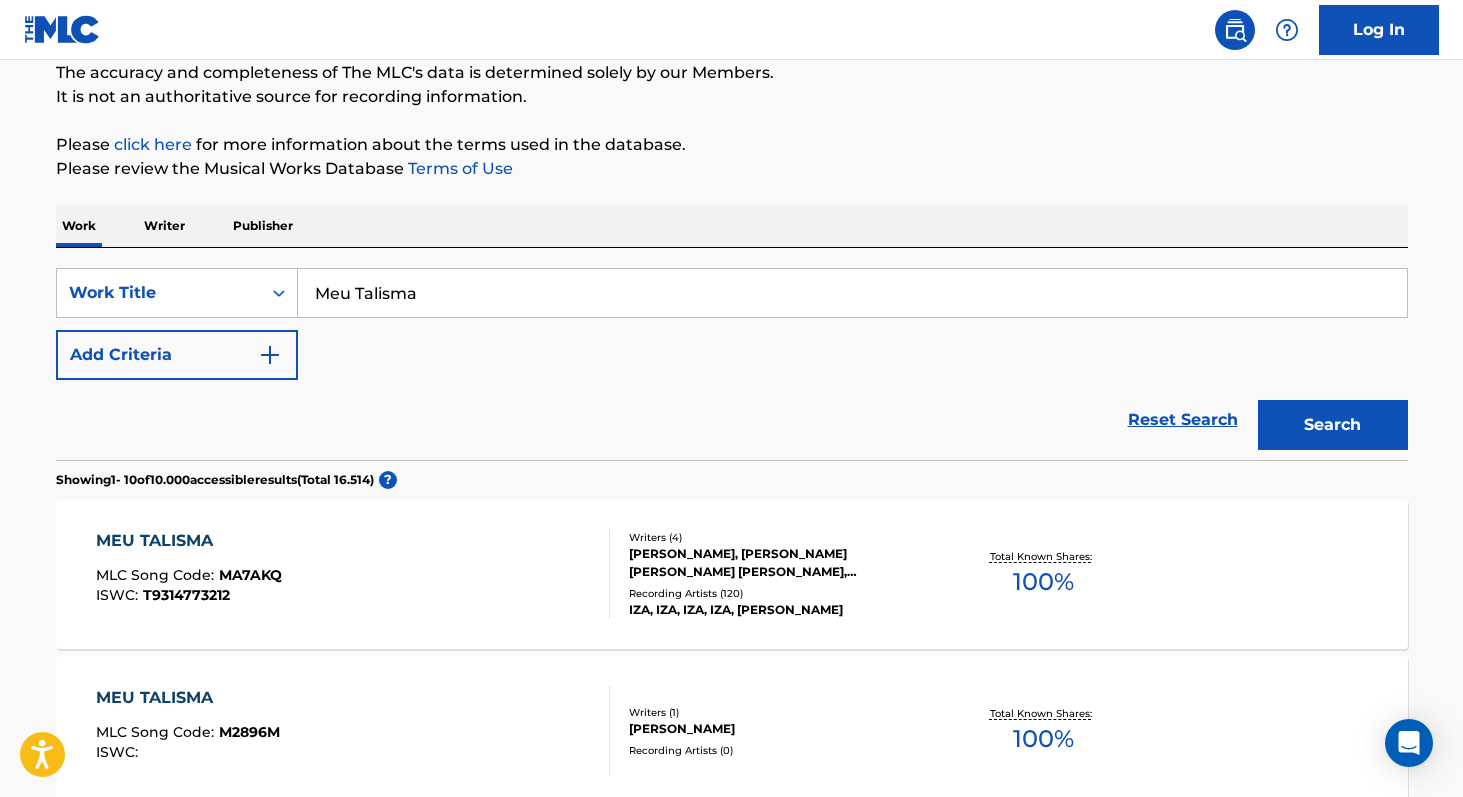 click on "Meu Talisma" at bounding box center [852, 293] 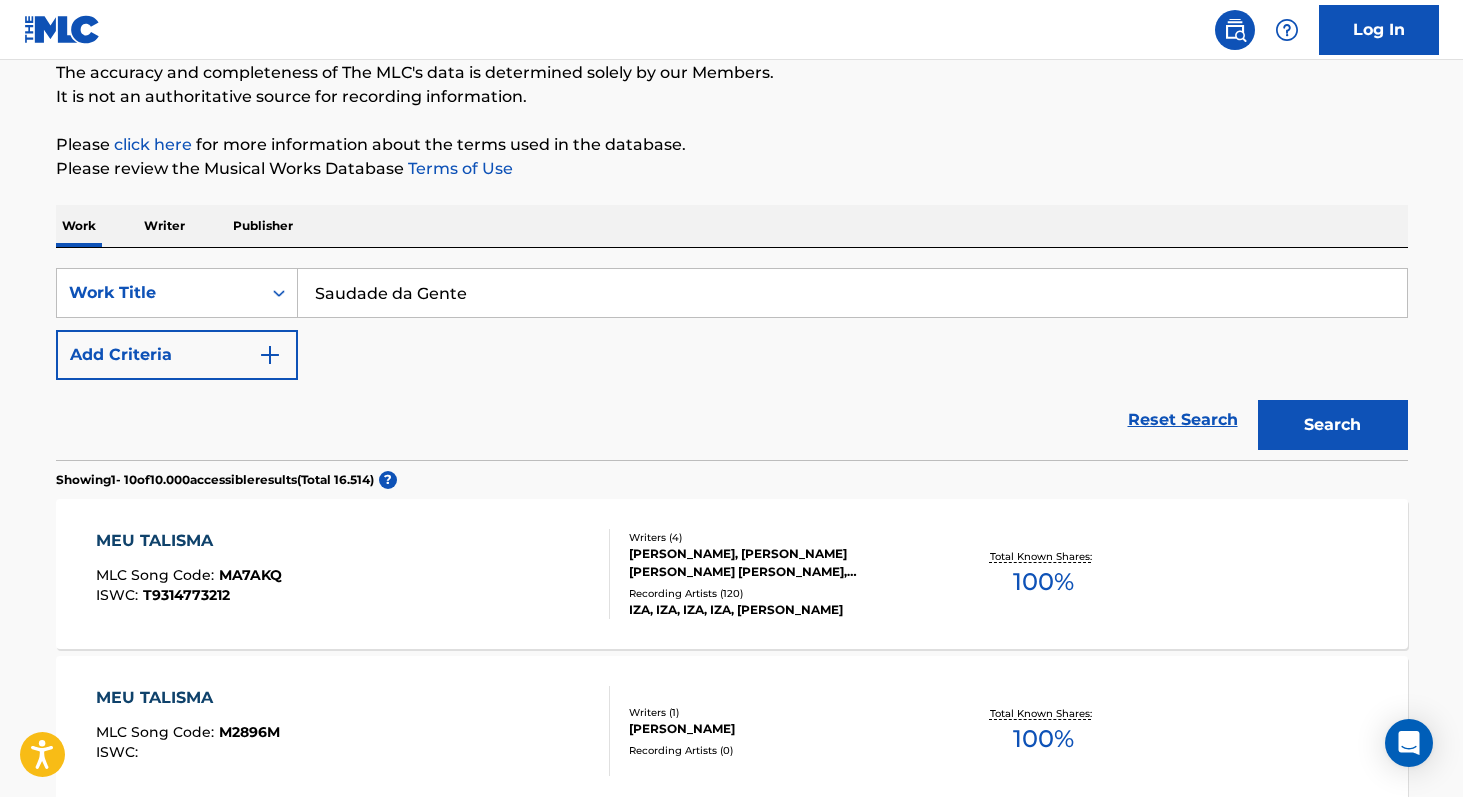 type on "Saudade da Gente" 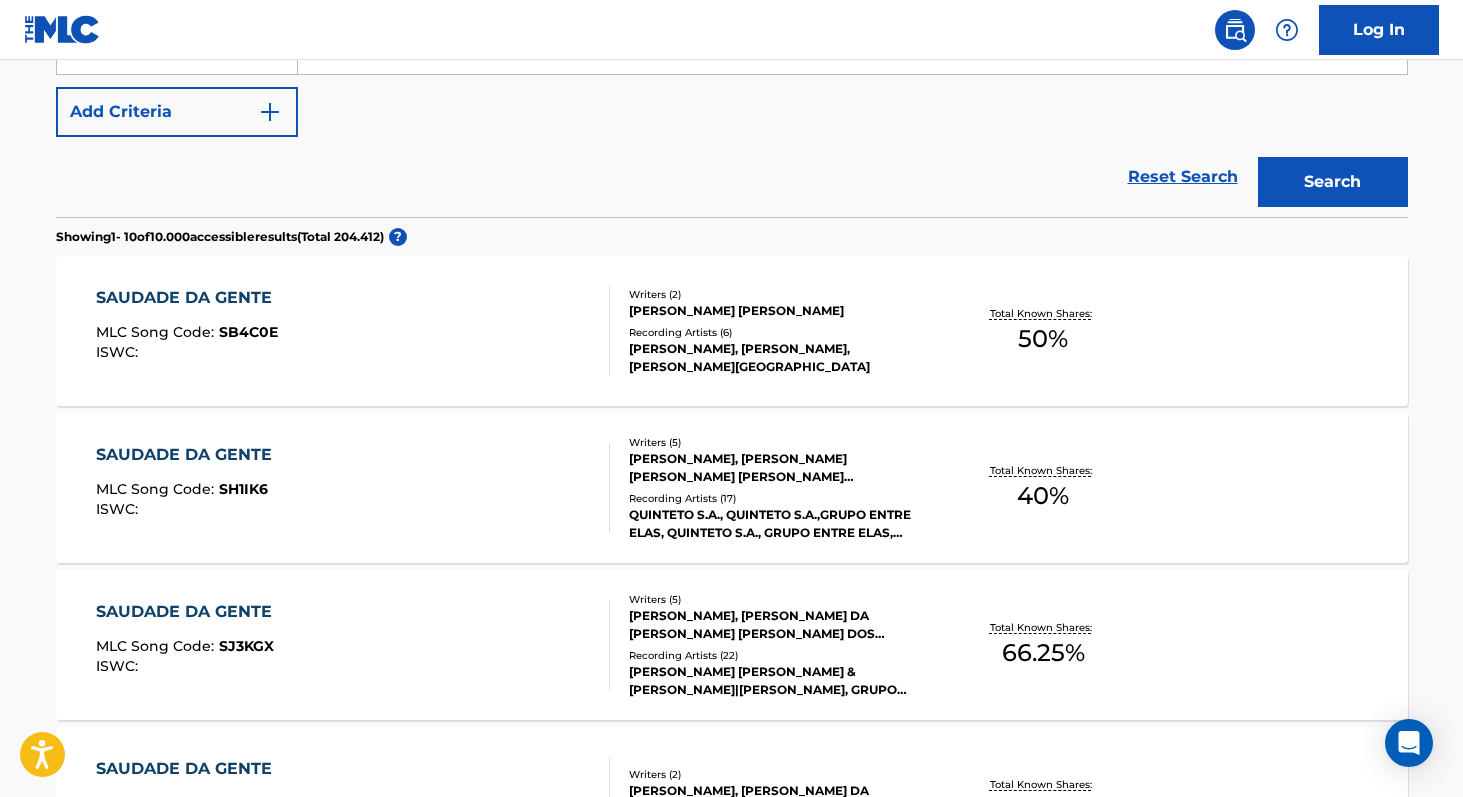 scroll, scrollTop: 422, scrollLeft: 0, axis: vertical 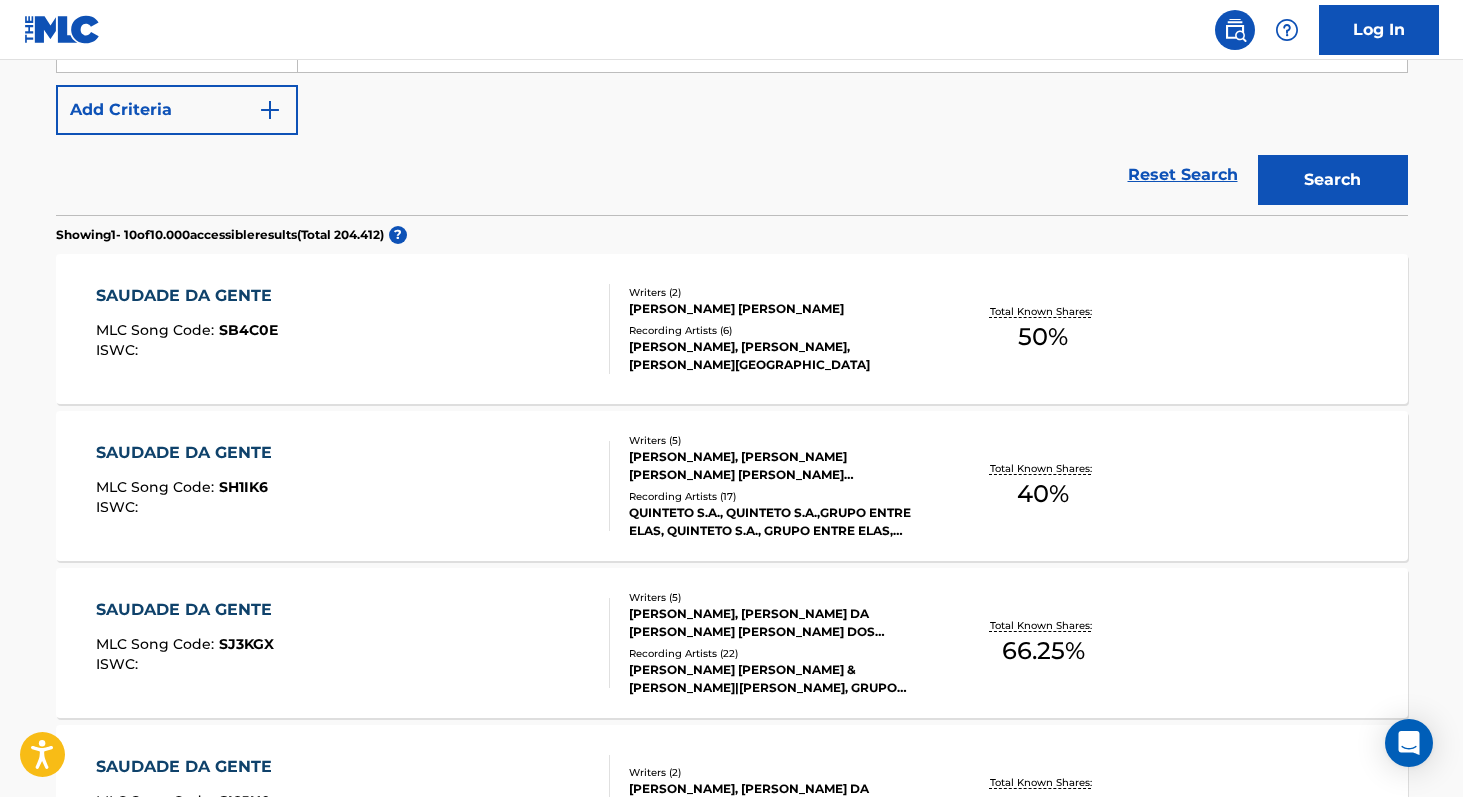 click on "66.25 %" at bounding box center [1043, 651] 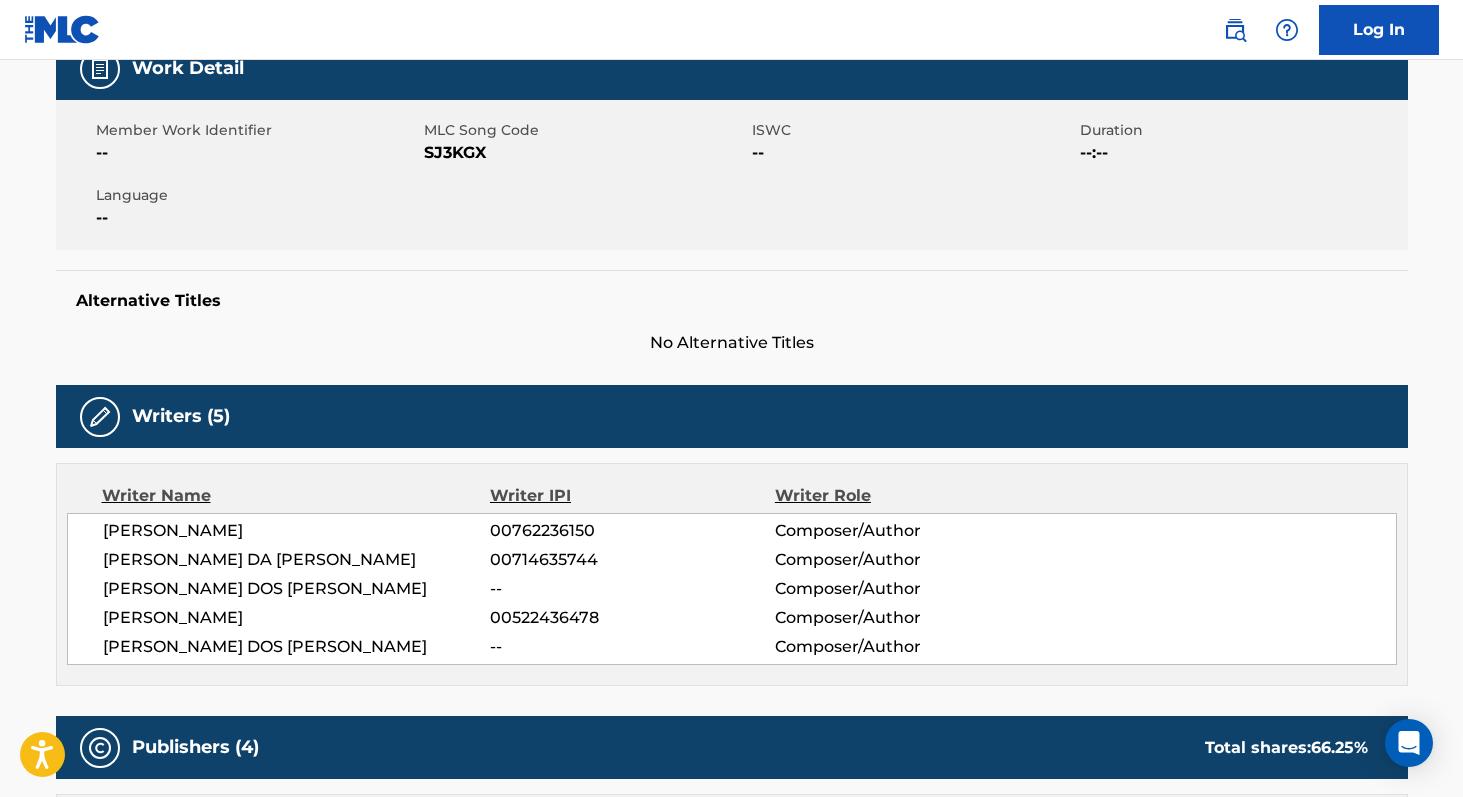 scroll, scrollTop: 322, scrollLeft: 0, axis: vertical 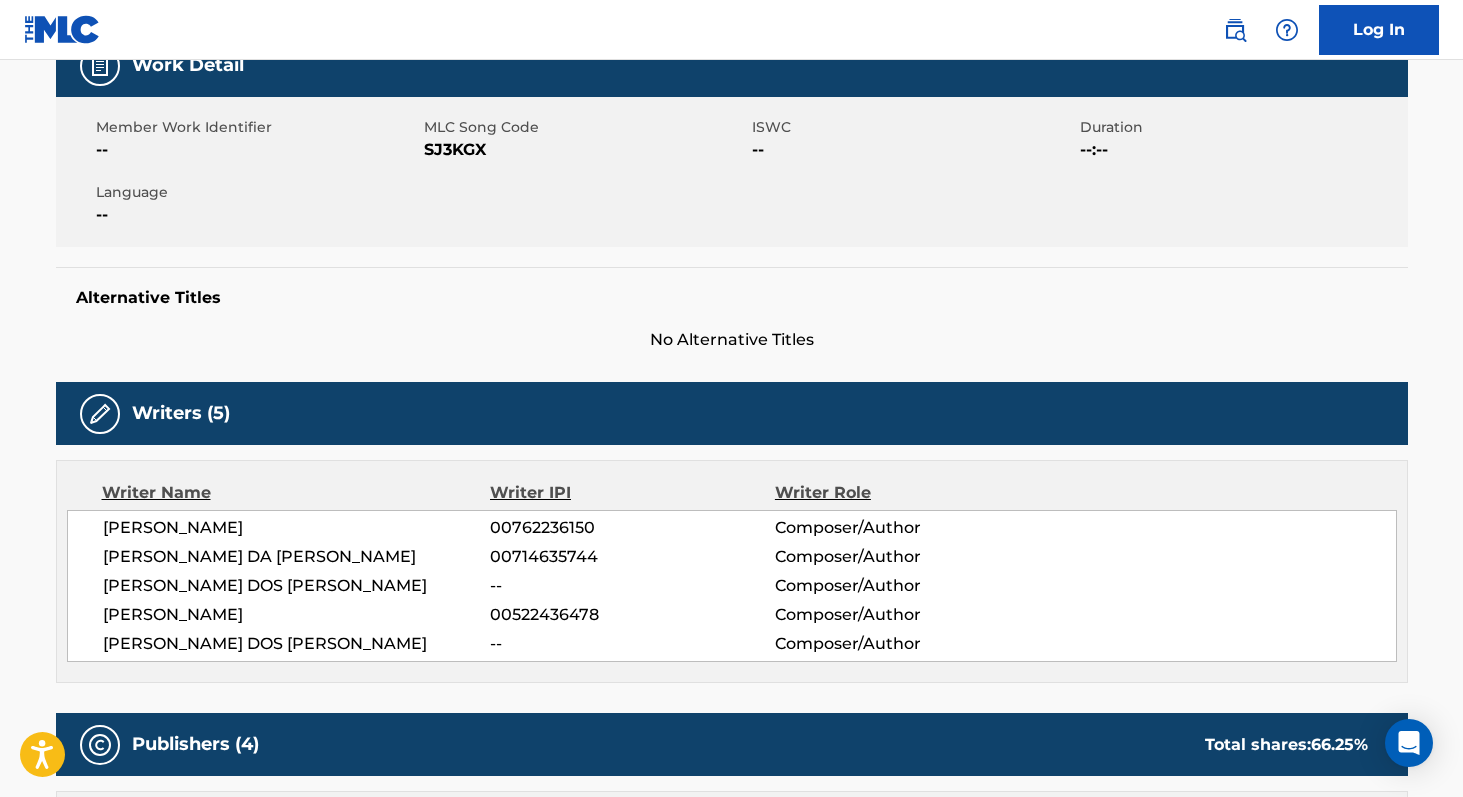 click on "[PERSON_NAME]" at bounding box center [297, 528] 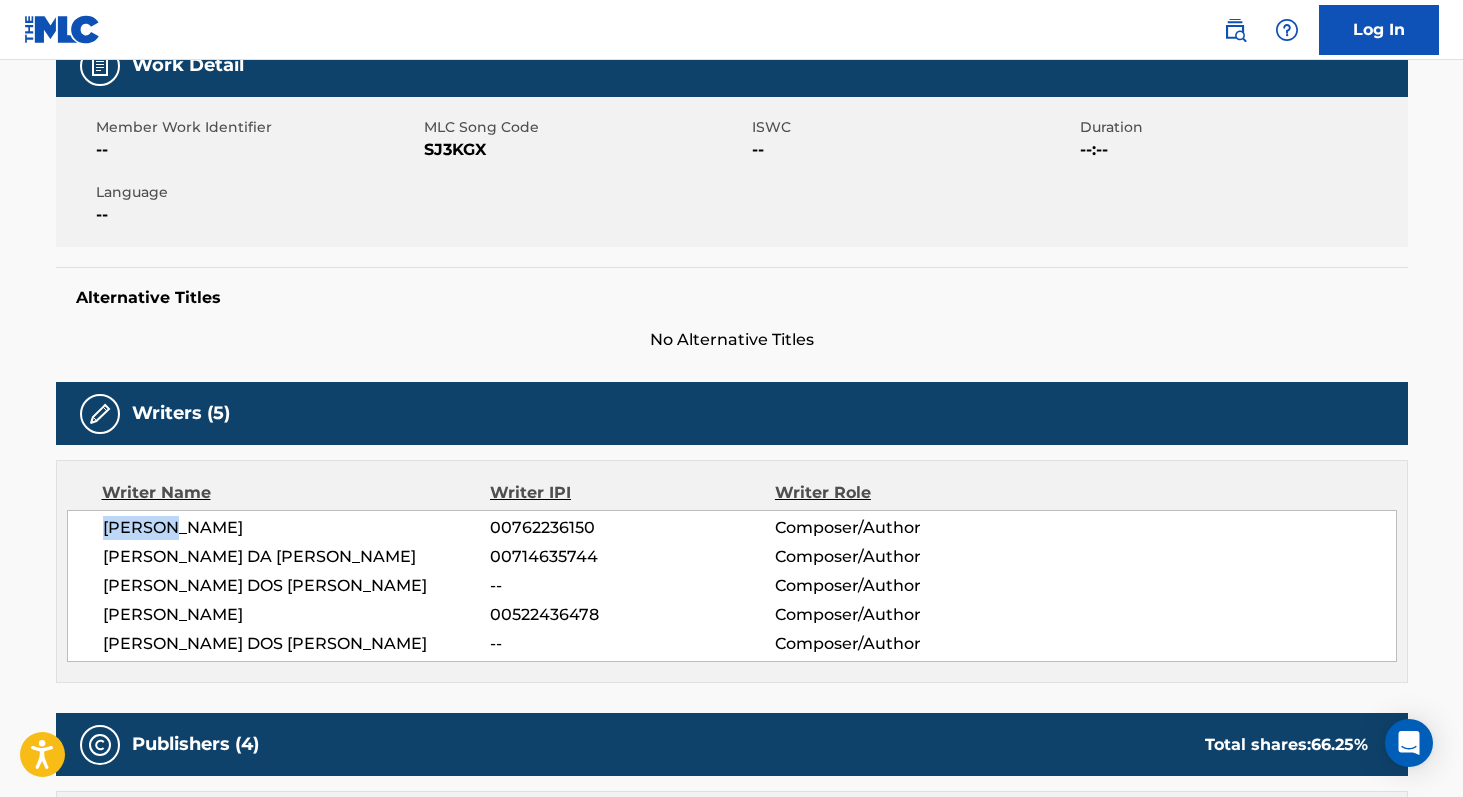 click on "[PERSON_NAME]" at bounding box center [297, 528] 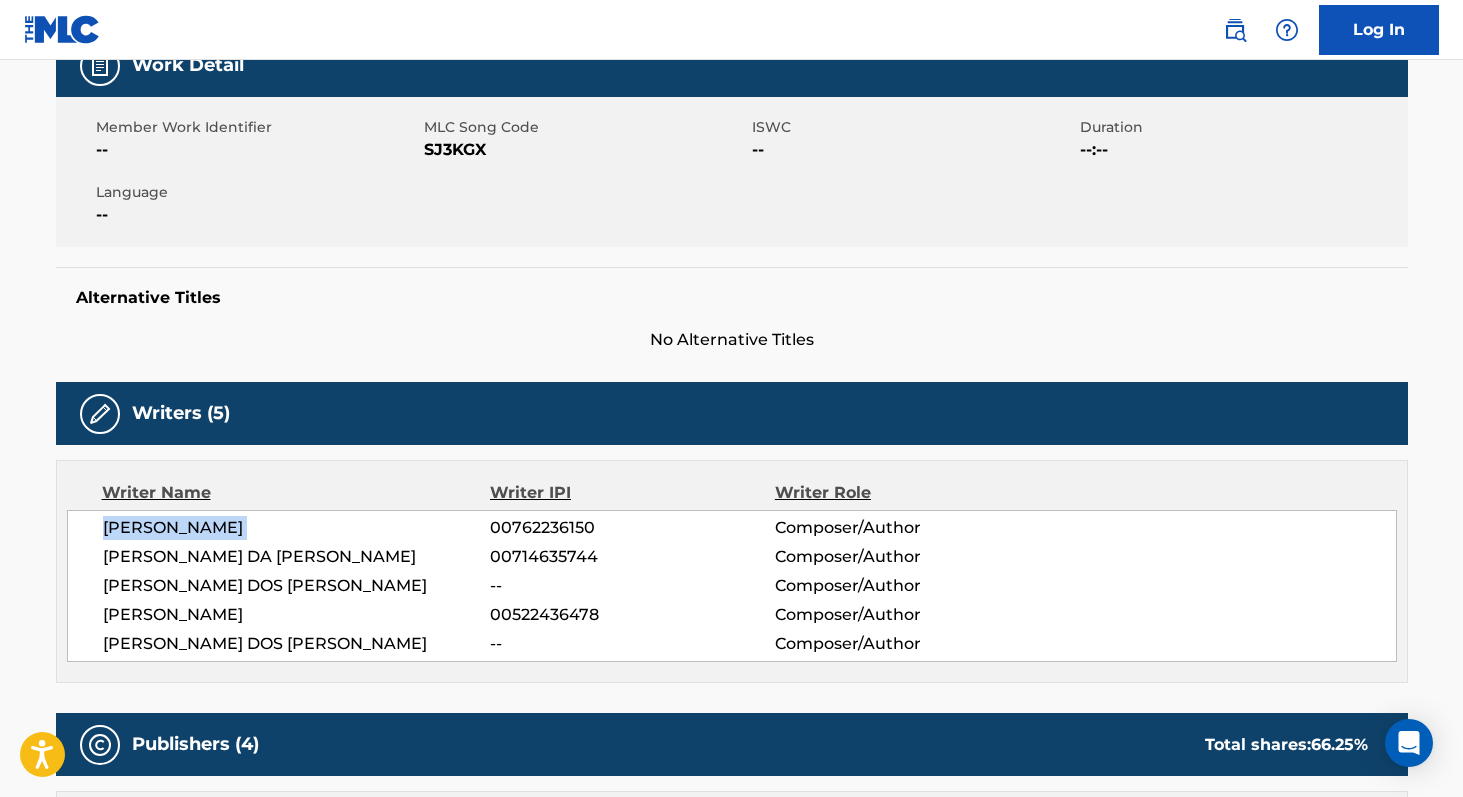 click on "[PERSON_NAME]" at bounding box center (297, 528) 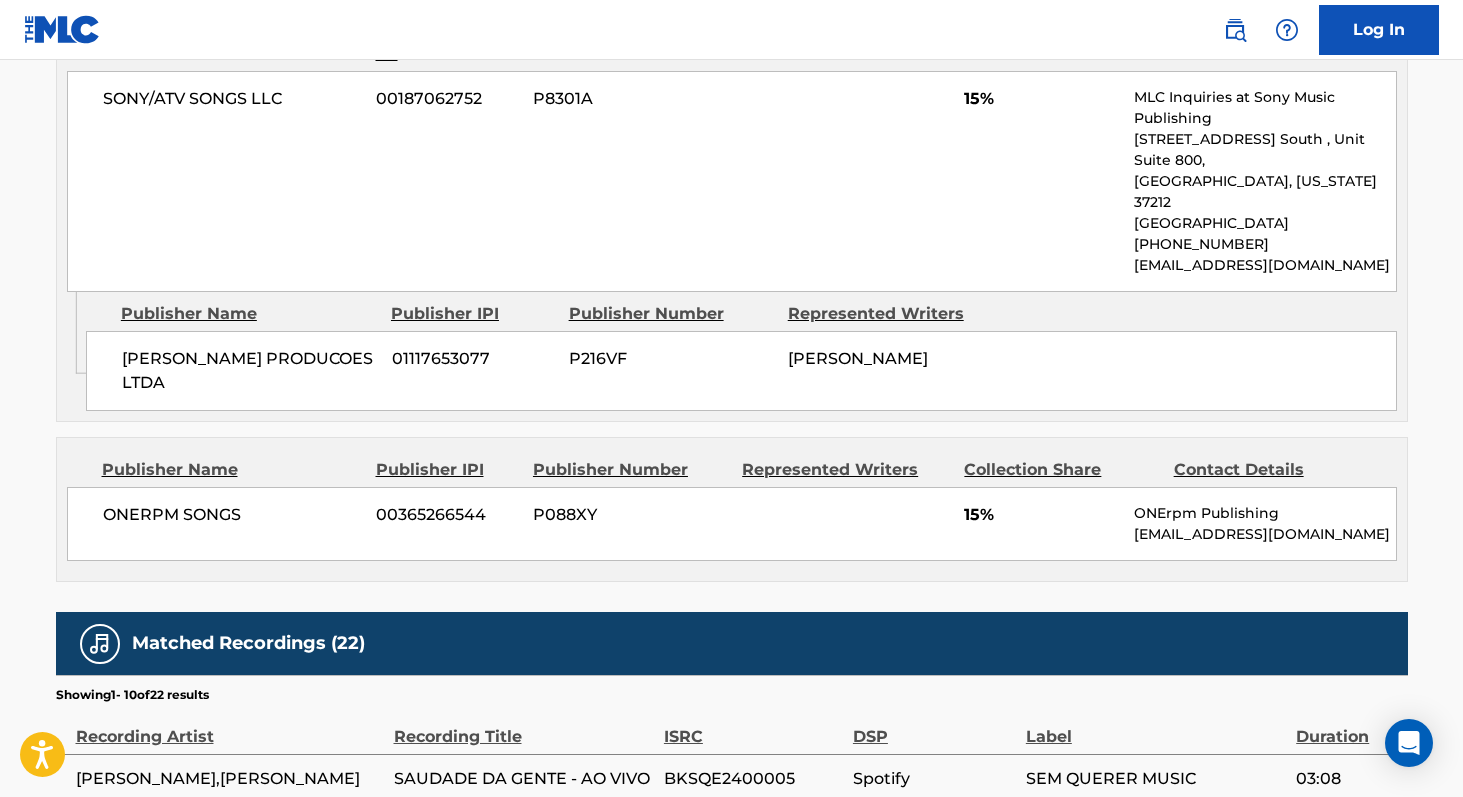scroll, scrollTop: 1759, scrollLeft: 0, axis: vertical 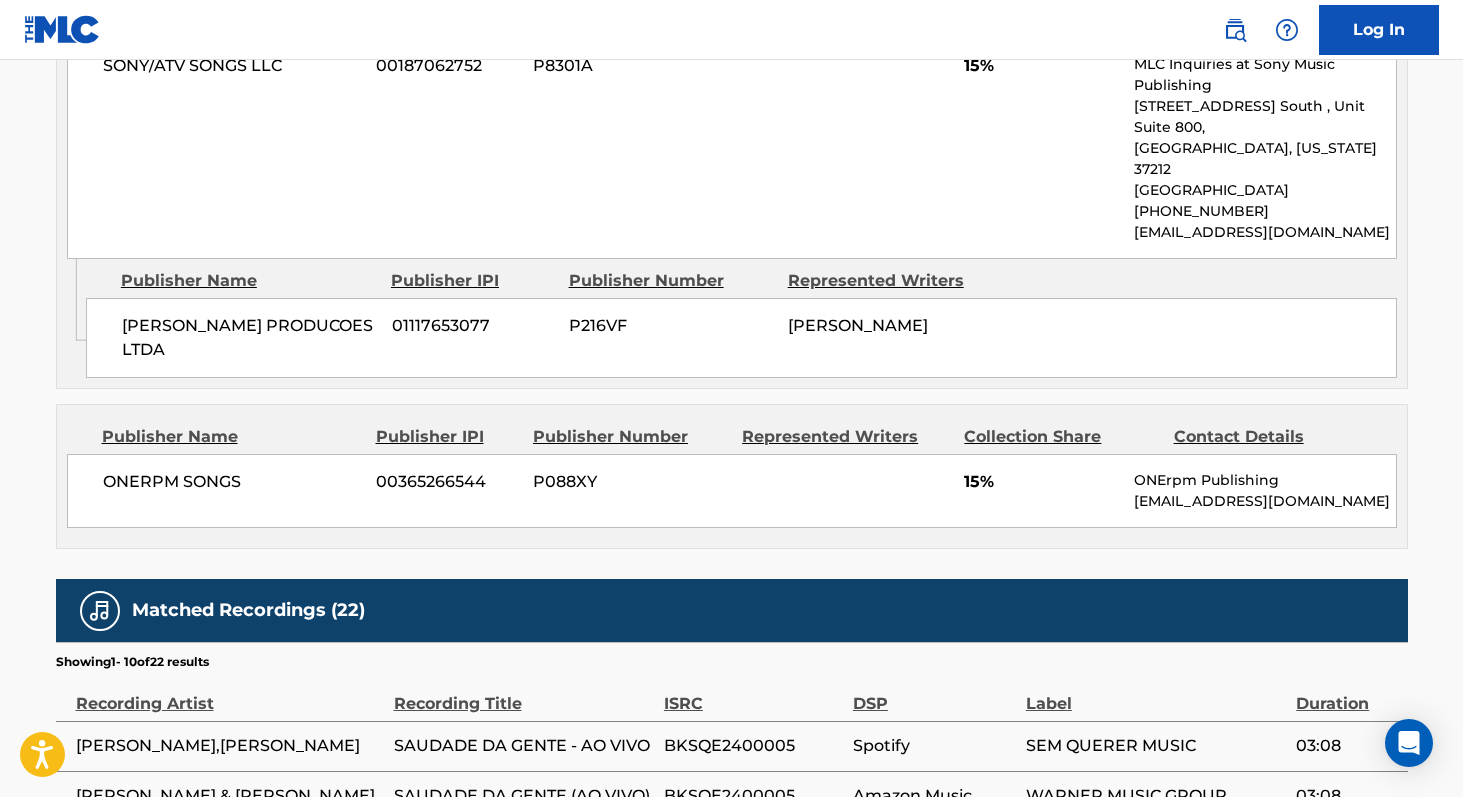 click on "ONERPM SONGS" at bounding box center [232, 482] 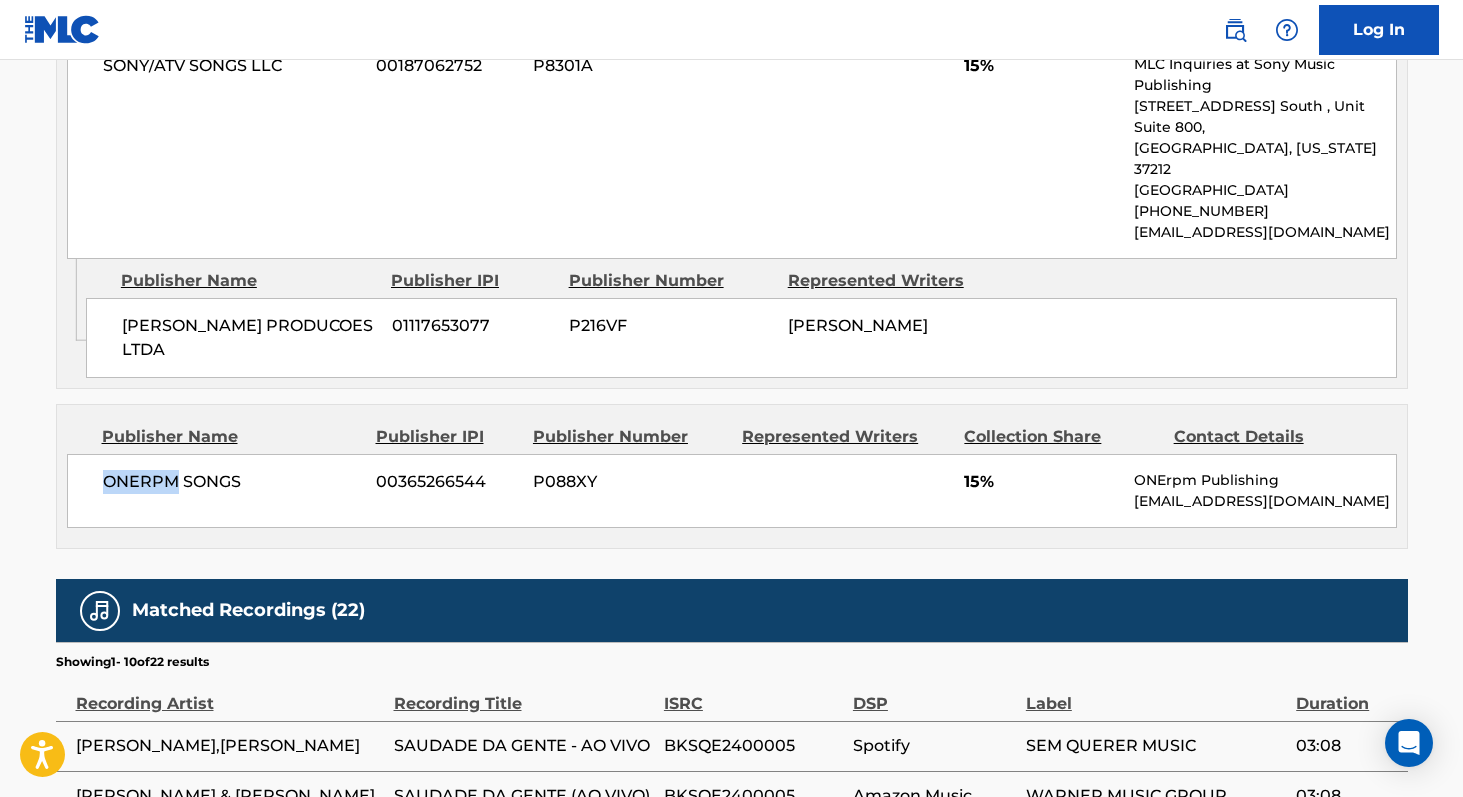 click on "ONERPM SONGS" at bounding box center [232, 482] 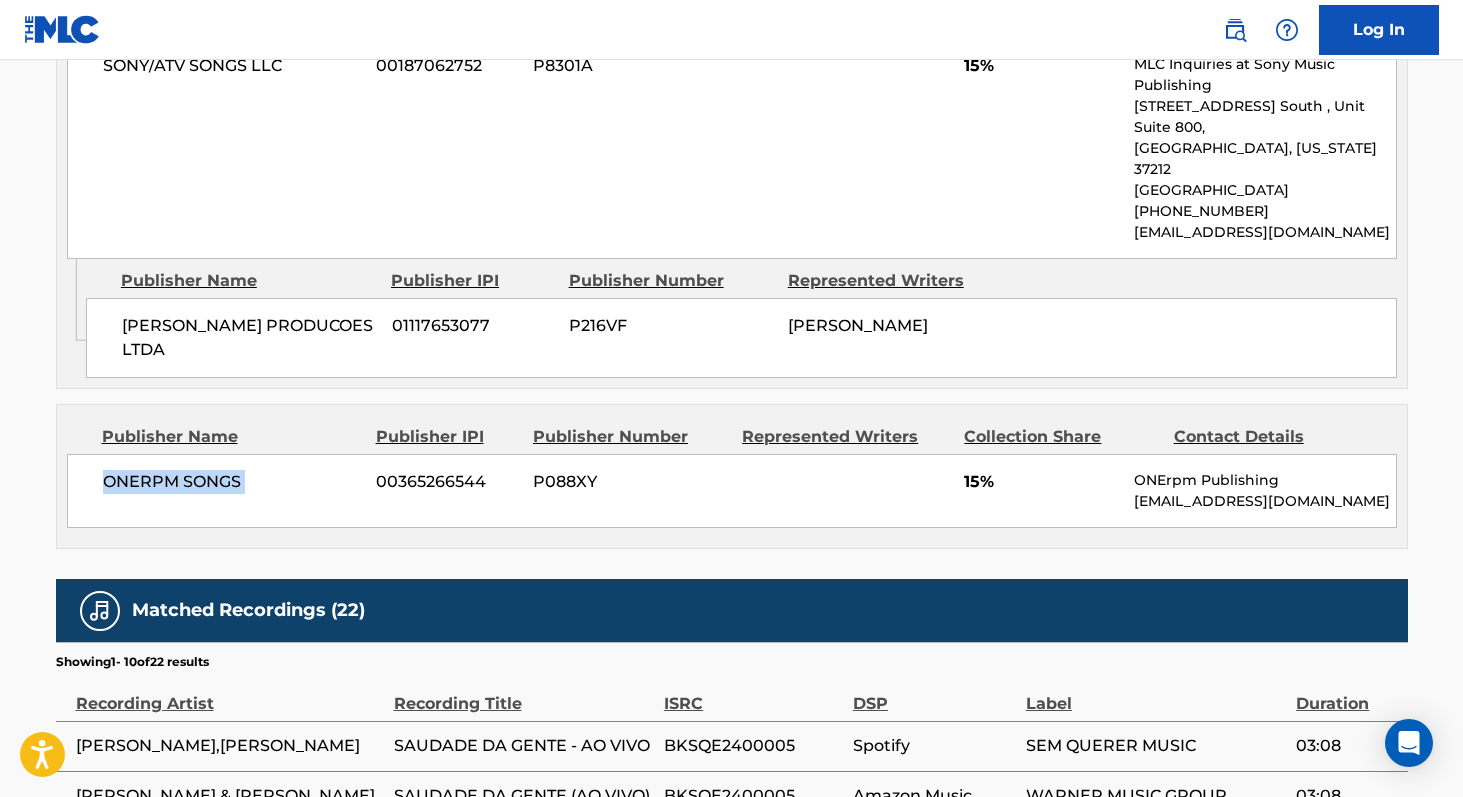 click on "ONERPM SONGS" at bounding box center [232, 482] 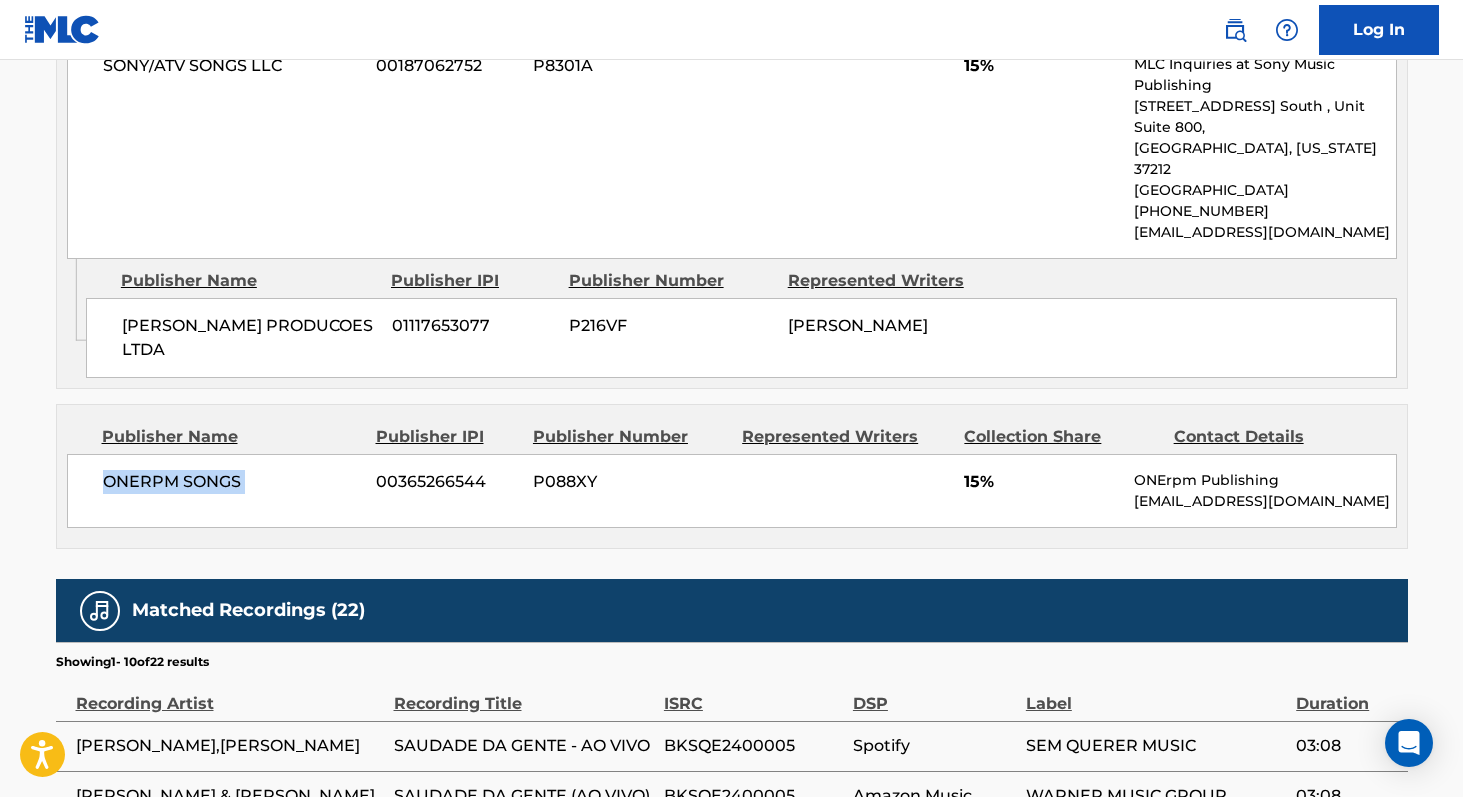 copy on "ONERPM SONGS" 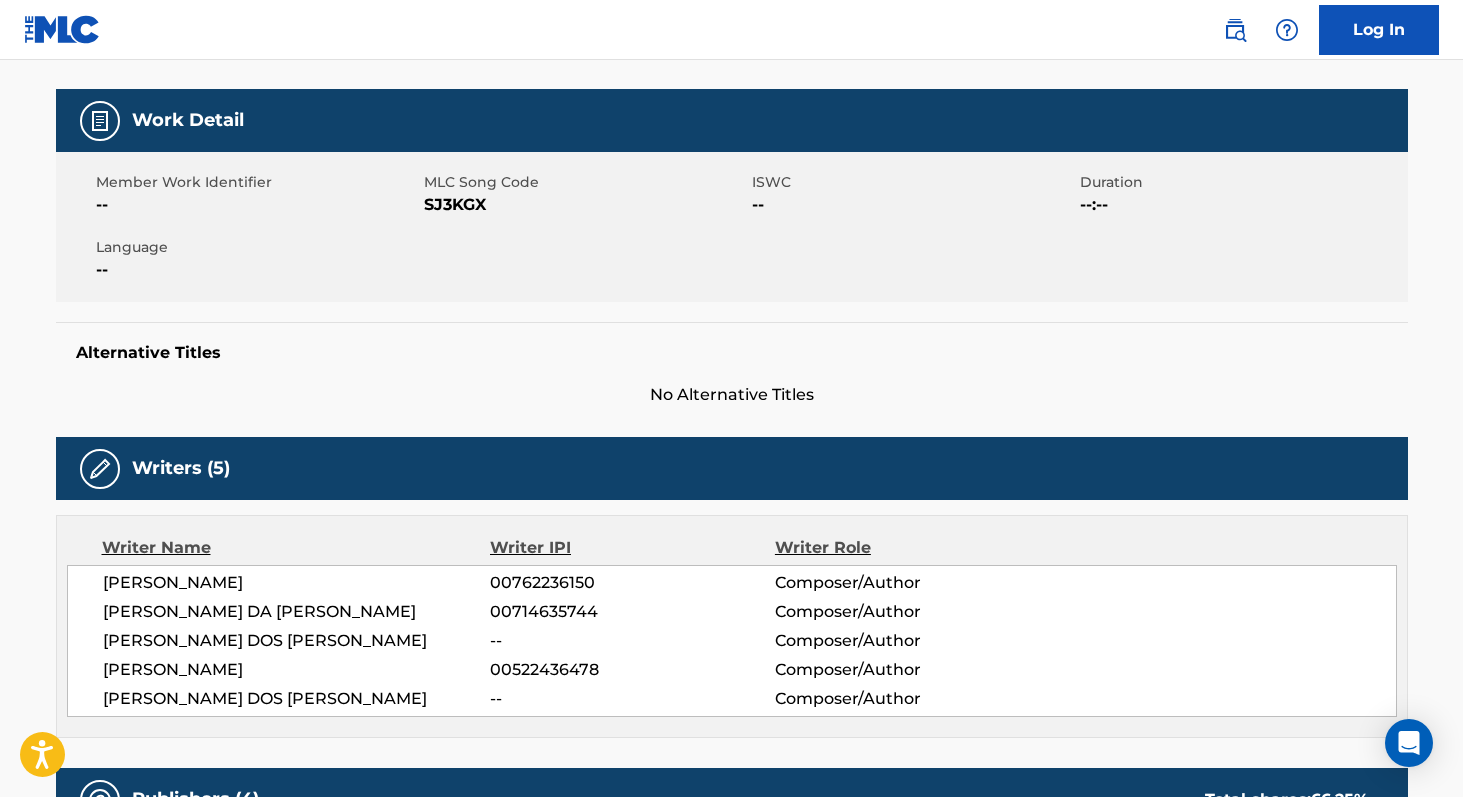 scroll, scrollTop: 261, scrollLeft: 0, axis: vertical 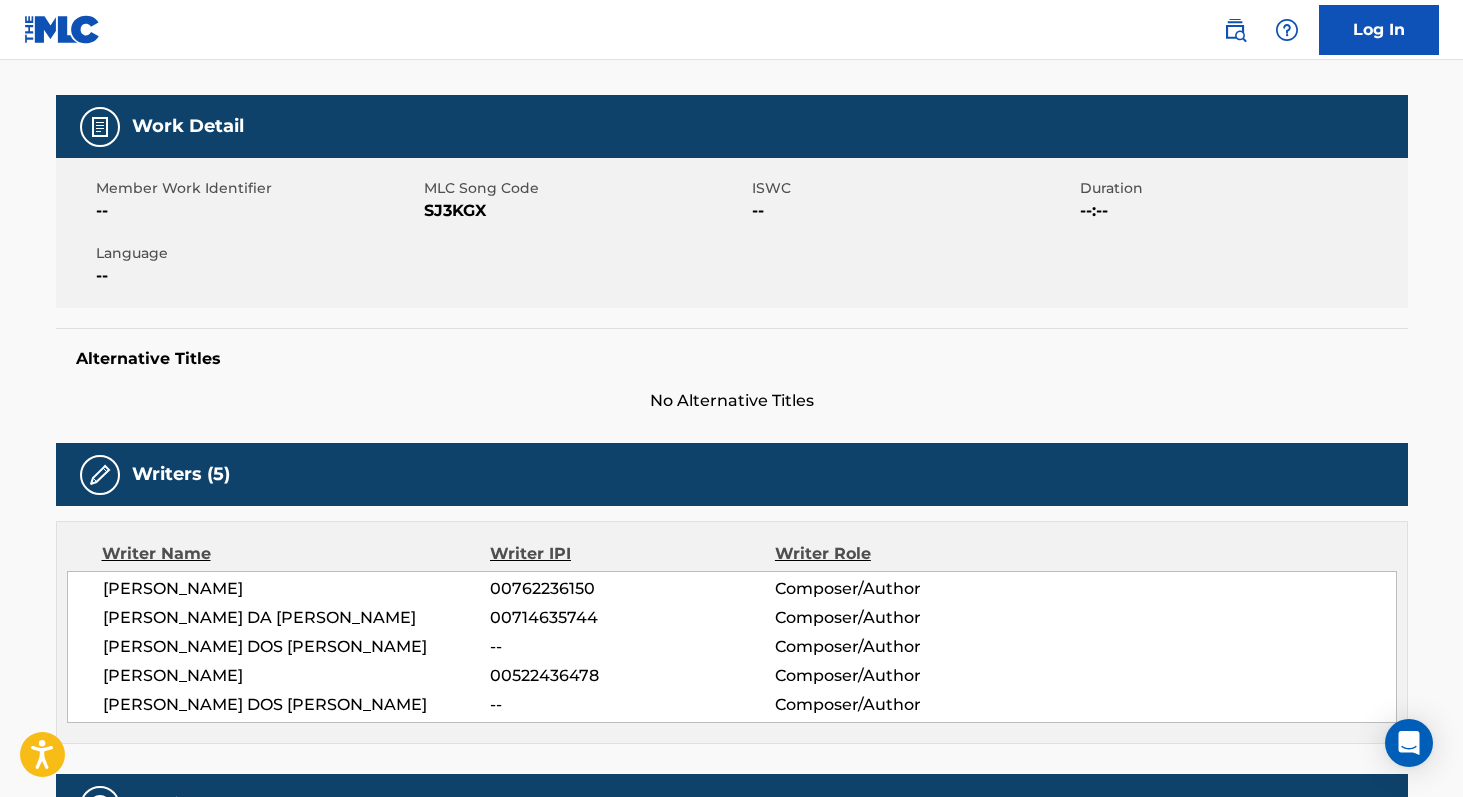 click on "SJ3KGX" at bounding box center [585, 211] 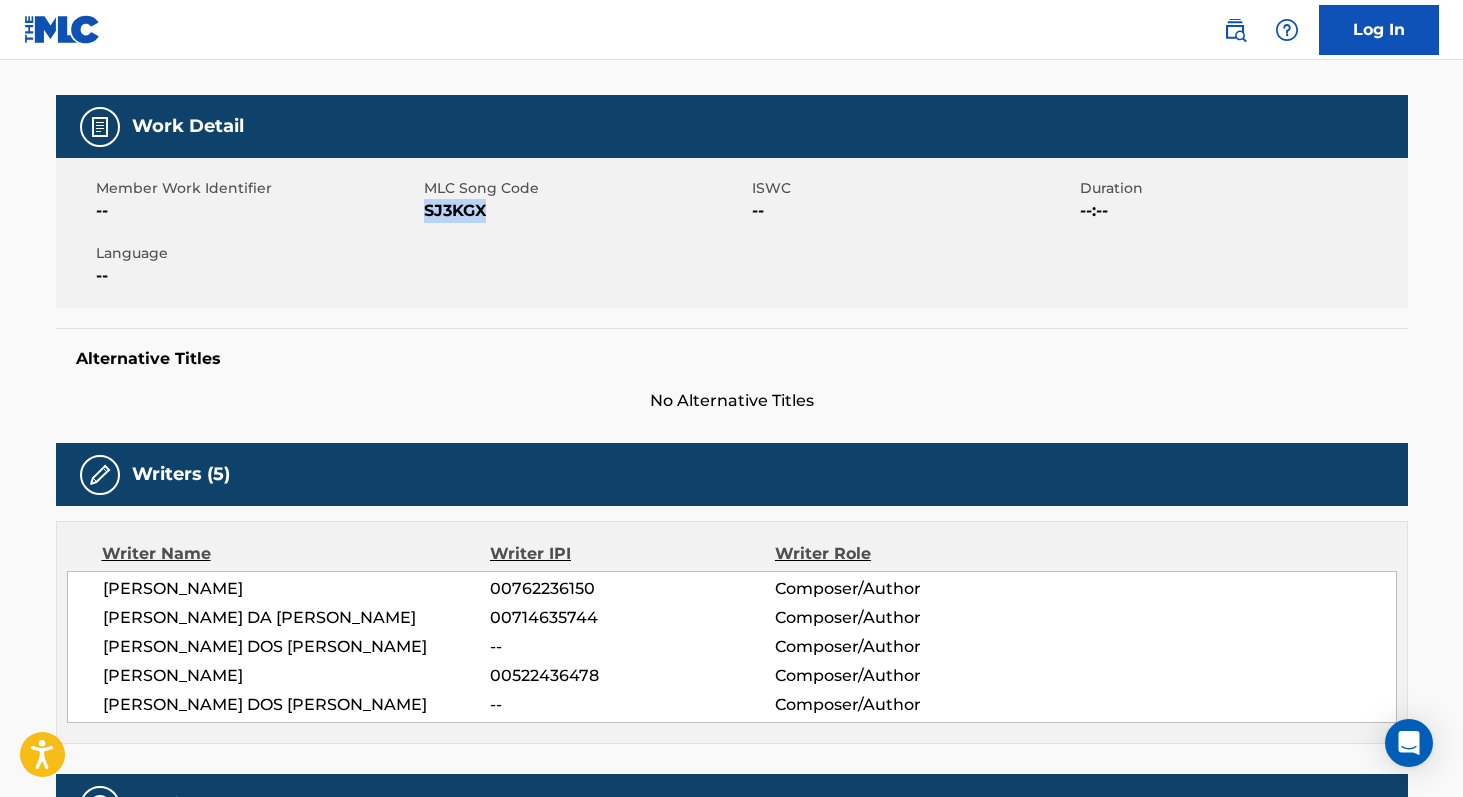 click on "SJ3KGX" at bounding box center [585, 211] 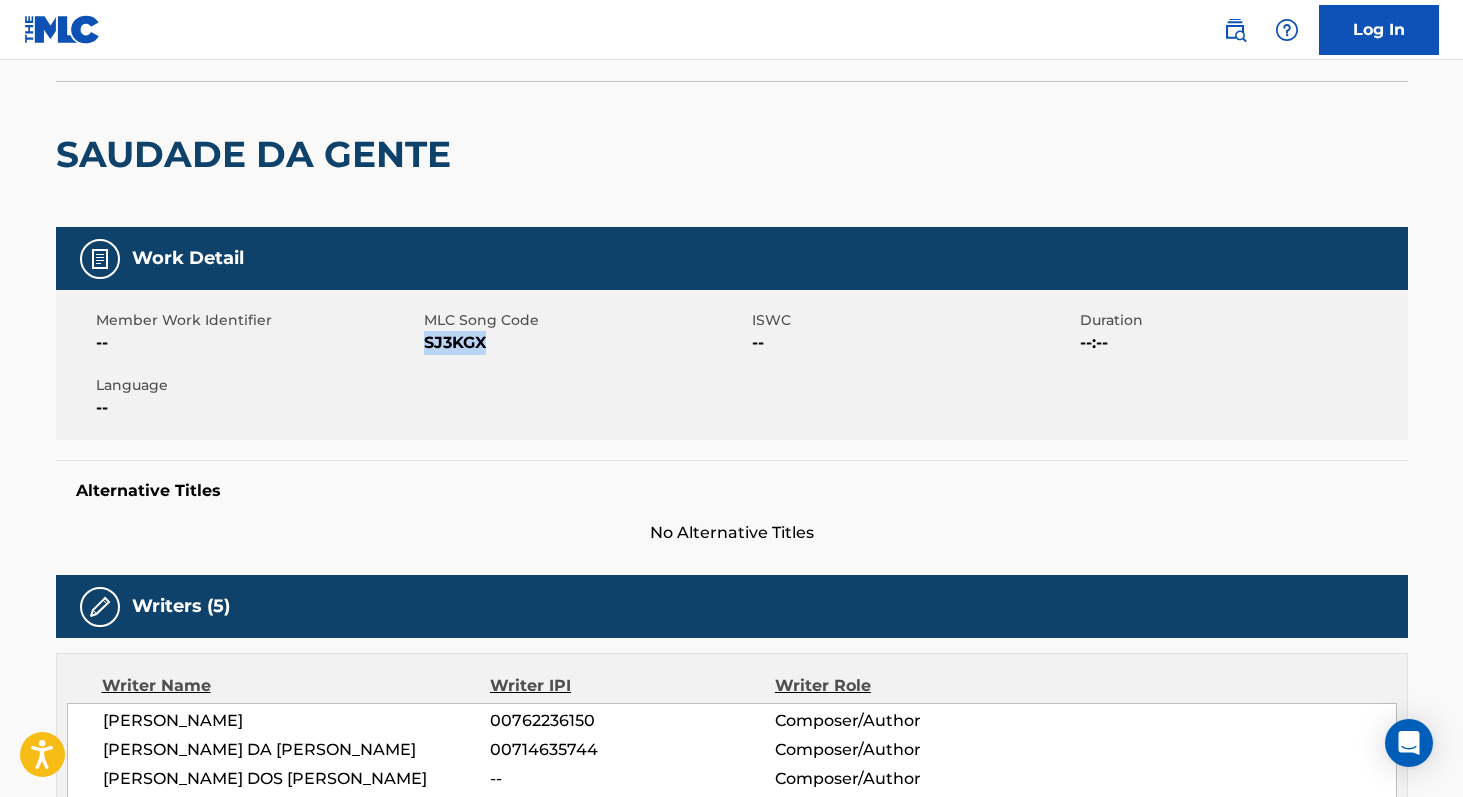 scroll, scrollTop: 0, scrollLeft: 0, axis: both 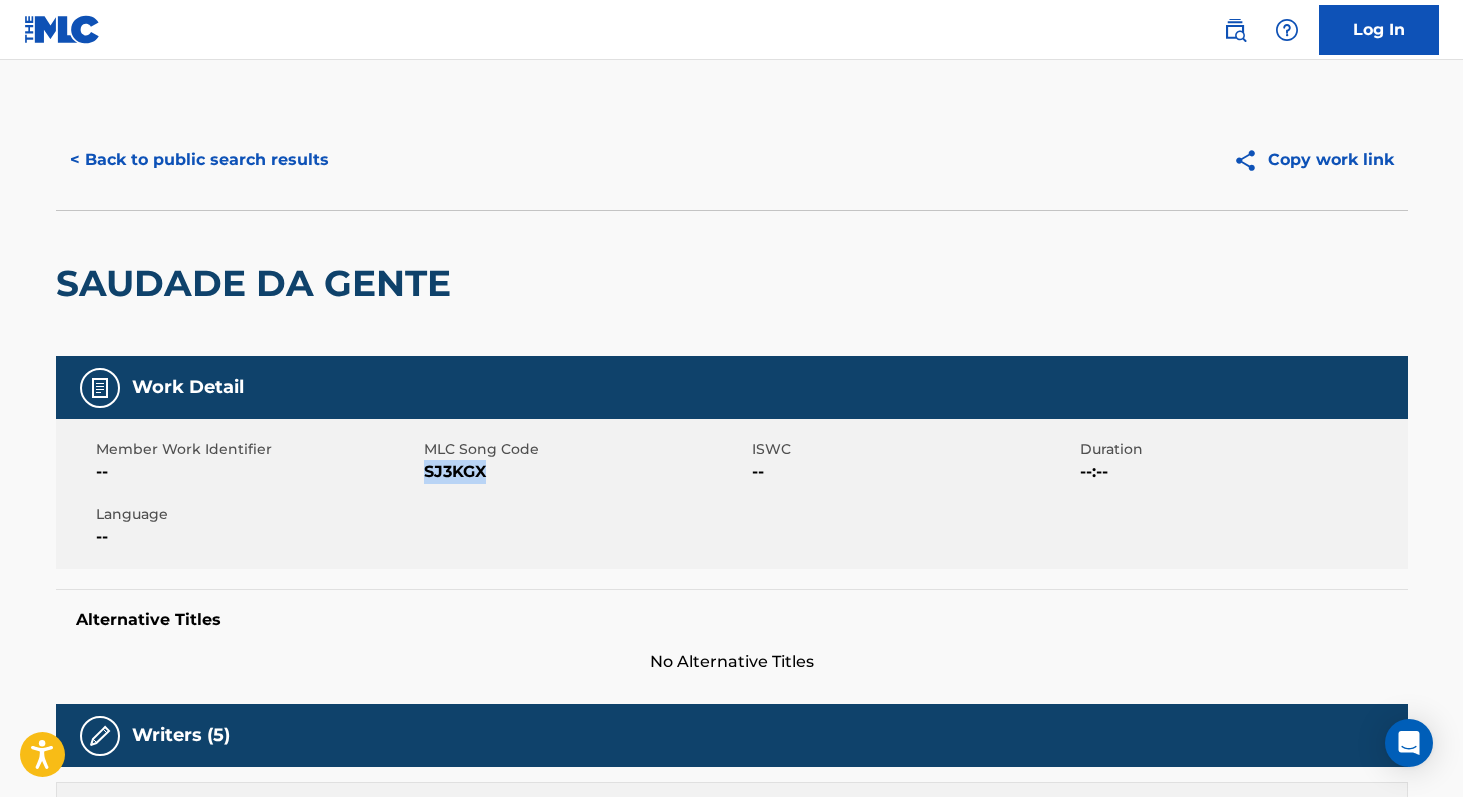 click on "< Back to public search results" at bounding box center [199, 160] 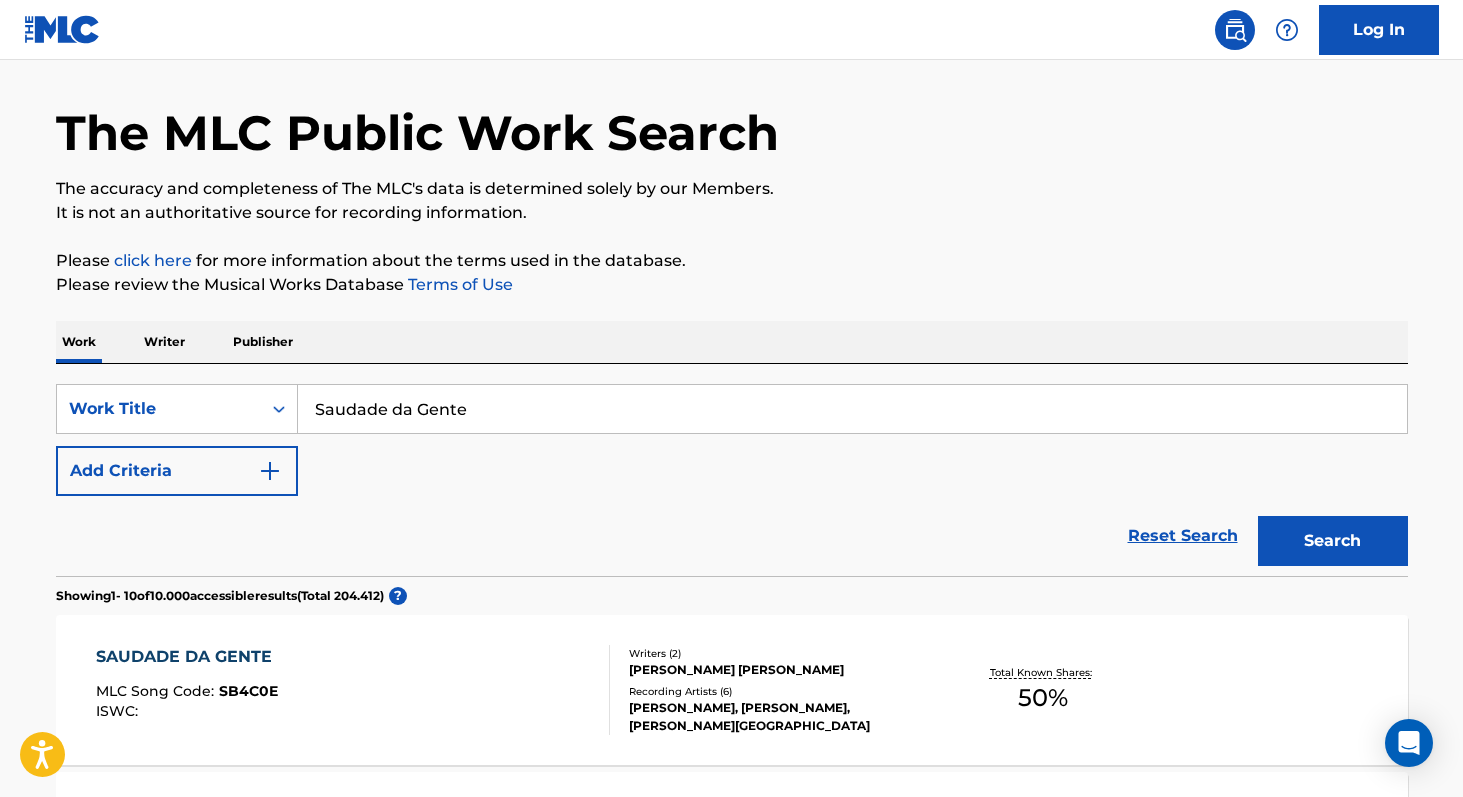 scroll, scrollTop: 0, scrollLeft: 0, axis: both 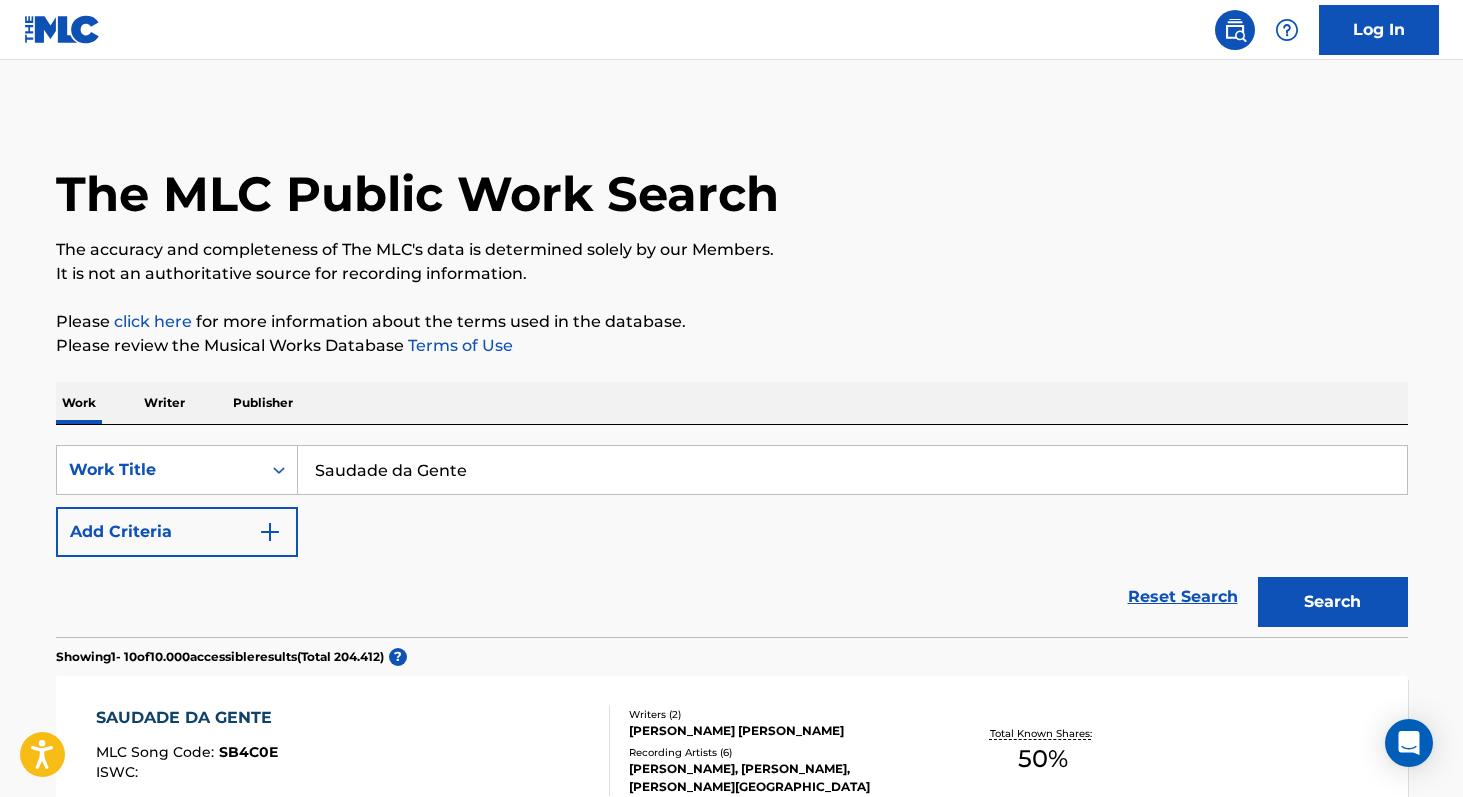 click on "Writer" at bounding box center (164, 403) 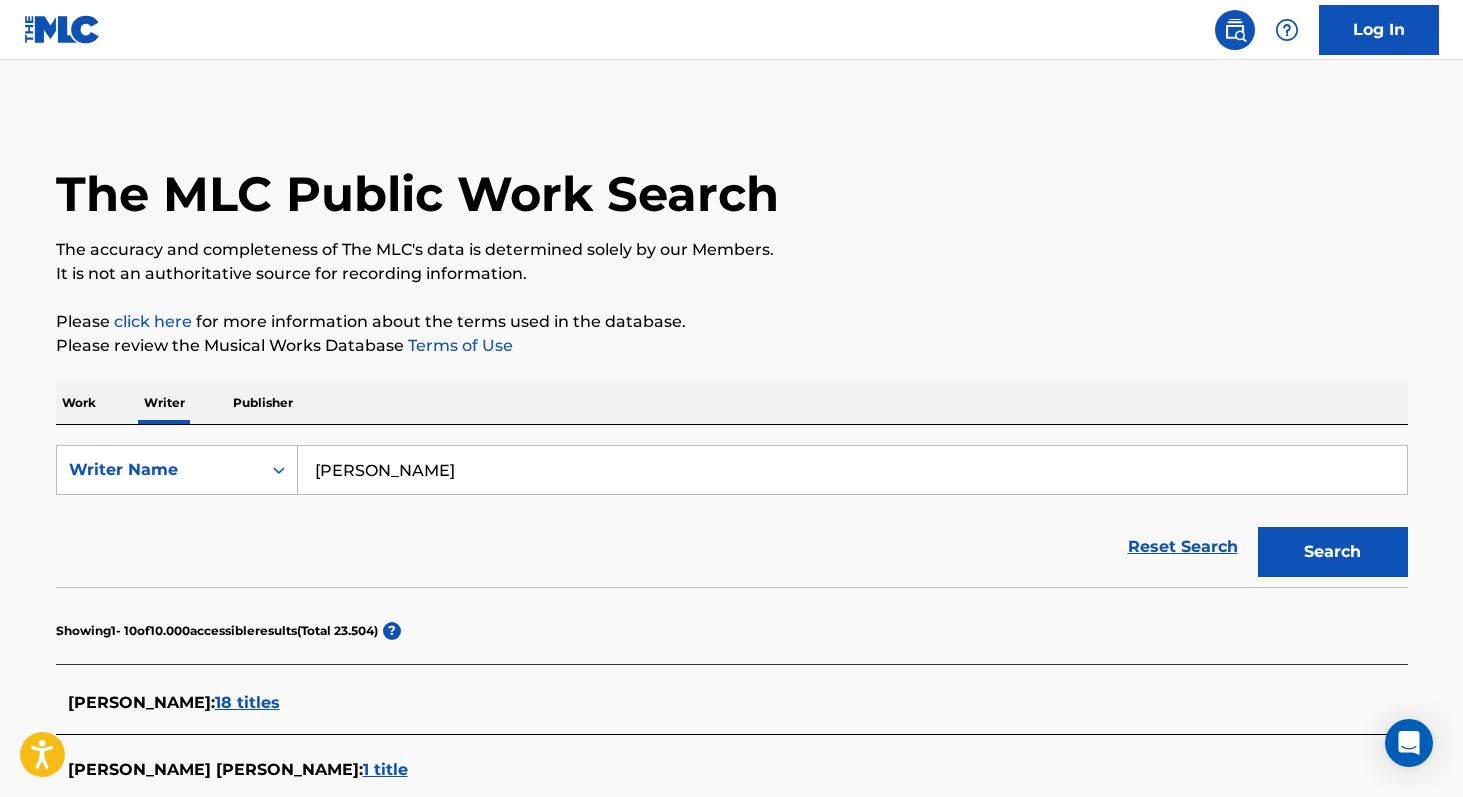 click on "[PERSON_NAME]" at bounding box center (852, 470) 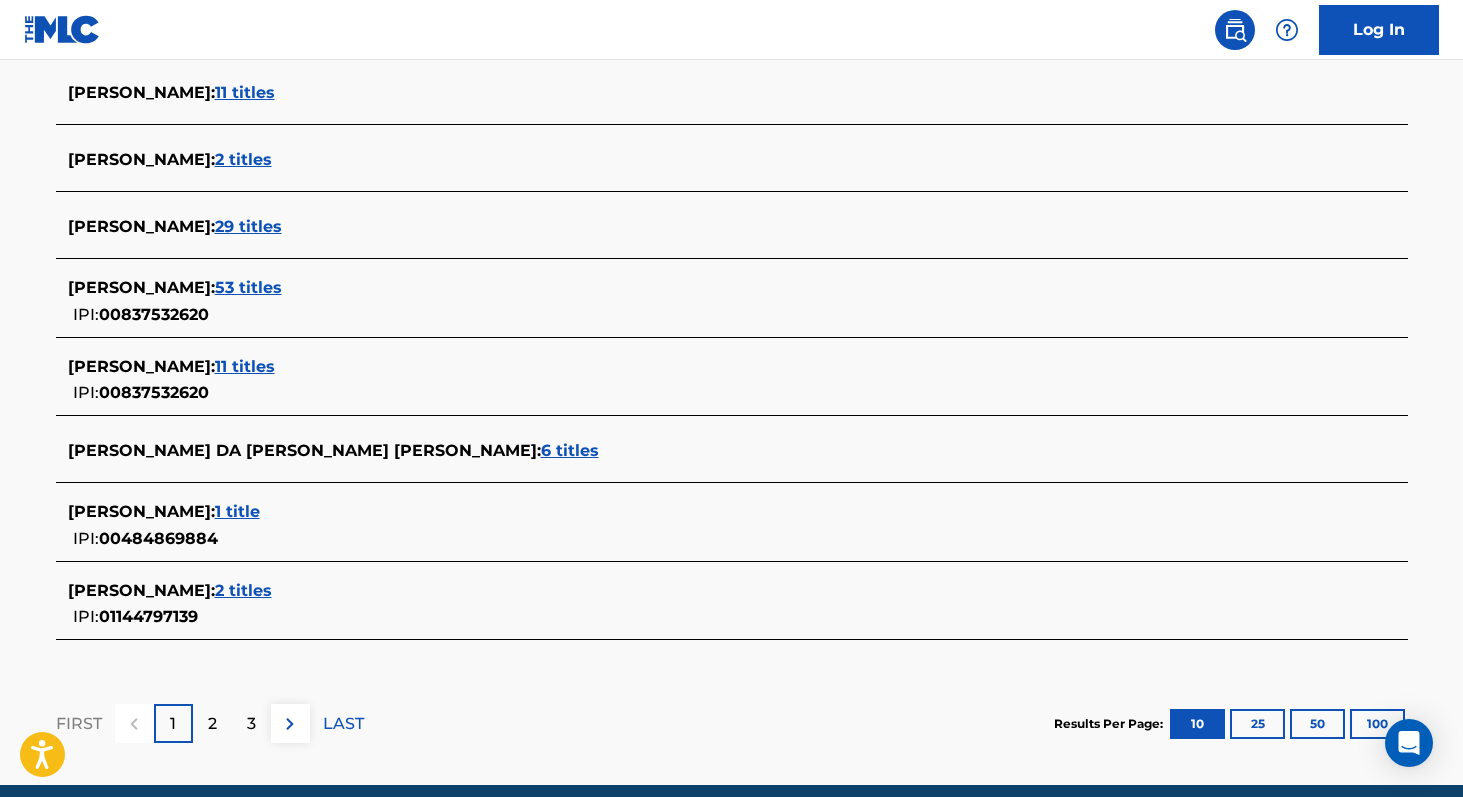 scroll, scrollTop: 769, scrollLeft: 0, axis: vertical 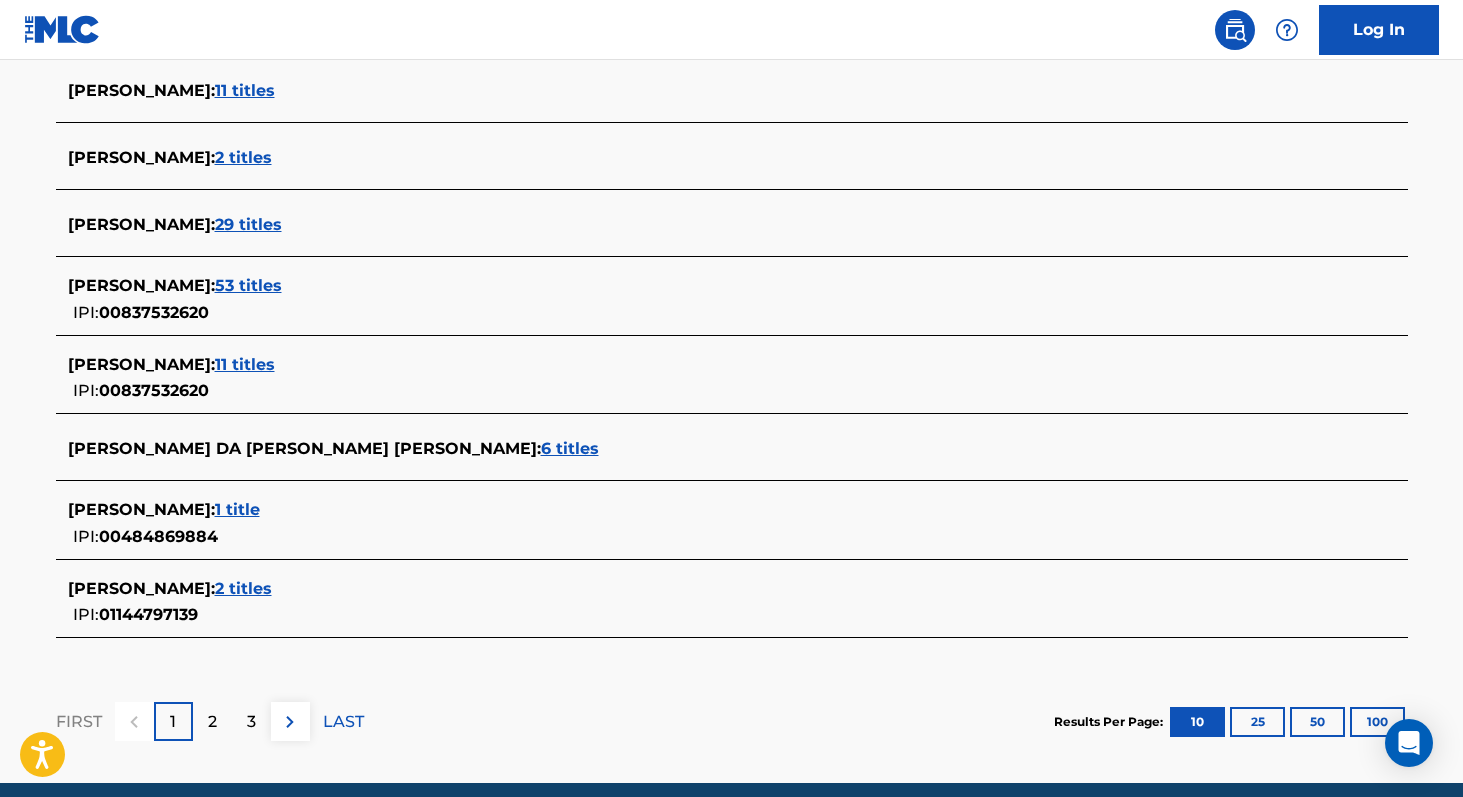click on "6 titles" at bounding box center [570, 448] 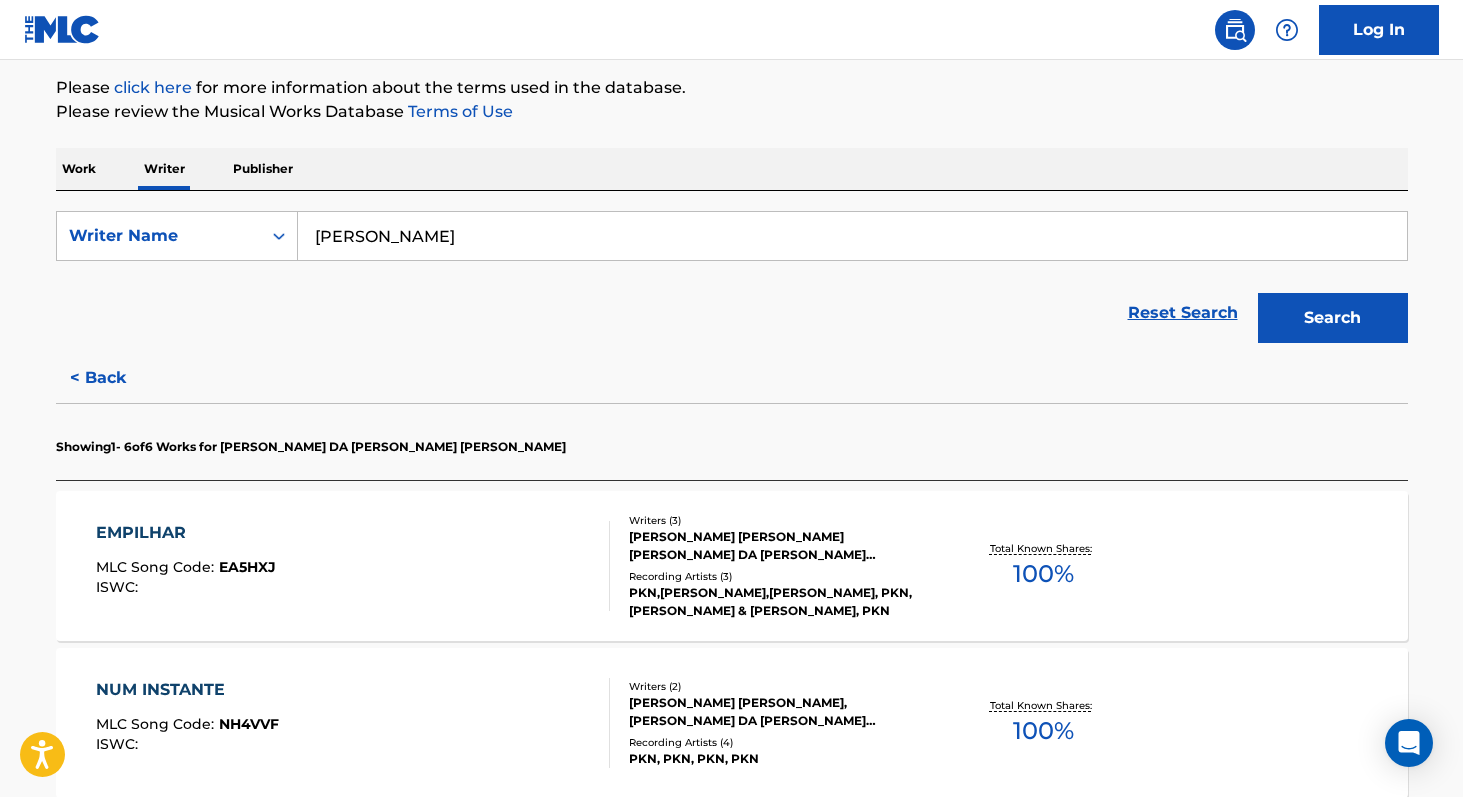 scroll, scrollTop: 0, scrollLeft: 0, axis: both 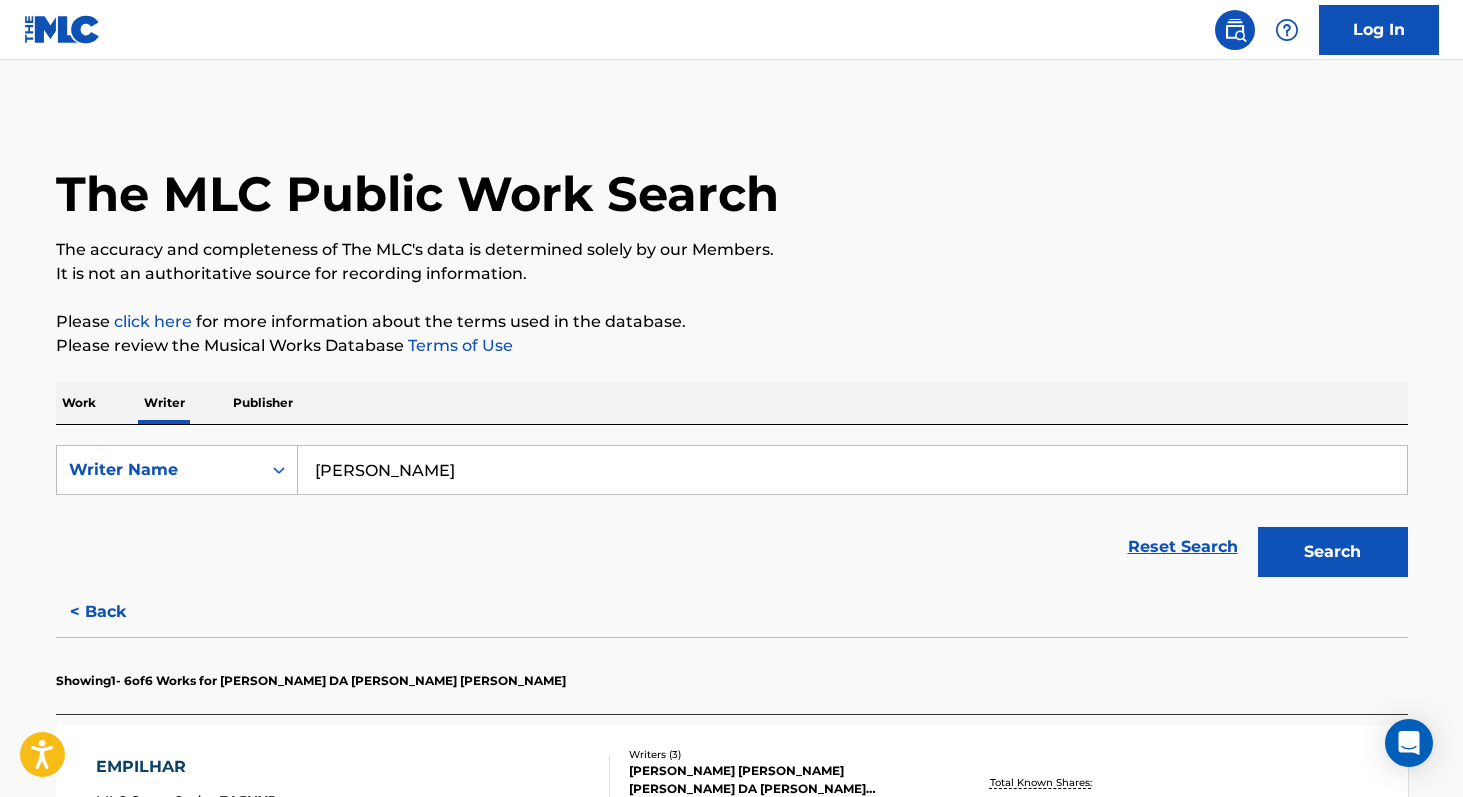 click on "Work" at bounding box center (79, 403) 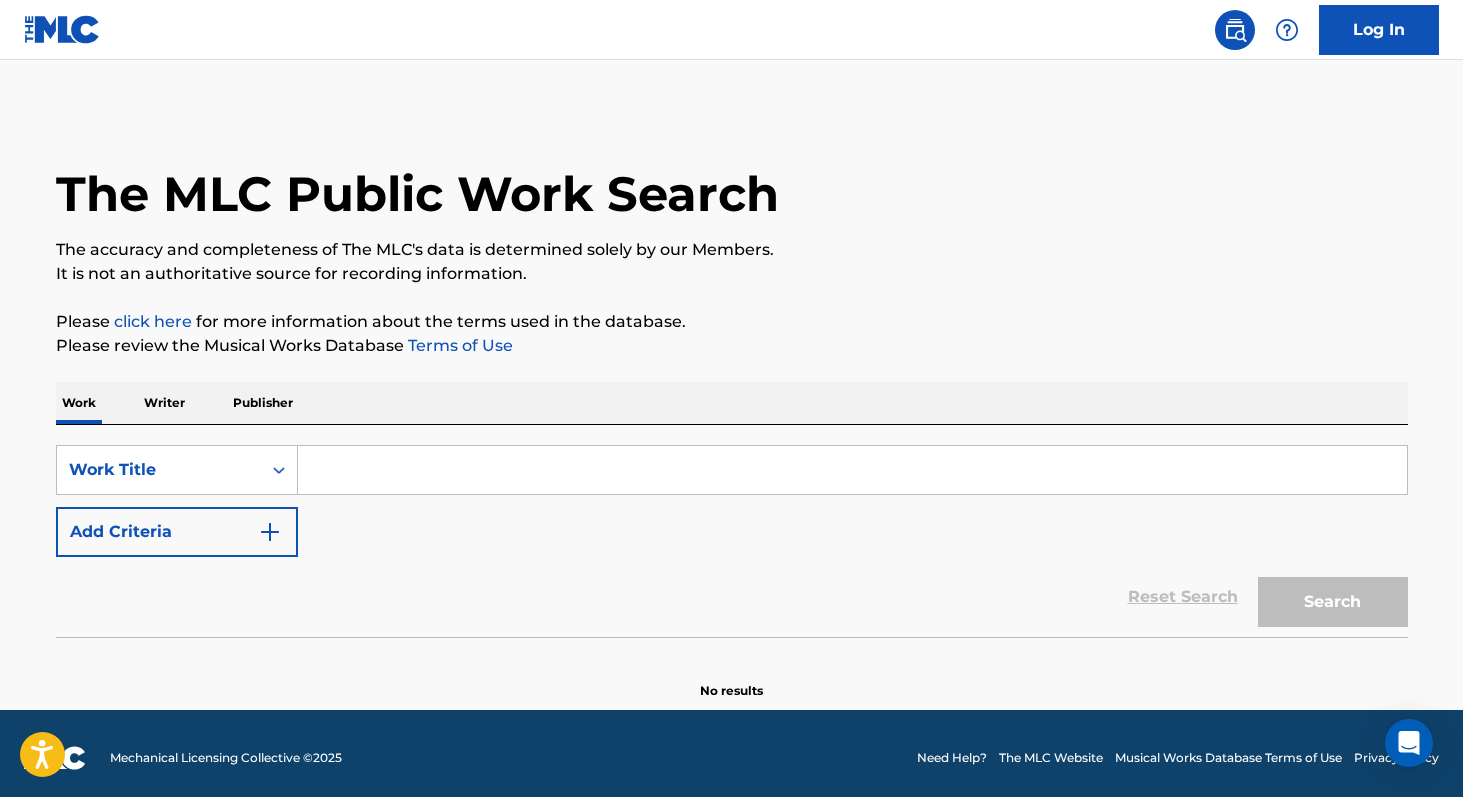 click at bounding box center [852, 470] 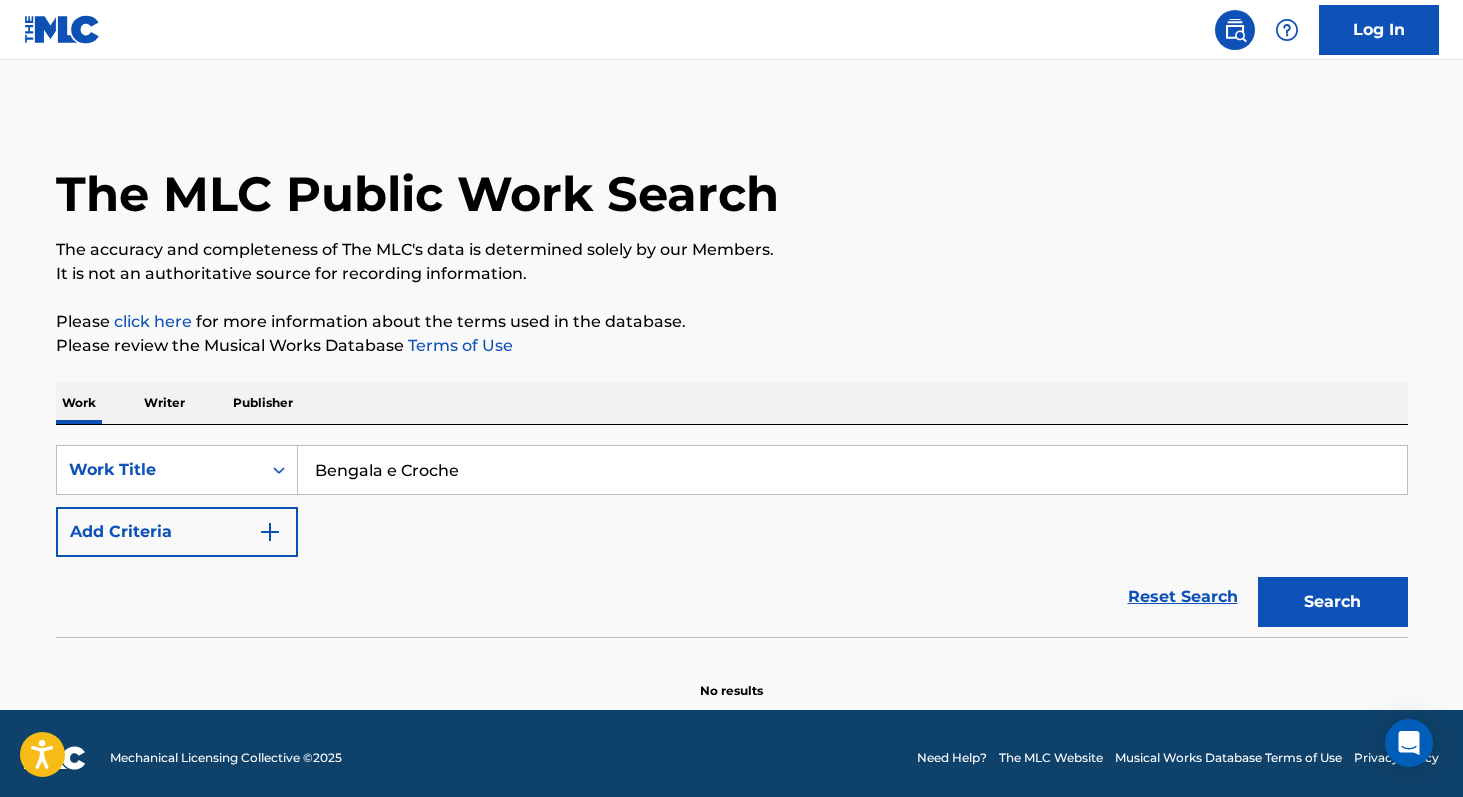 type on "Bengala e Croche" 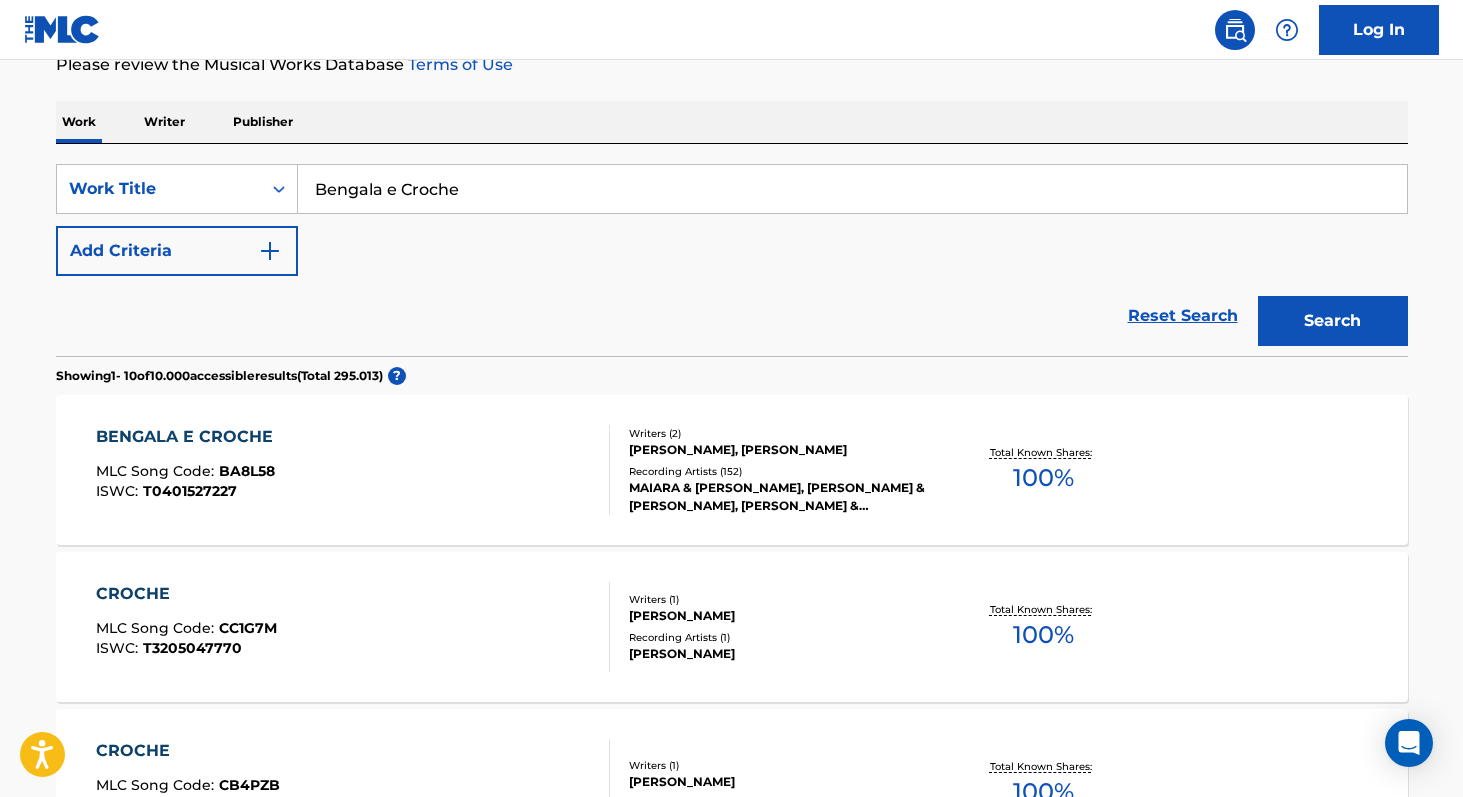 scroll, scrollTop: 271, scrollLeft: 0, axis: vertical 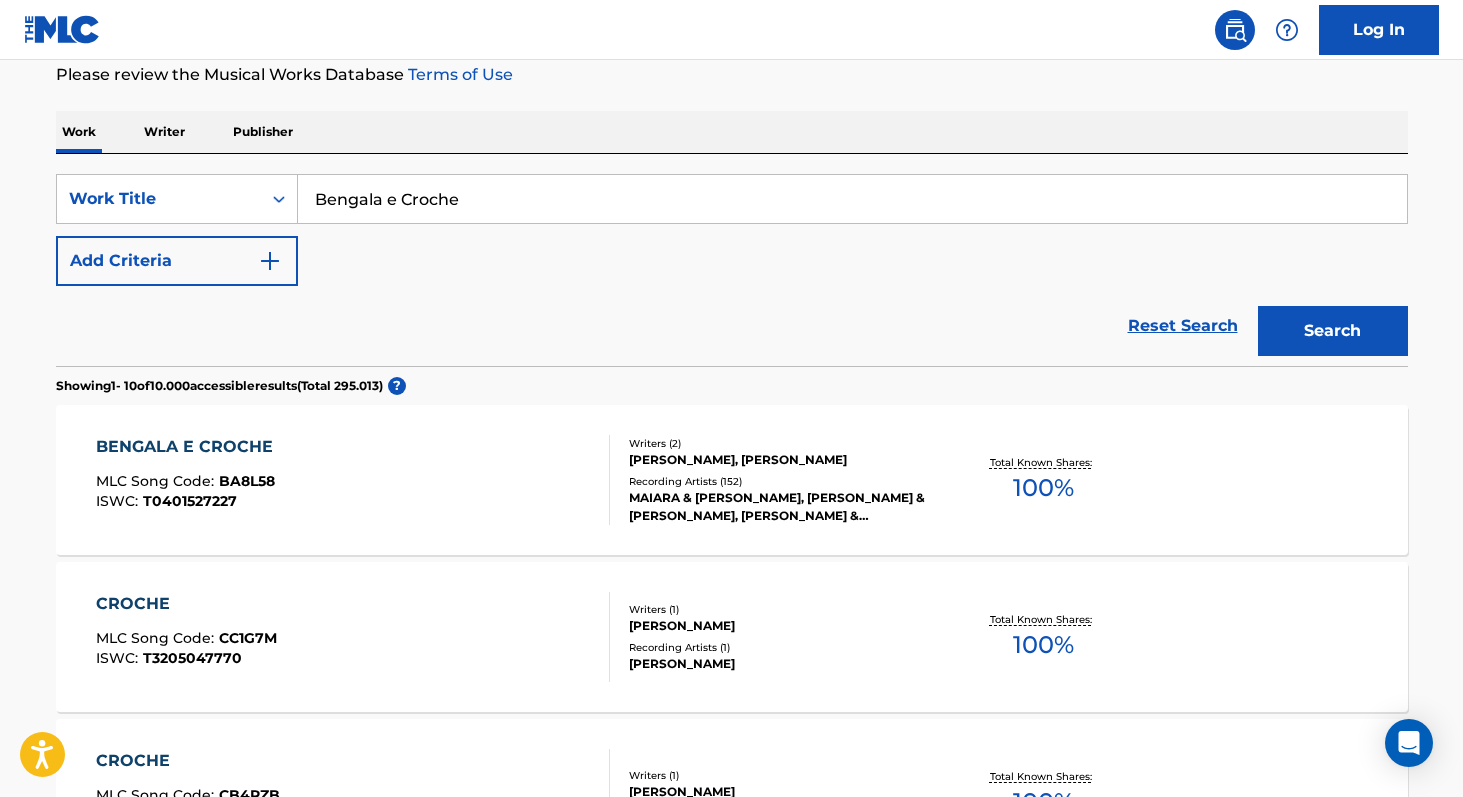 click on "100 %" at bounding box center [1043, 488] 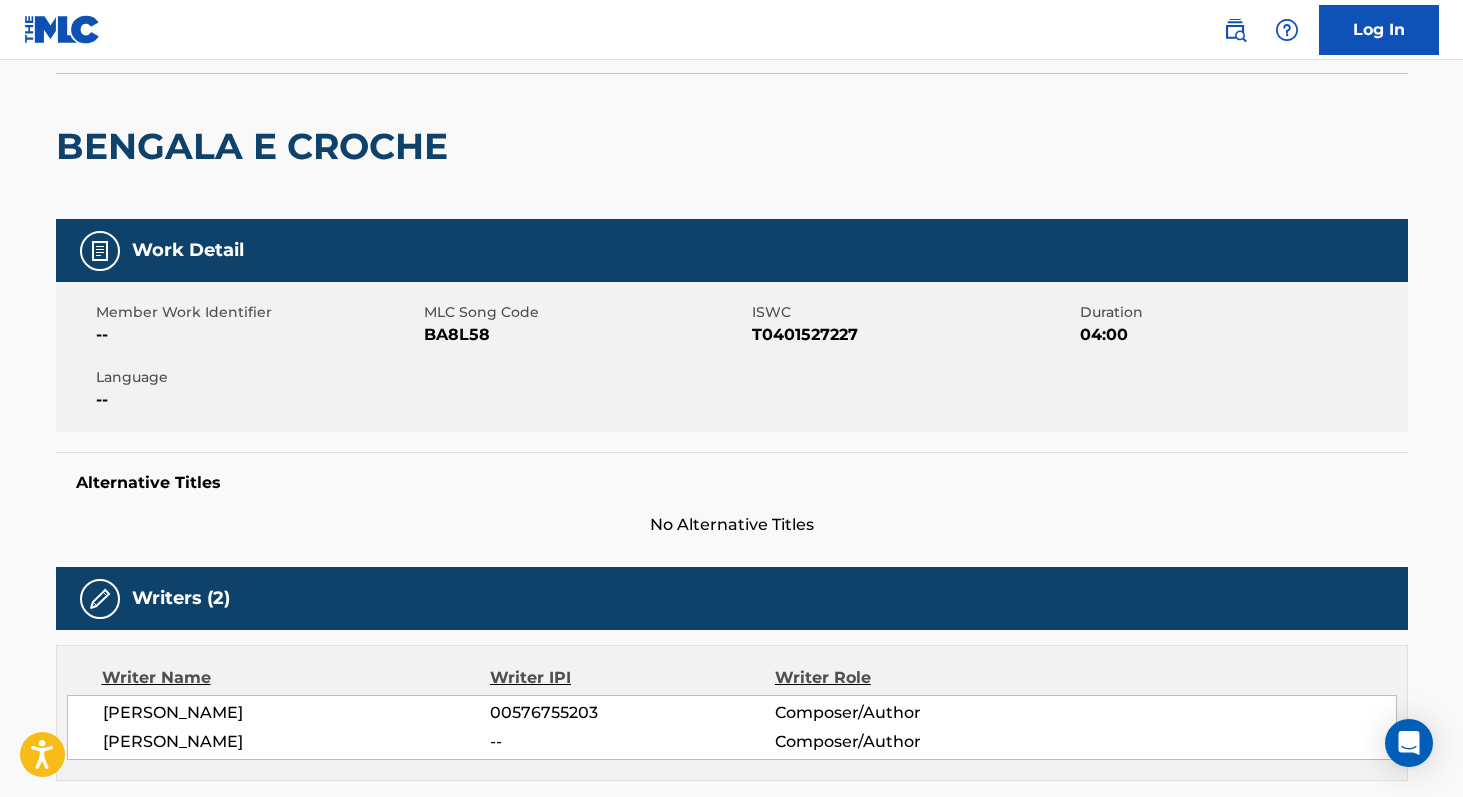 scroll, scrollTop: 136, scrollLeft: 0, axis: vertical 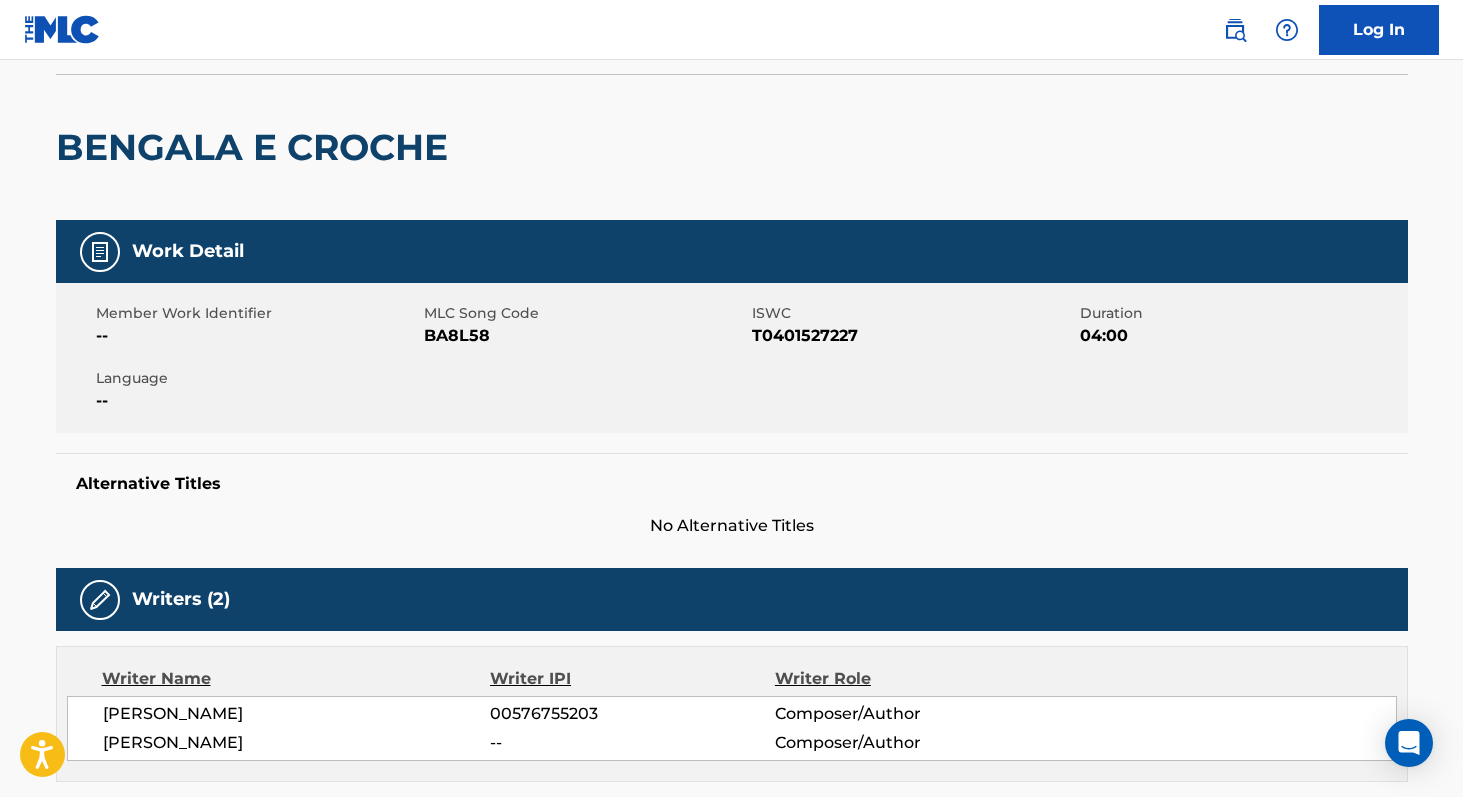 click on "T0401527227" at bounding box center [913, 336] 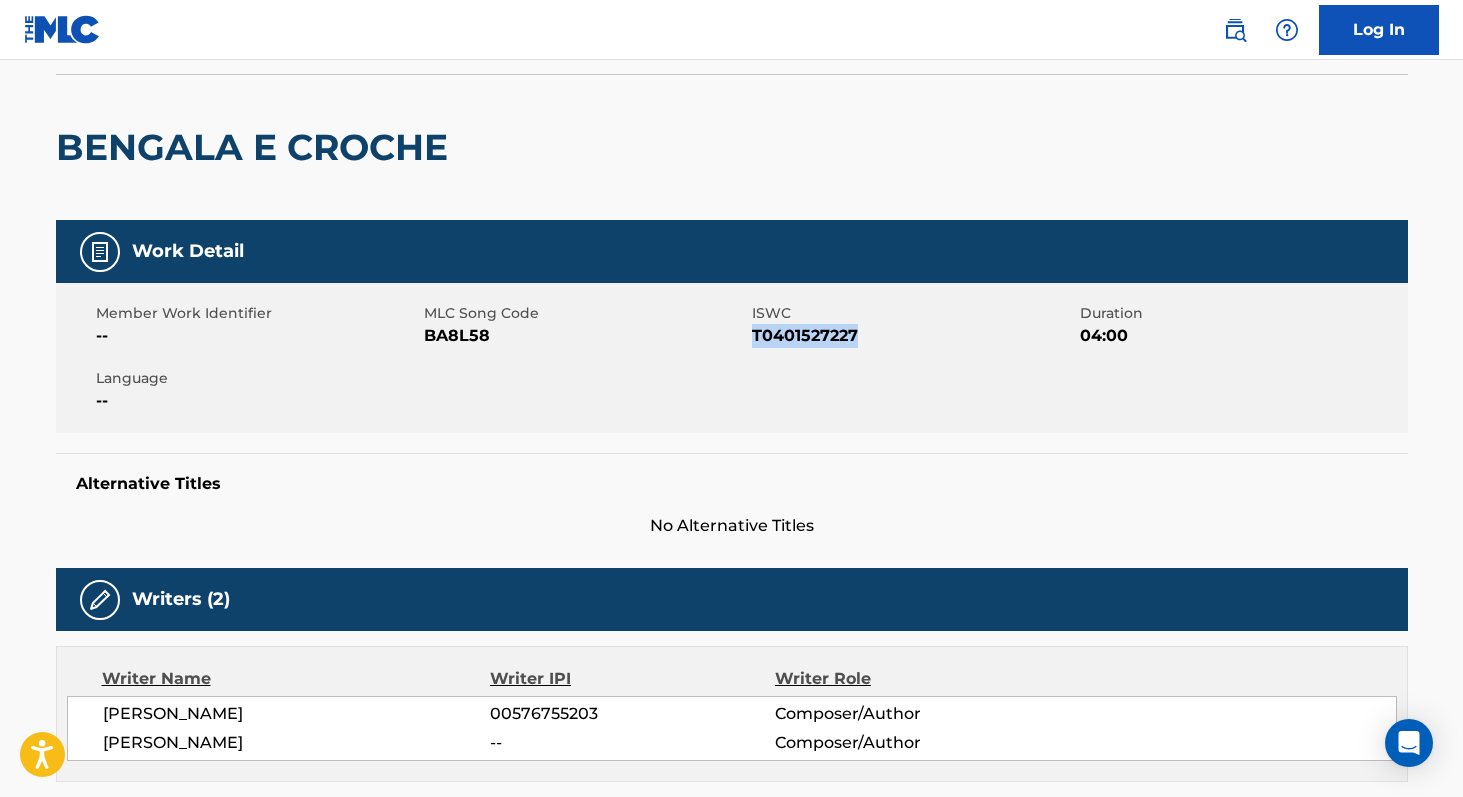 click on "T0401527227" at bounding box center [913, 336] 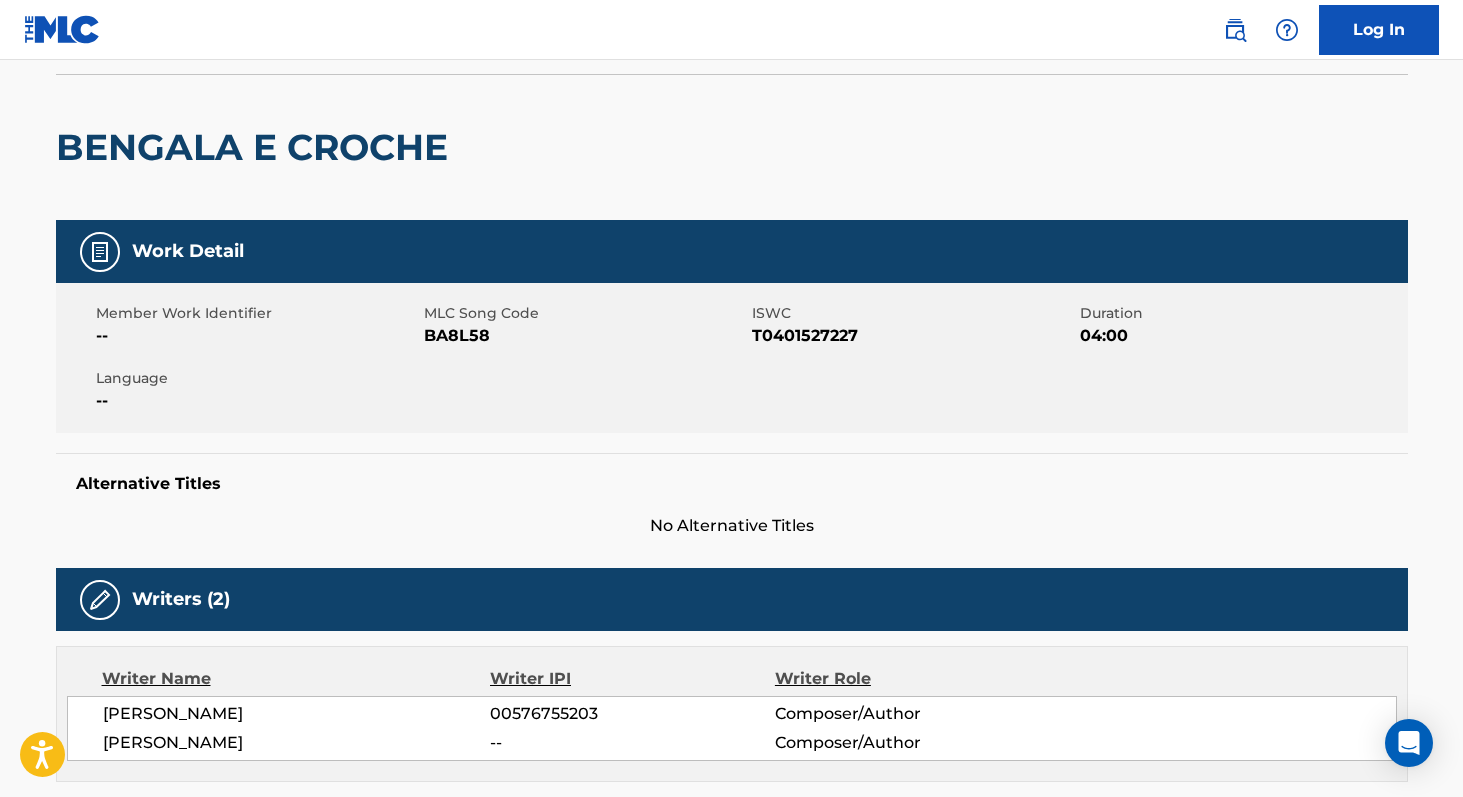 click on "[PERSON_NAME]" at bounding box center (297, 714) 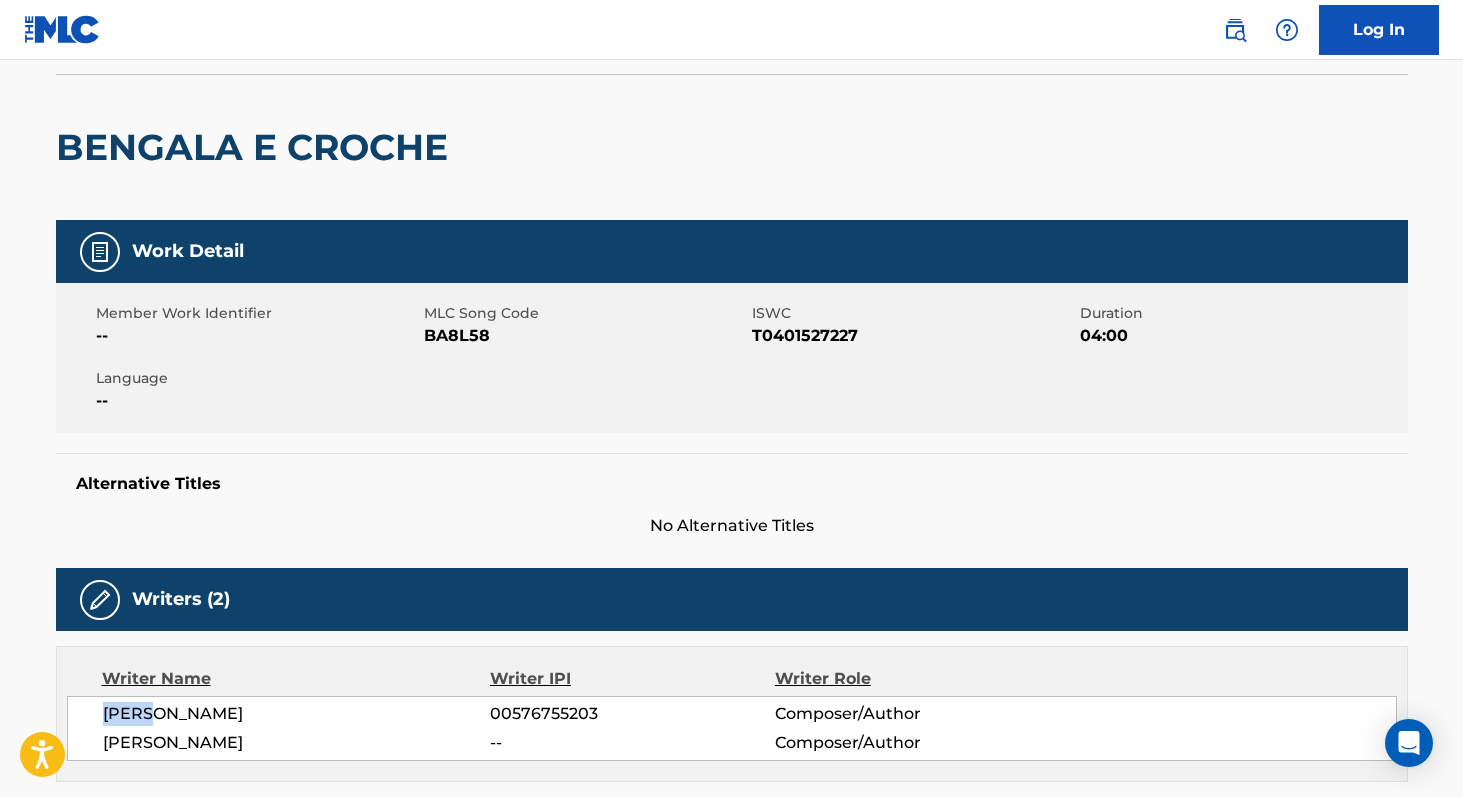 click on "[PERSON_NAME]" at bounding box center (297, 714) 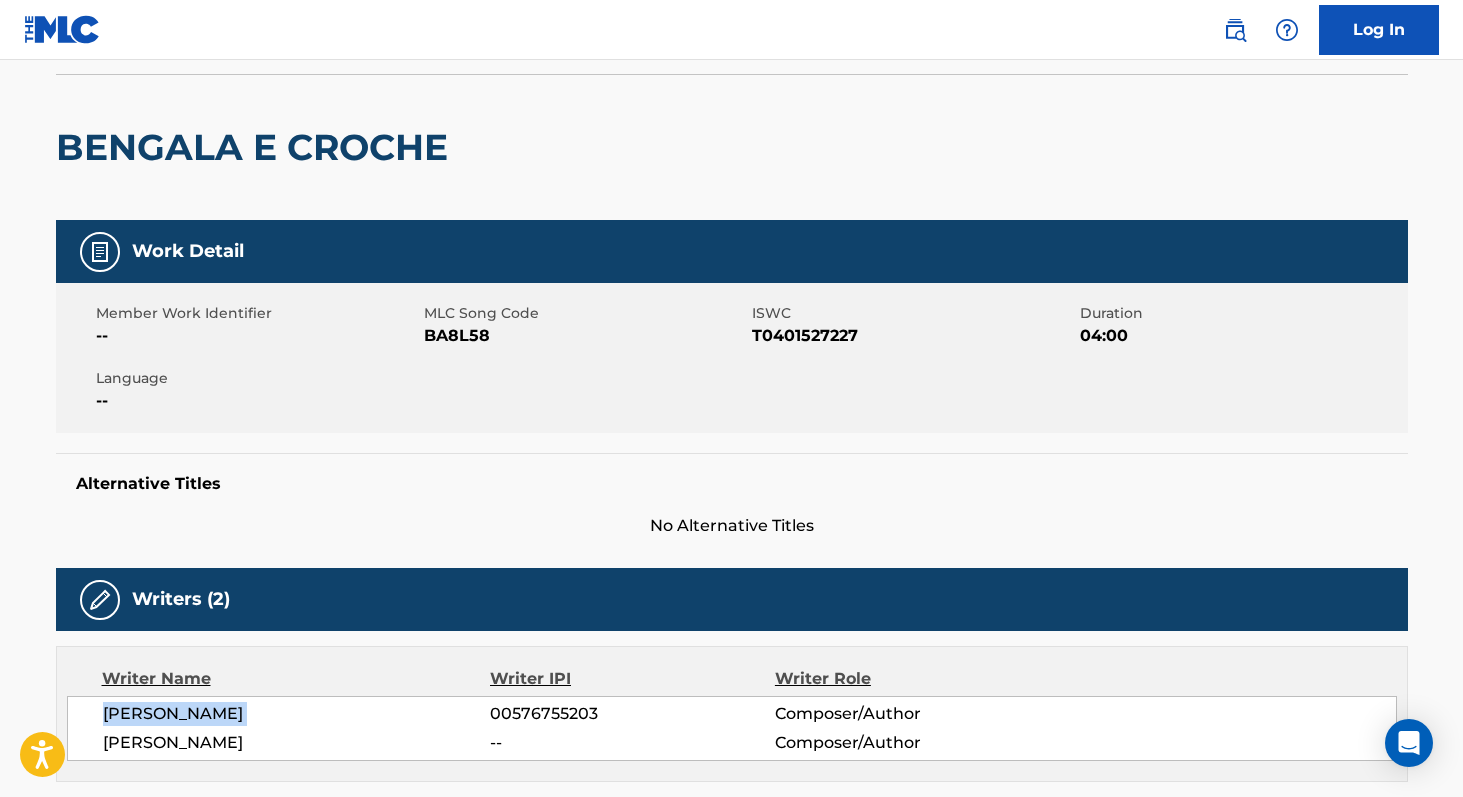 click on "[PERSON_NAME]" at bounding box center [297, 714] 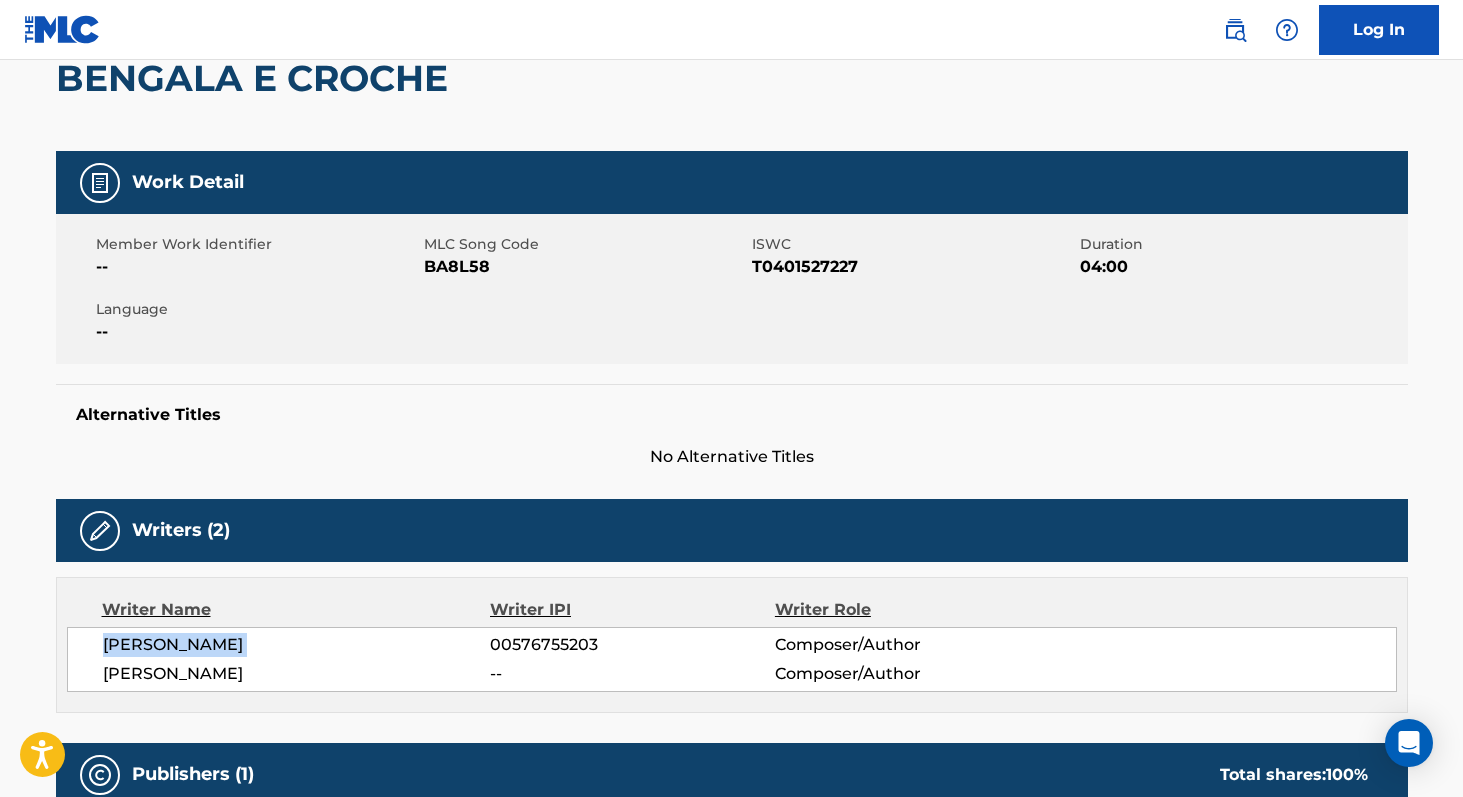 scroll, scrollTop: 175, scrollLeft: 0, axis: vertical 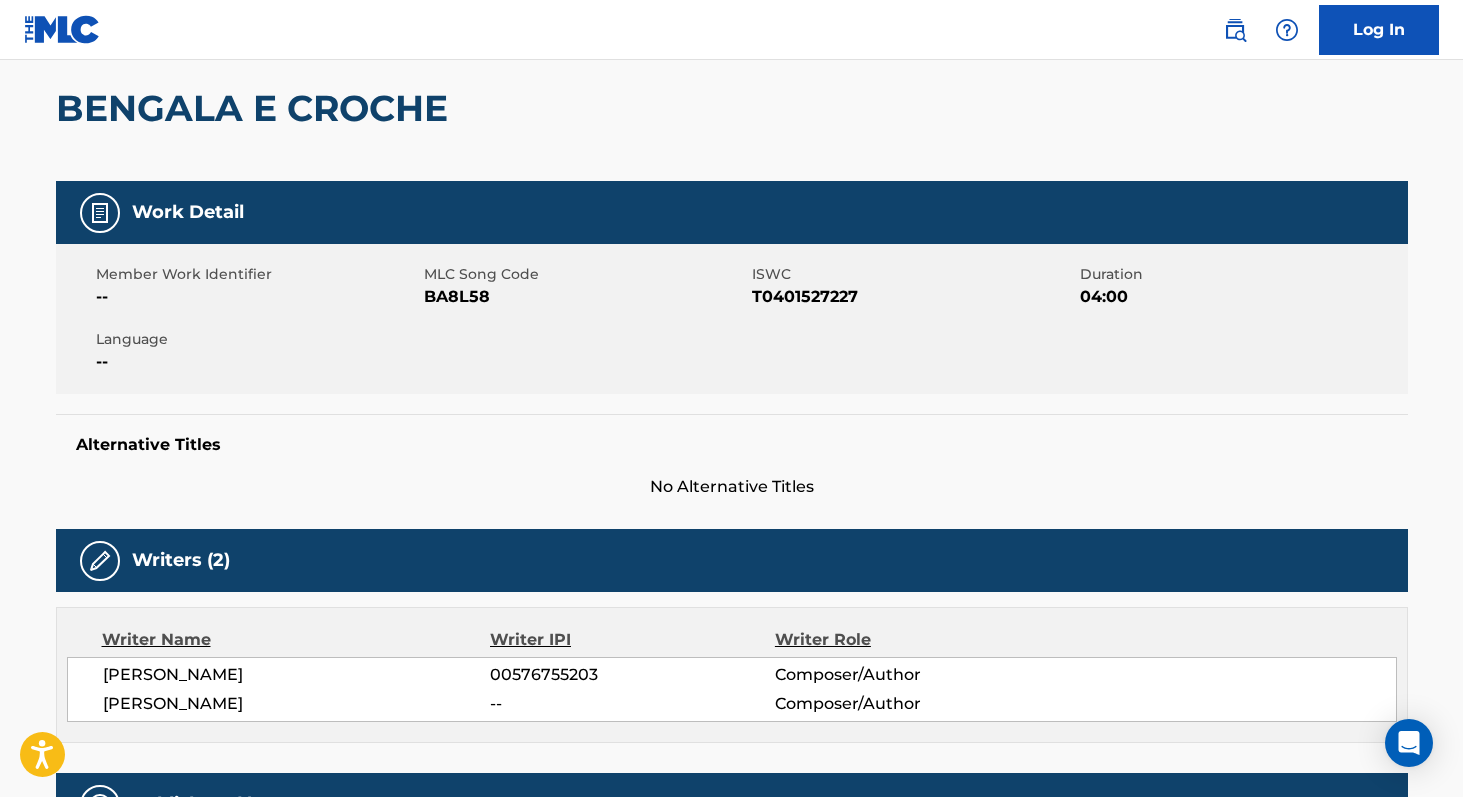 click on "BA8L58" at bounding box center (585, 297) 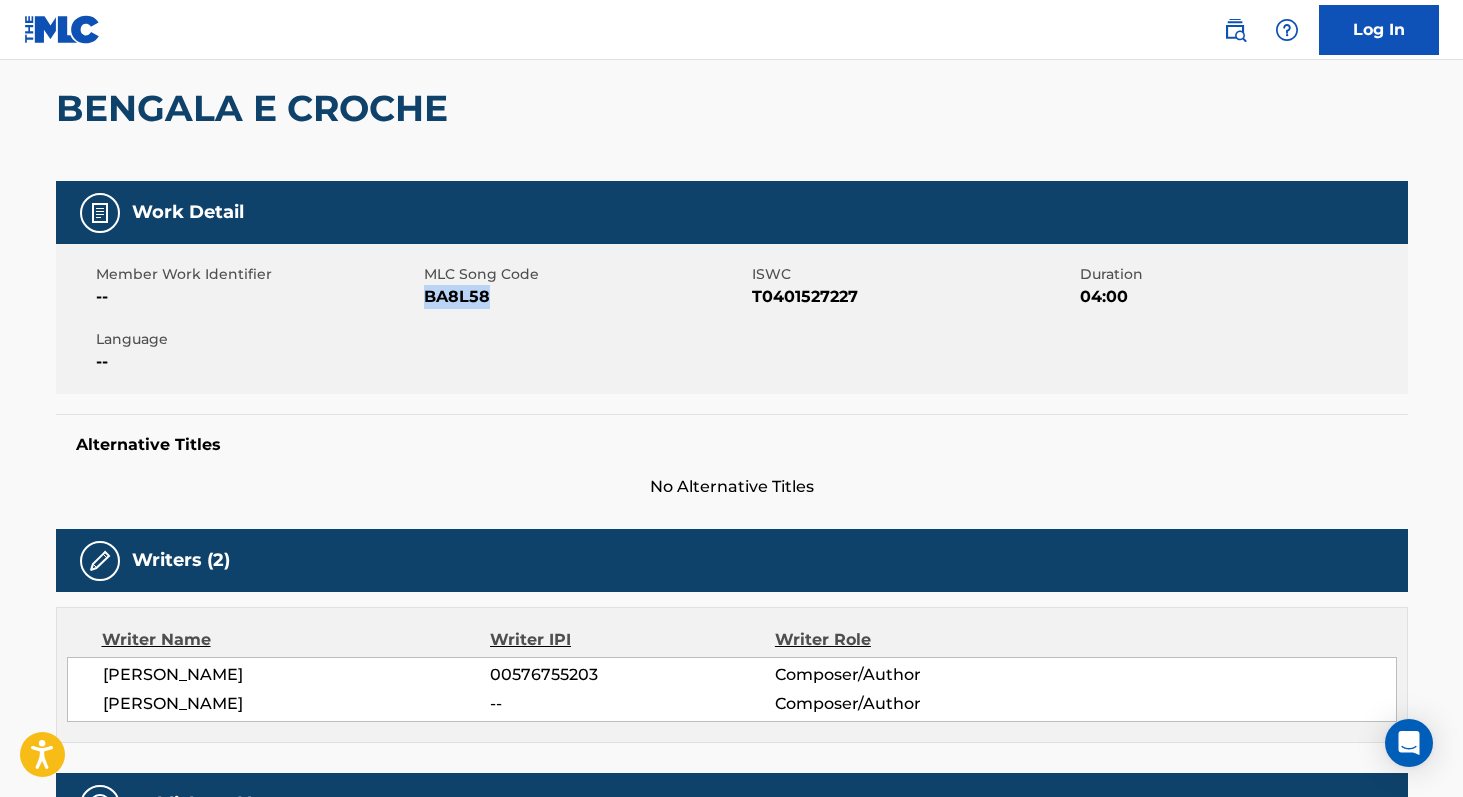 click on "BA8L58" at bounding box center (585, 297) 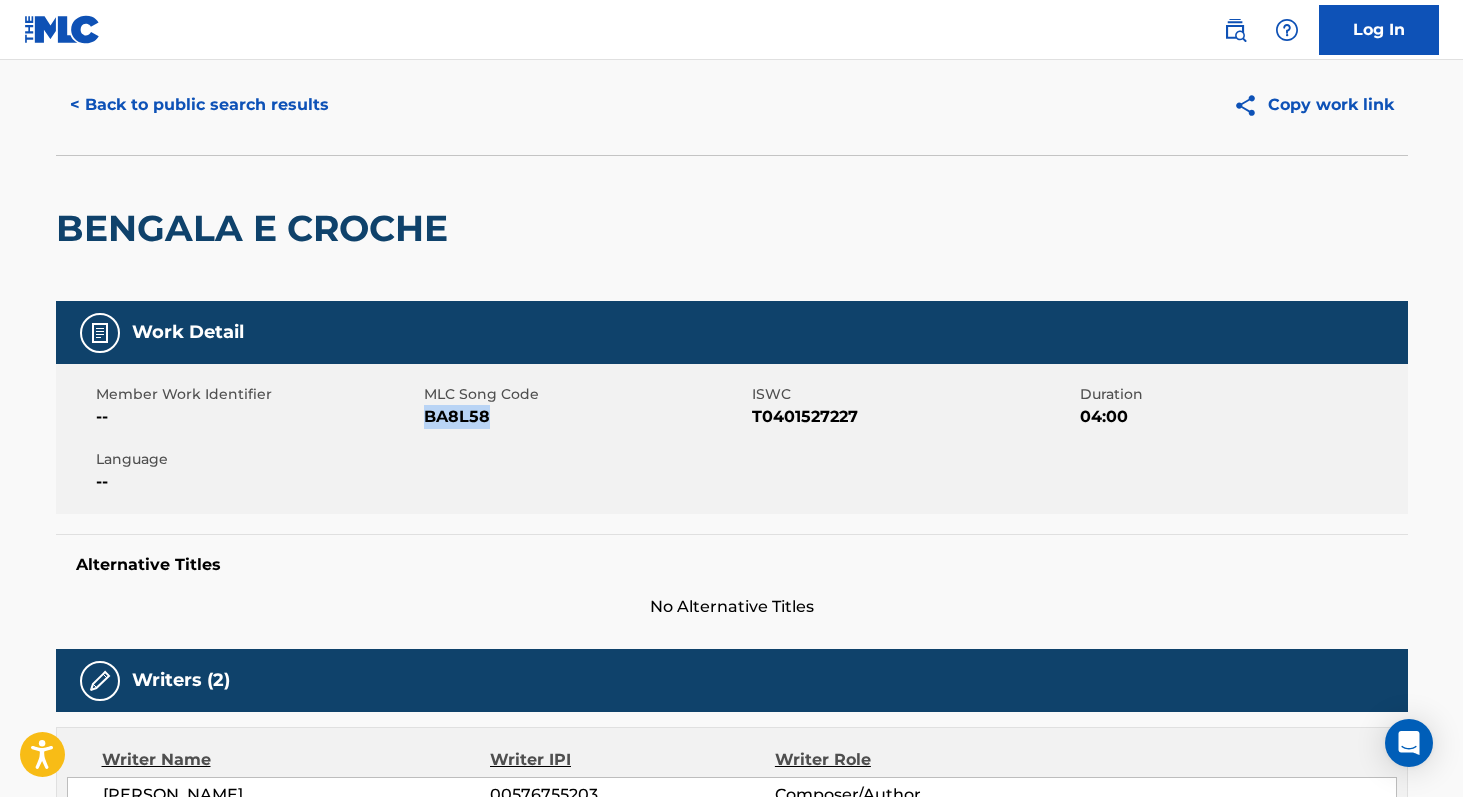 scroll, scrollTop: 0, scrollLeft: 0, axis: both 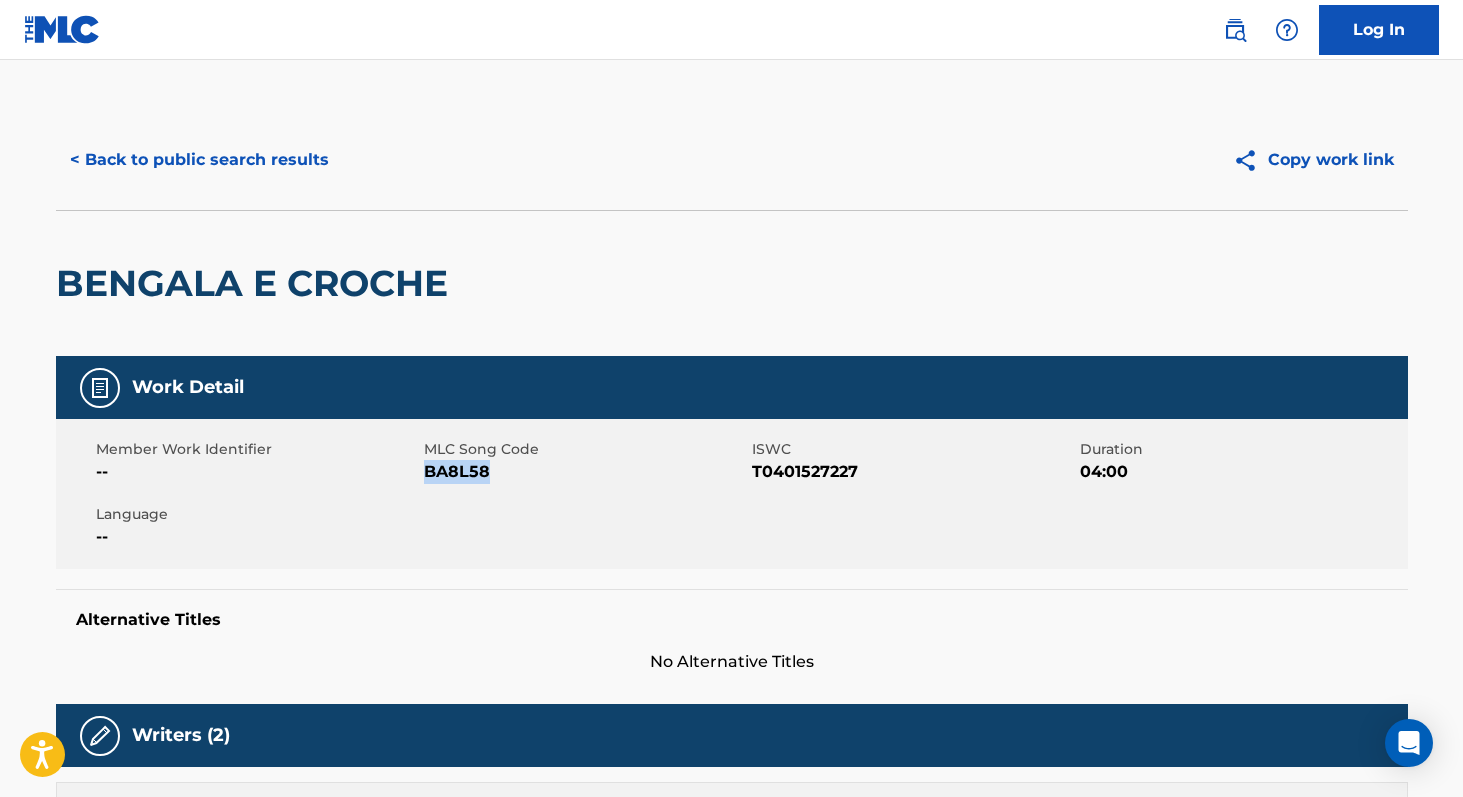 click on "< Back to public search results" at bounding box center [199, 160] 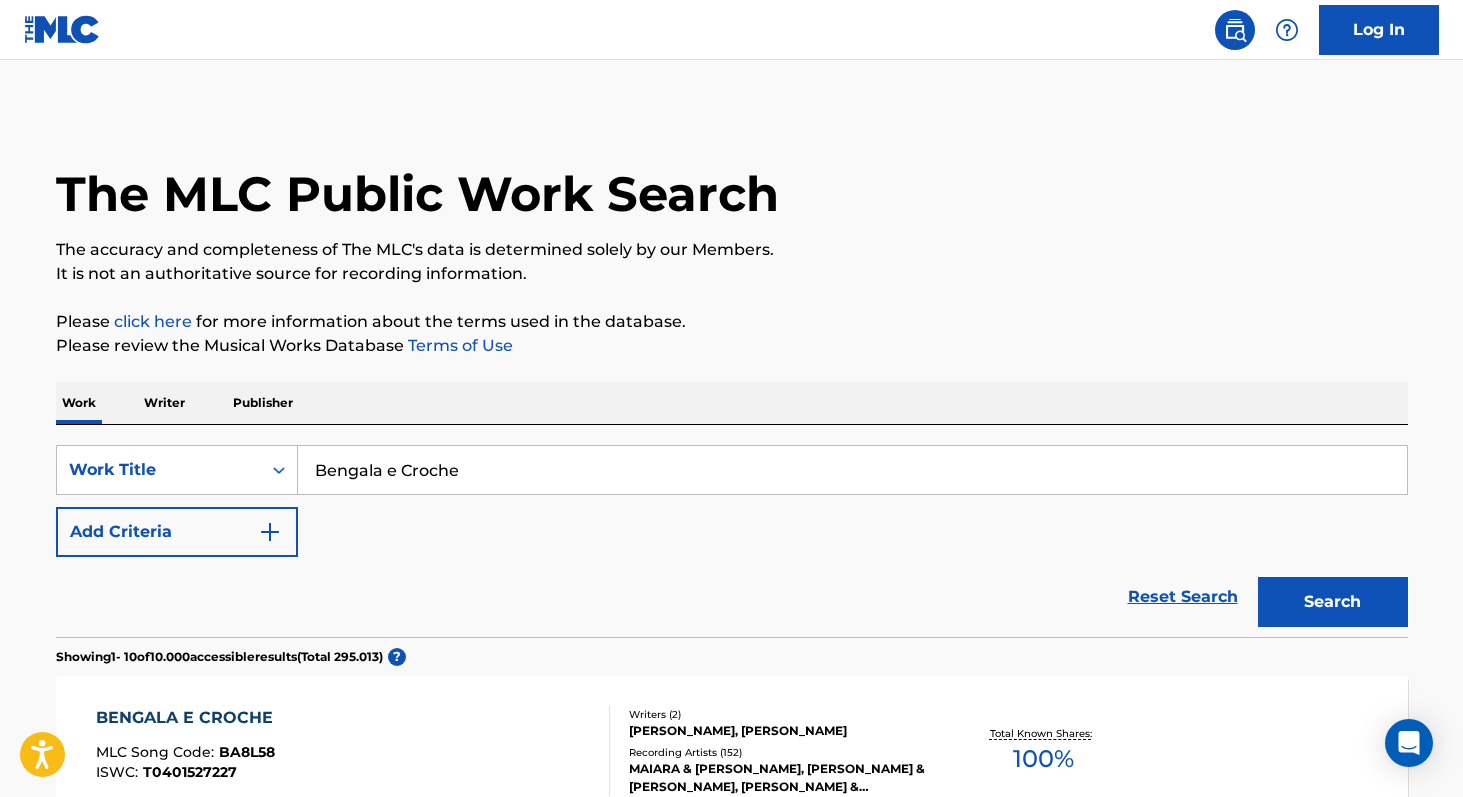 scroll, scrollTop: 271, scrollLeft: 0, axis: vertical 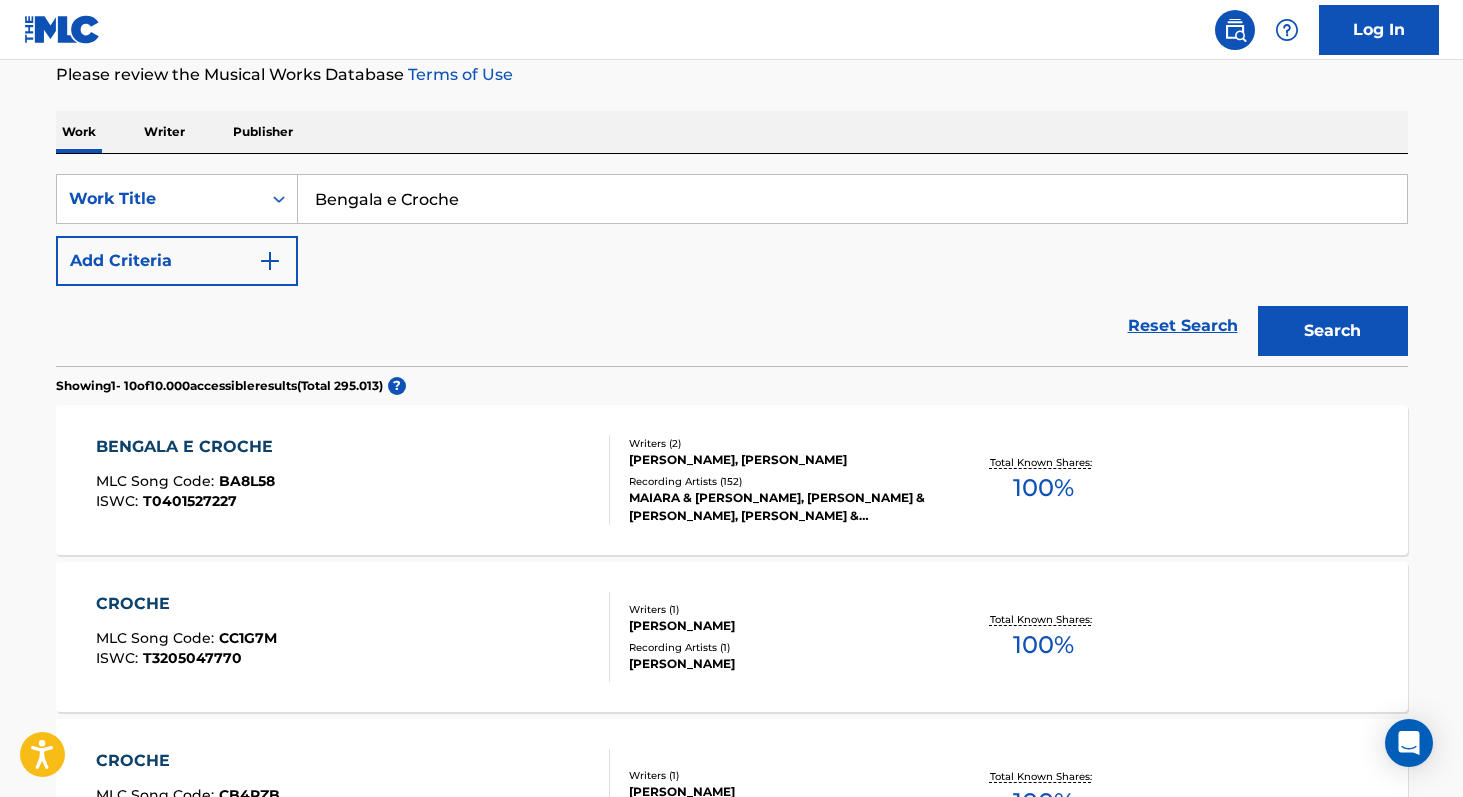 click on "Bengala e Croche" at bounding box center [852, 199] 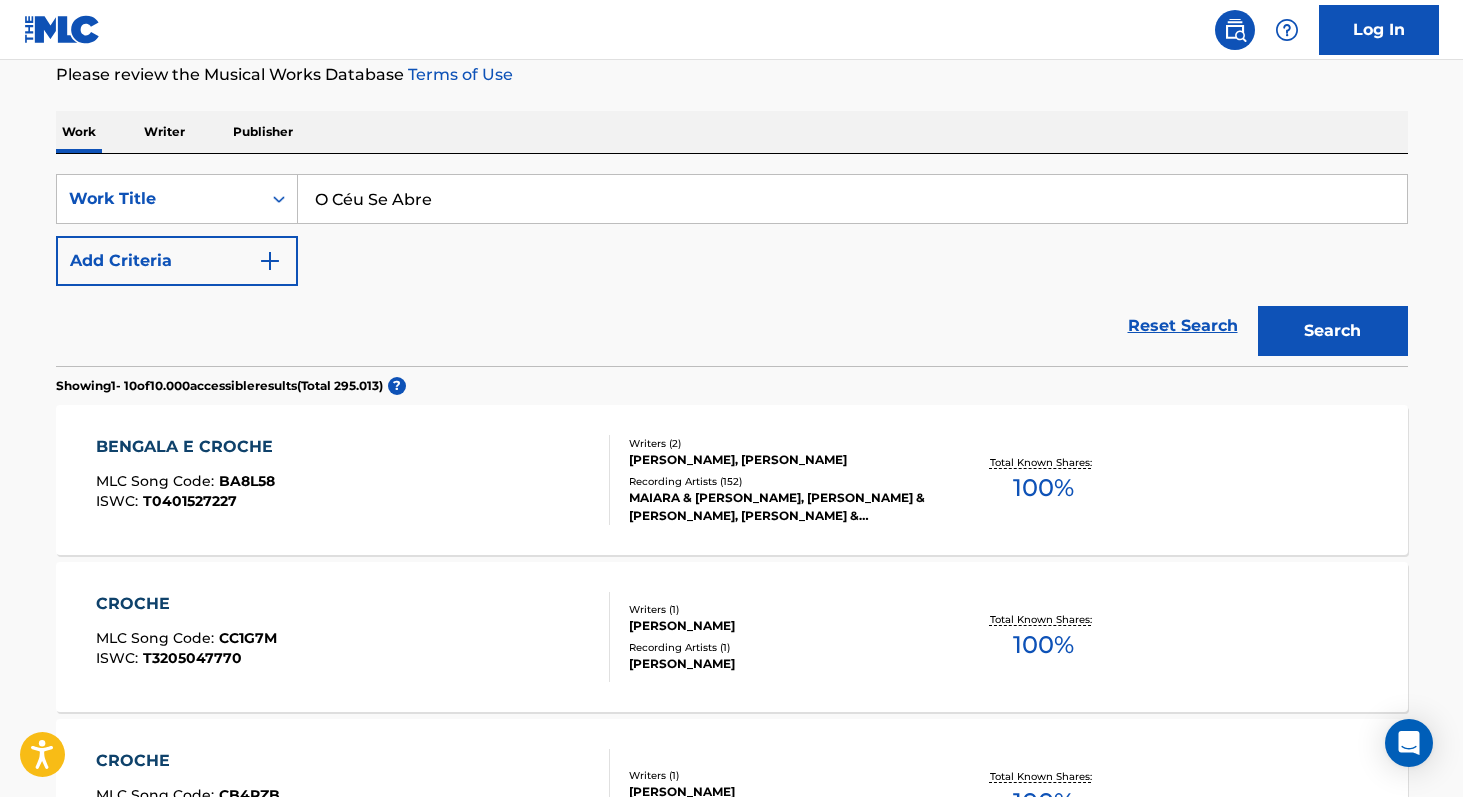 click on "O Céu Se Abre" at bounding box center [852, 199] 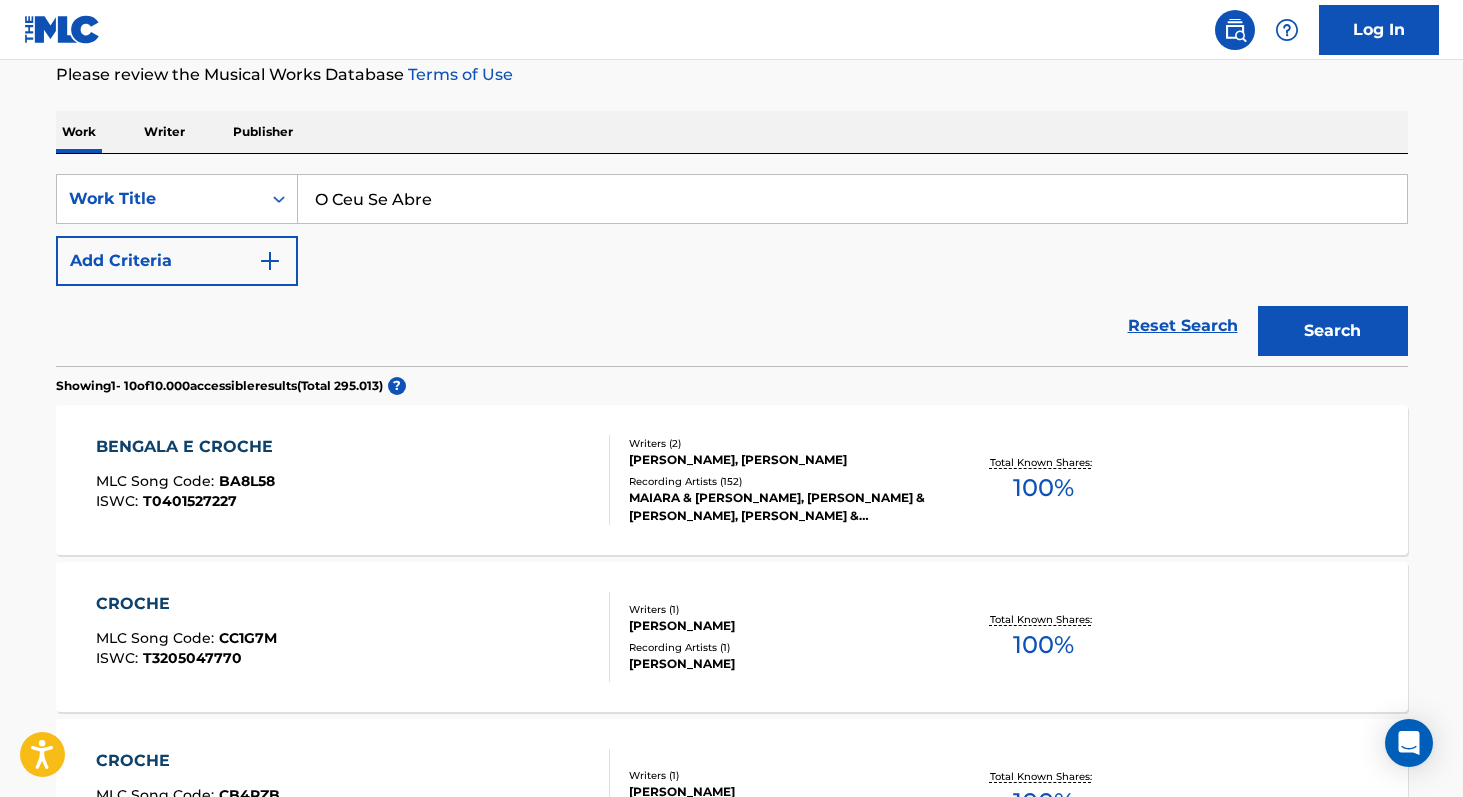 type on "O Ceu Se Abre" 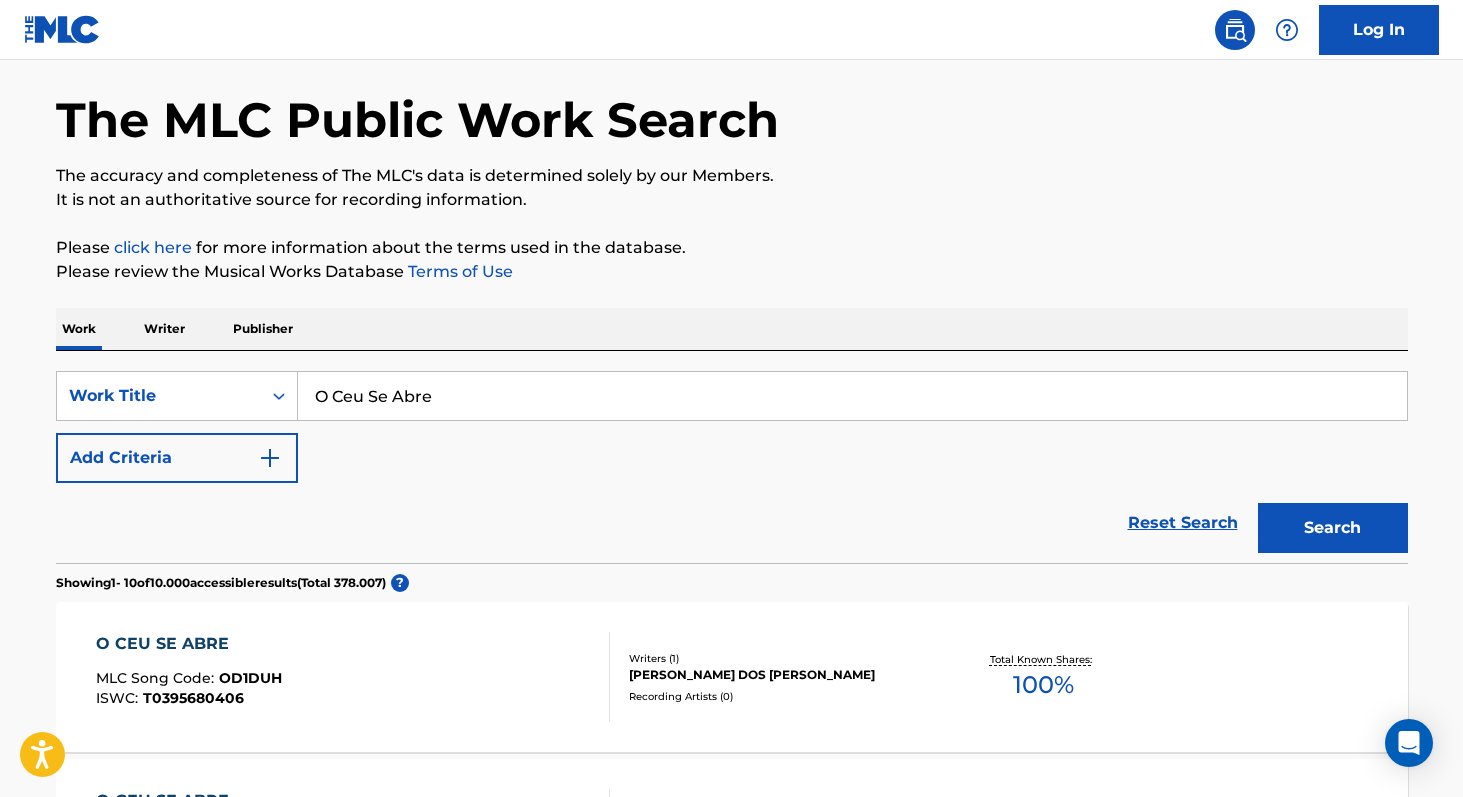 scroll, scrollTop: 271, scrollLeft: 0, axis: vertical 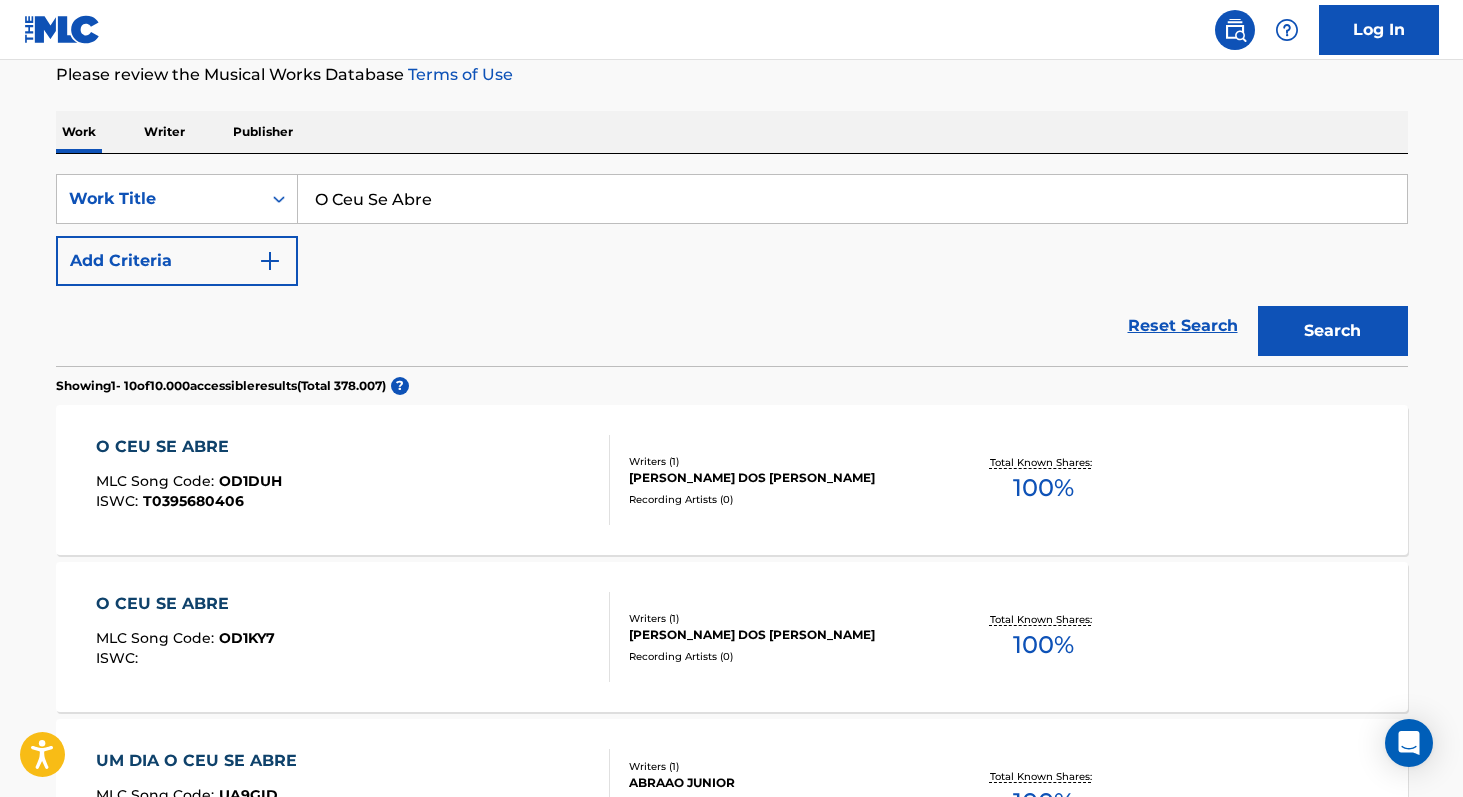 click on "Writer" at bounding box center [164, 132] 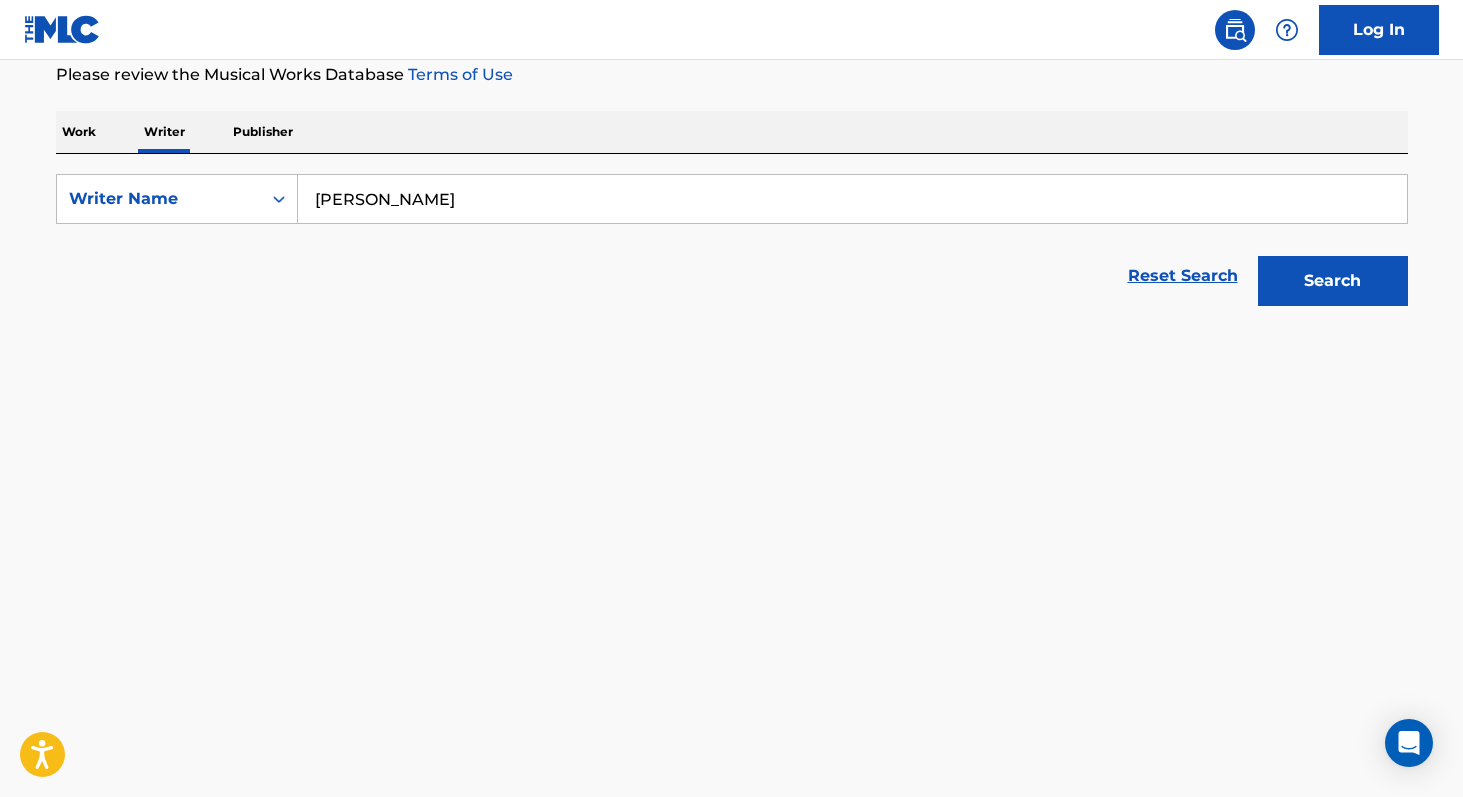 scroll, scrollTop: 0, scrollLeft: 0, axis: both 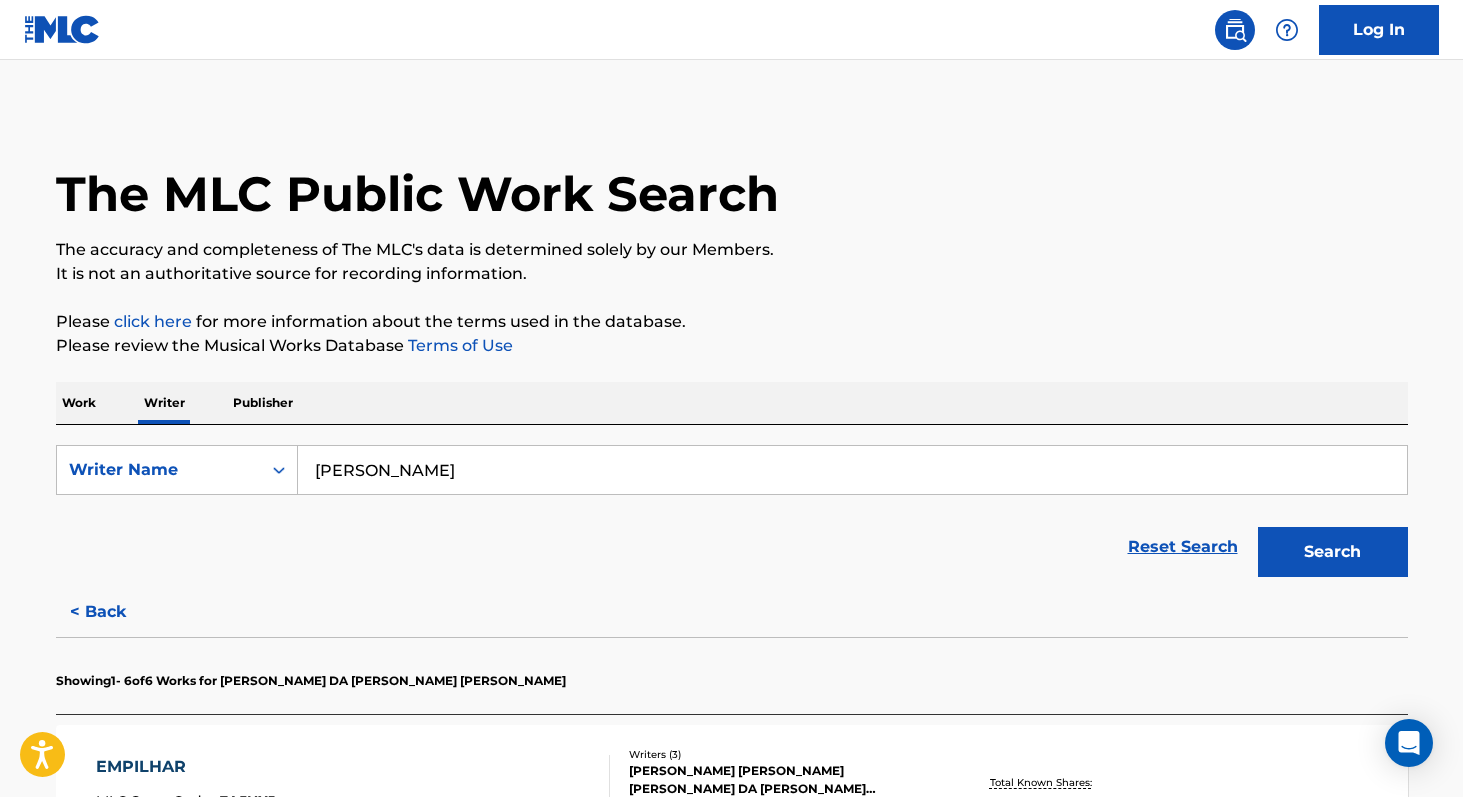 click on "[PERSON_NAME]" at bounding box center [852, 470] 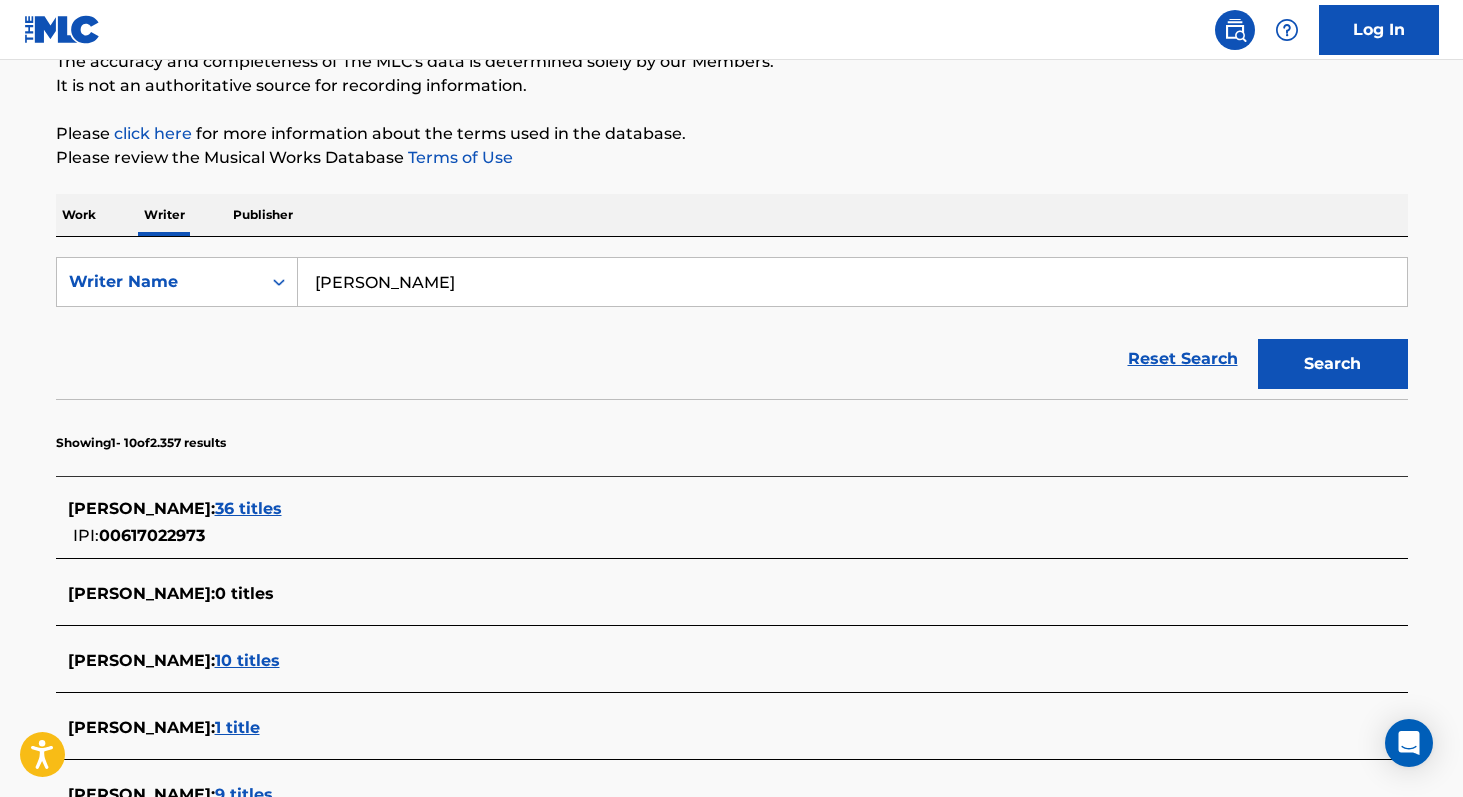 scroll, scrollTop: 191, scrollLeft: 0, axis: vertical 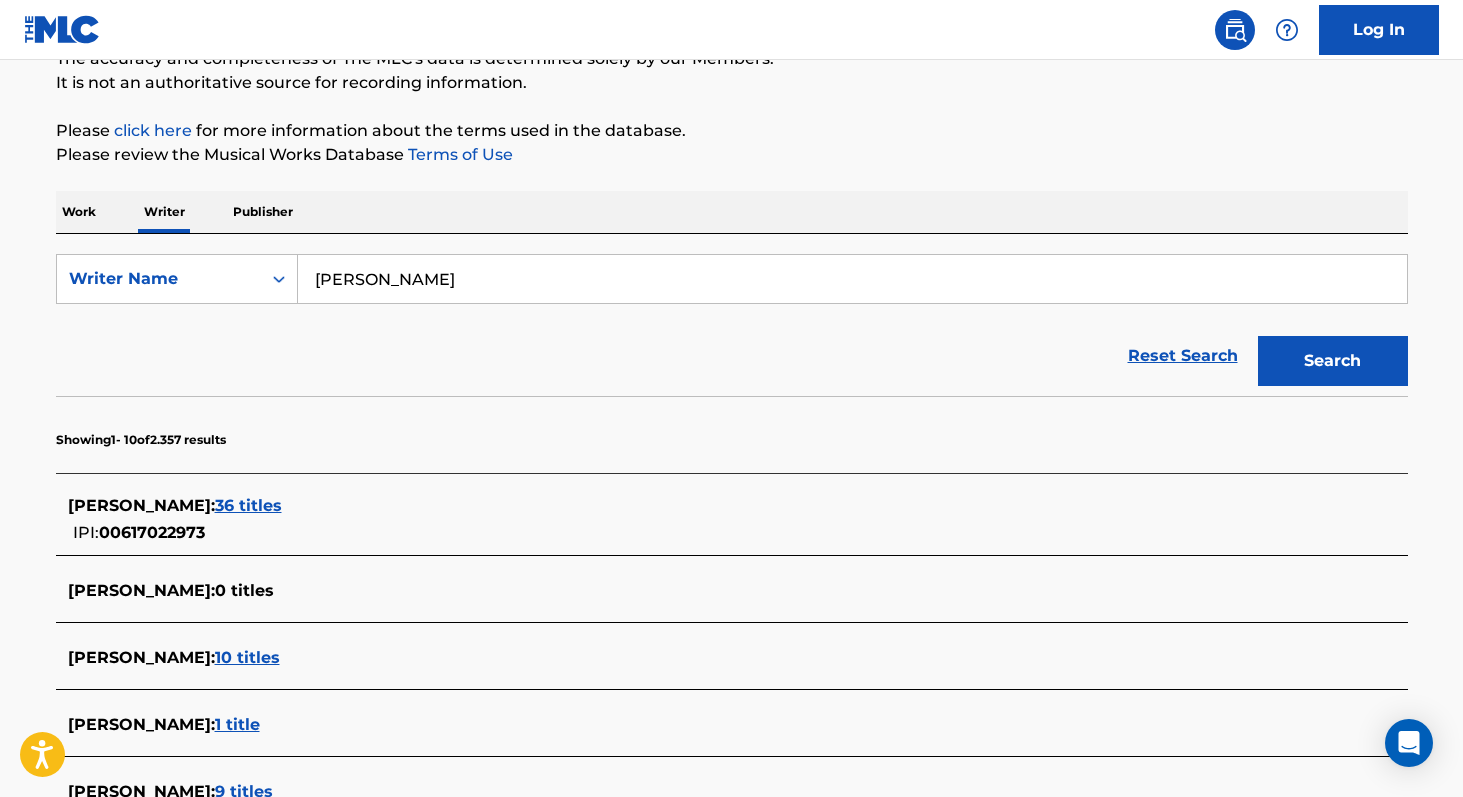 click on "36 titles" at bounding box center [248, 505] 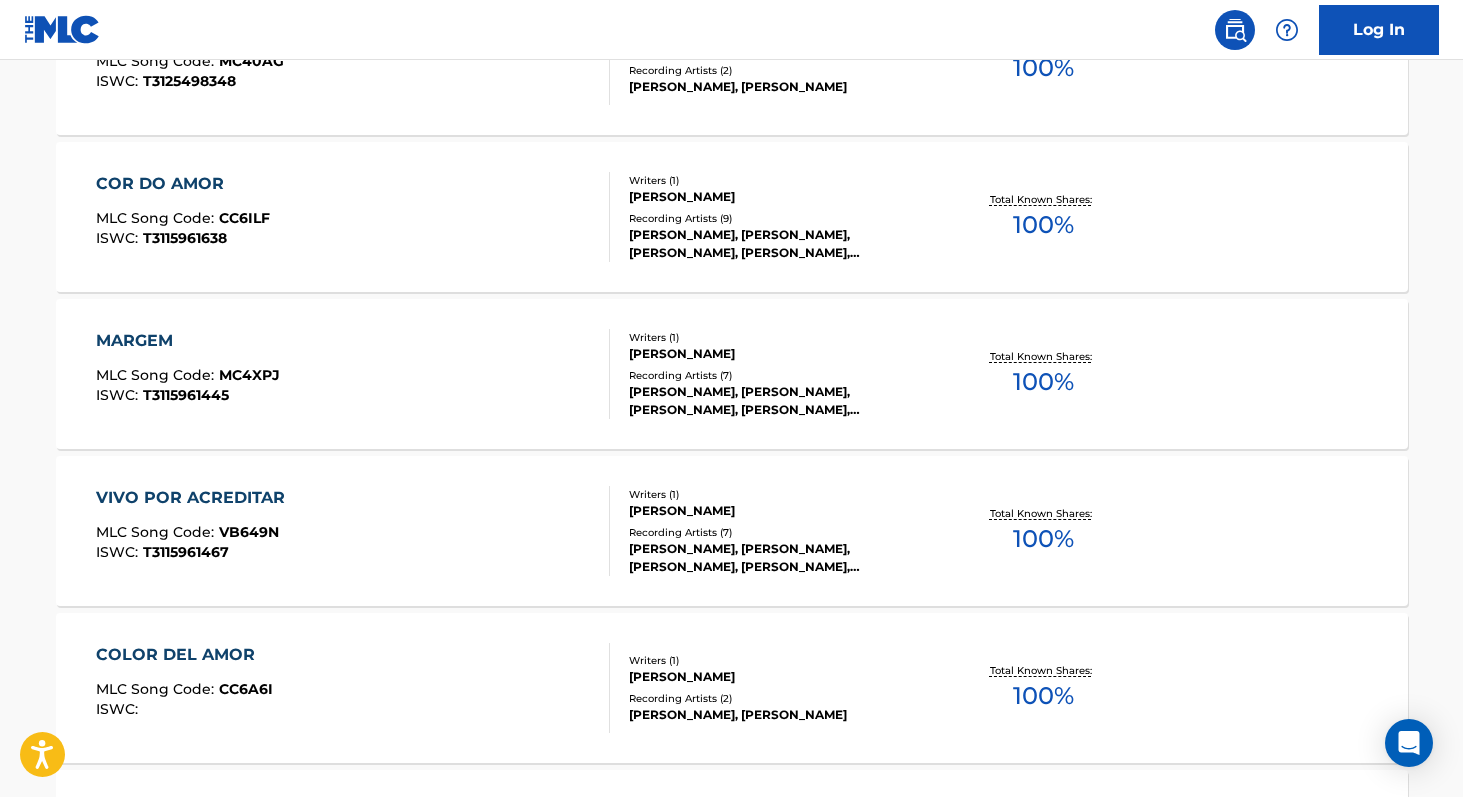 scroll, scrollTop: 893, scrollLeft: 0, axis: vertical 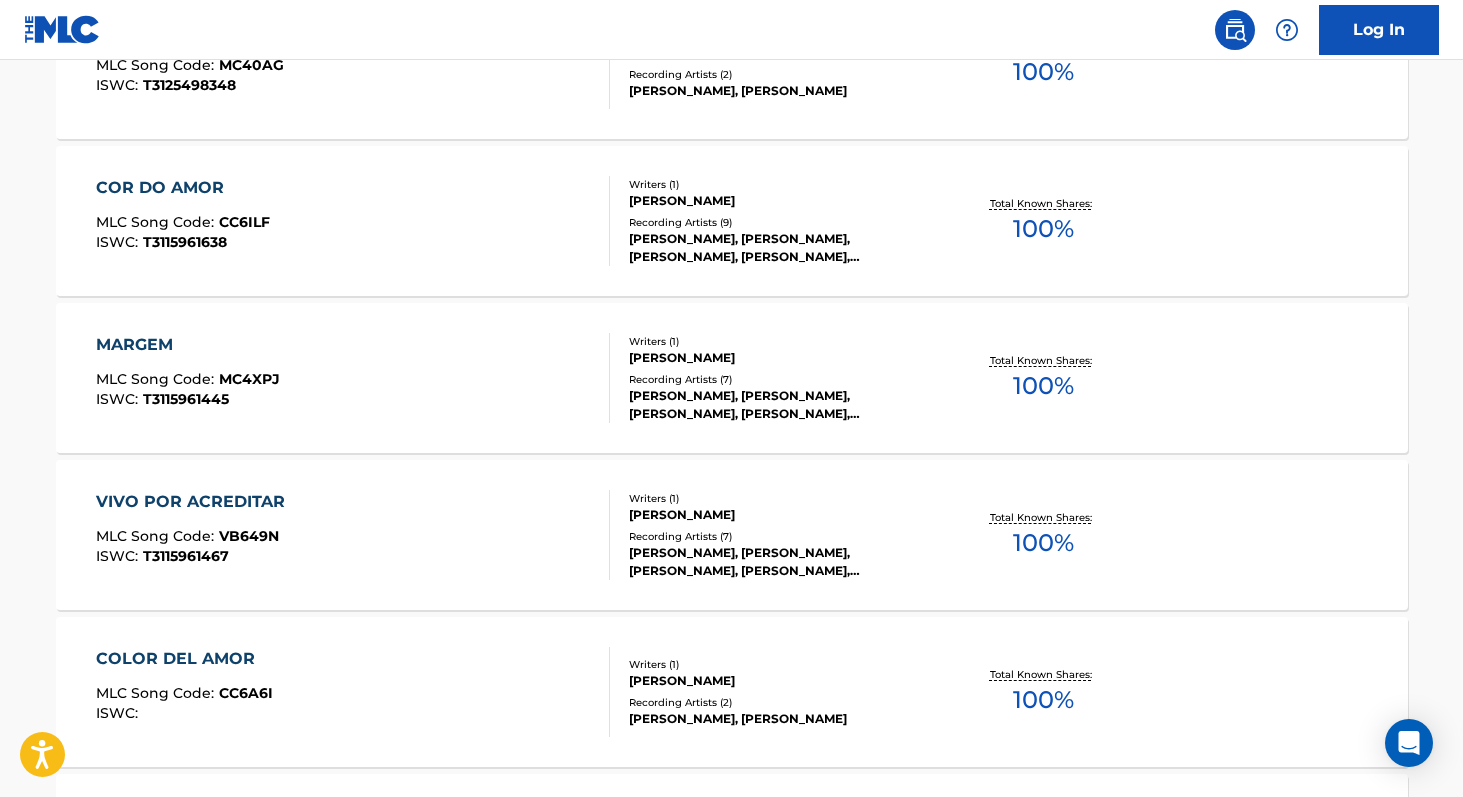 click on "100 %" at bounding box center (1043, 543) 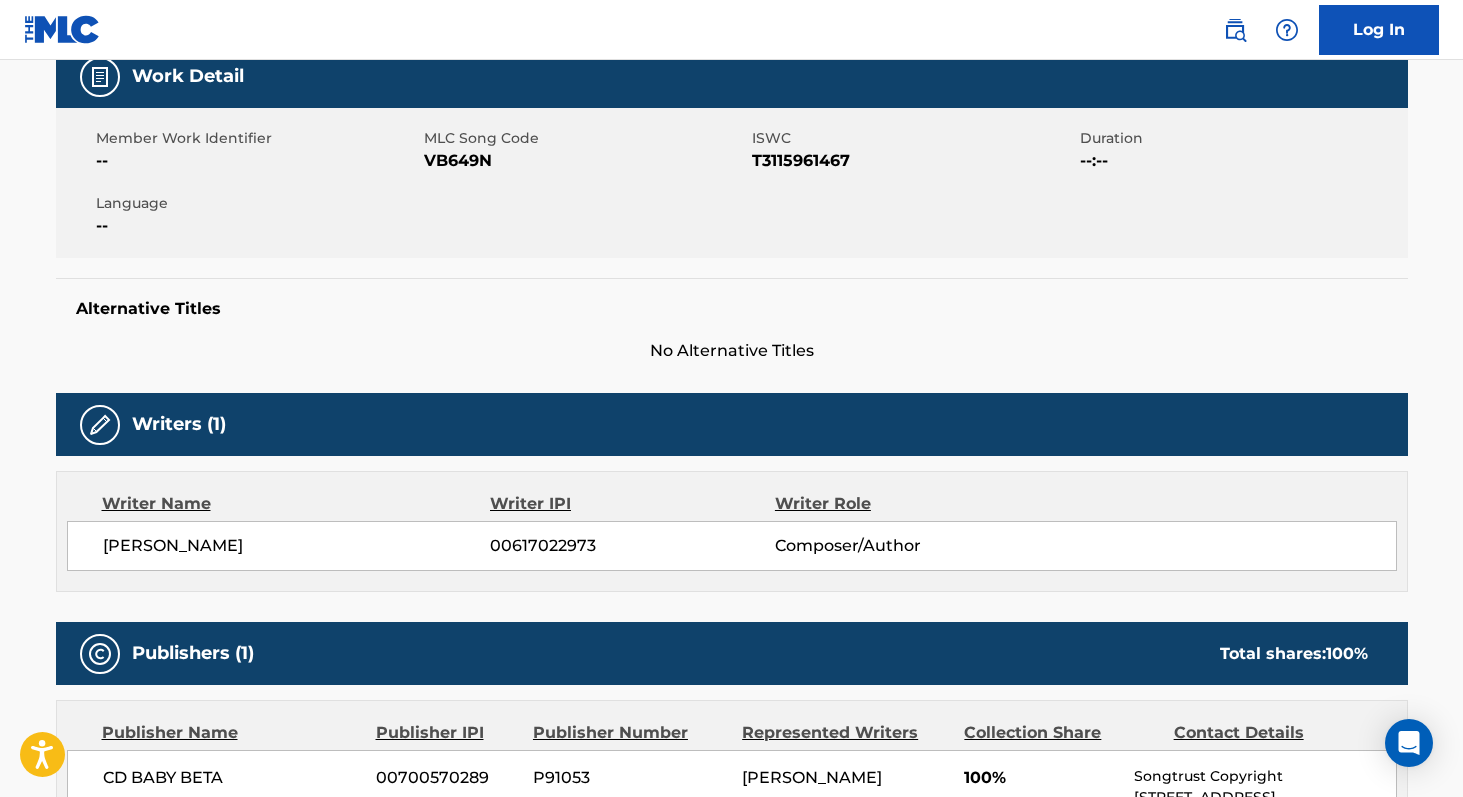 scroll, scrollTop: 301, scrollLeft: 0, axis: vertical 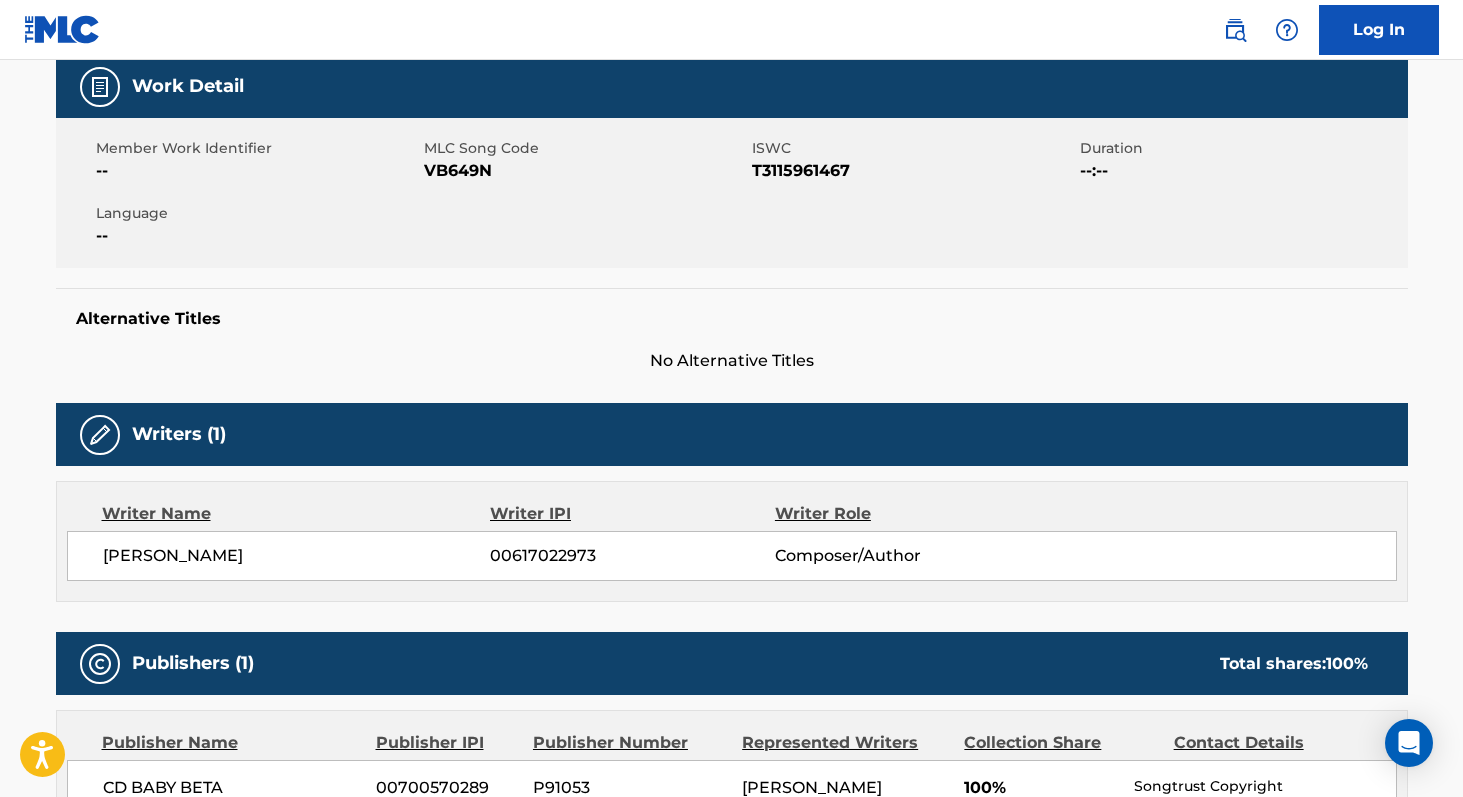 click on "[PERSON_NAME]" at bounding box center (297, 556) 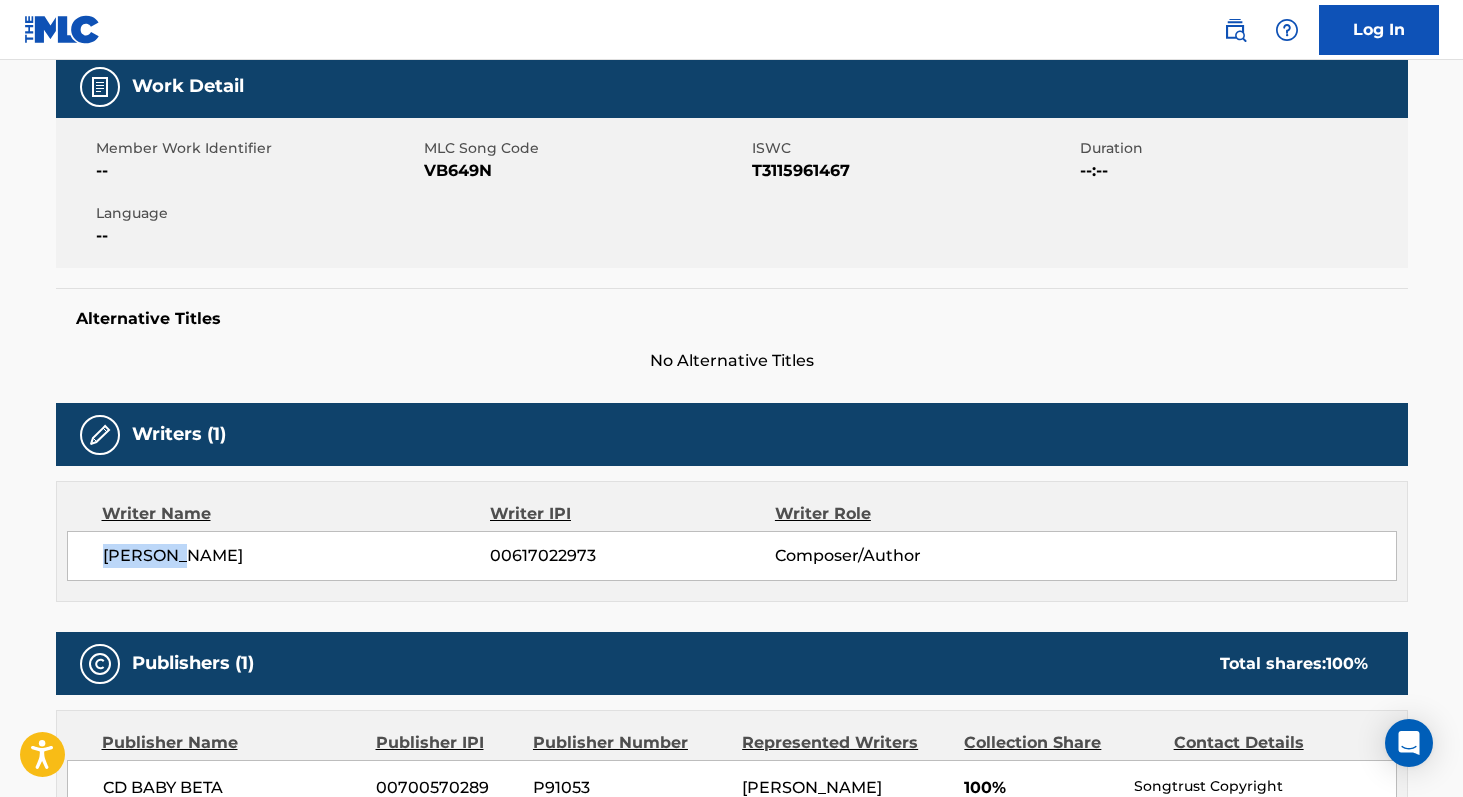 click on "[PERSON_NAME]" at bounding box center (297, 556) 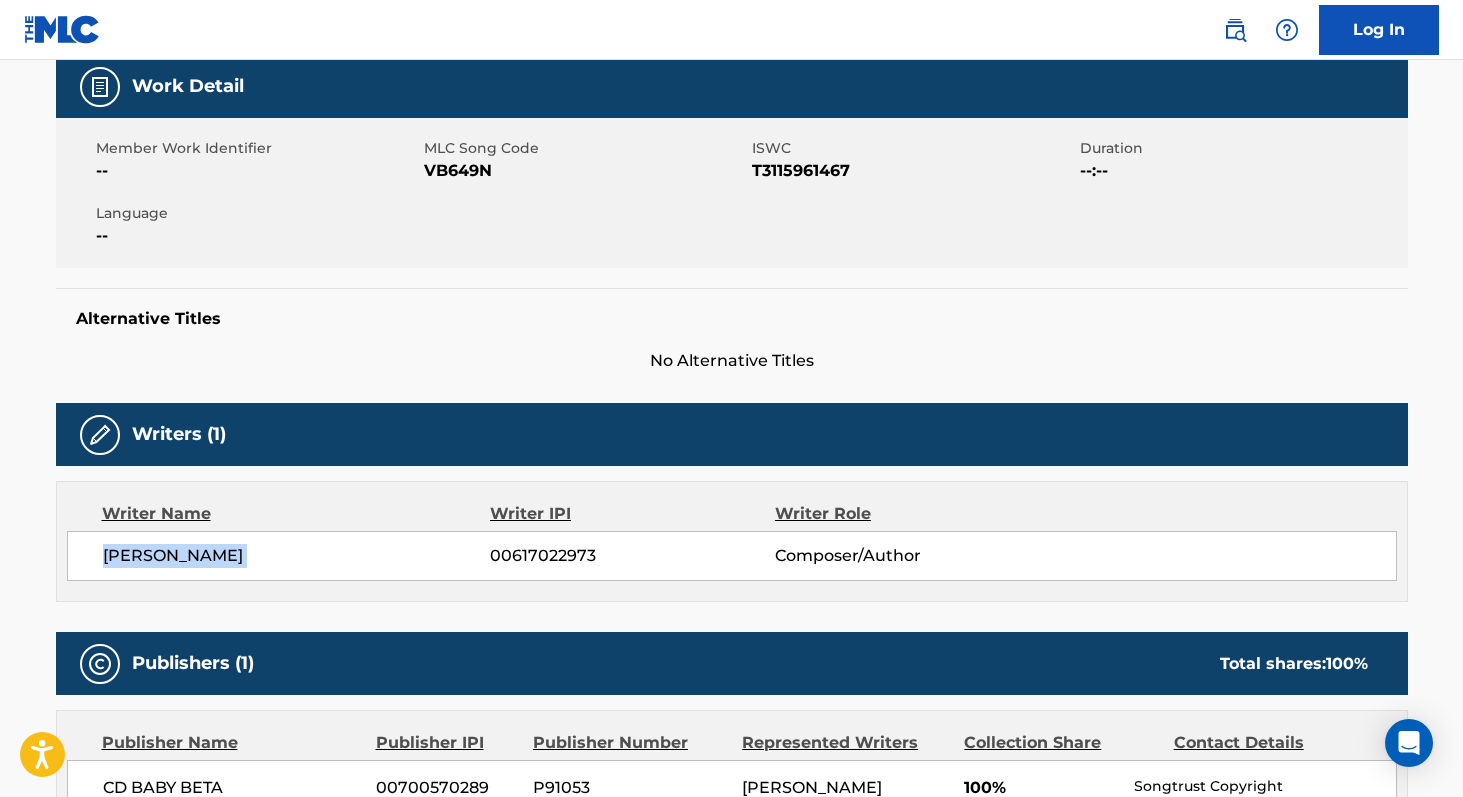 click on "[PERSON_NAME]" at bounding box center (297, 556) 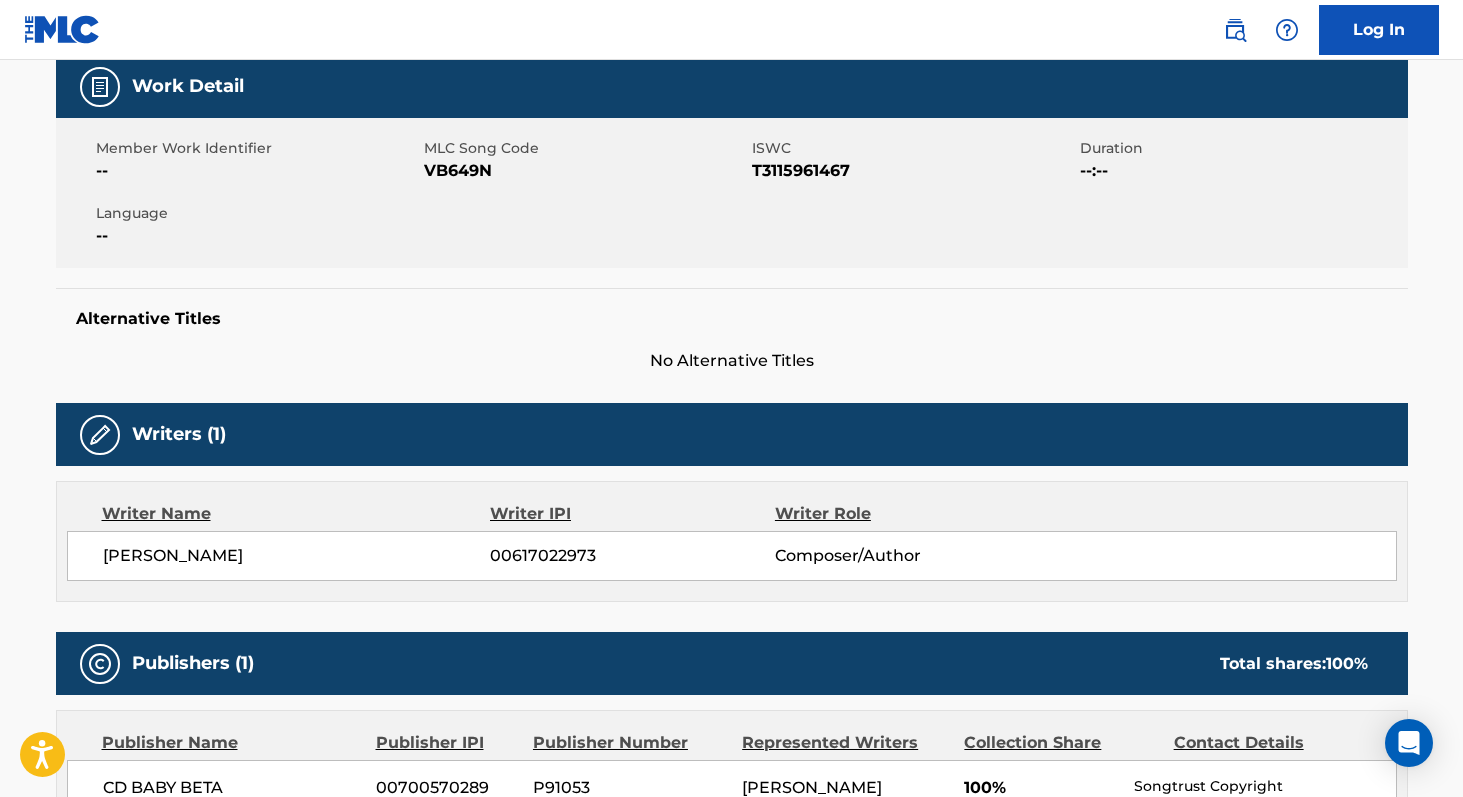 click on "VB649N" at bounding box center [585, 171] 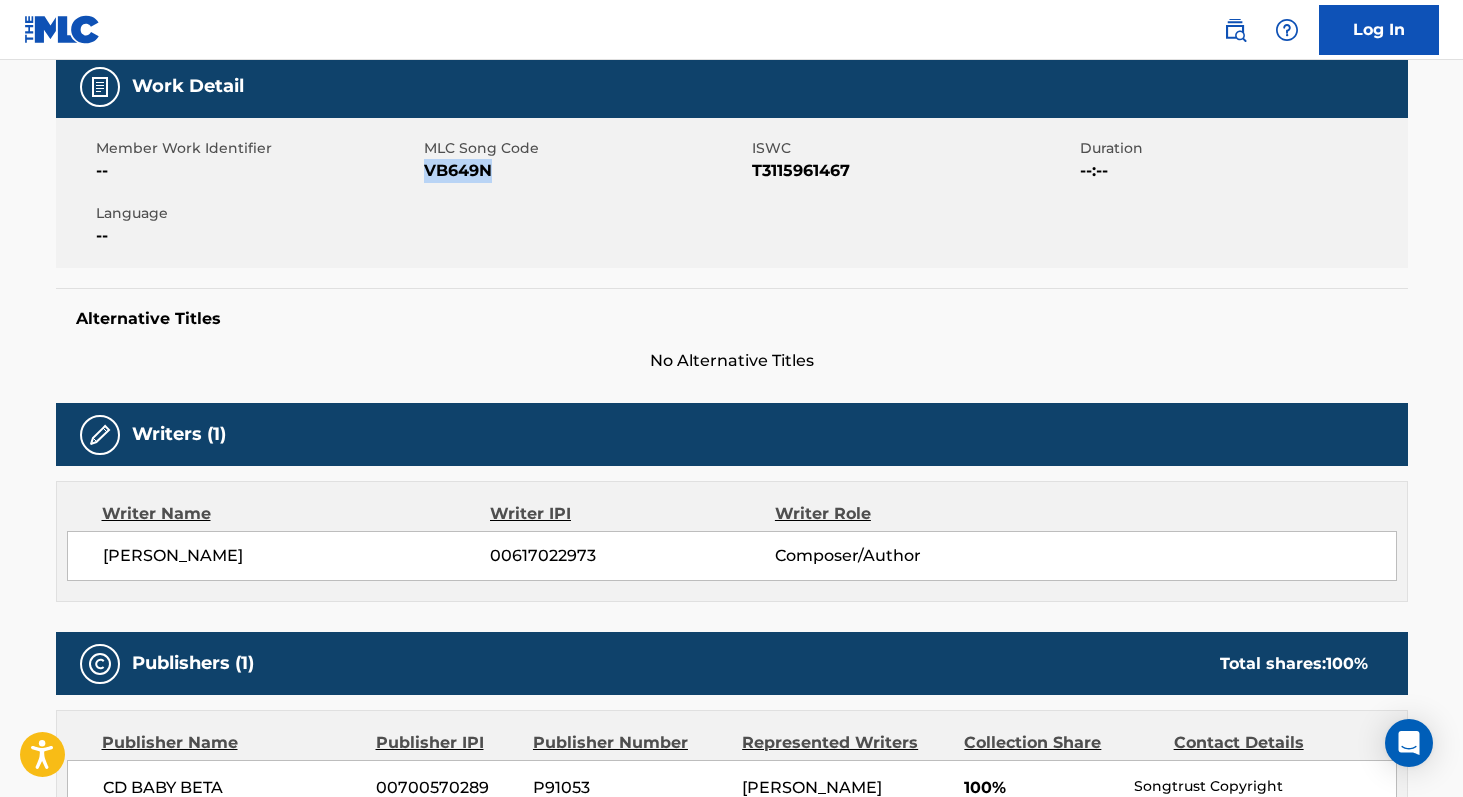 click on "VB649N" at bounding box center [585, 171] 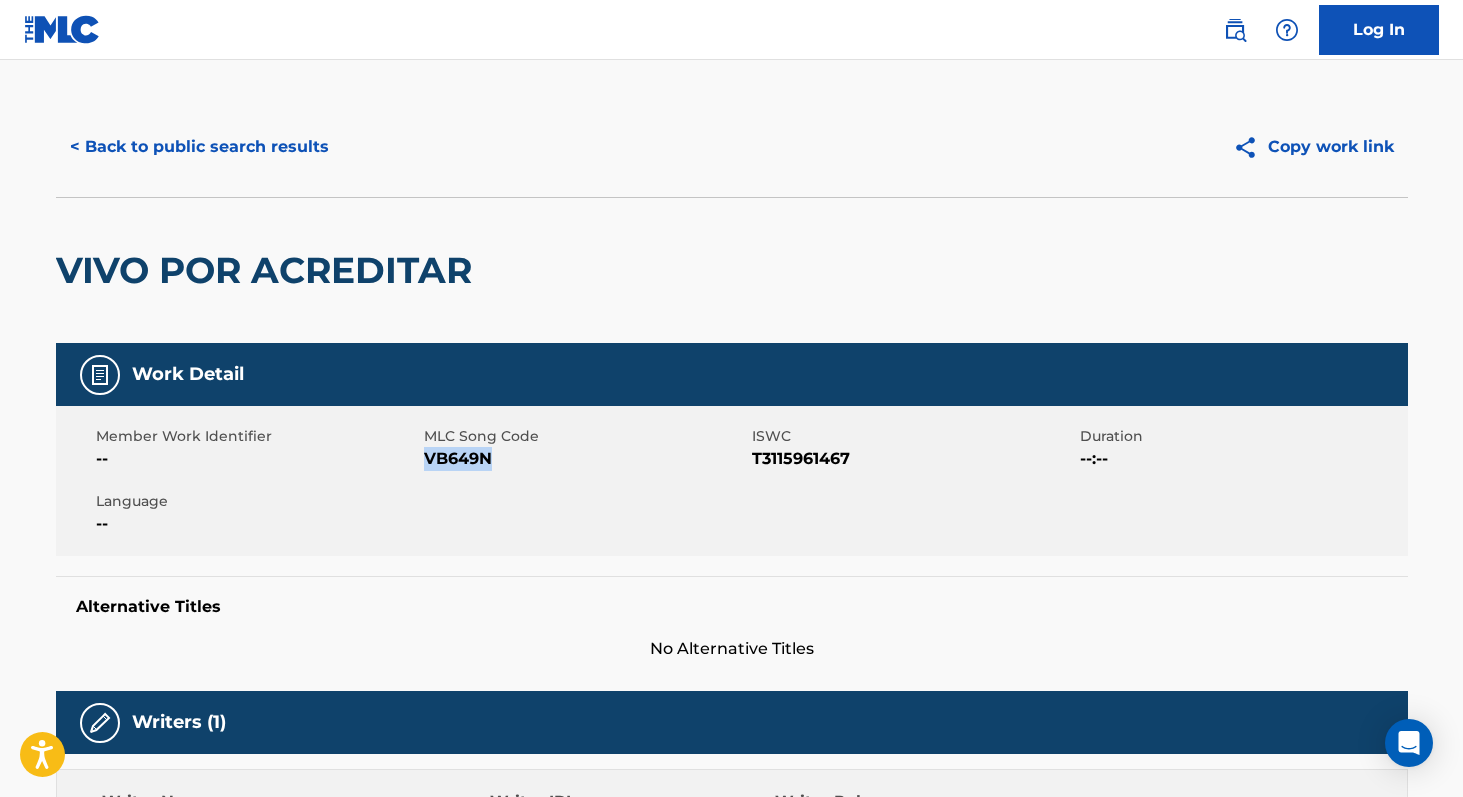 scroll, scrollTop: 0, scrollLeft: 0, axis: both 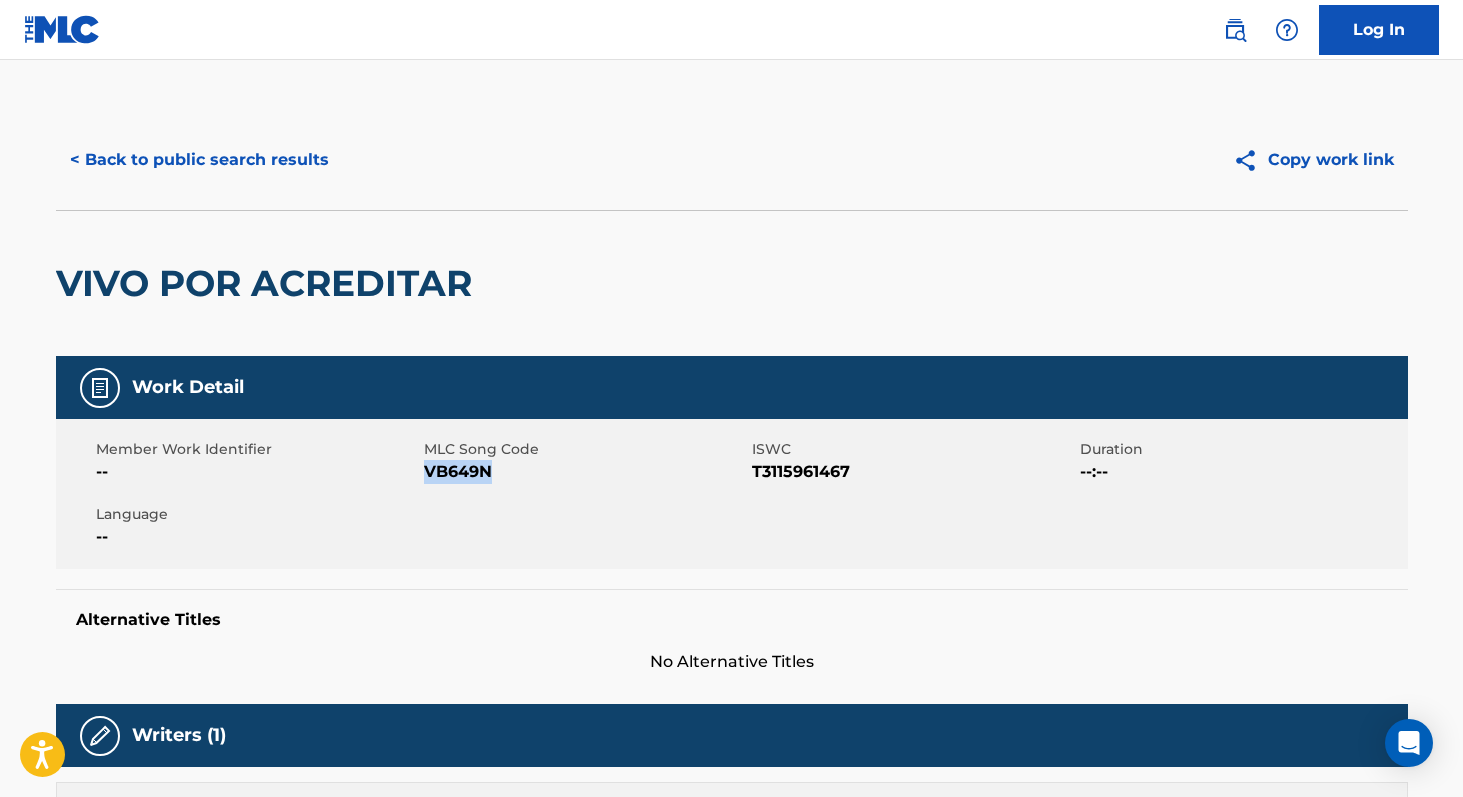 click on "< Back to public search results" at bounding box center [199, 160] 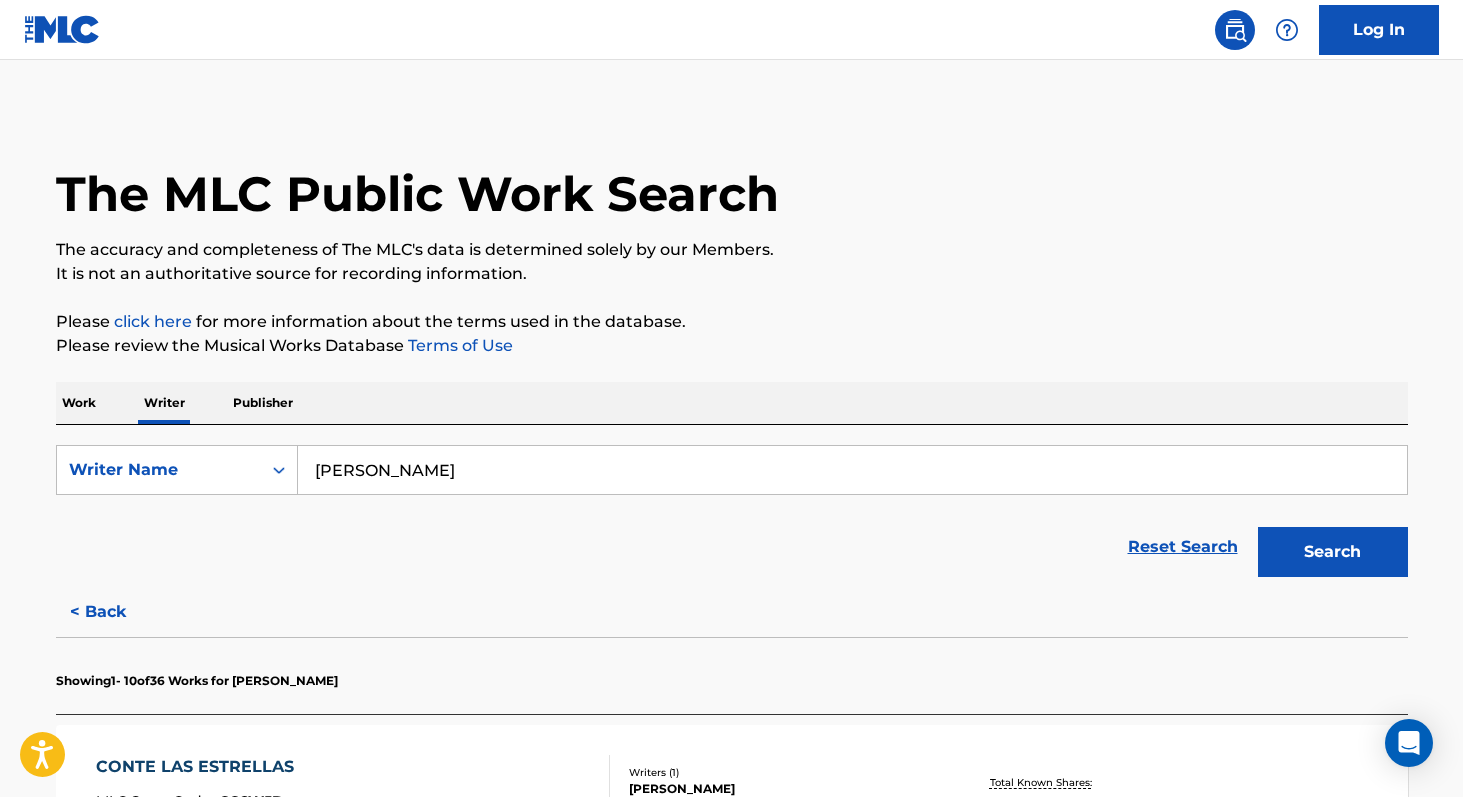 click on "Work" at bounding box center (79, 403) 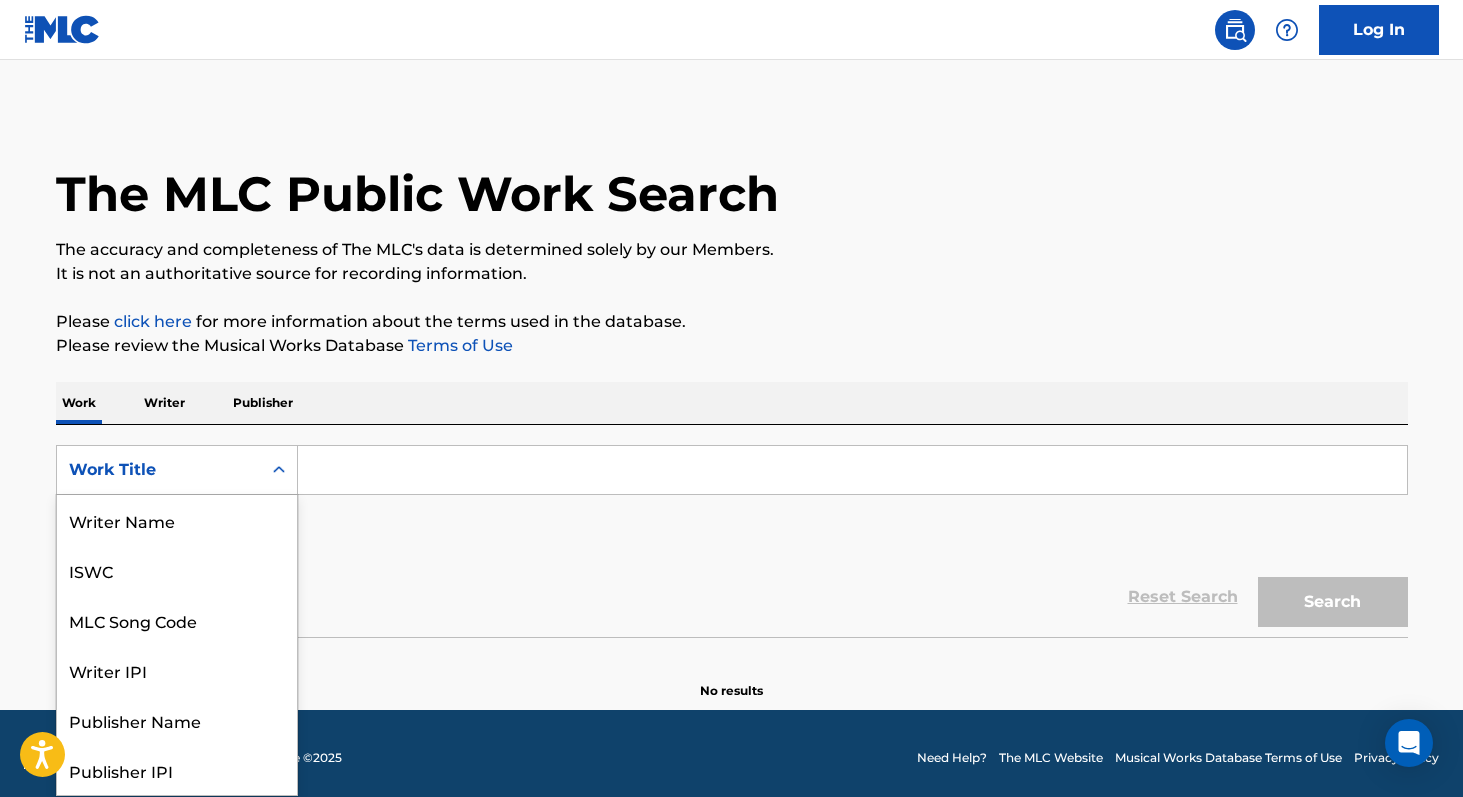 click on "Work Title" at bounding box center (159, 470) 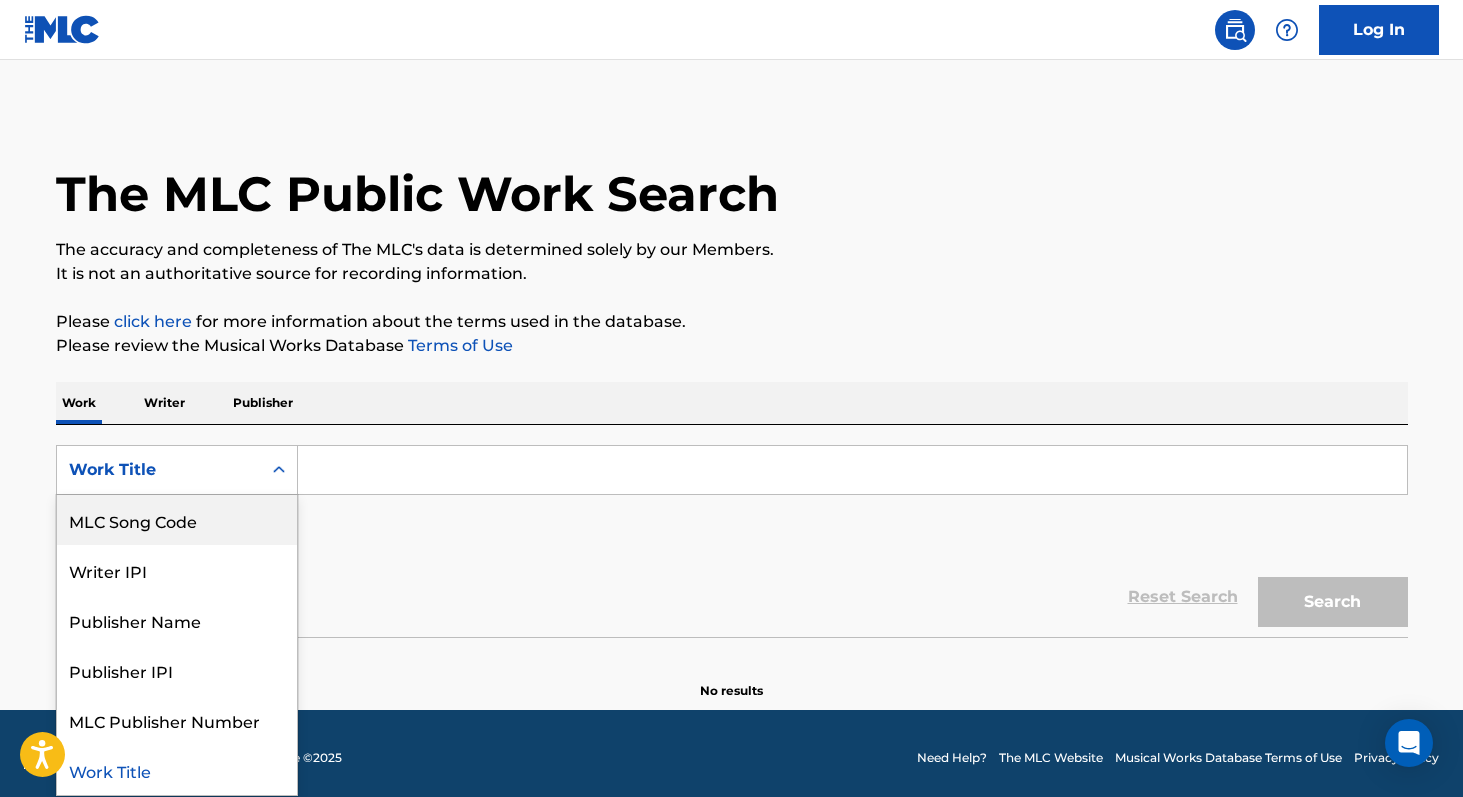 click on "MLC Song Code" at bounding box center (177, 520) 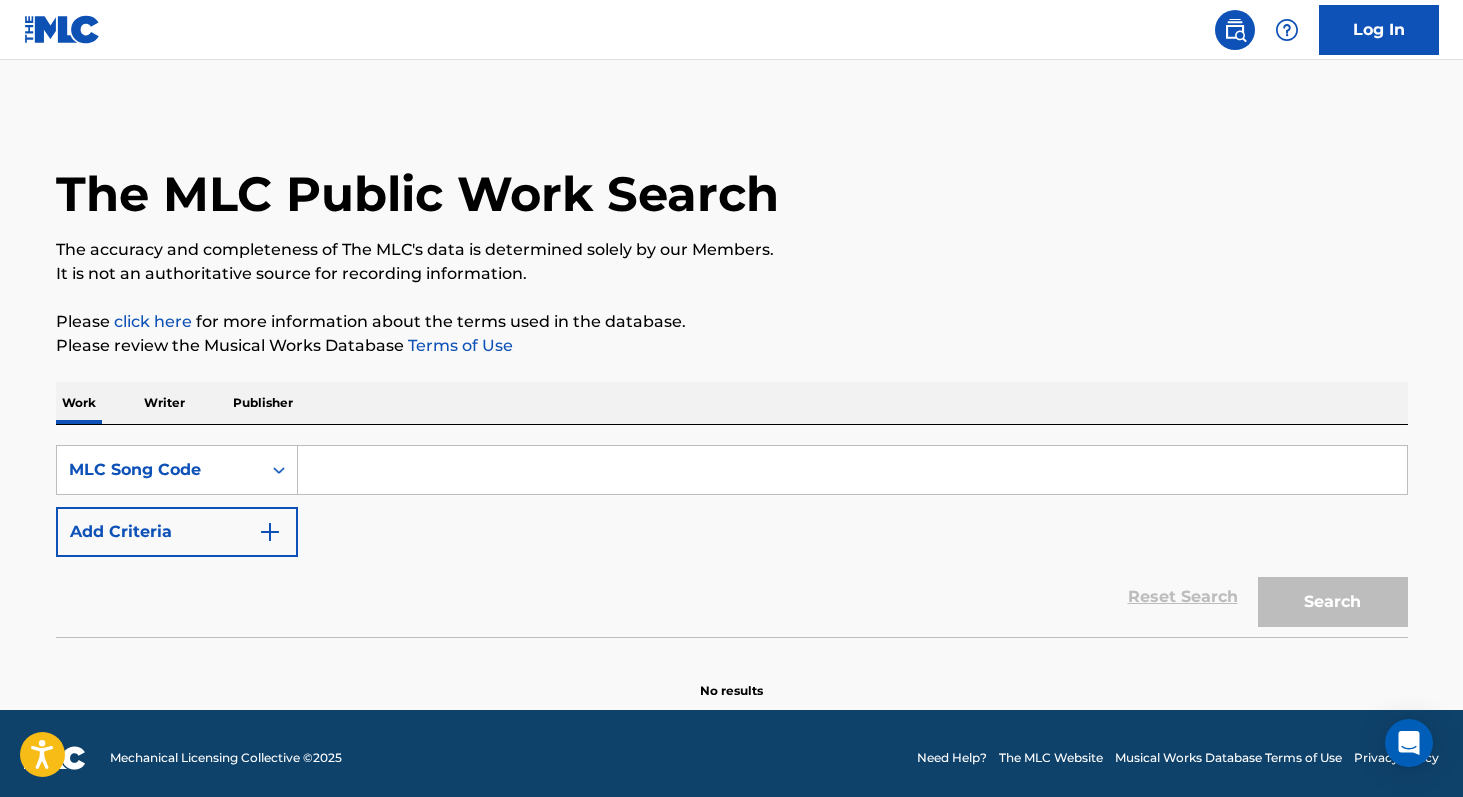 click at bounding box center [852, 470] 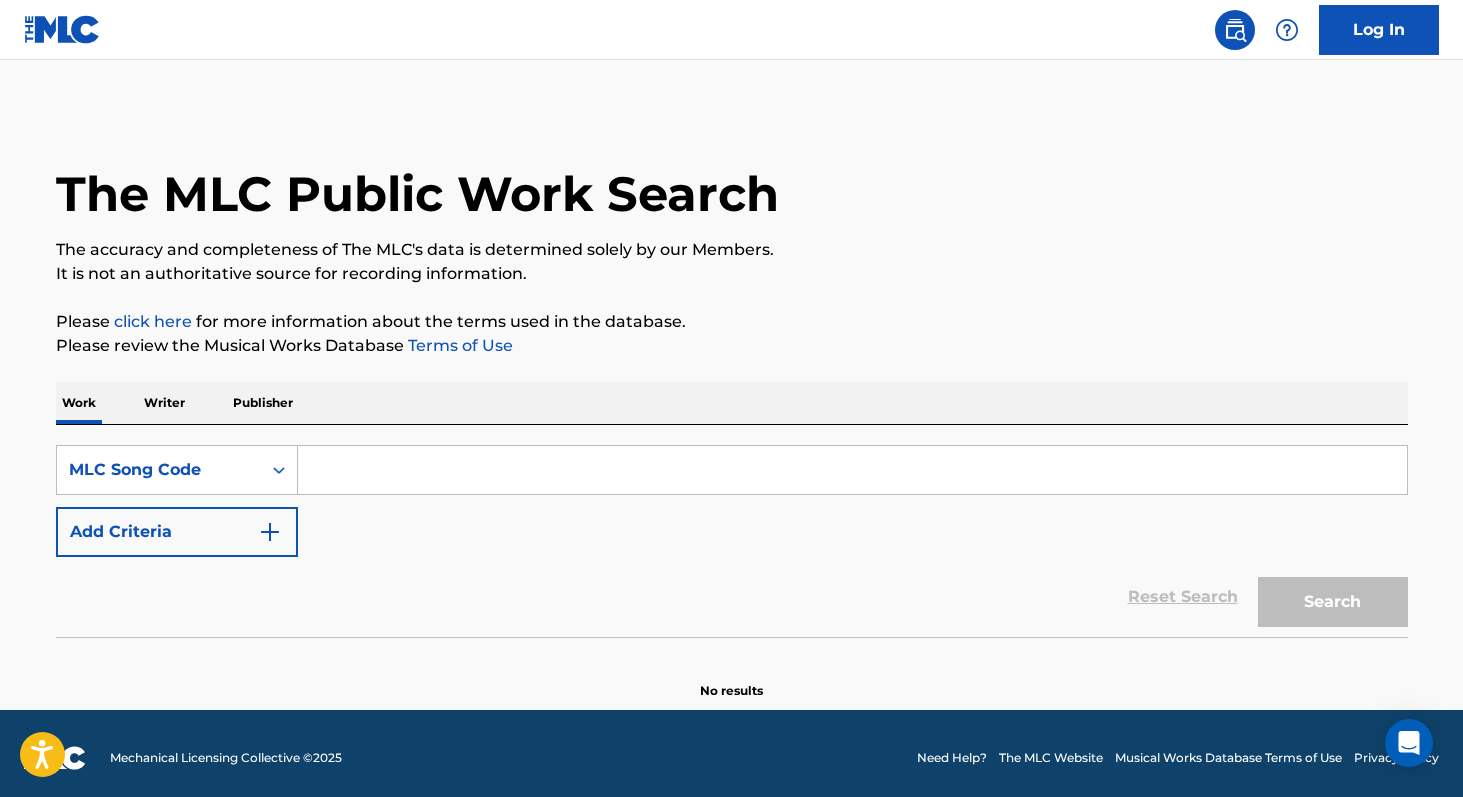 paste on "N81933" 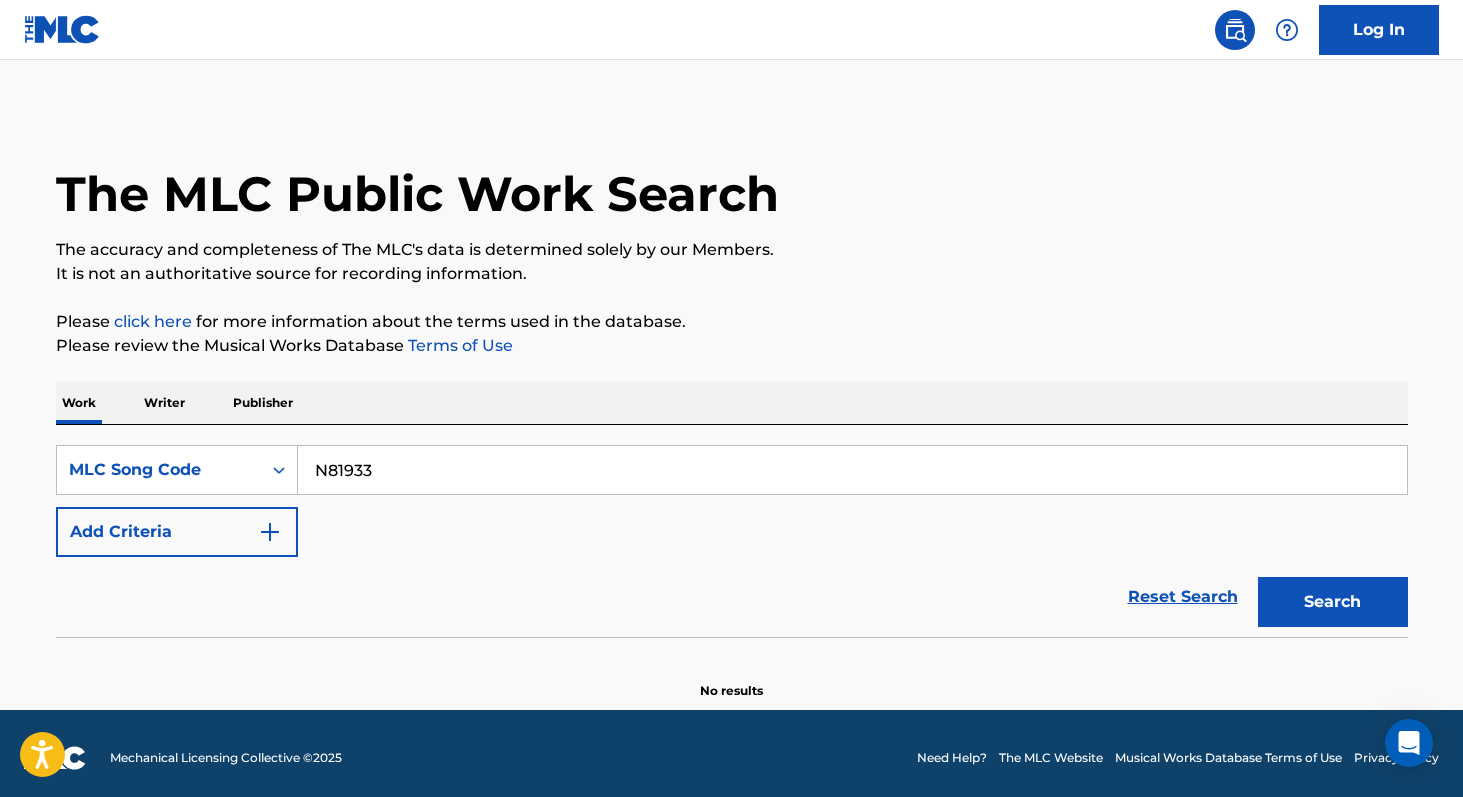 type on "N81933" 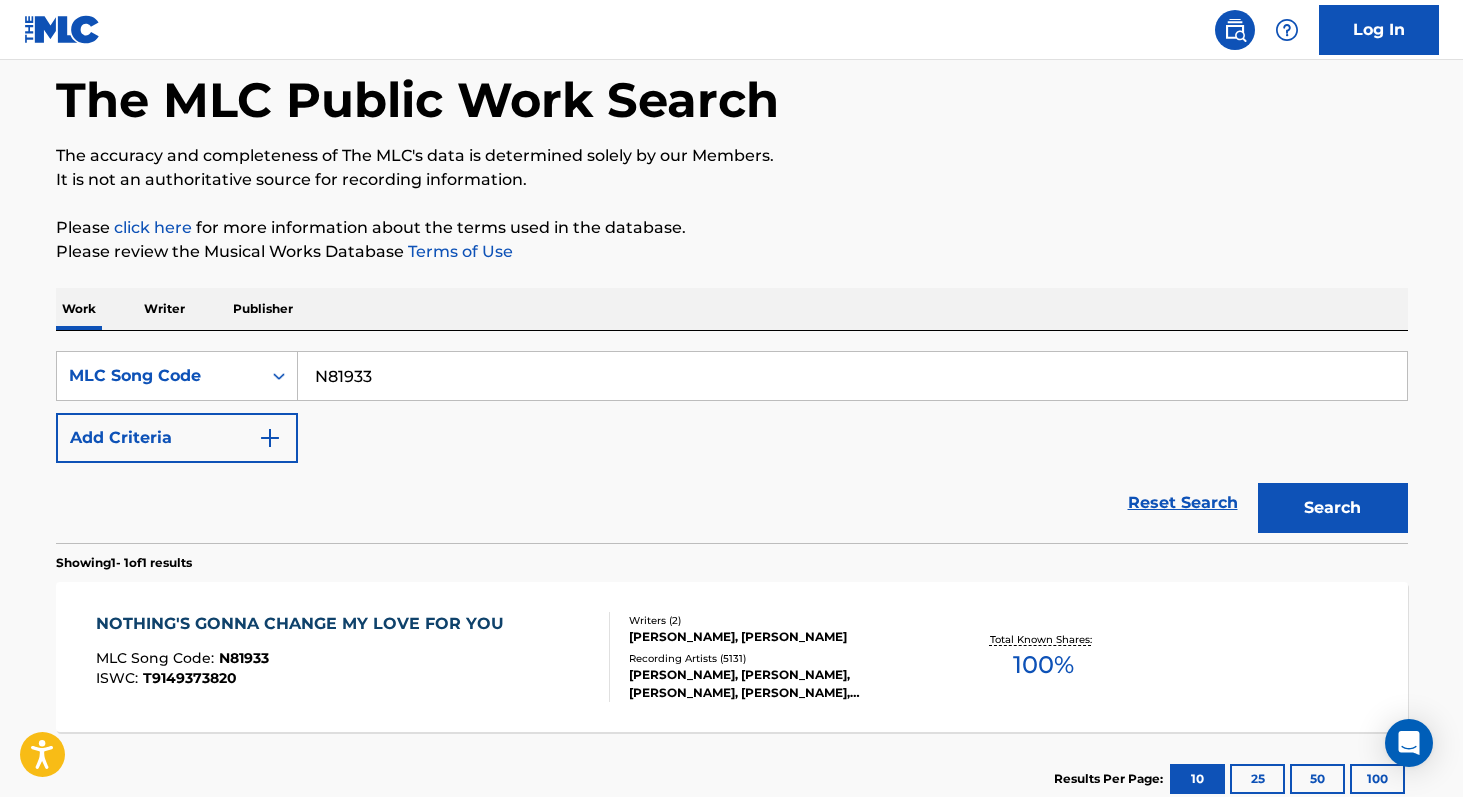 scroll, scrollTop: 163, scrollLeft: 0, axis: vertical 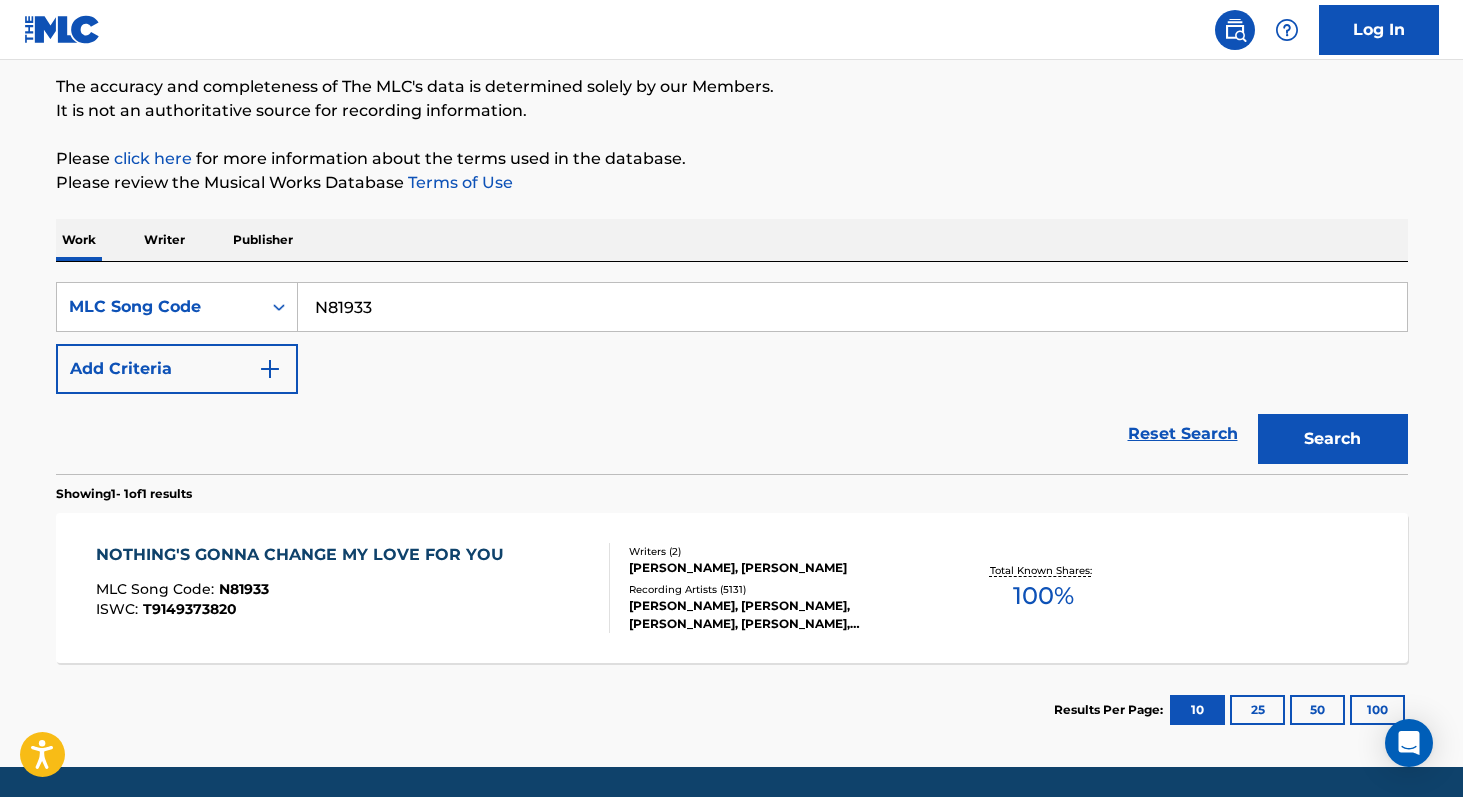 click on "100 %" at bounding box center [1043, 596] 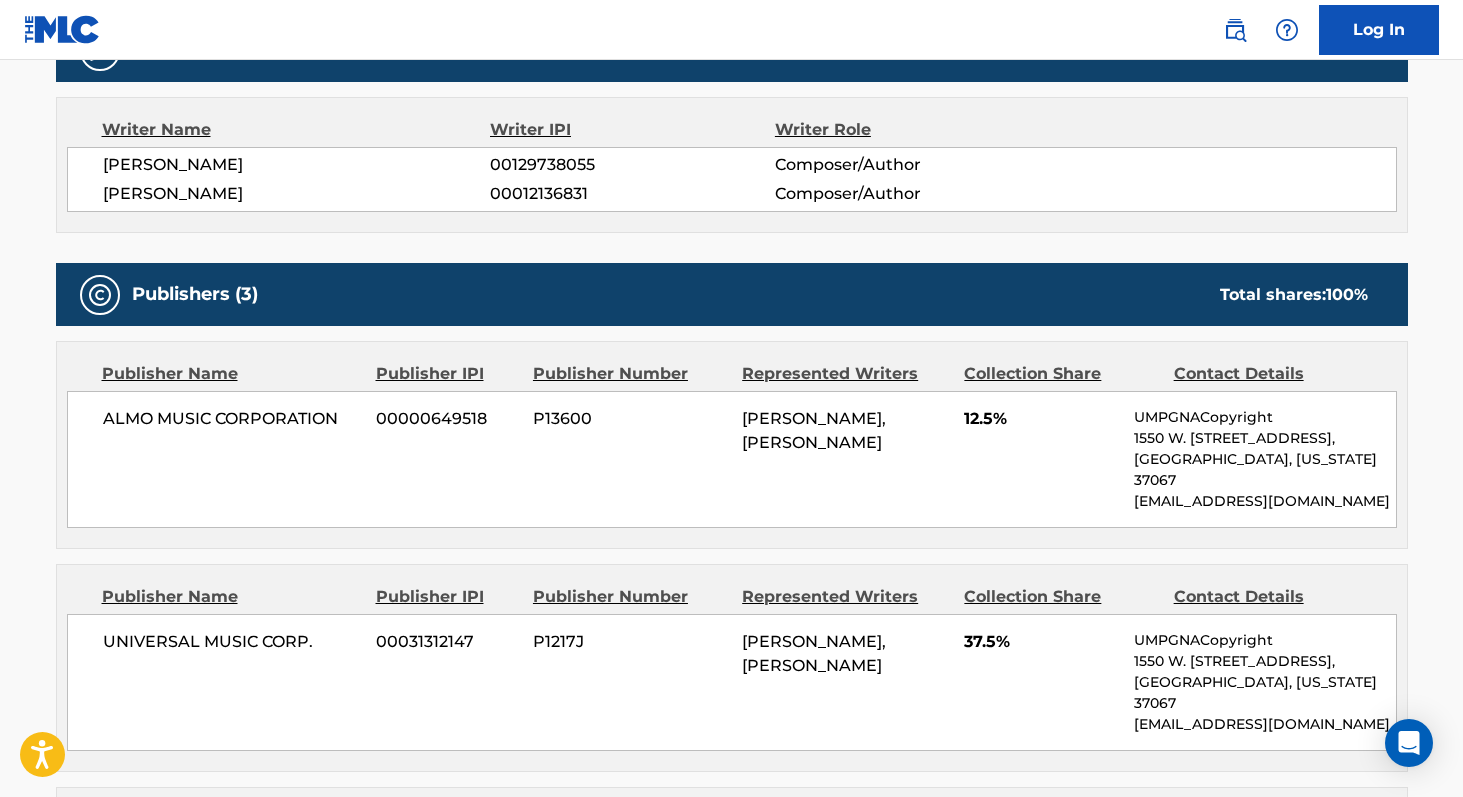 scroll, scrollTop: 1341, scrollLeft: 0, axis: vertical 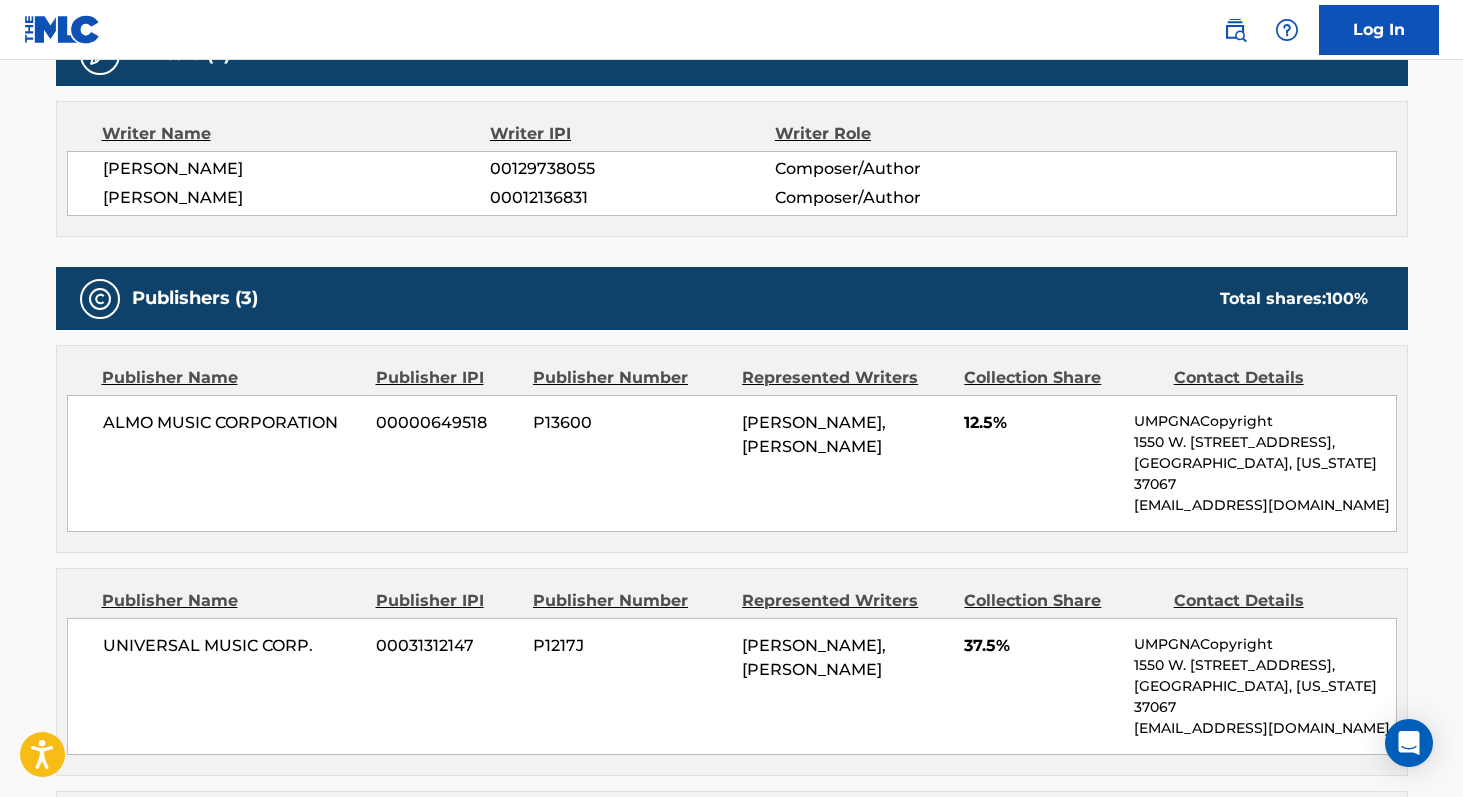 click on "00129738055" at bounding box center [632, 169] 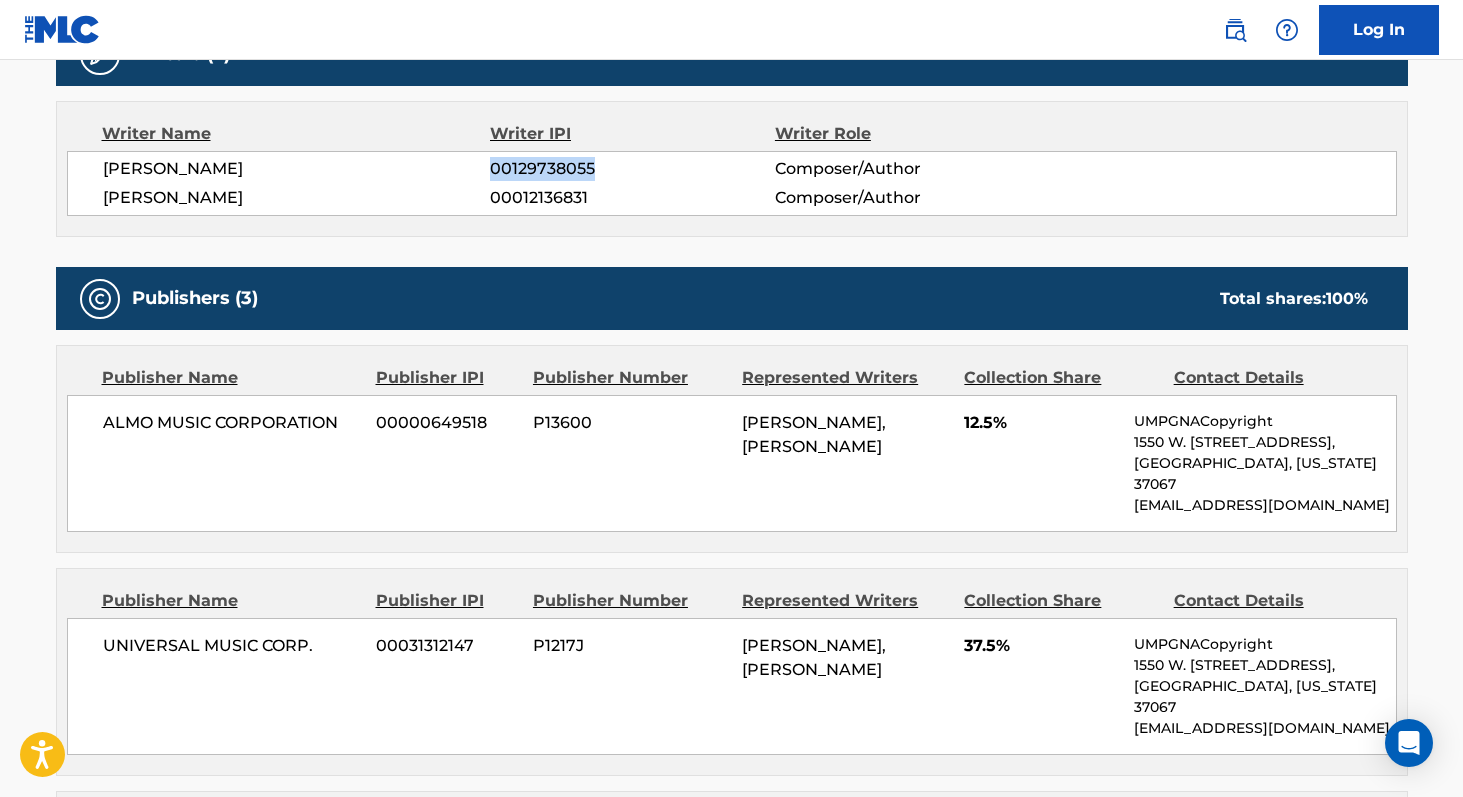 click on "00129738055" at bounding box center [632, 169] 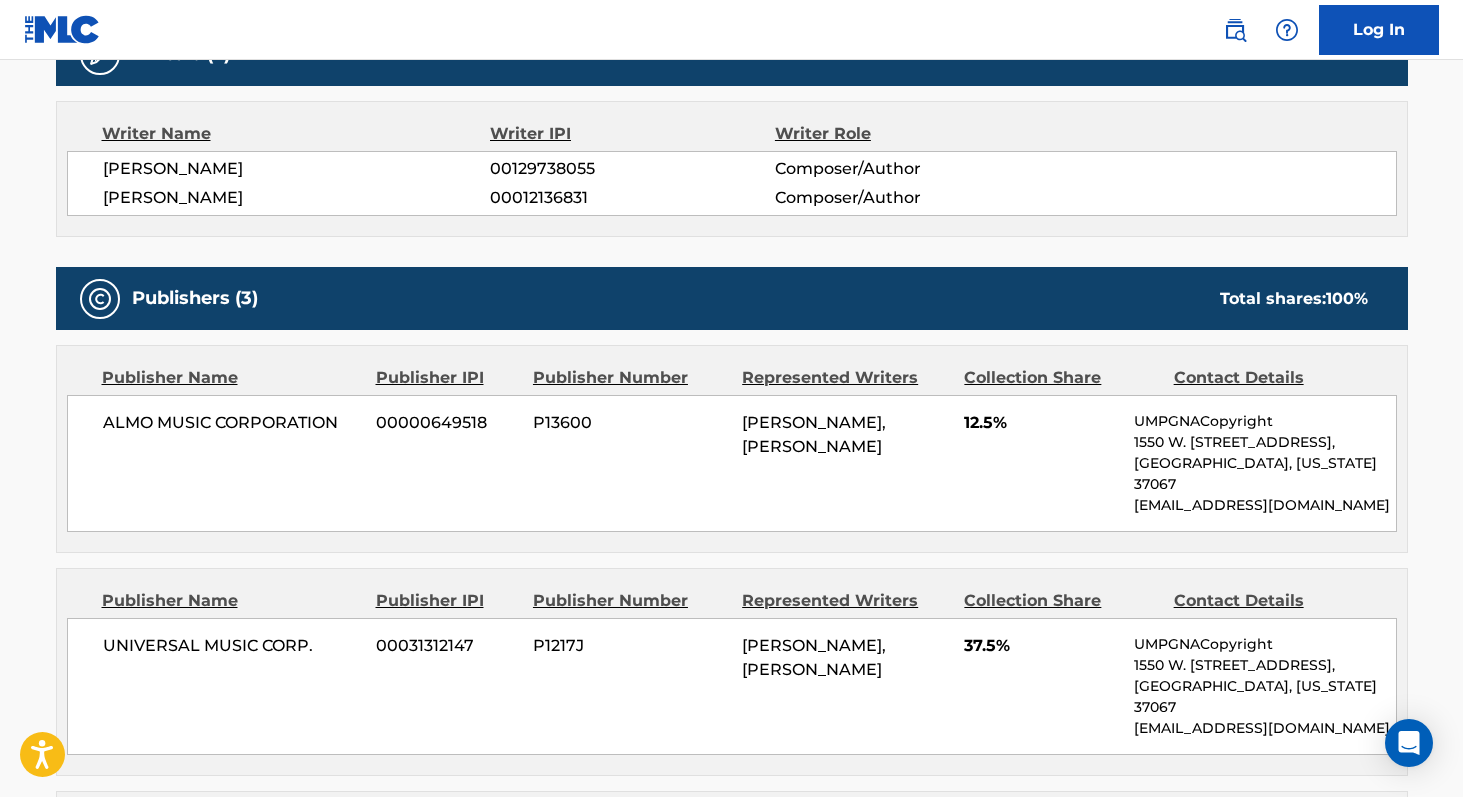 click on "00012136831" at bounding box center [632, 198] 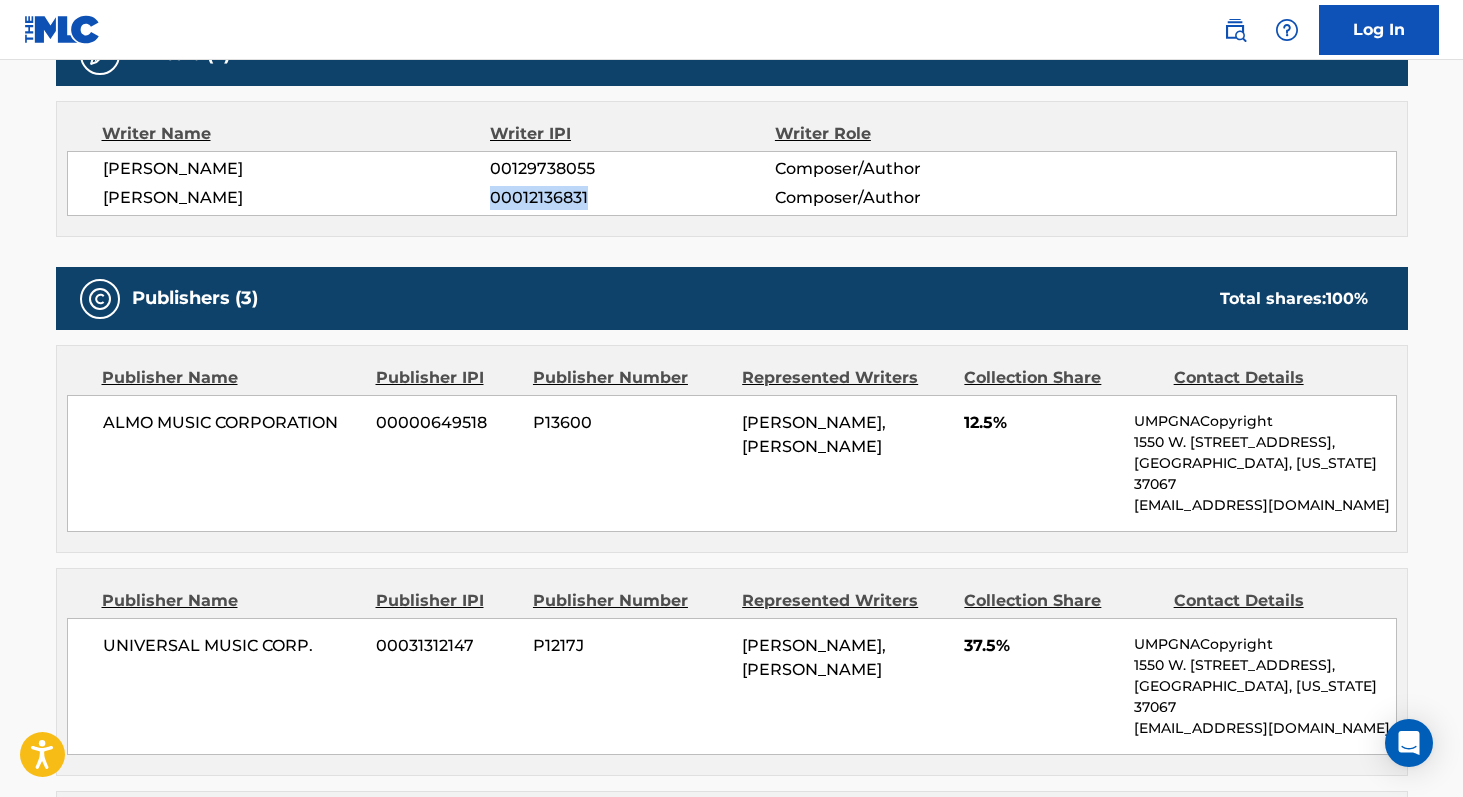 click on "00012136831" at bounding box center [632, 198] 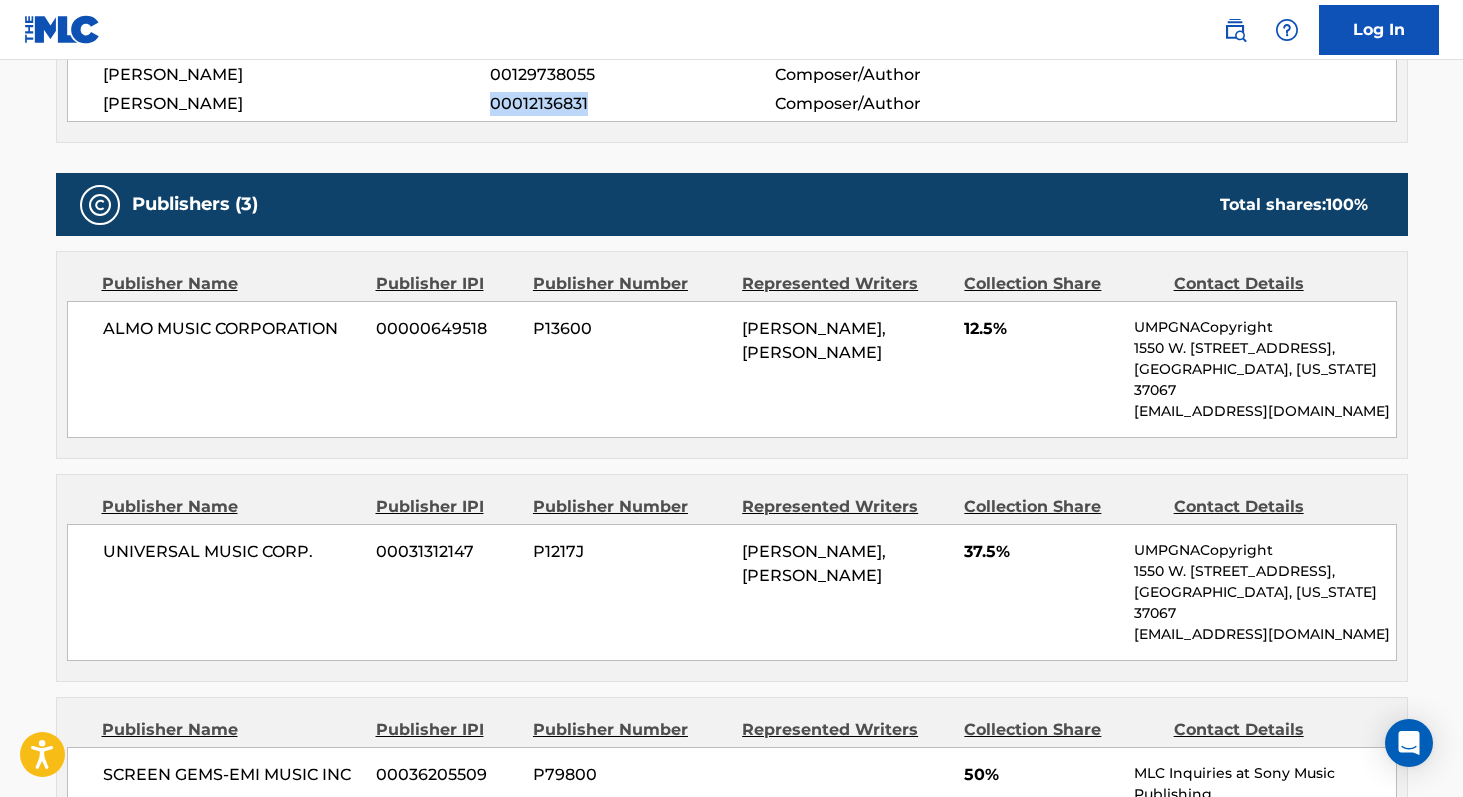scroll, scrollTop: 1422, scrollLeft: 0, axis: vertical 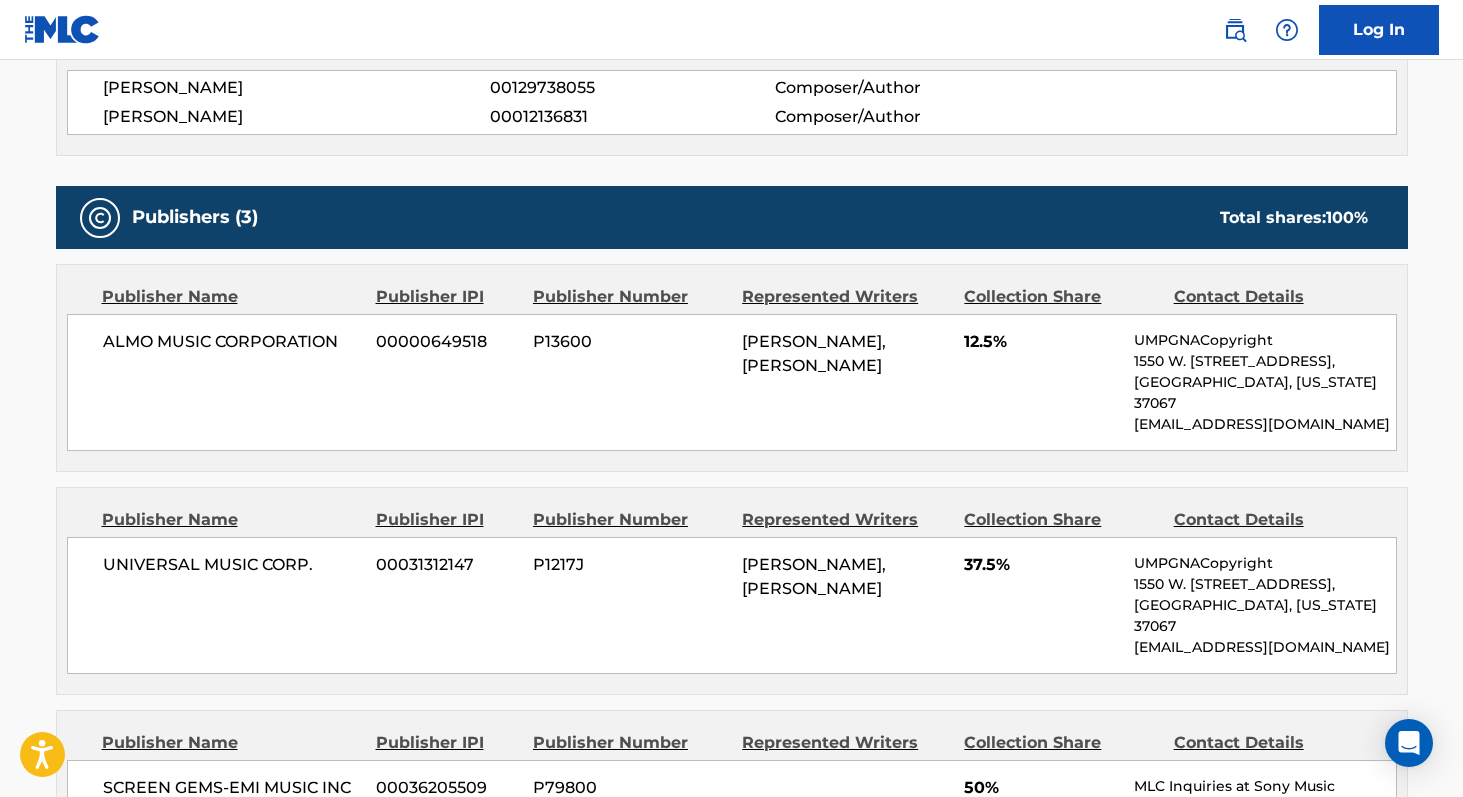 click on "ALMO MUSIC CORPORATION" at bounding box center (232, 342) 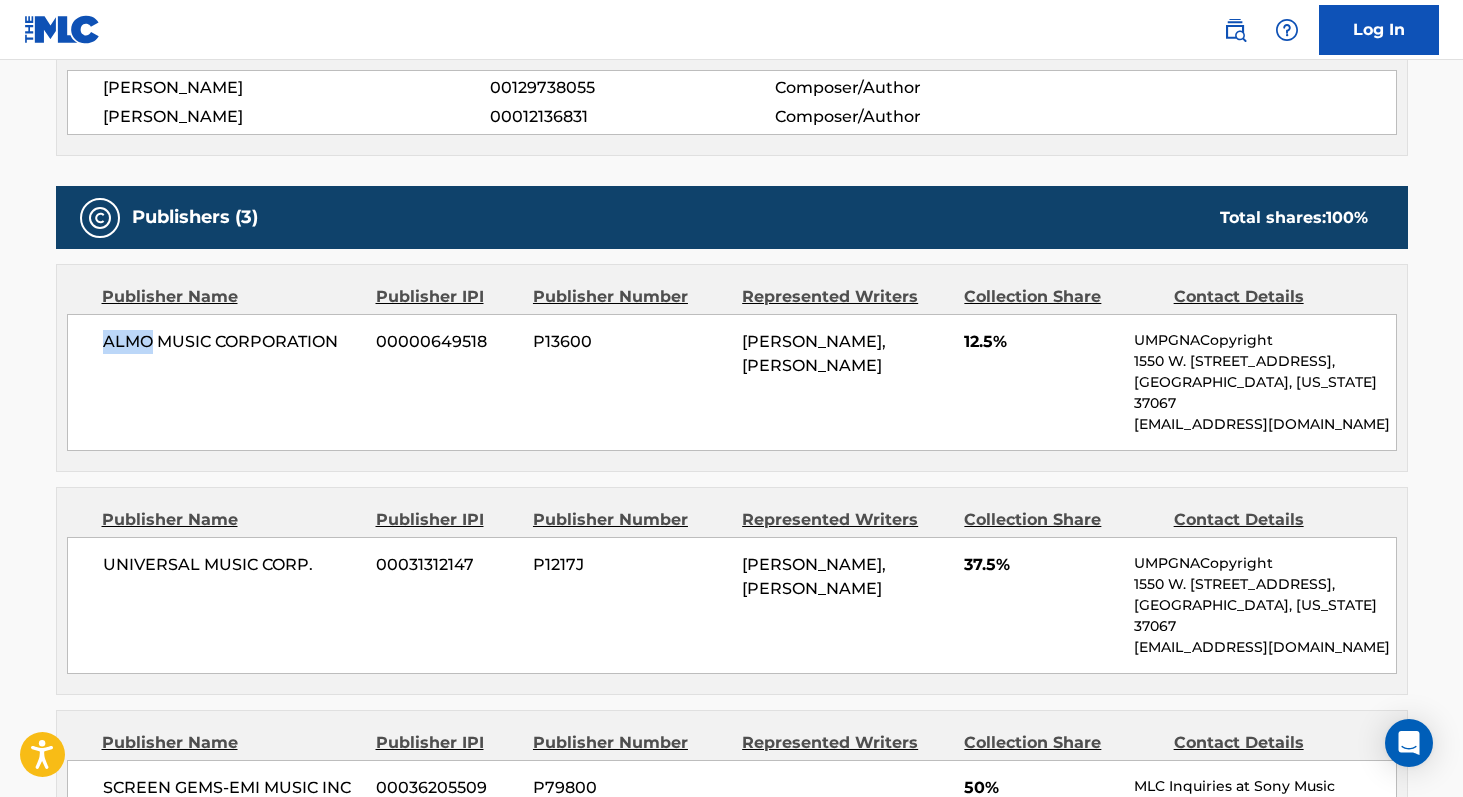 click on "ALMO MUSIC CORPORATION" at bounding box center [232, 342] 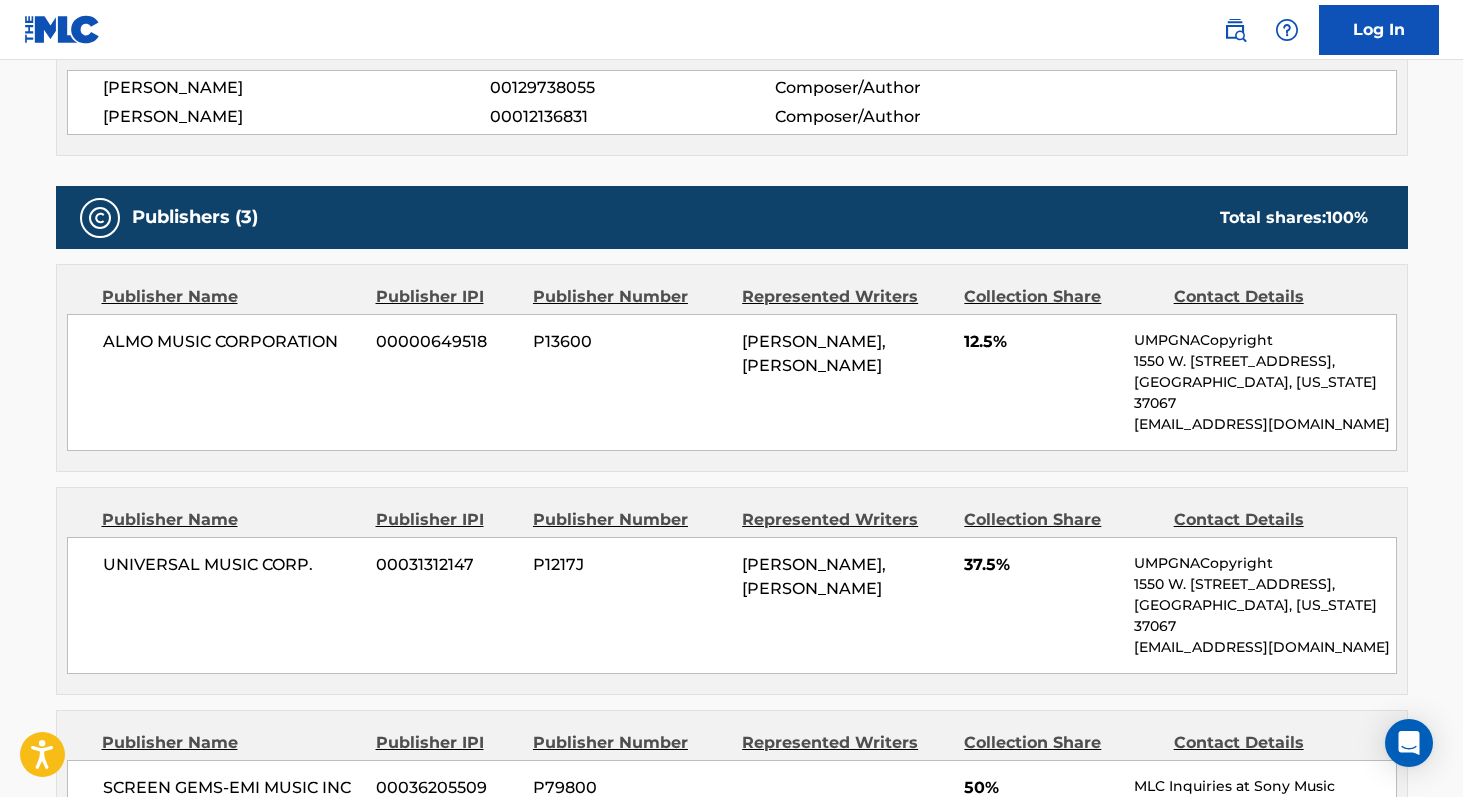 click on "ALMO MUSIC CORPORATION" at bounding box center (232, 342) 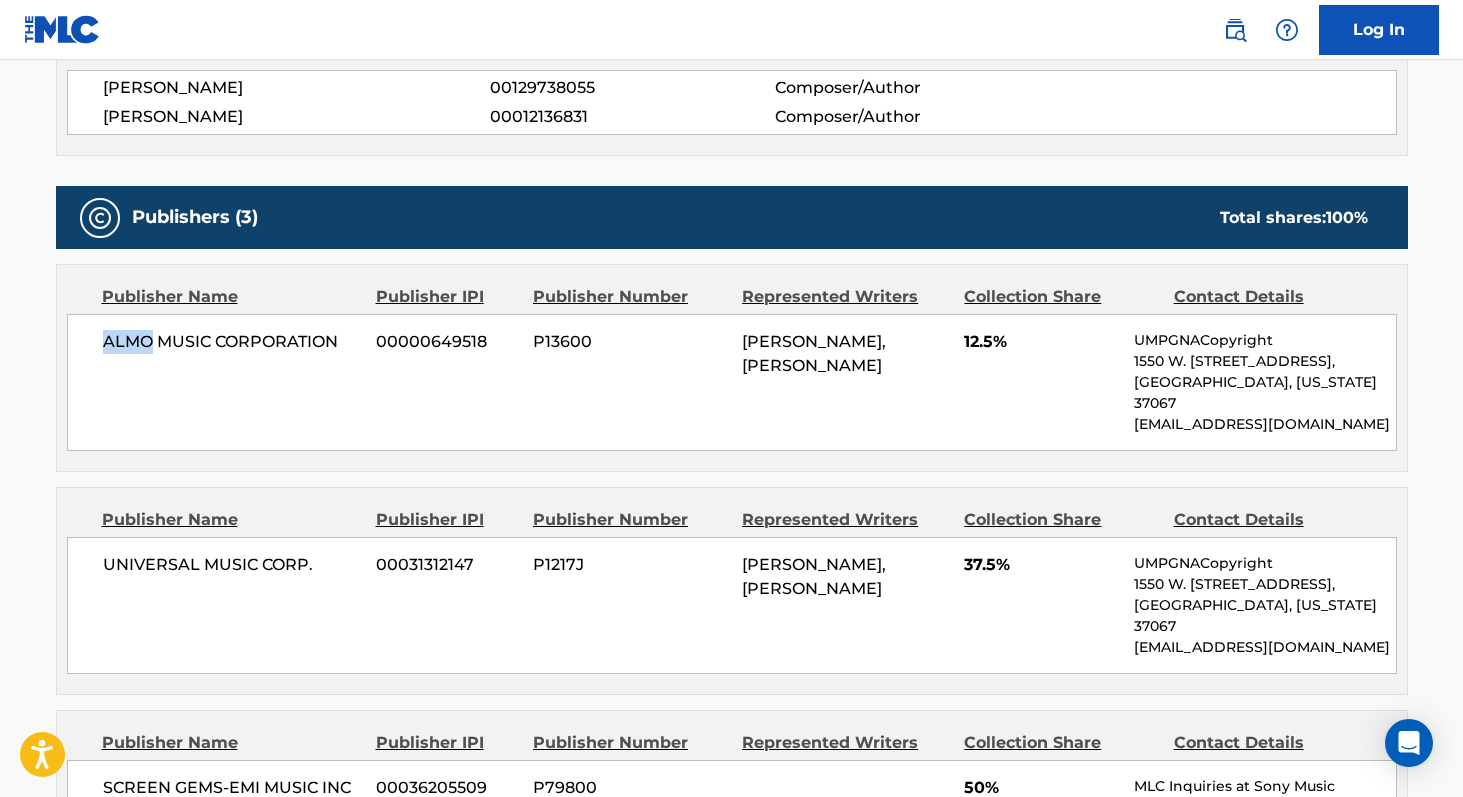click on "ALMO MUSIC CORPORATION" at bounding box center (232, 342) 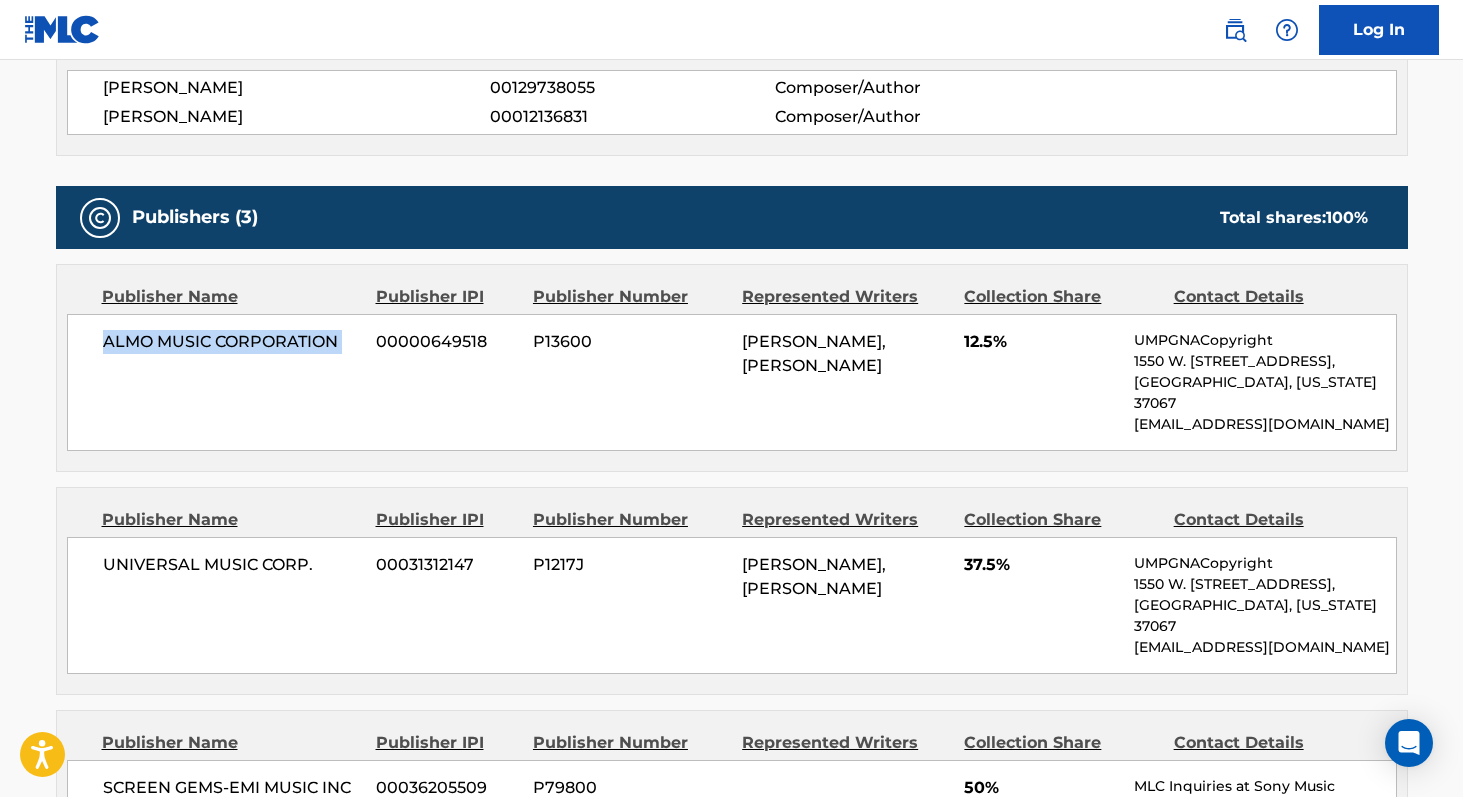 click on "ALMO MUSIC CORPORATION" at bounding box center (232, 342) 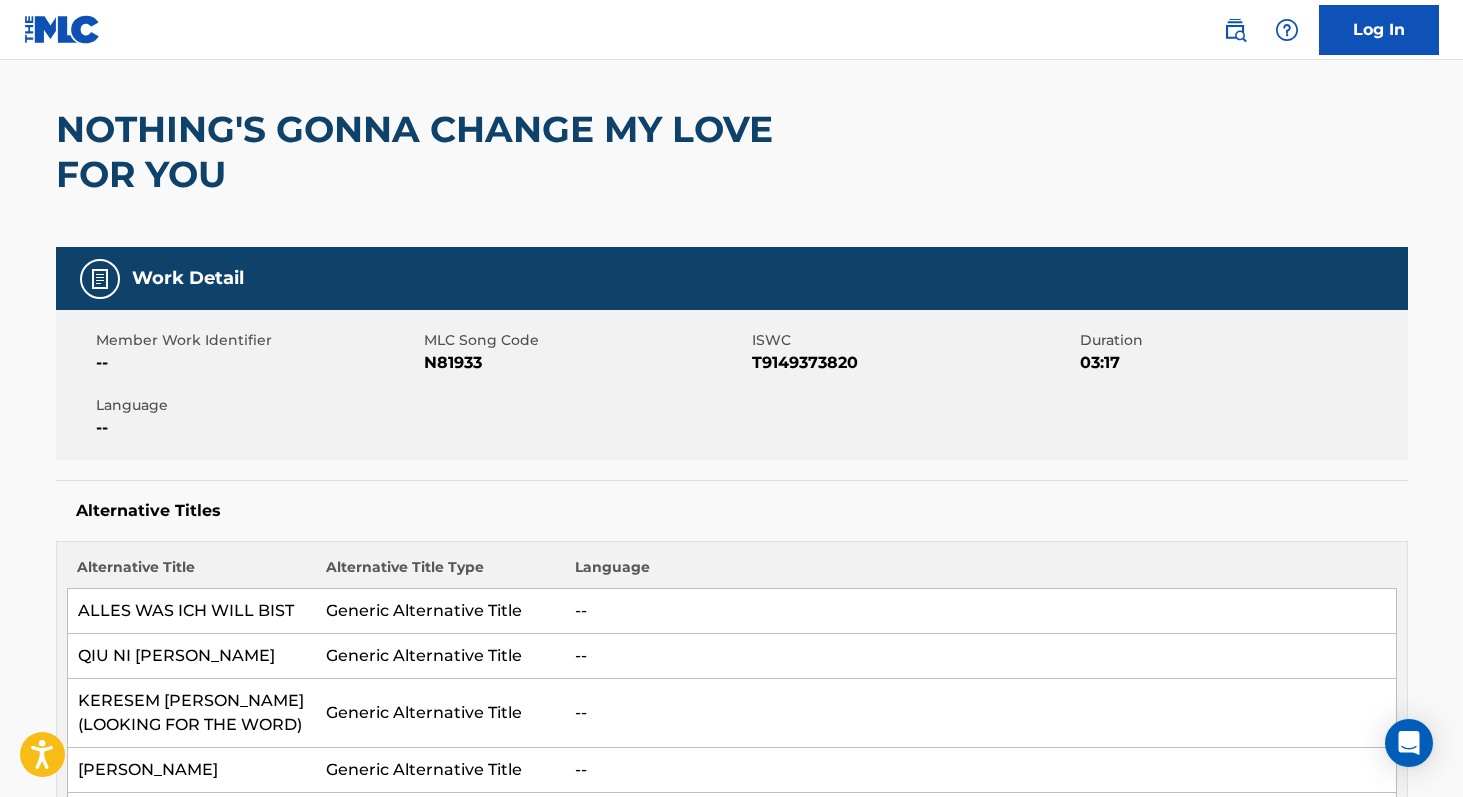 scroll, scrollTop: 0, scrollLeft: 0, axis: both 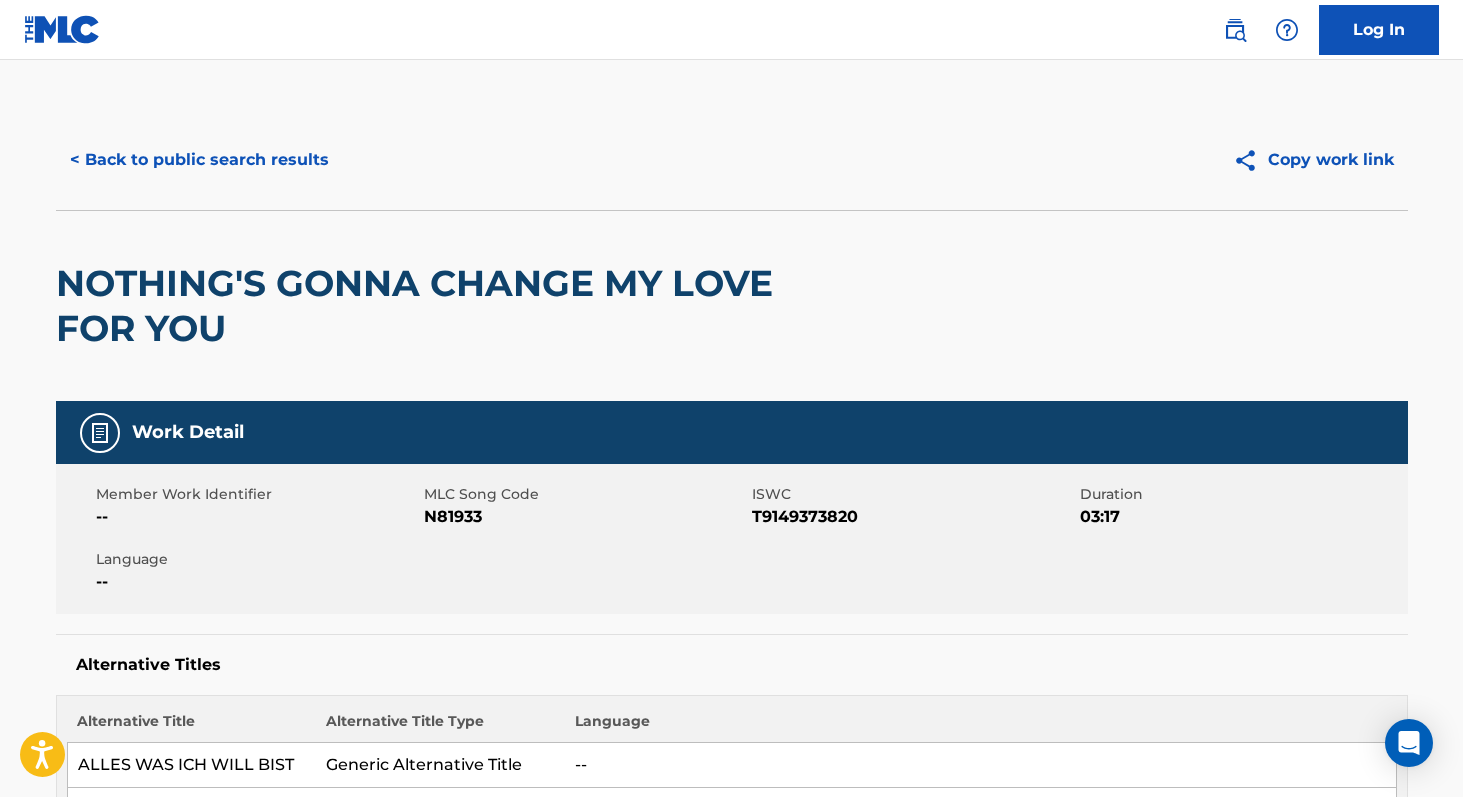 click on "< Back to public search results" at bounding box center (199, 160) 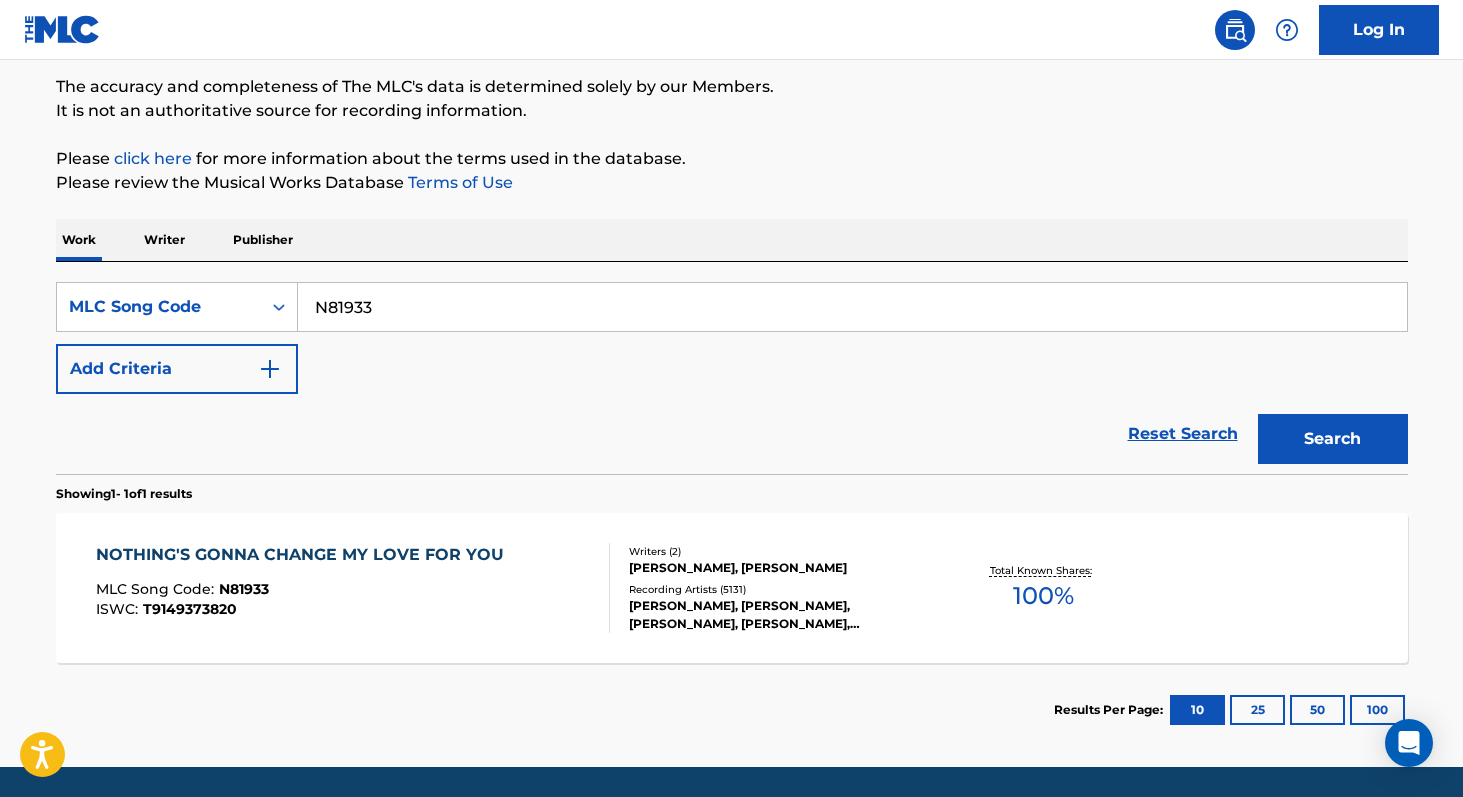 click on "Writer" at bounding box center [164, 240] 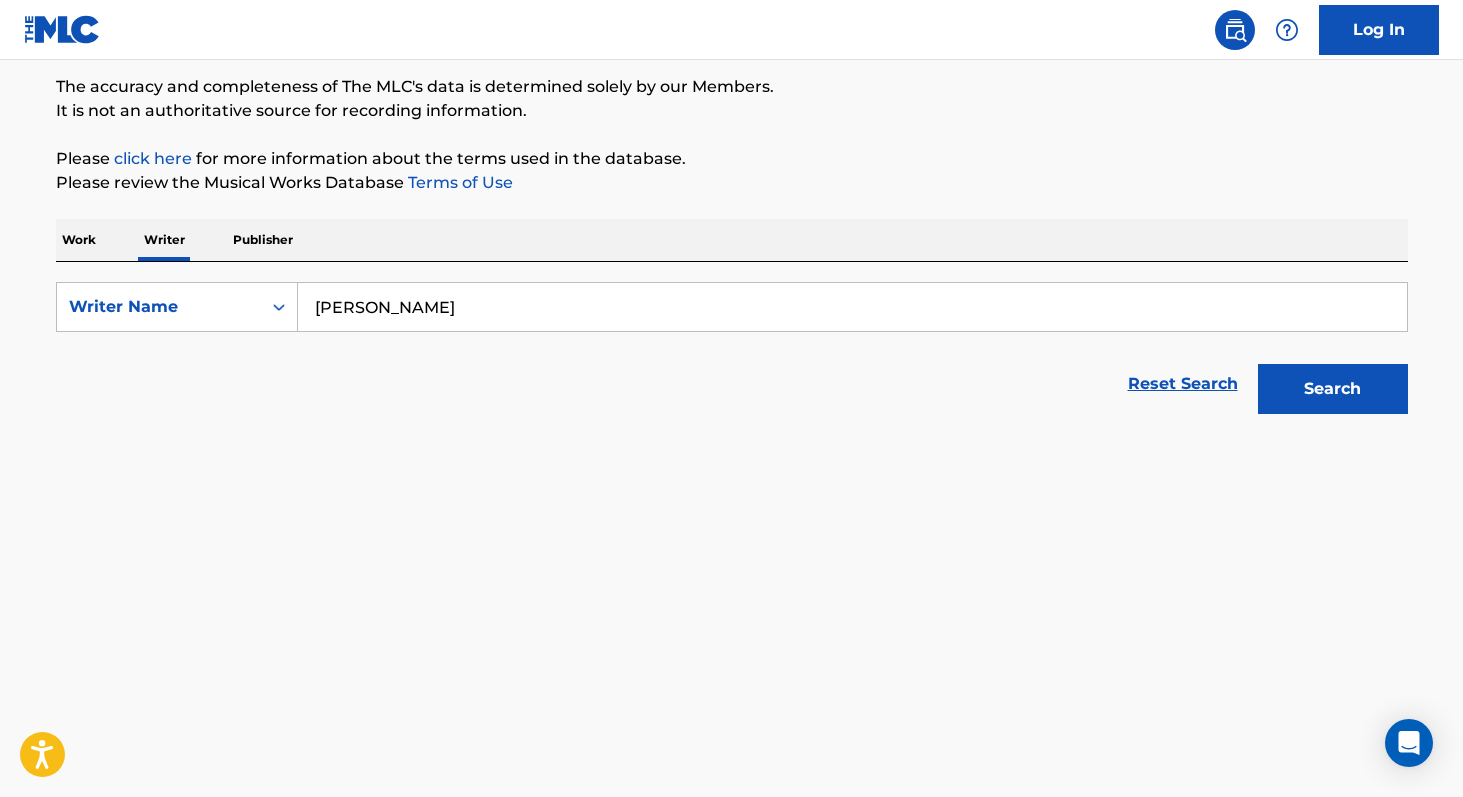 scroll, scrollTop: 0, scrollLeft: 0, axis: both 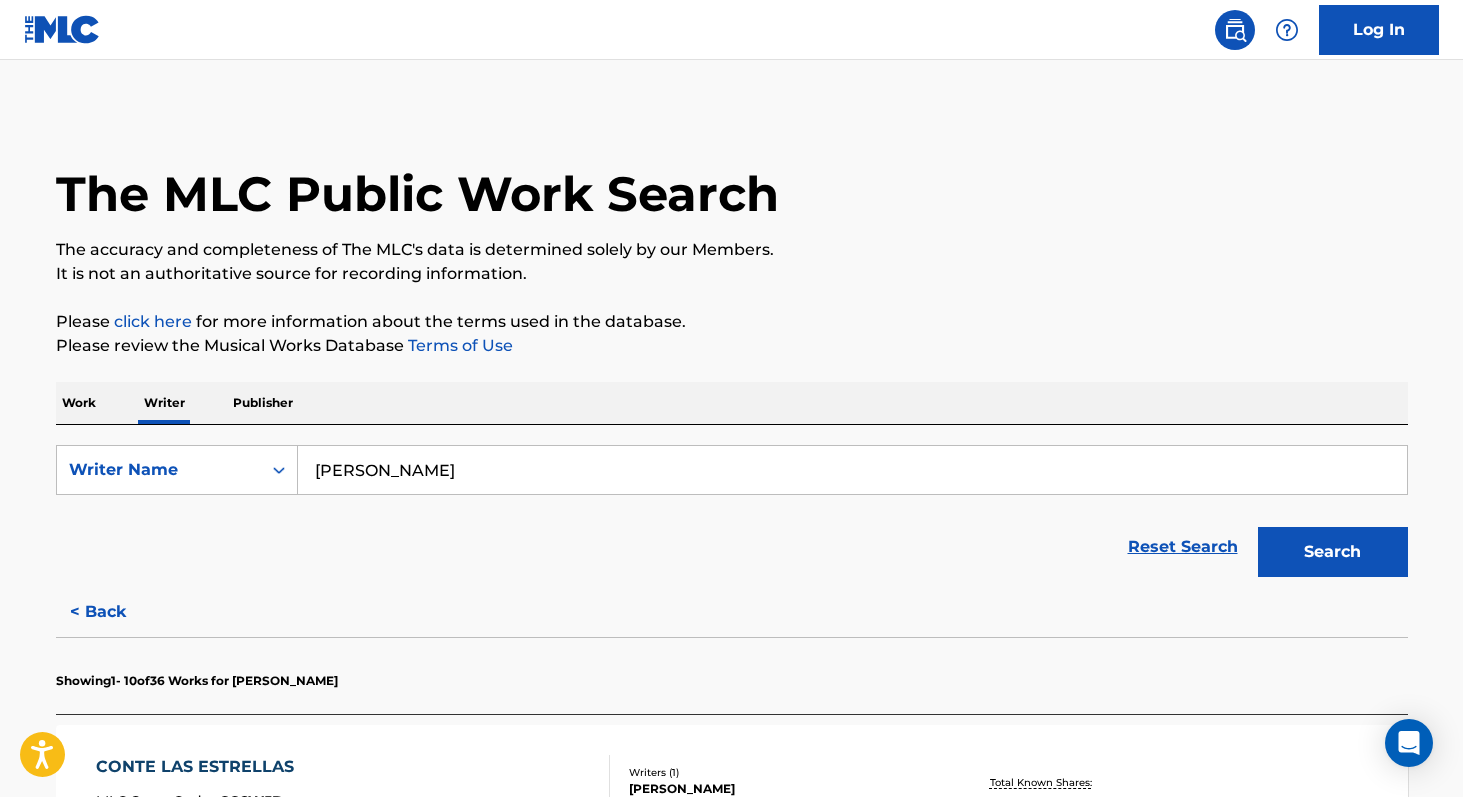 click on "[PERSON_NAME]" at bounding box center [852, 470] 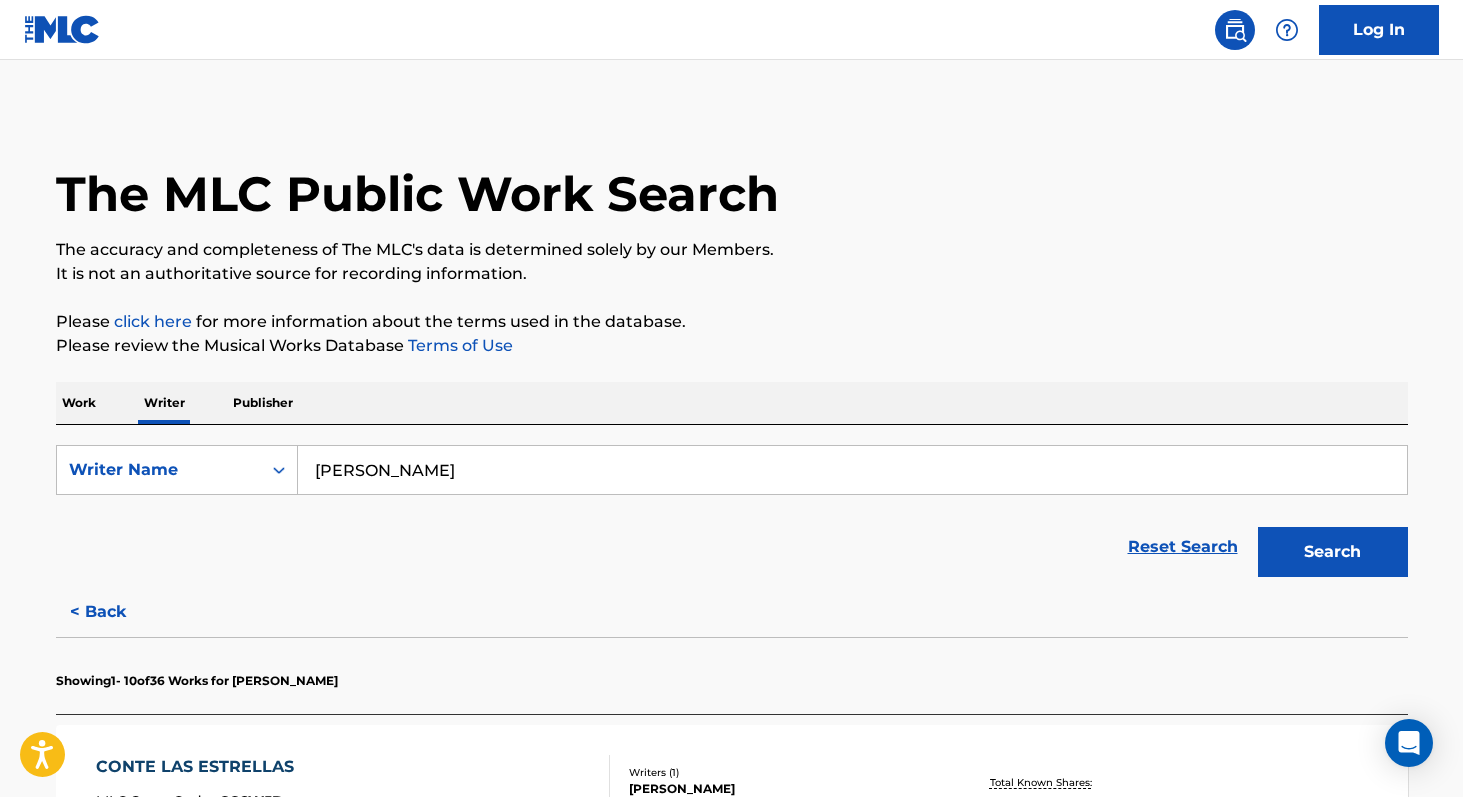 click on "Search" at bounding box center [1333, 552] 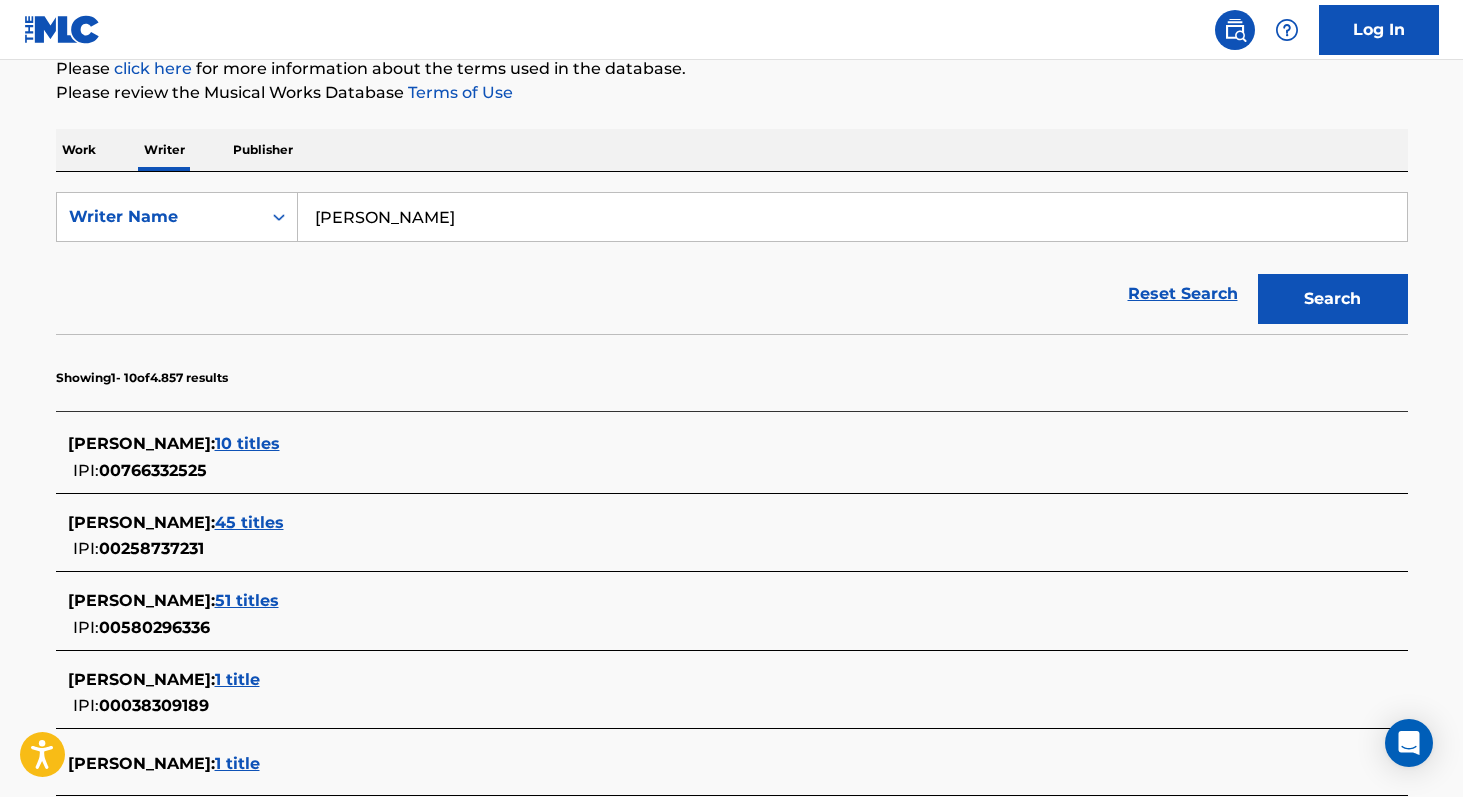 scroll, scrollTop: 0, scrollLeft: 0, axis: both 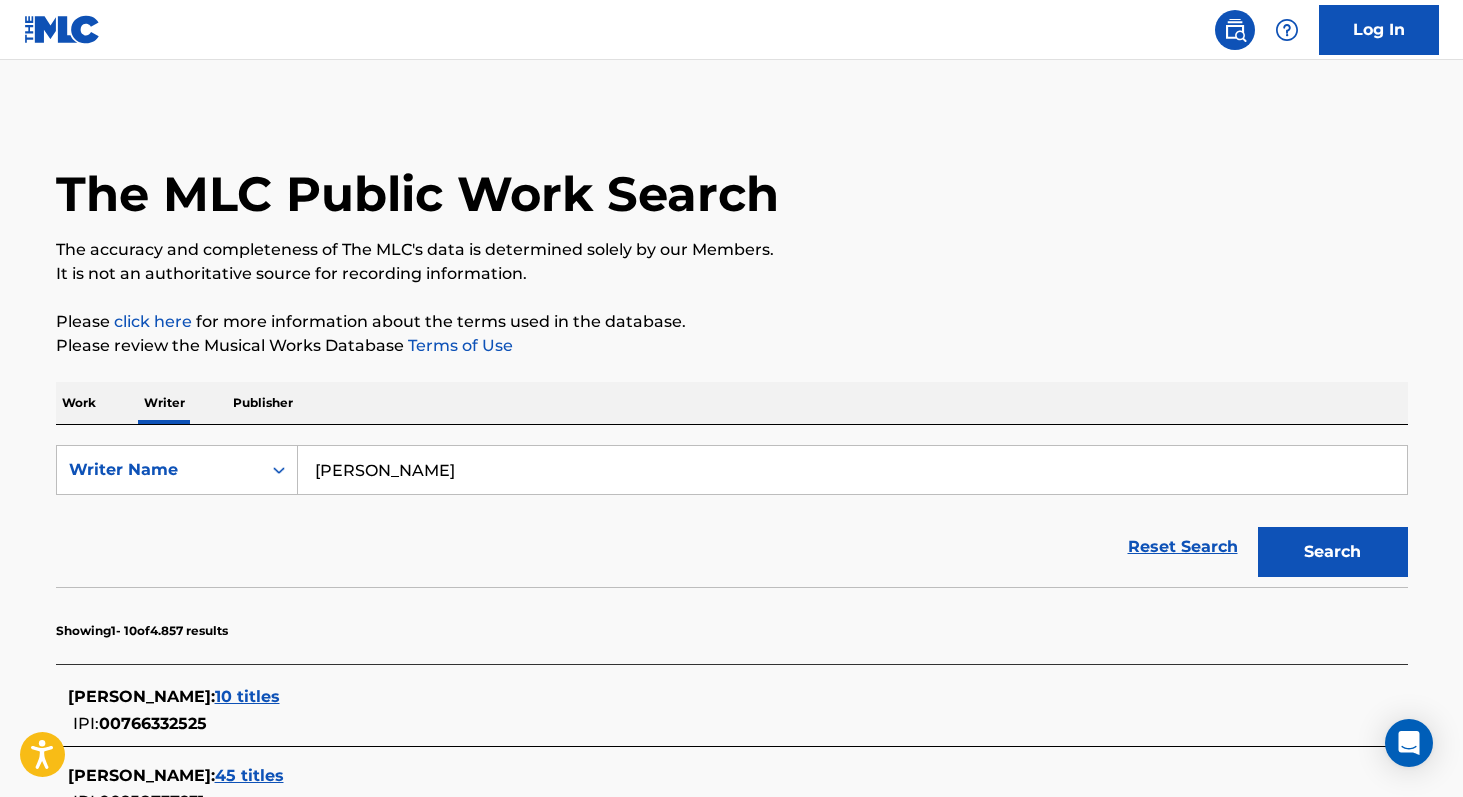 click on "[PERSON_NAME]" at bounding box center [852, 470] 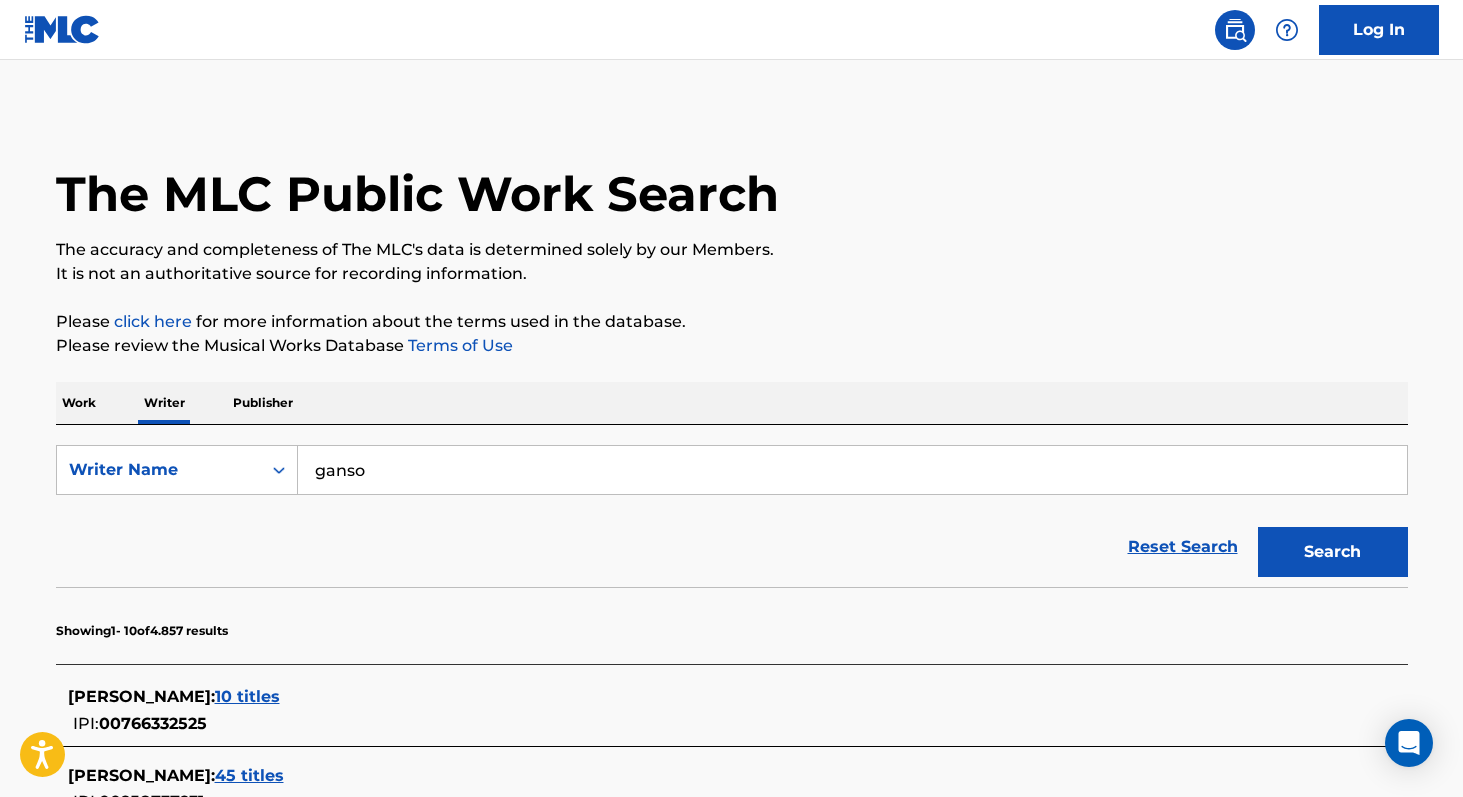 click on "Search" at bounding box center [1333, 552] 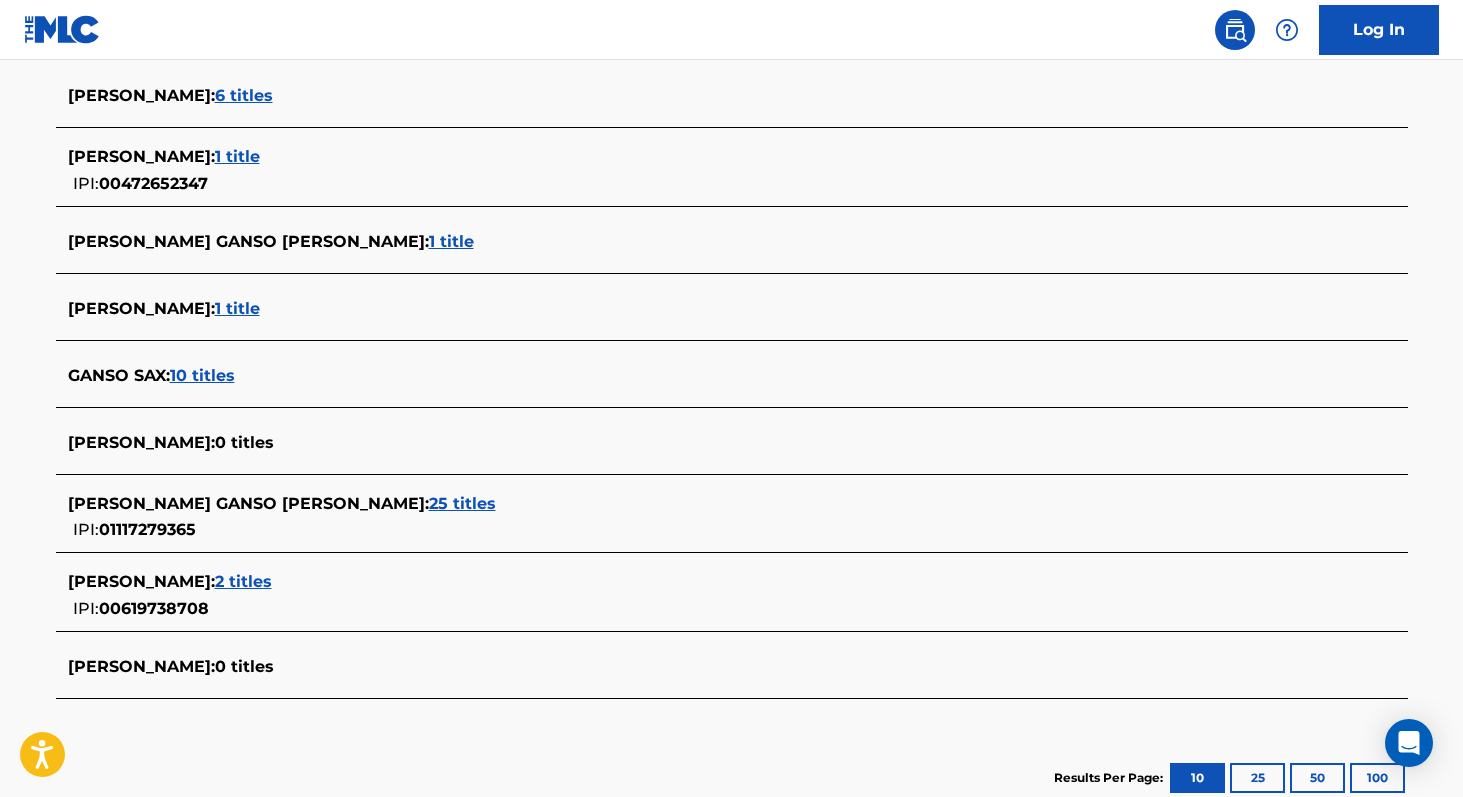 scroll, scrollTop: 555, scrollLeft: 0, axis: vertical 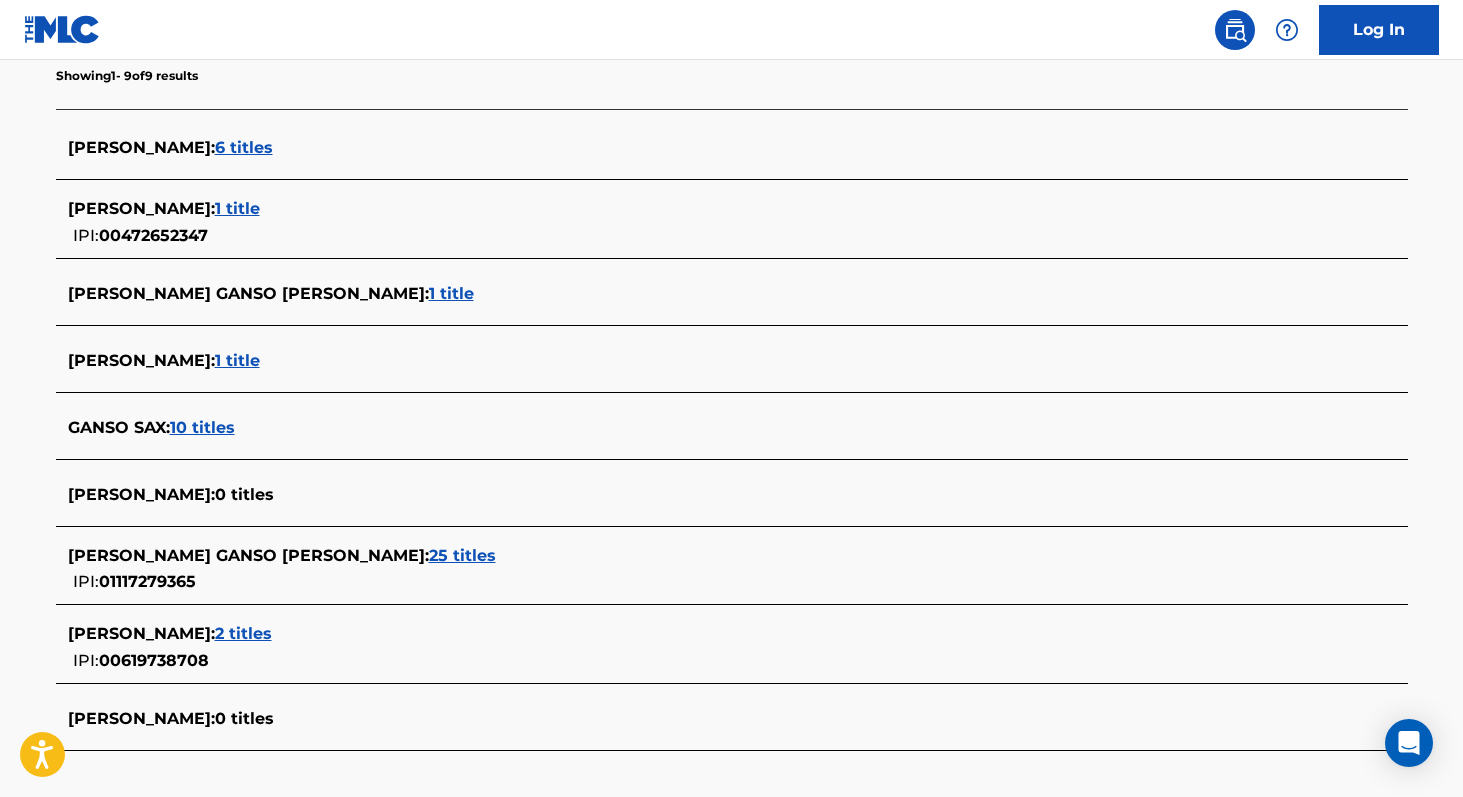 click on "1 title" at bounding box center [237, 360] 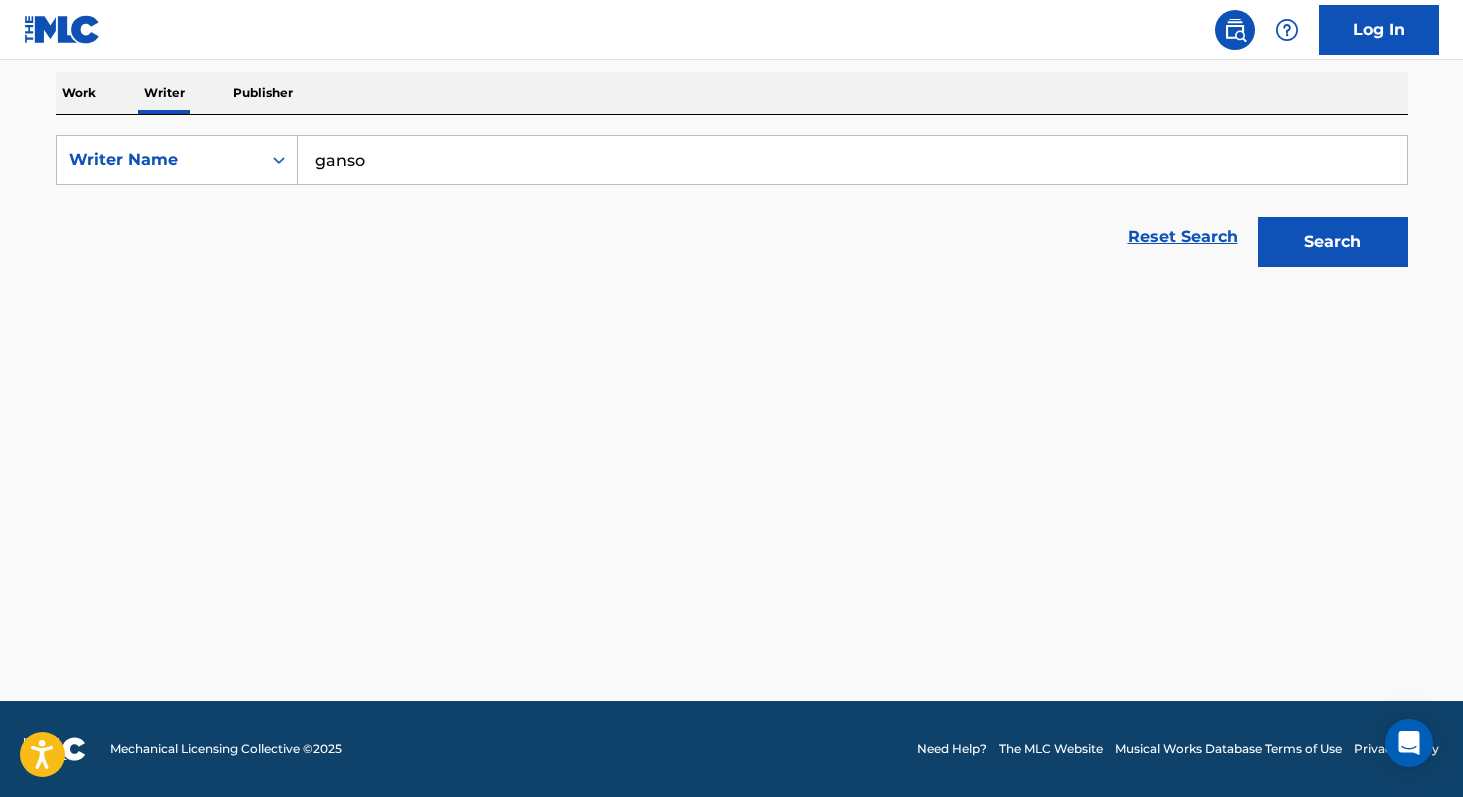 scroll, scrollTop: 310, scrollLeft: 0, axis: vertical 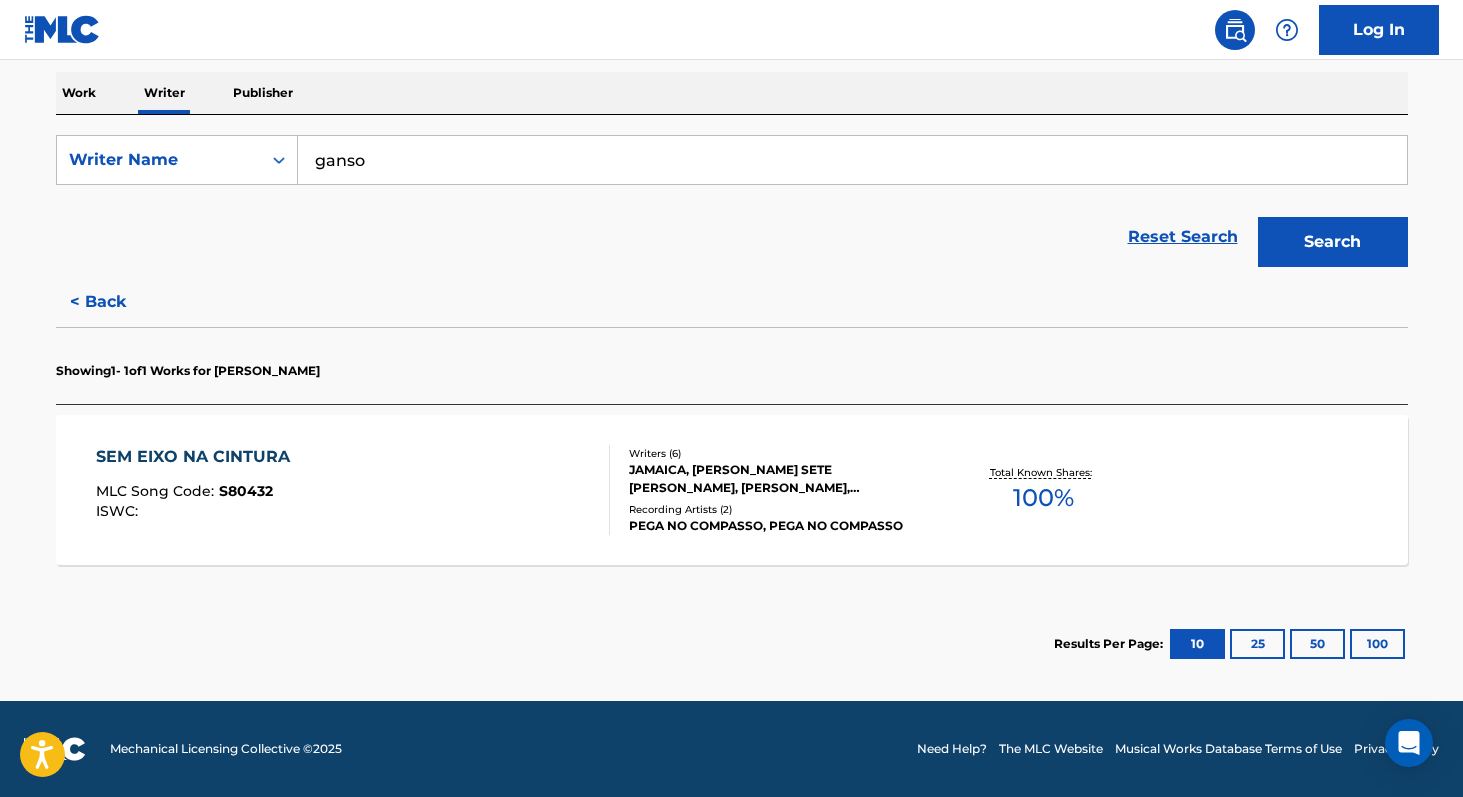 click on "ganso" at bounding box center [852, 160] 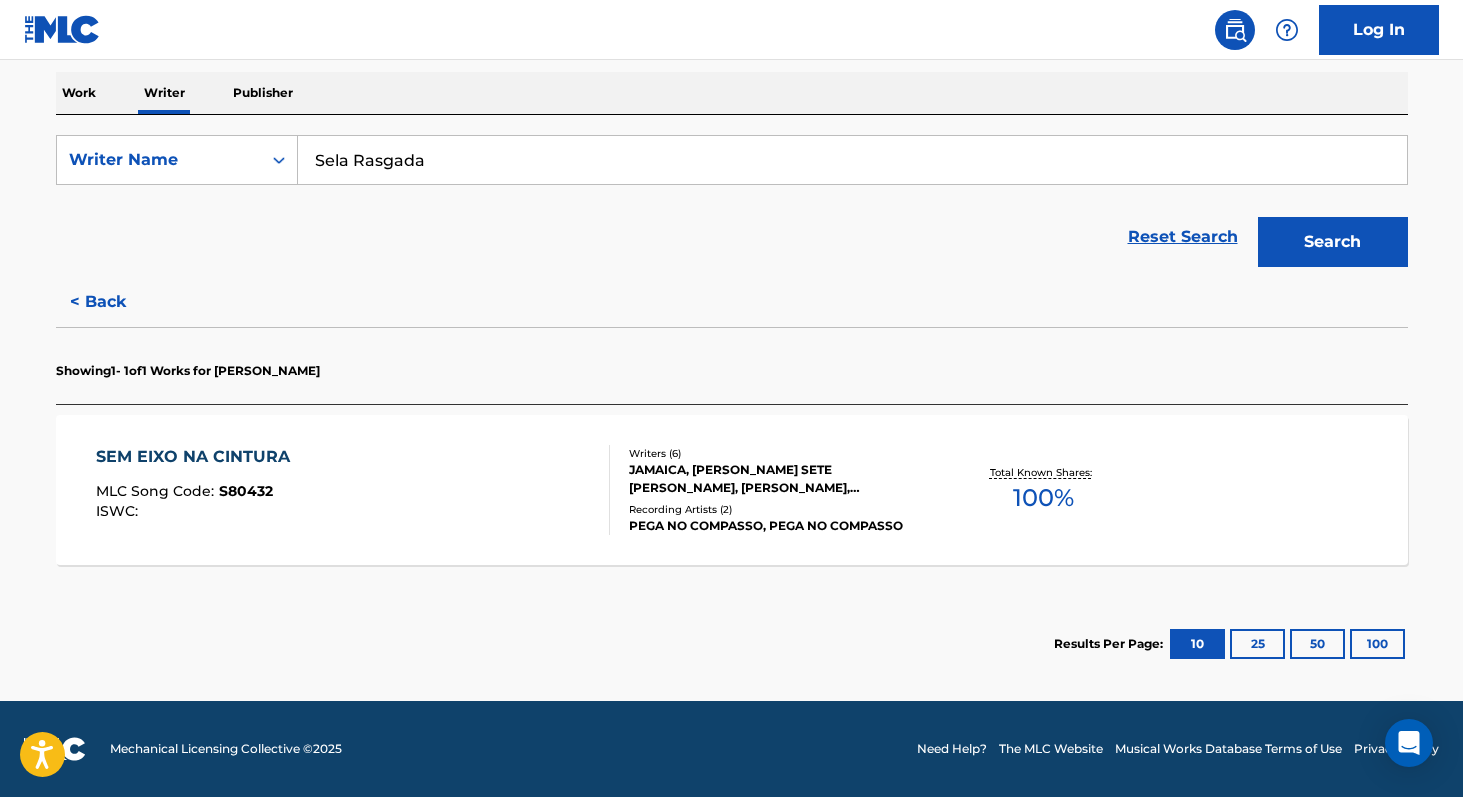 type on "Sela Rasgada" 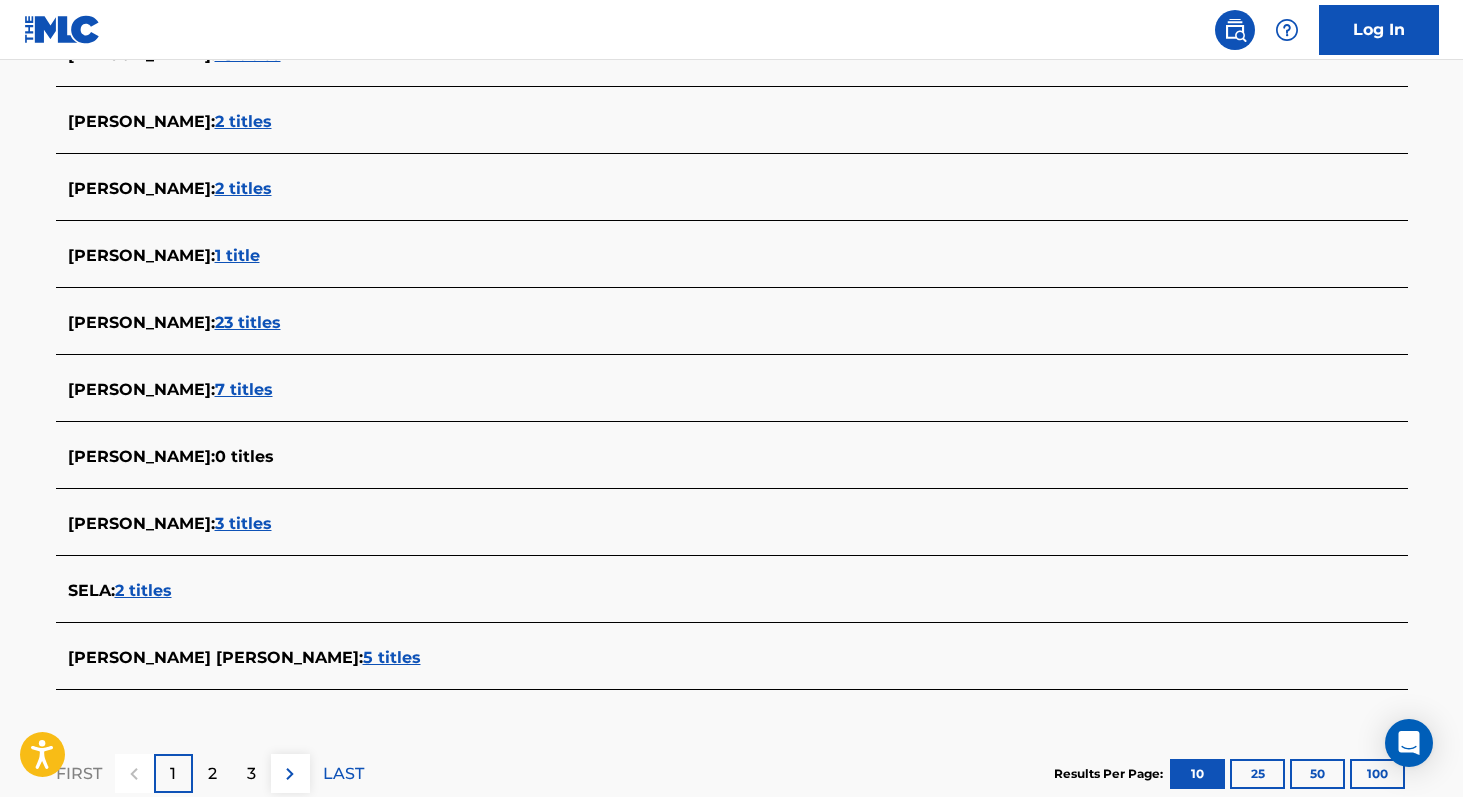 scroll, scrollTop: 654, scrollLeft: 0, axis: vertical 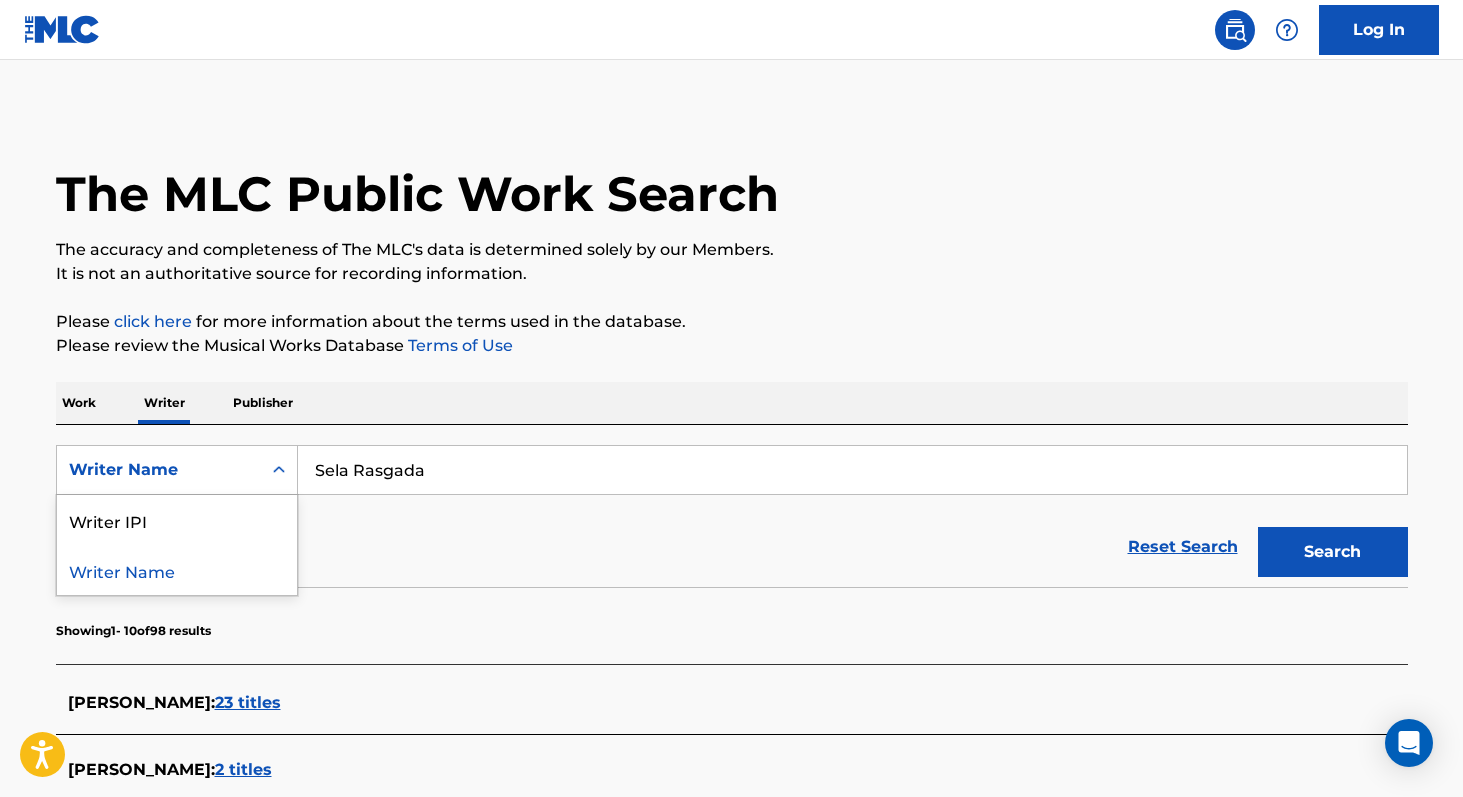 click on "Writer Name" at bounding box center [159, 470] 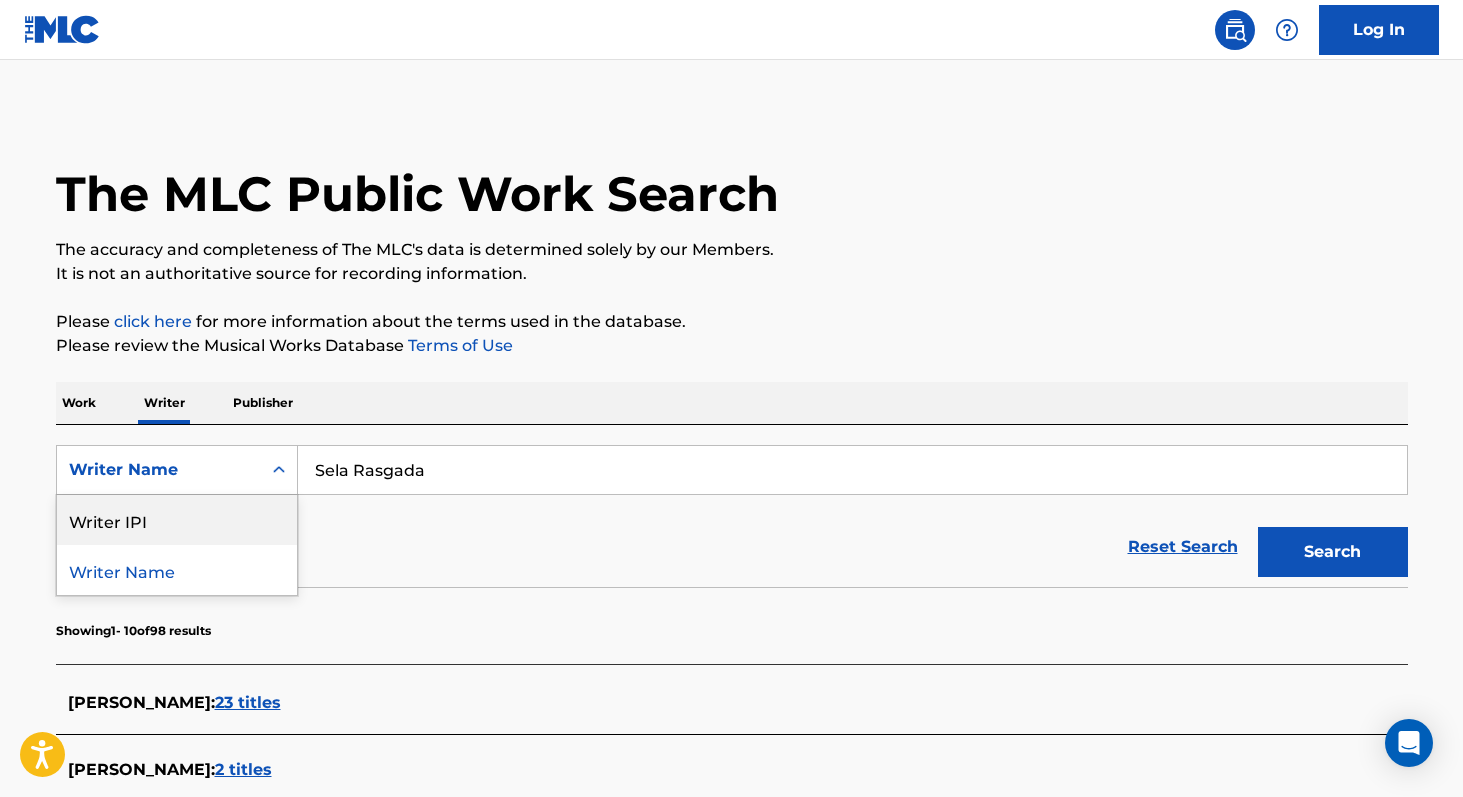 click on "Writer IPI" at bounding box center [177, 520] 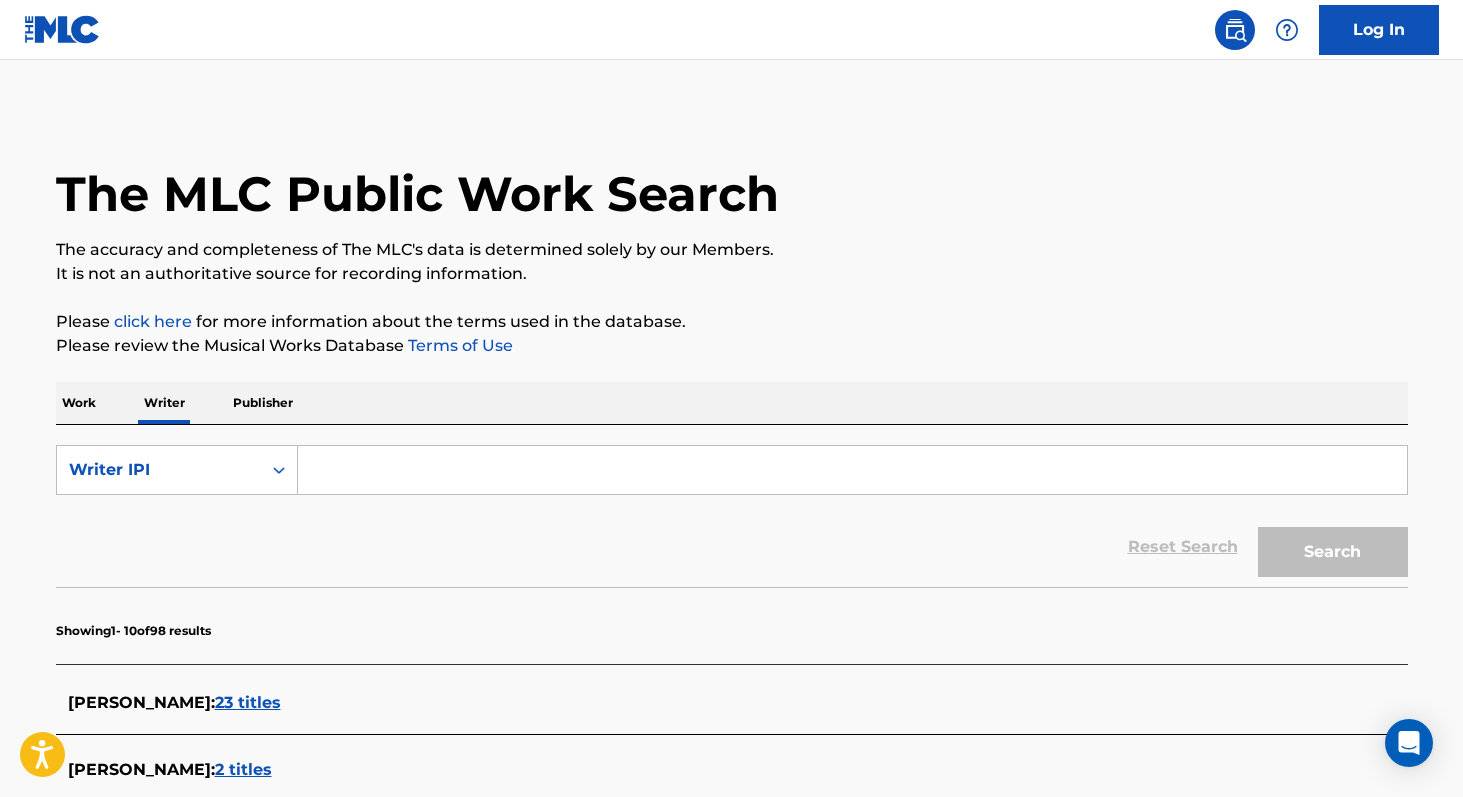 click at bounding box center [852, 470] 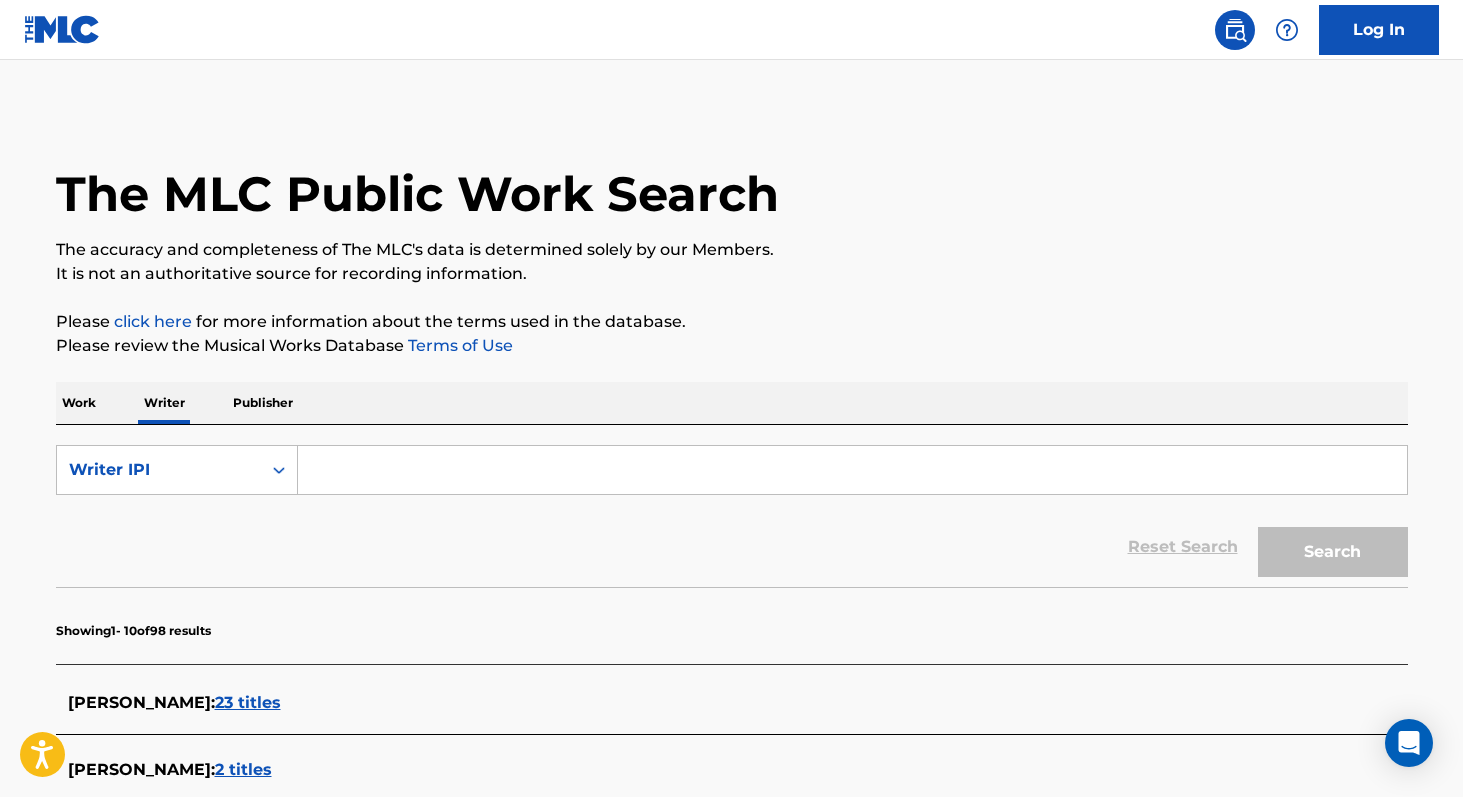 paste on "00895693463" 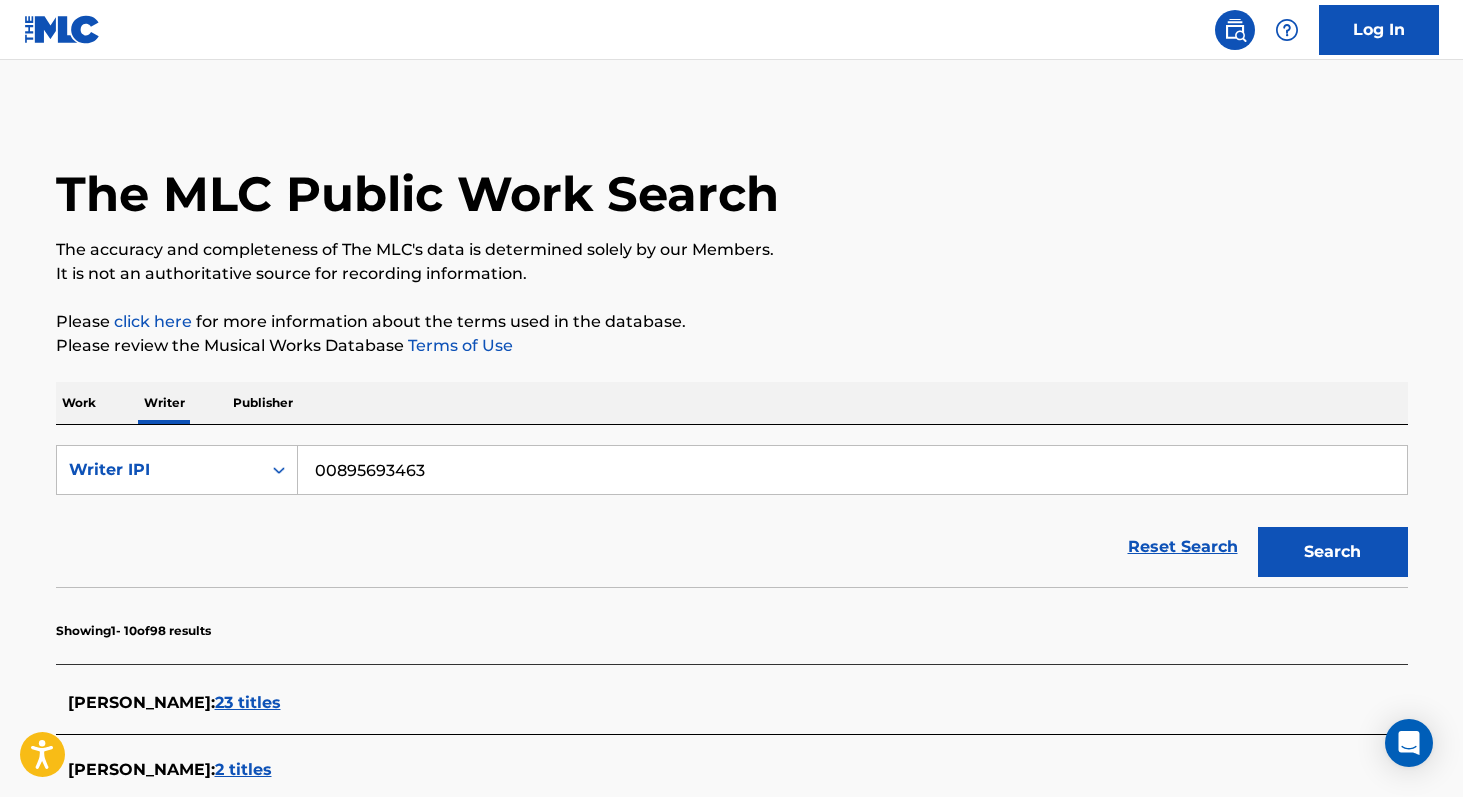 type on "00895693463" 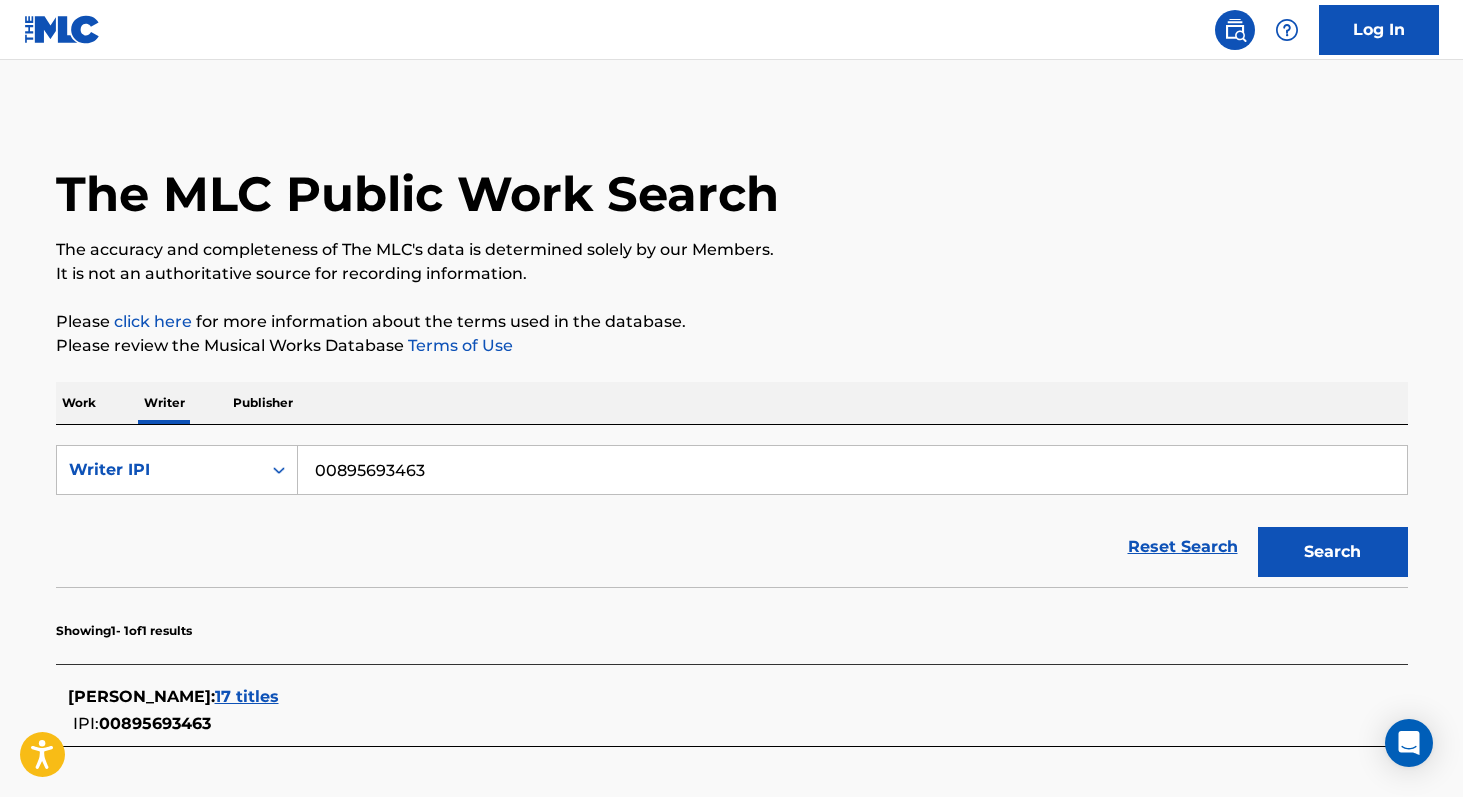click on "17 titles" at bounding box center [247, 696] 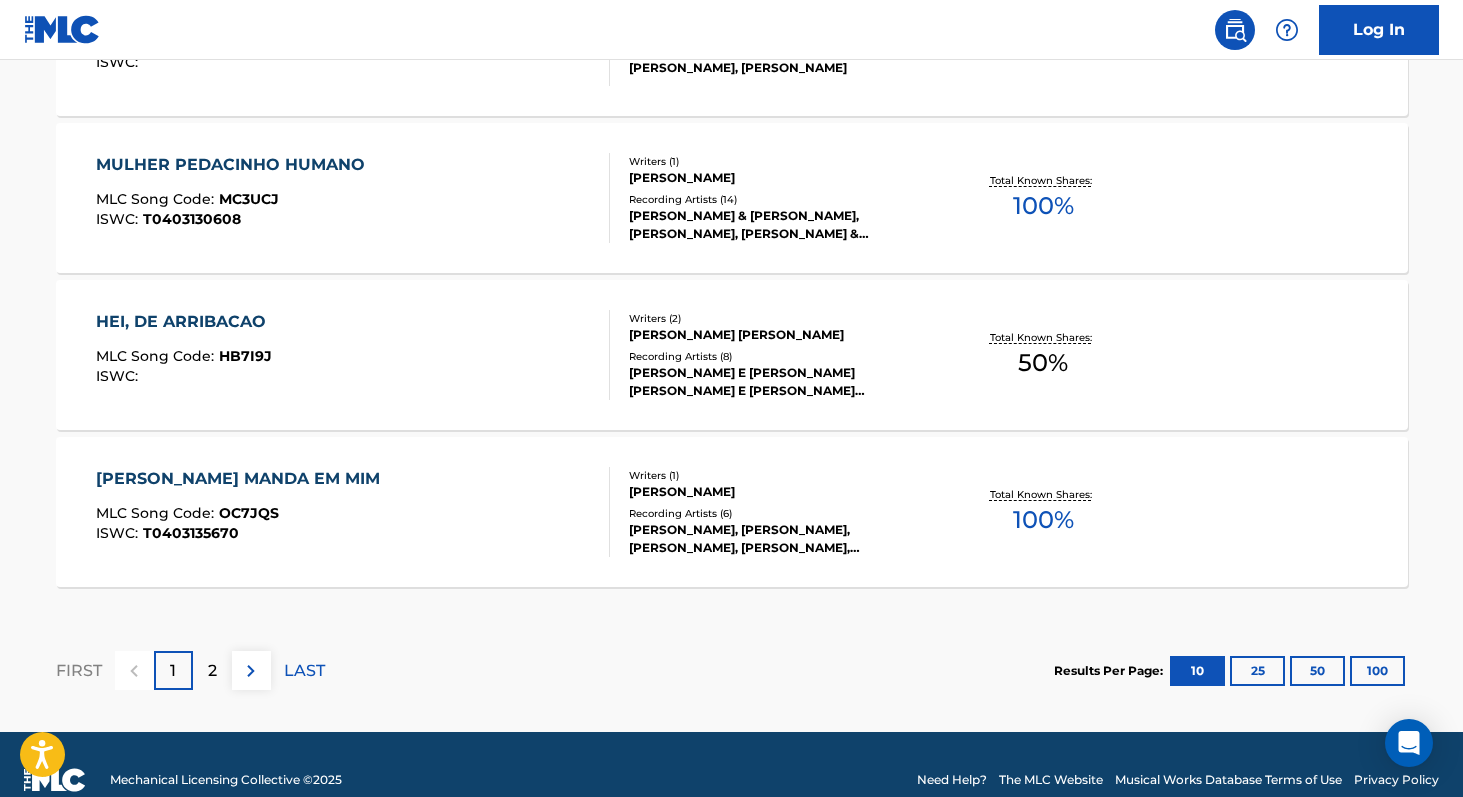 scroll, scrollTop: 1732, scrollLeft: 0, axis: vertical 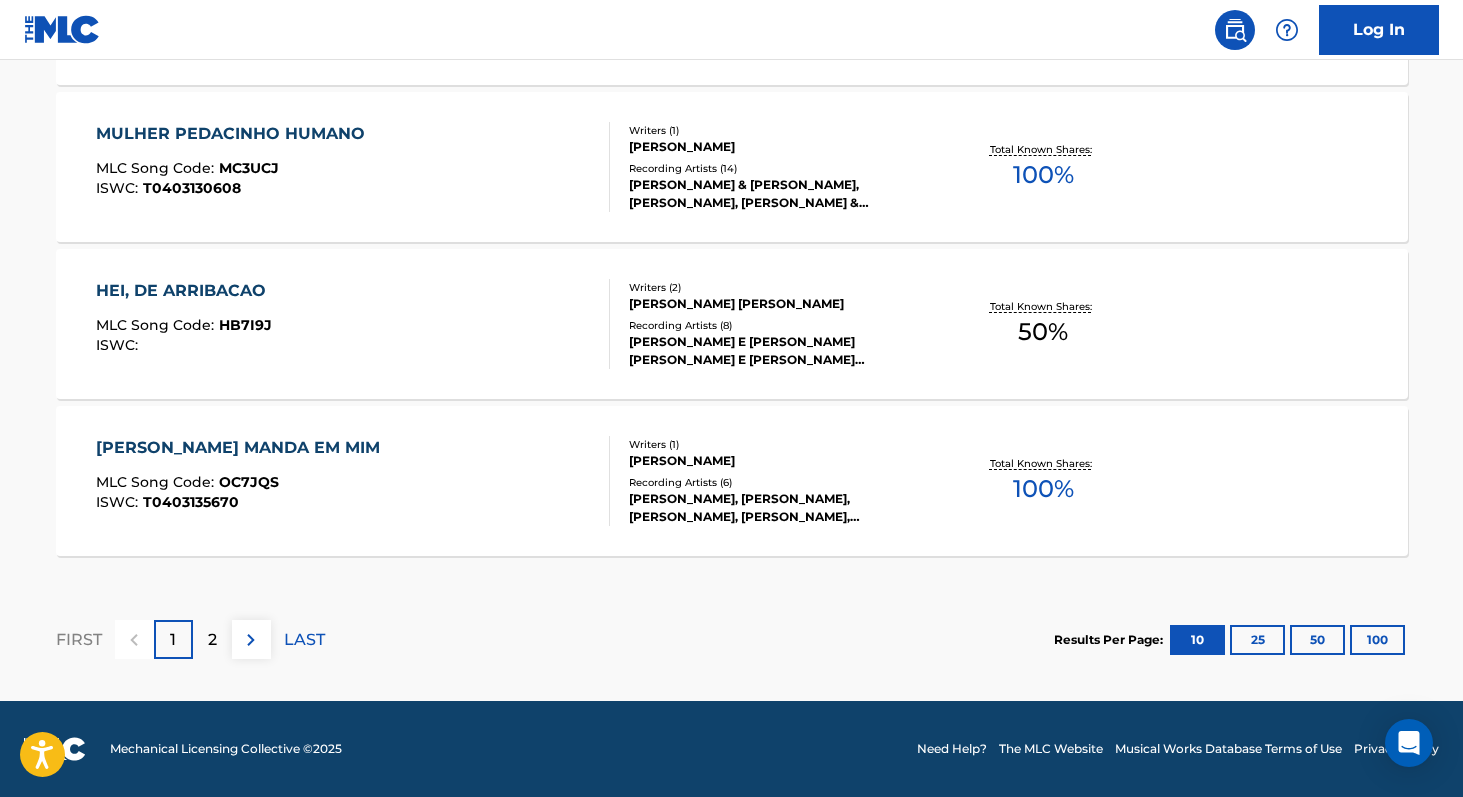 click on "100" at bounding box center (1377, 640) 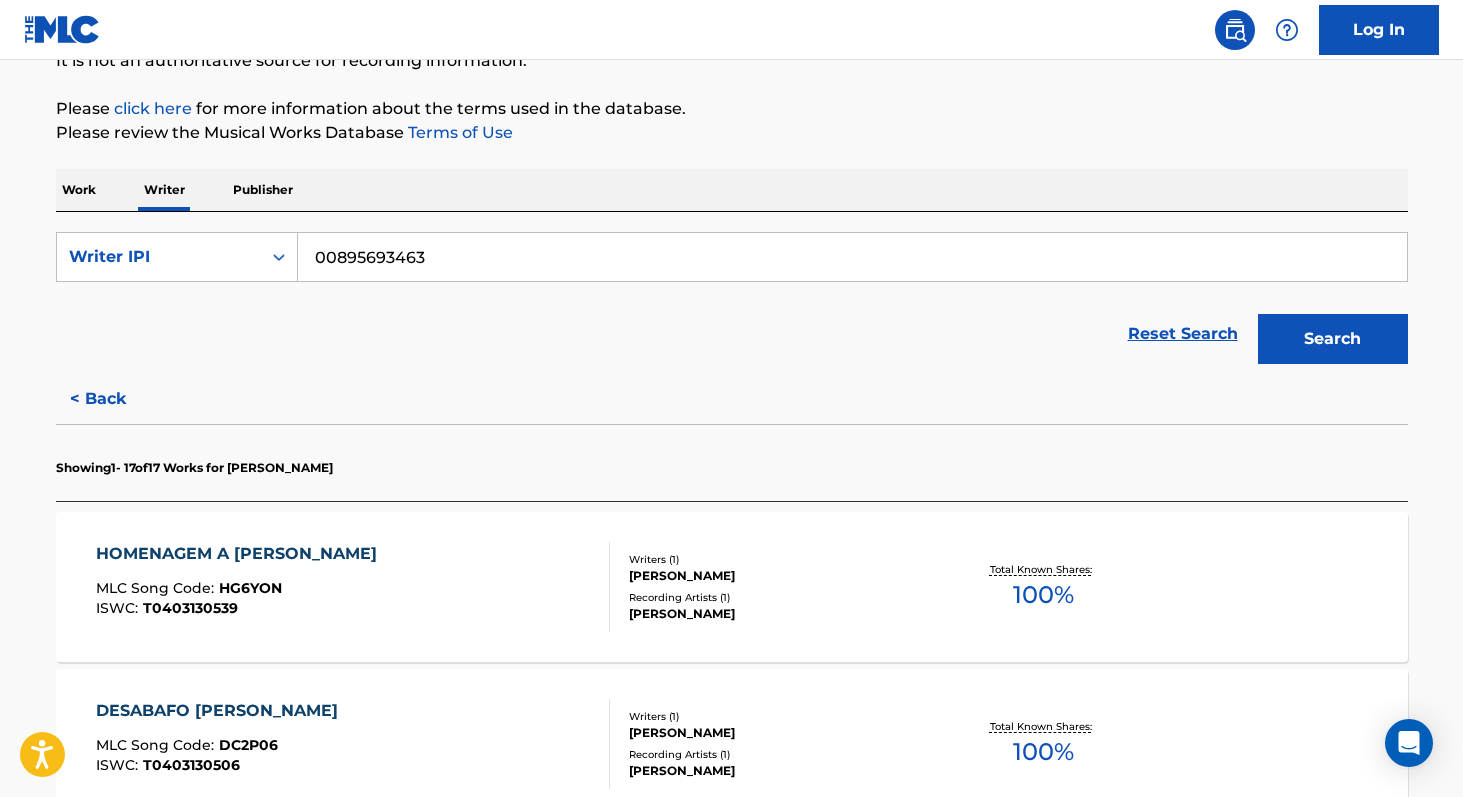 scroll, scrollTop: 1938, scrollLeft: 0, axis: vertical 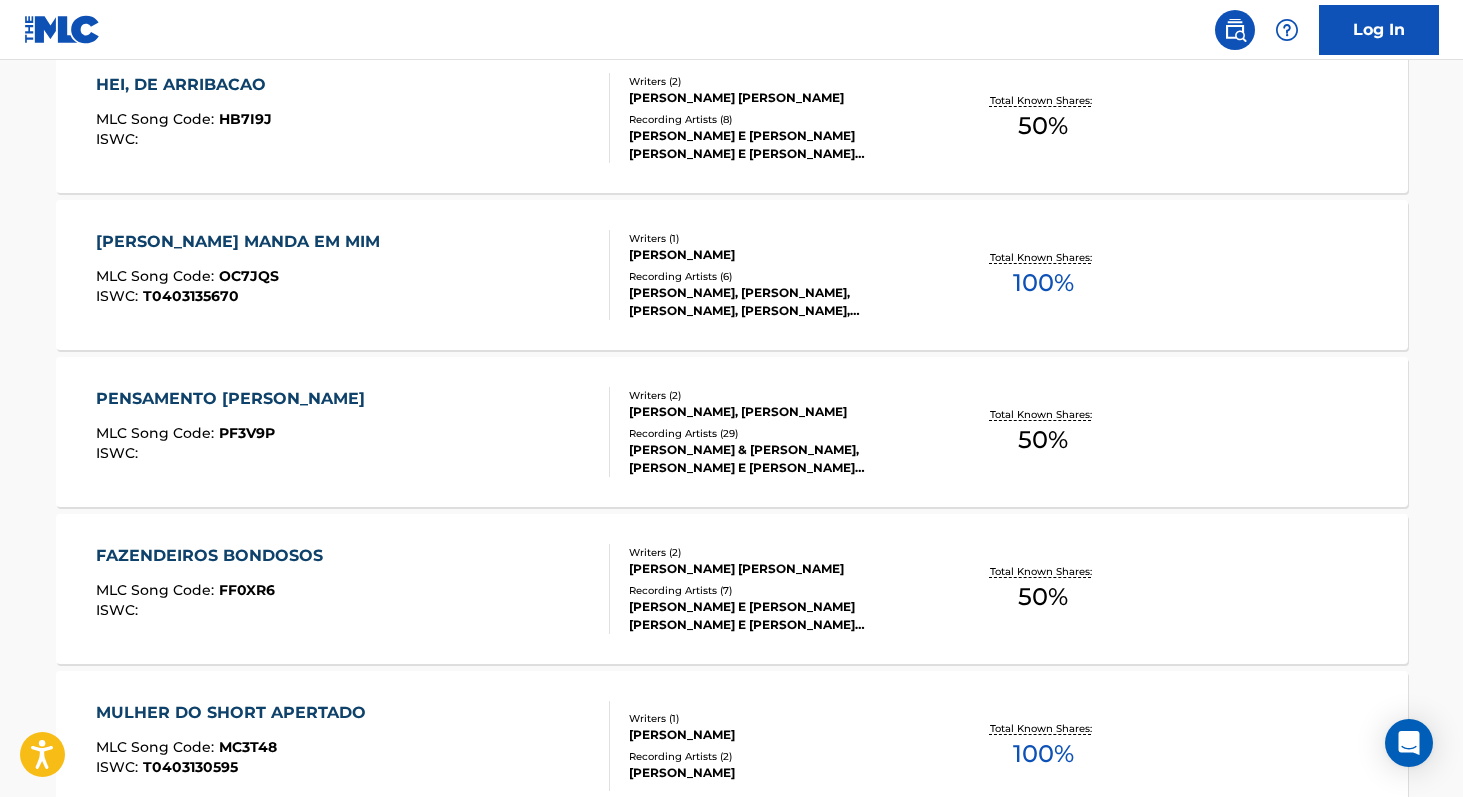 click on "100 %" at bounding box center (1043, 283) 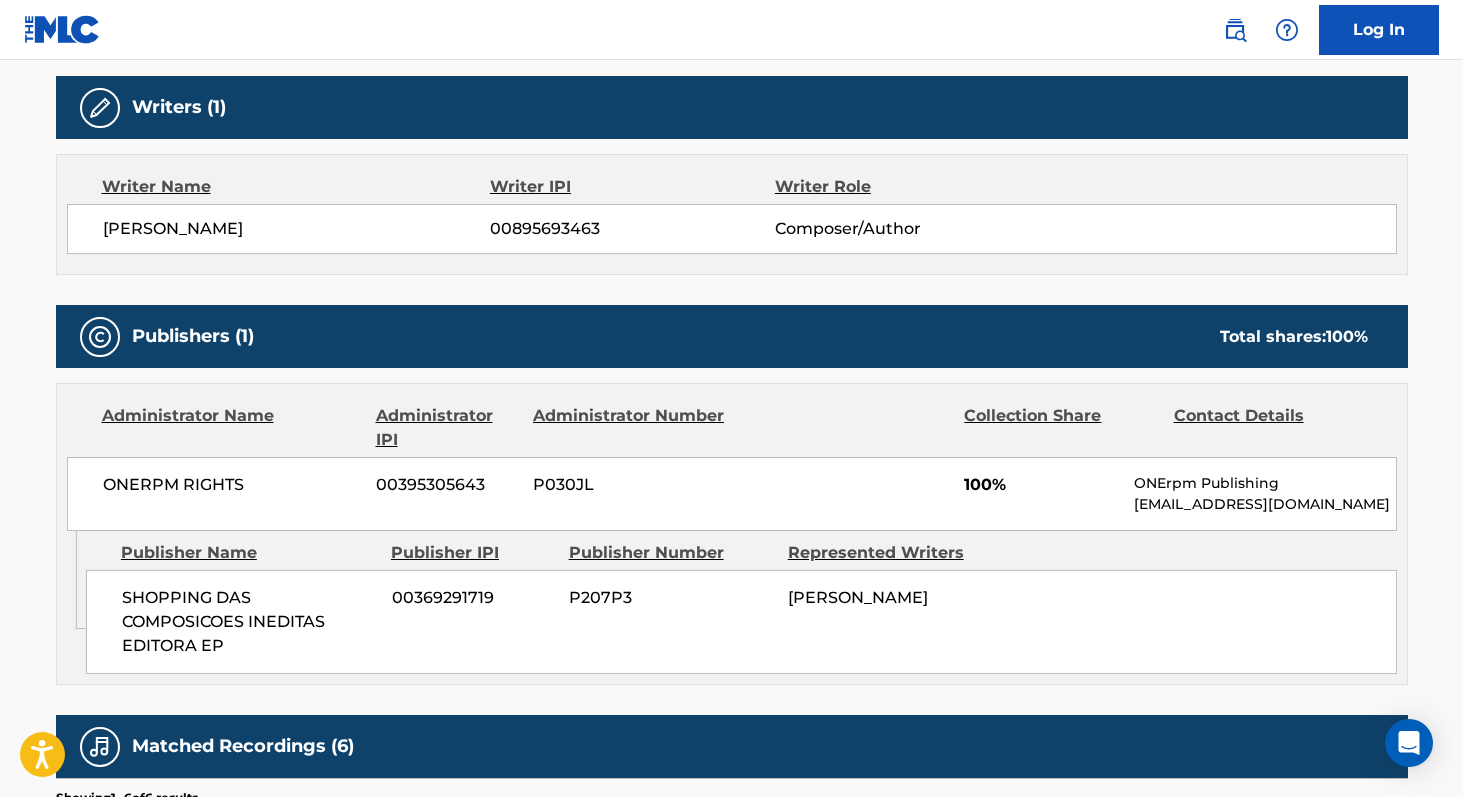 scroll, scrollTop: 626, scrollLeft: 0, axis: vertical 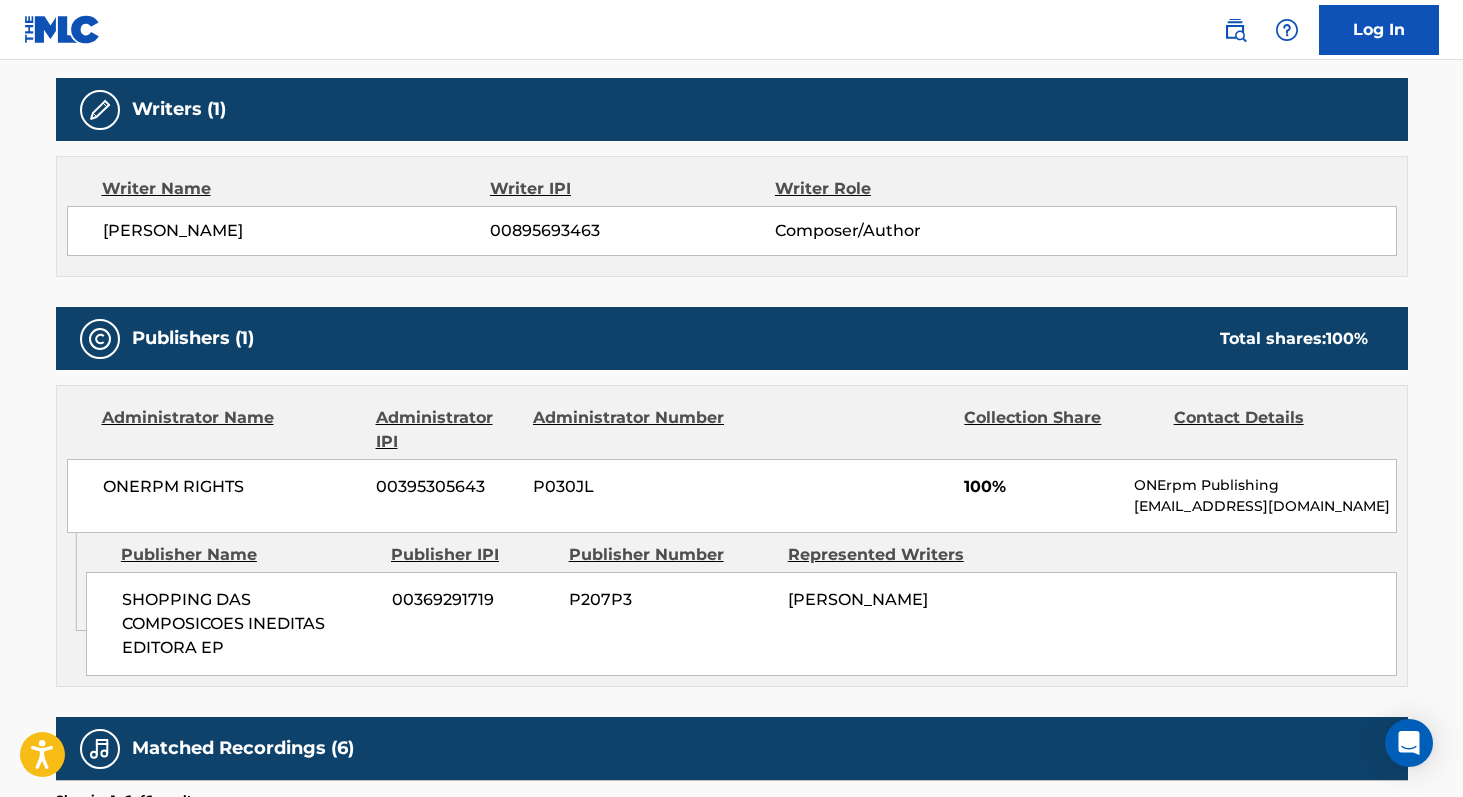 click on "ONERPM RIGHTS" at bounding box center [232, 487] 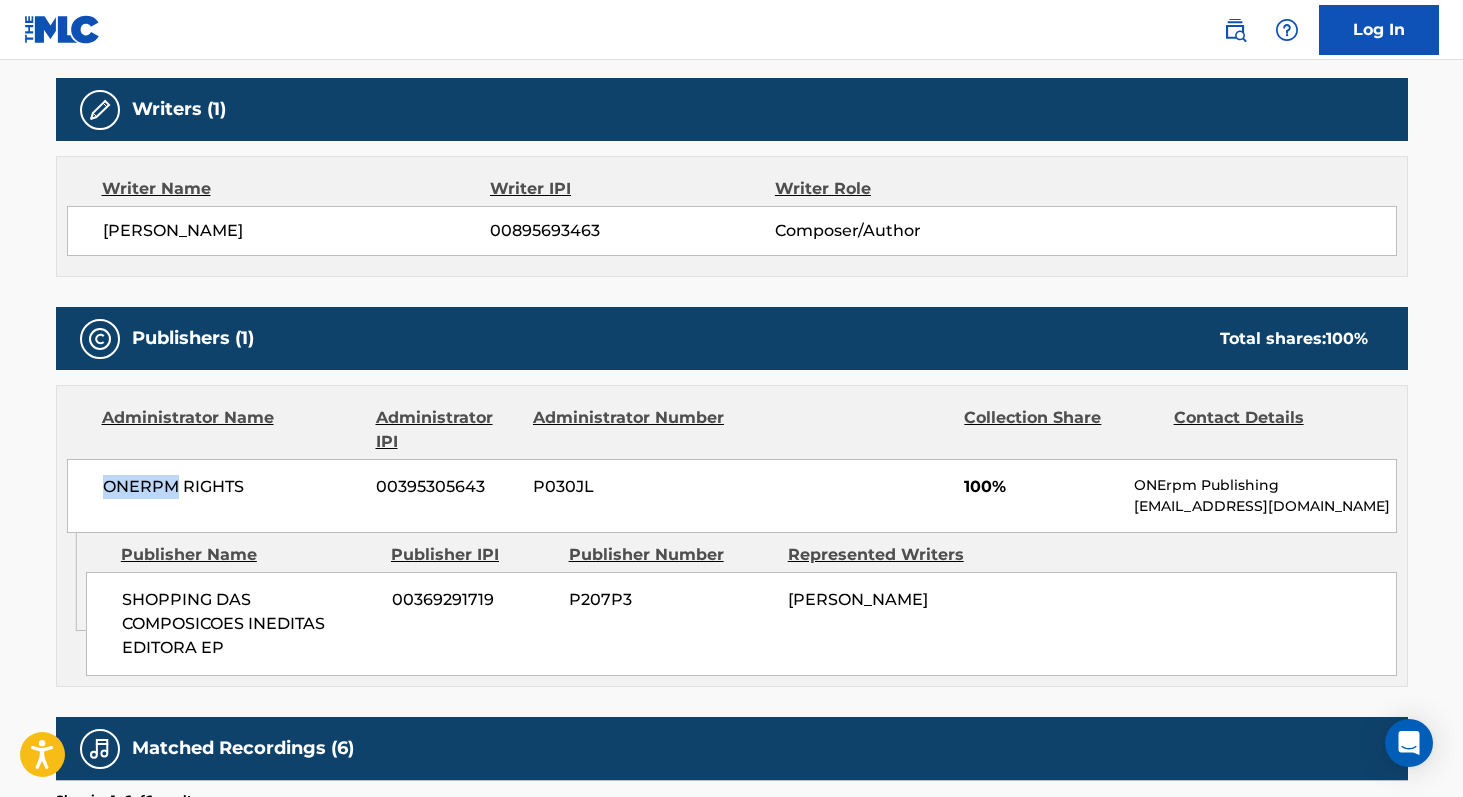 click on "ONERPM RIGHTS" at bounding box center [232, 487] 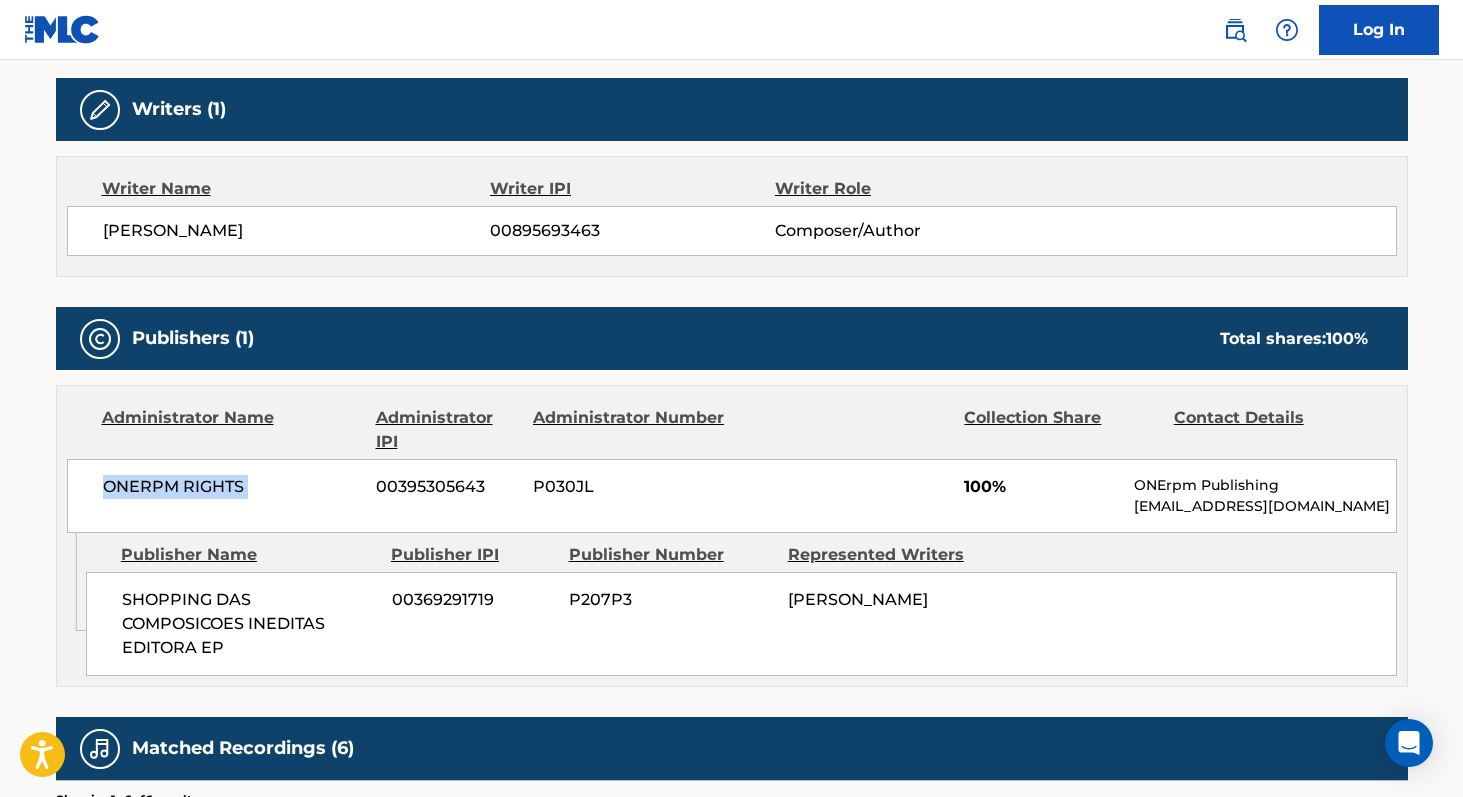 click on "ONERPM RIGHTS" at bounding box center (232, 487) 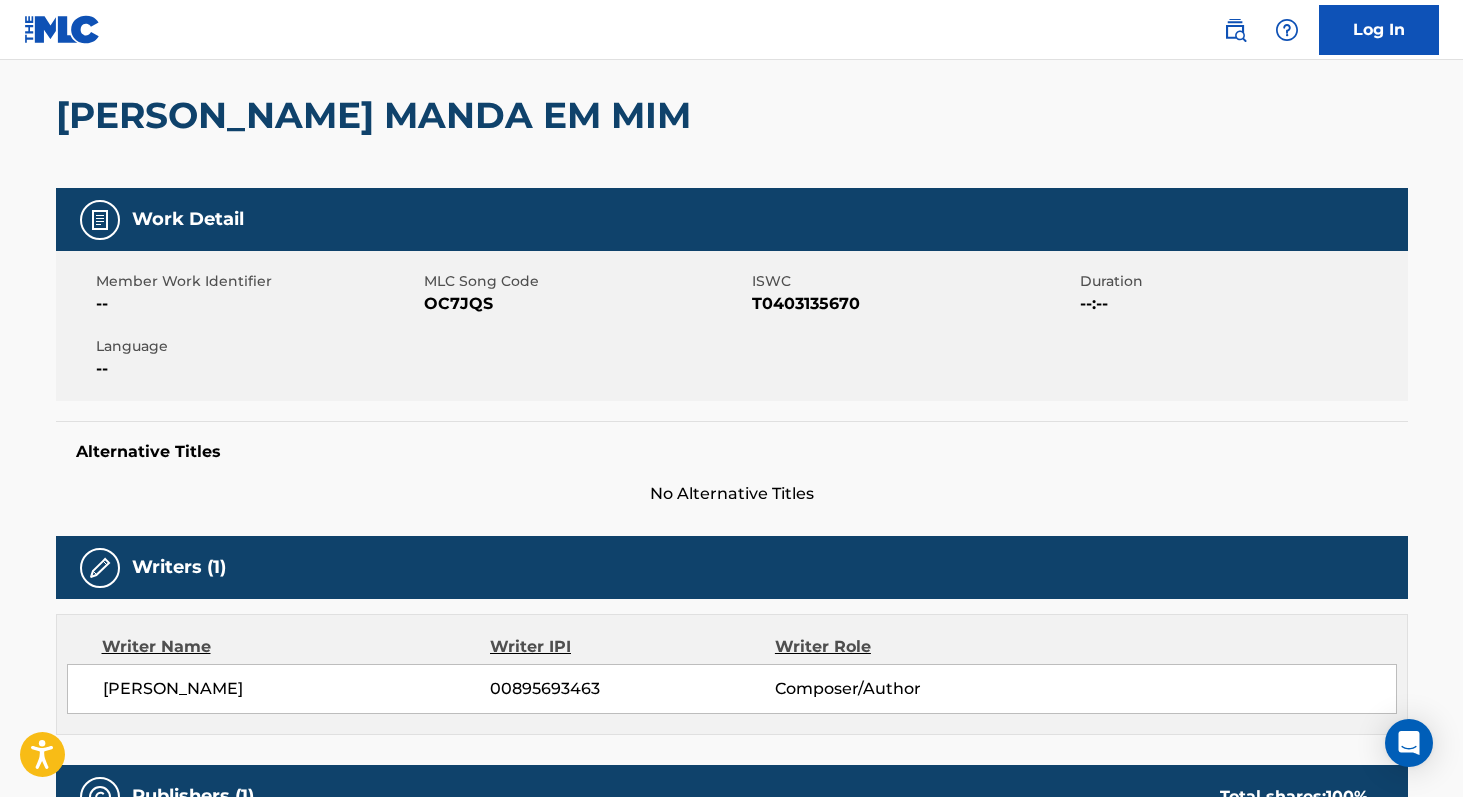 scroll, scrollTop: 155, scrollLeft: 0, axis: vertical 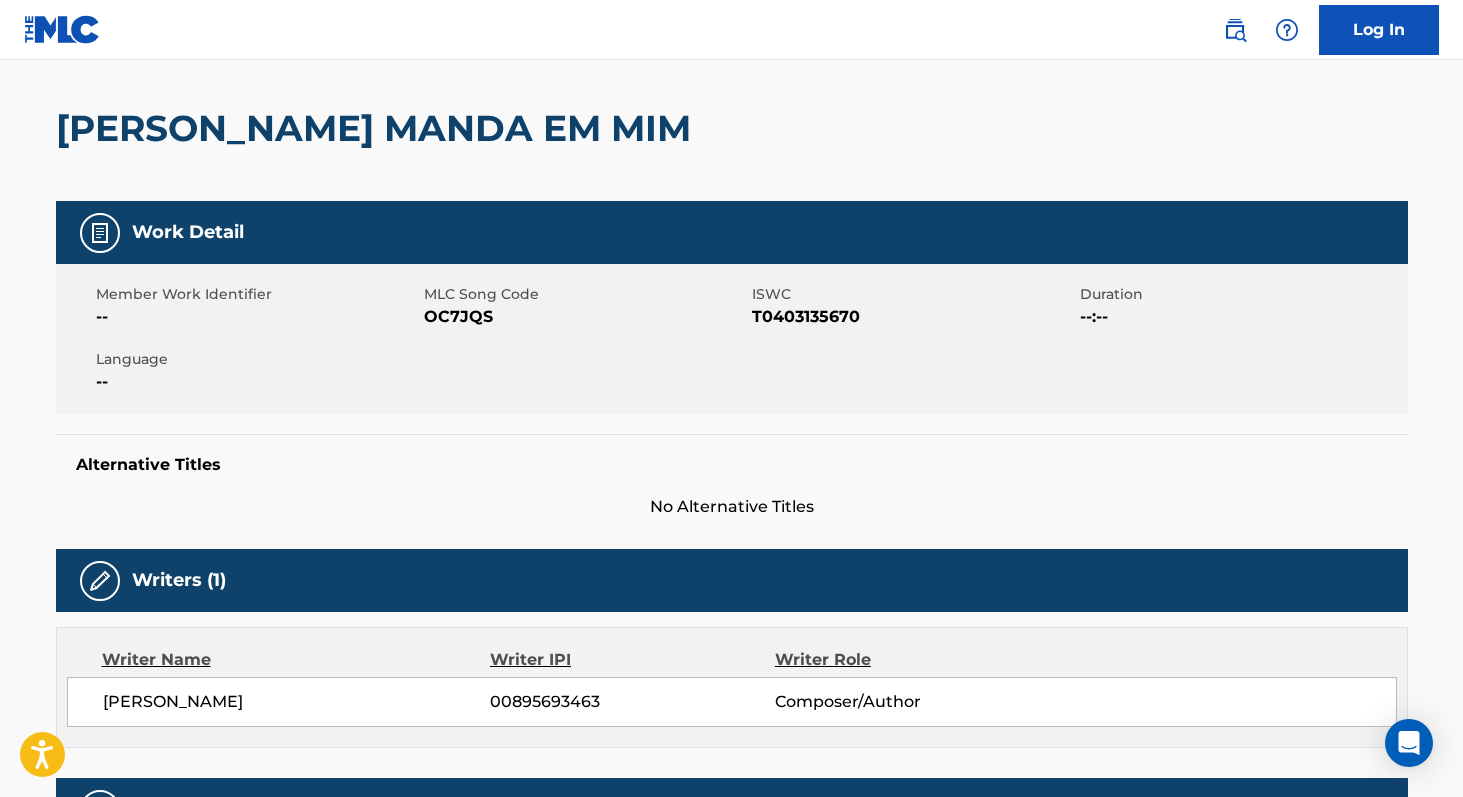 click on "OC7JQS" at bounding box center (585, 317) 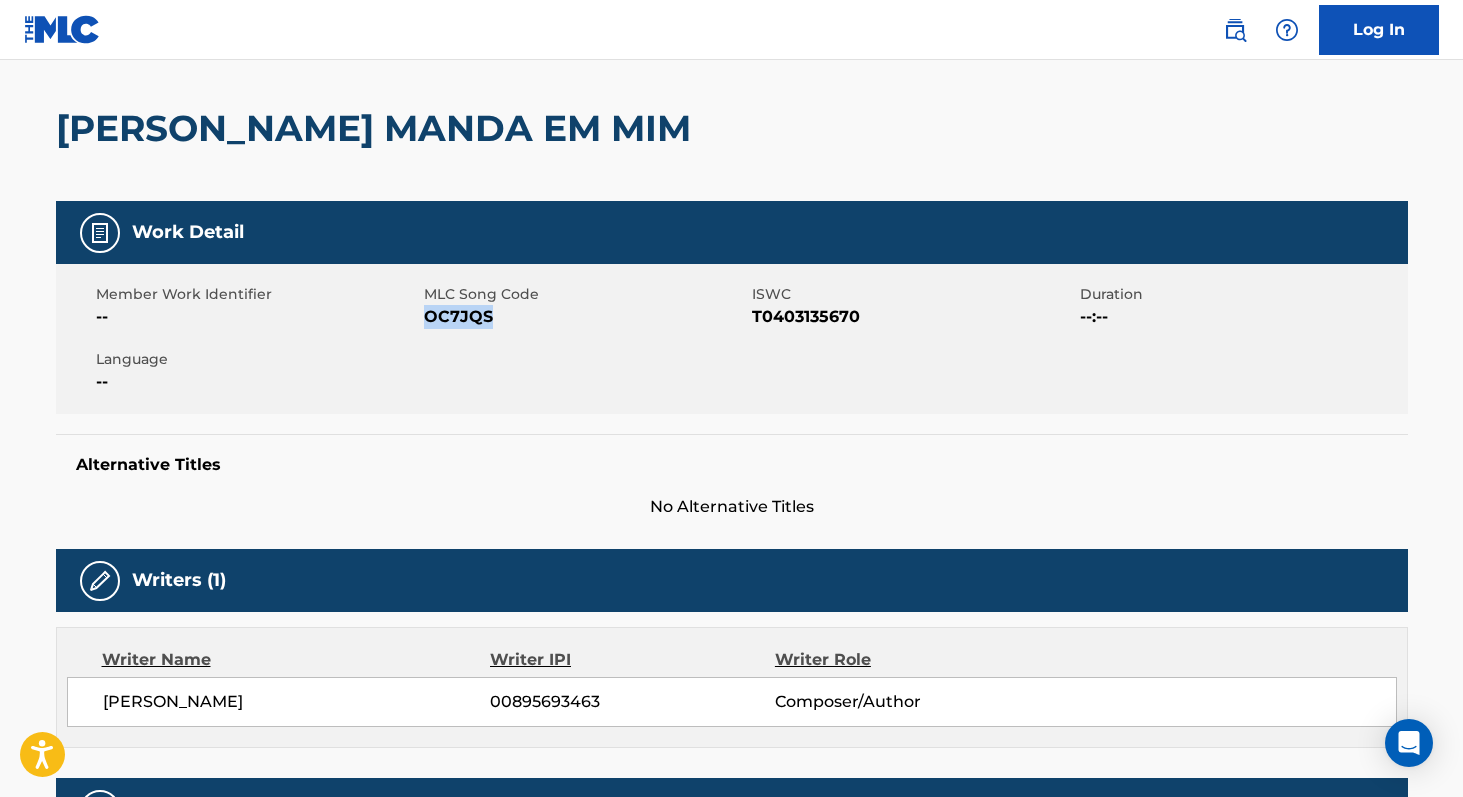 click on "OC7JQS" at bounding box center [585, 317] 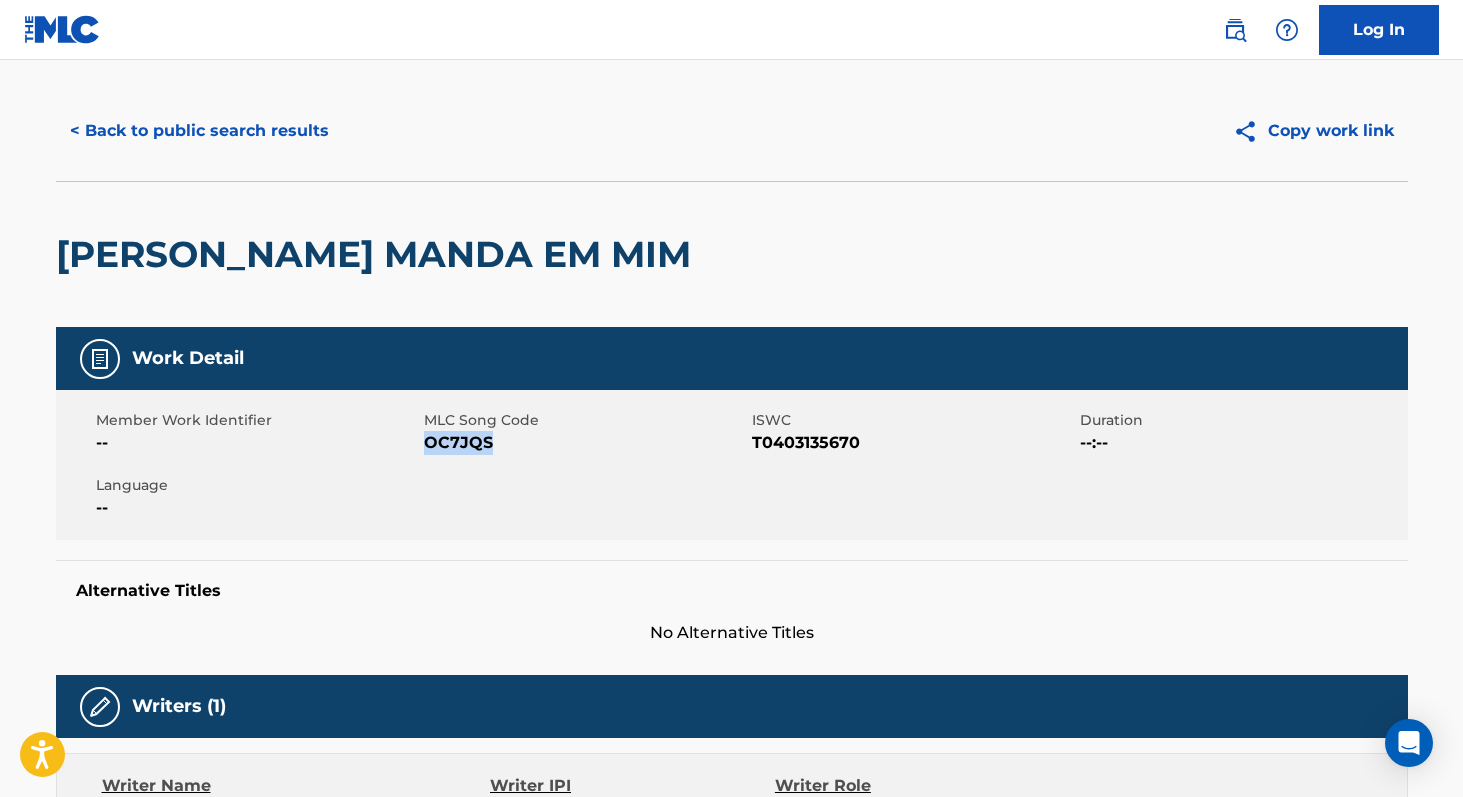 scroll, scrollTop: 0, scrollLeft: 0, axis: both 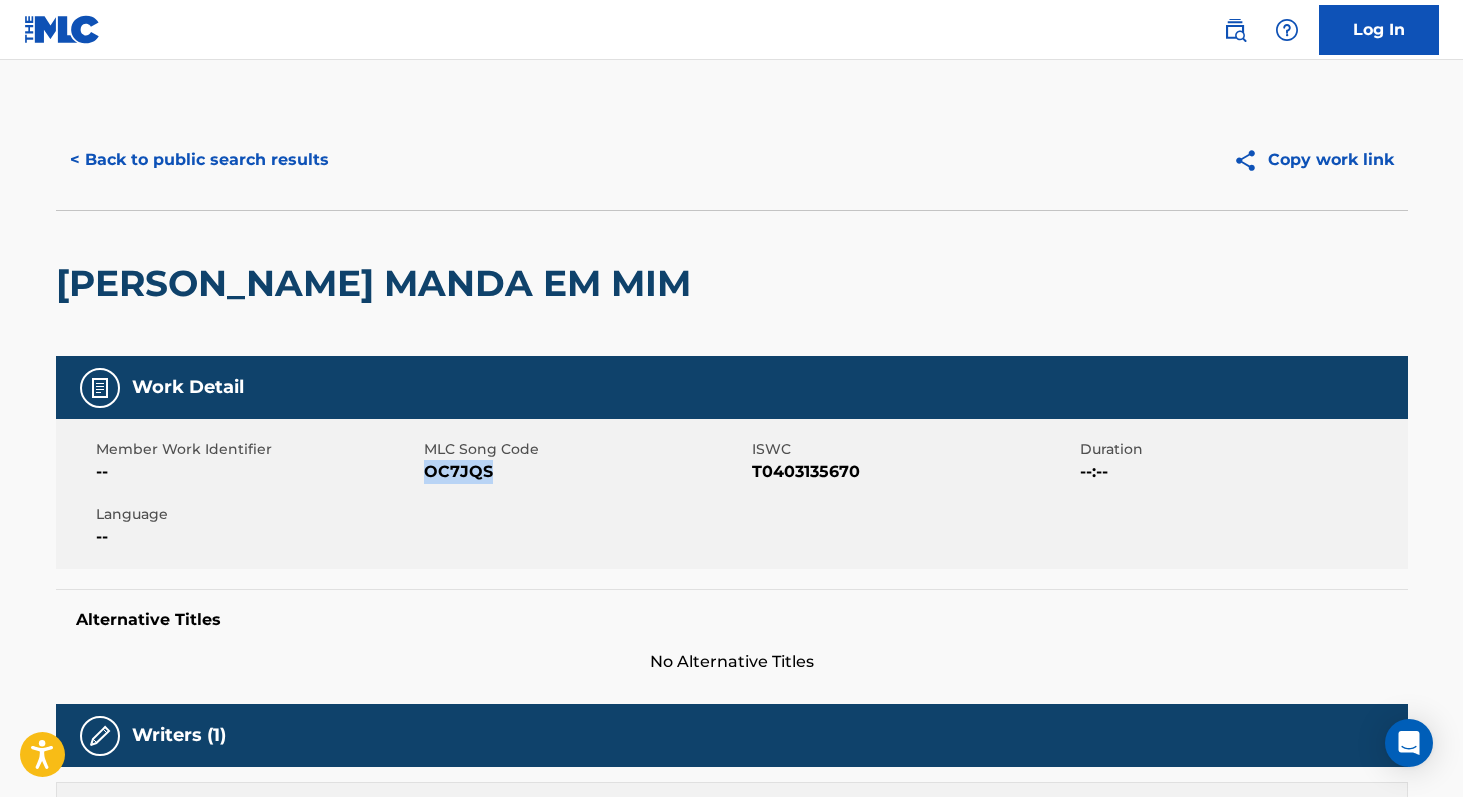 click on "< Back to public search results" at bounding box center (199, 160) 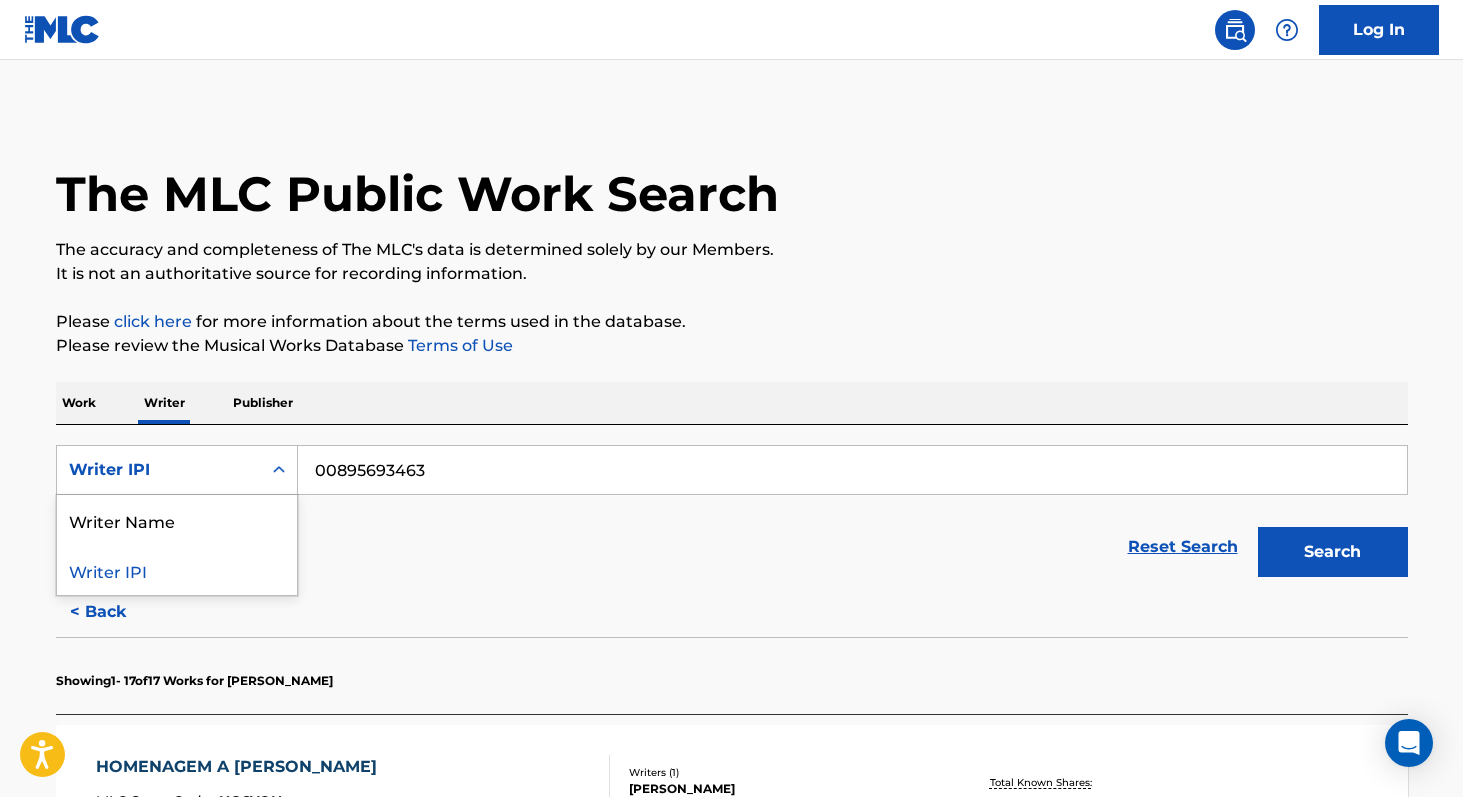 click on "Writer IPI" at bounding box center (159, 470) 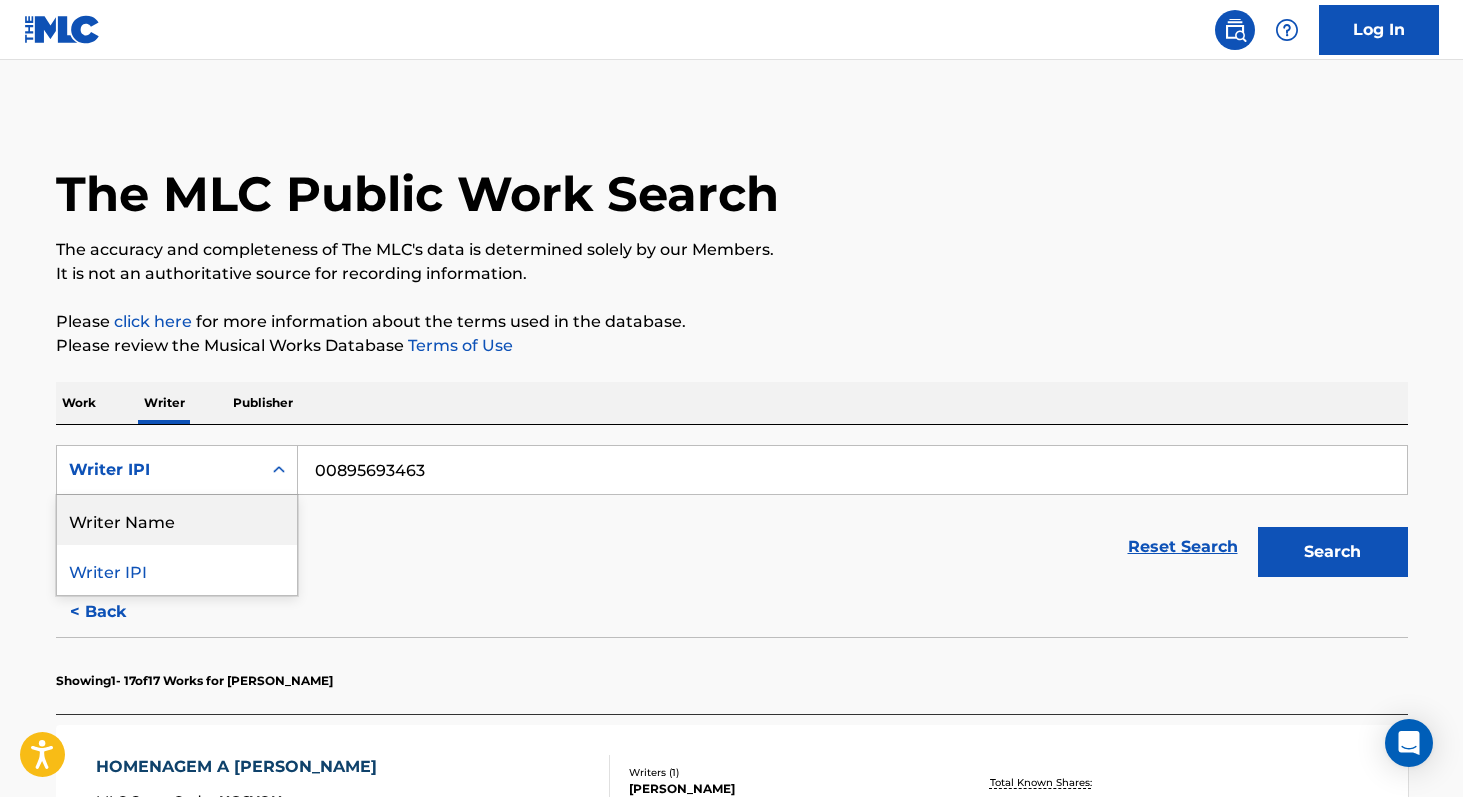 click on "Writer Name" at bounding box center (177, 520) 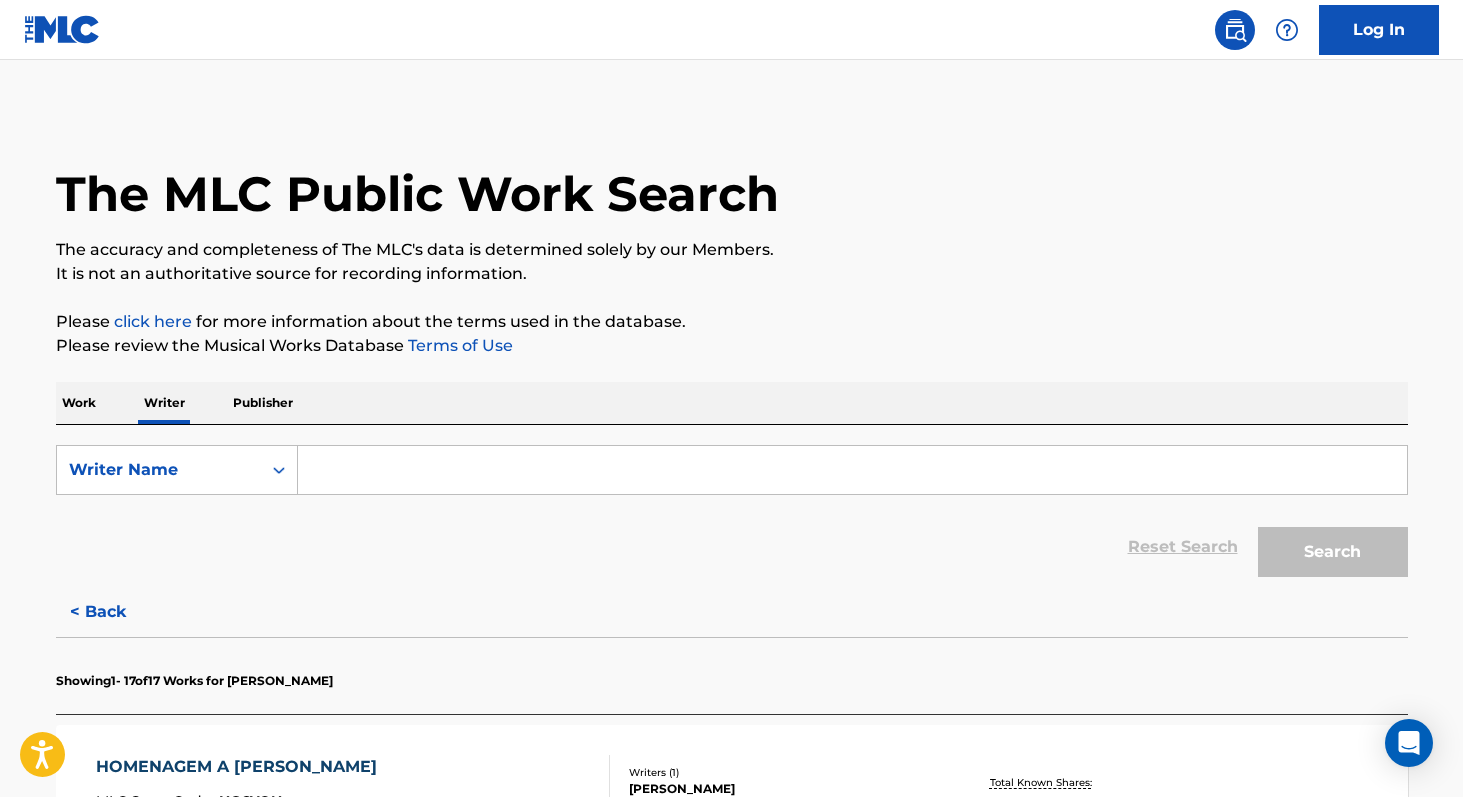 click at bounding box center (852, 470) 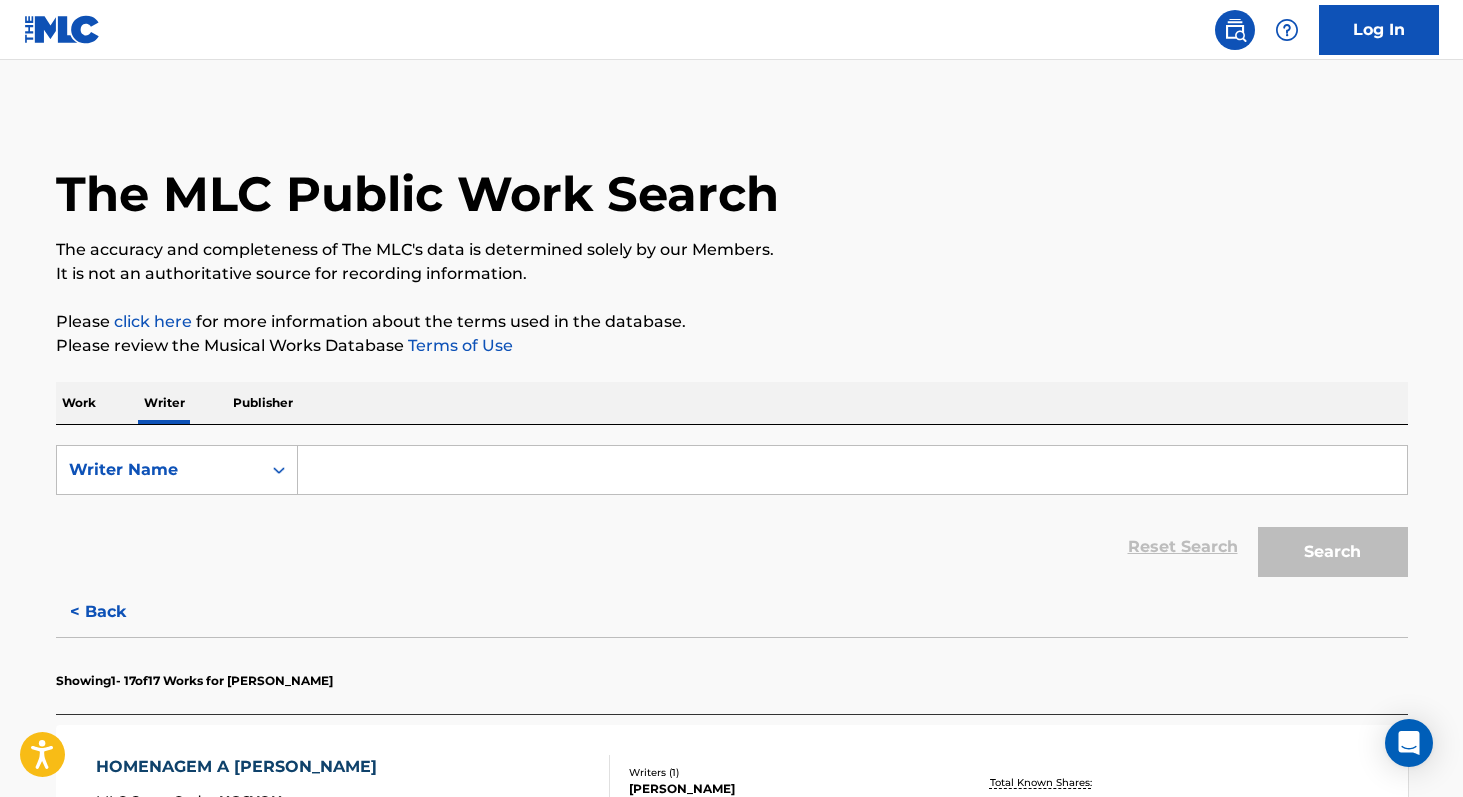 paste on "[PERSON_NAME]" 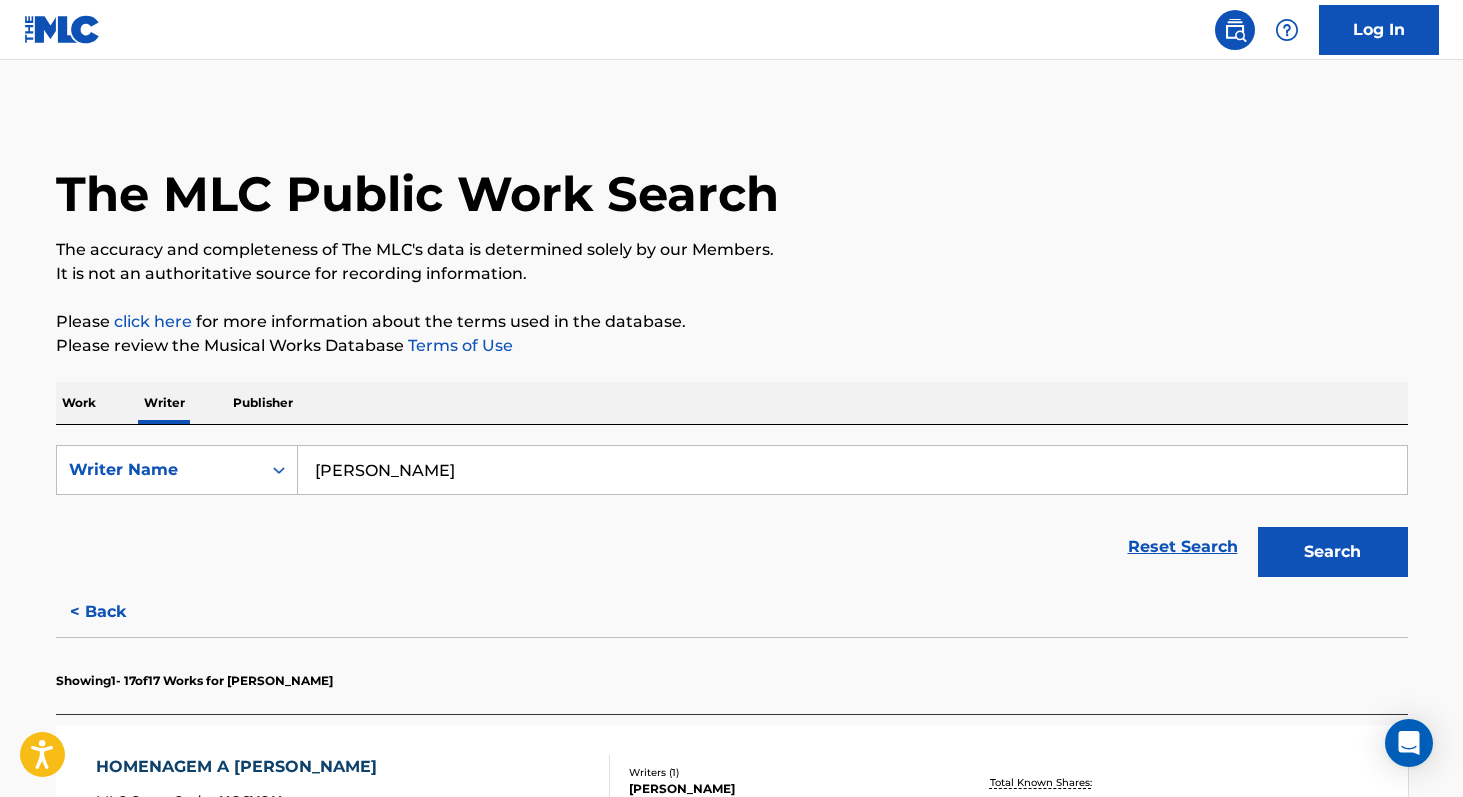 click on "Search" at bounding box center [1333, 552] 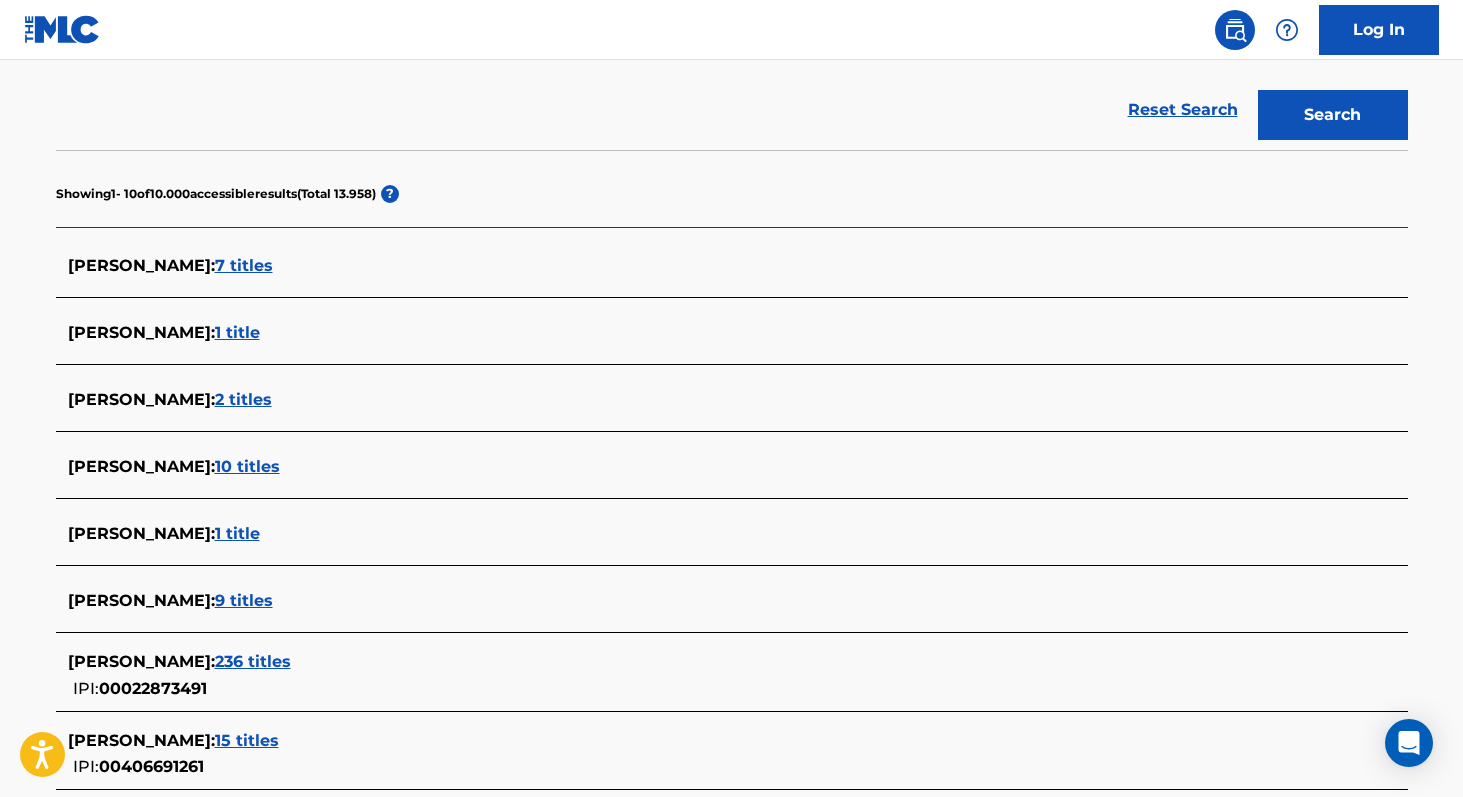 scroll, scrollTop: 429, scrollLeft: 0, axis: vertical 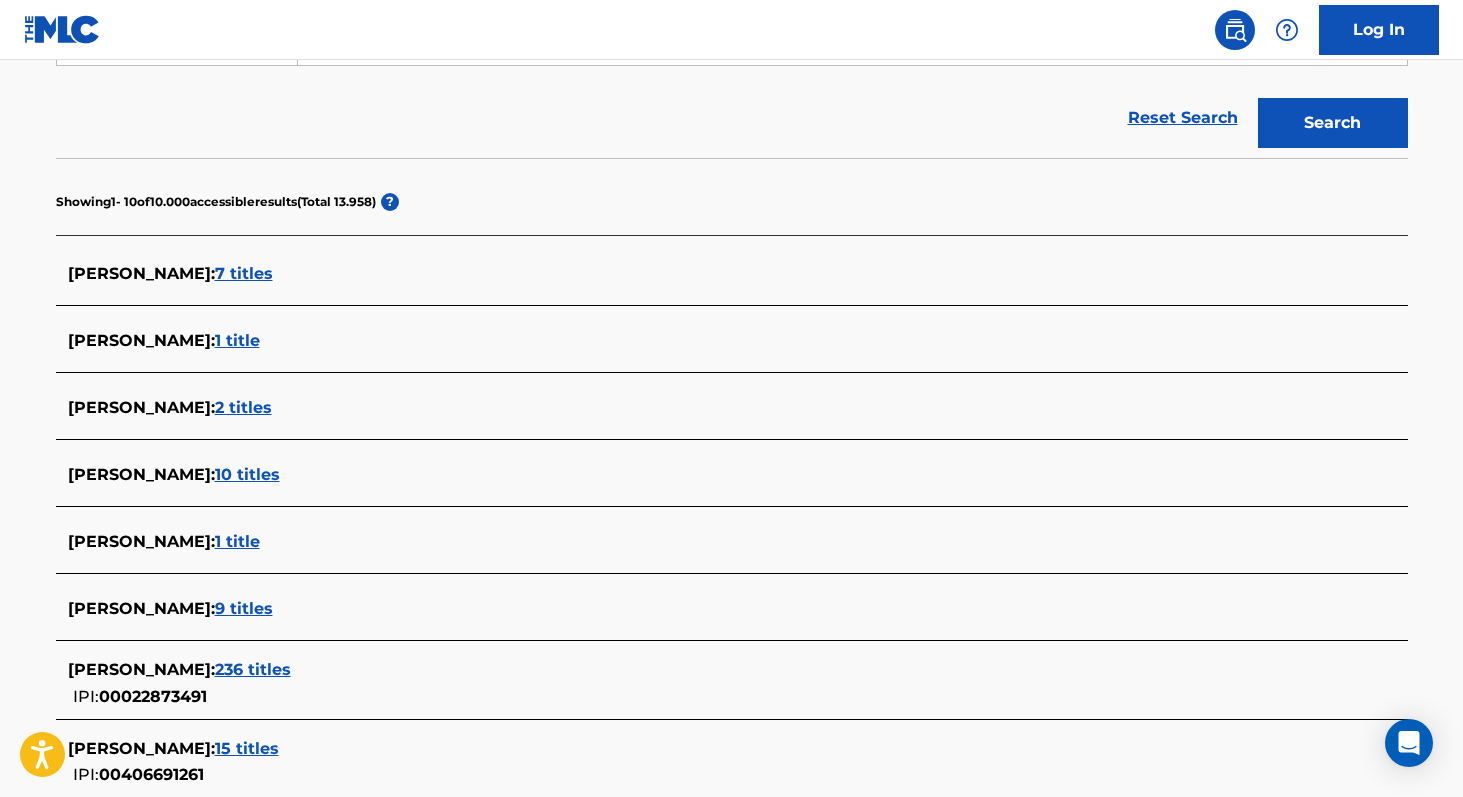 click on "[PERSON_NAME] :  10 titles" at bounding box center [706, 475] 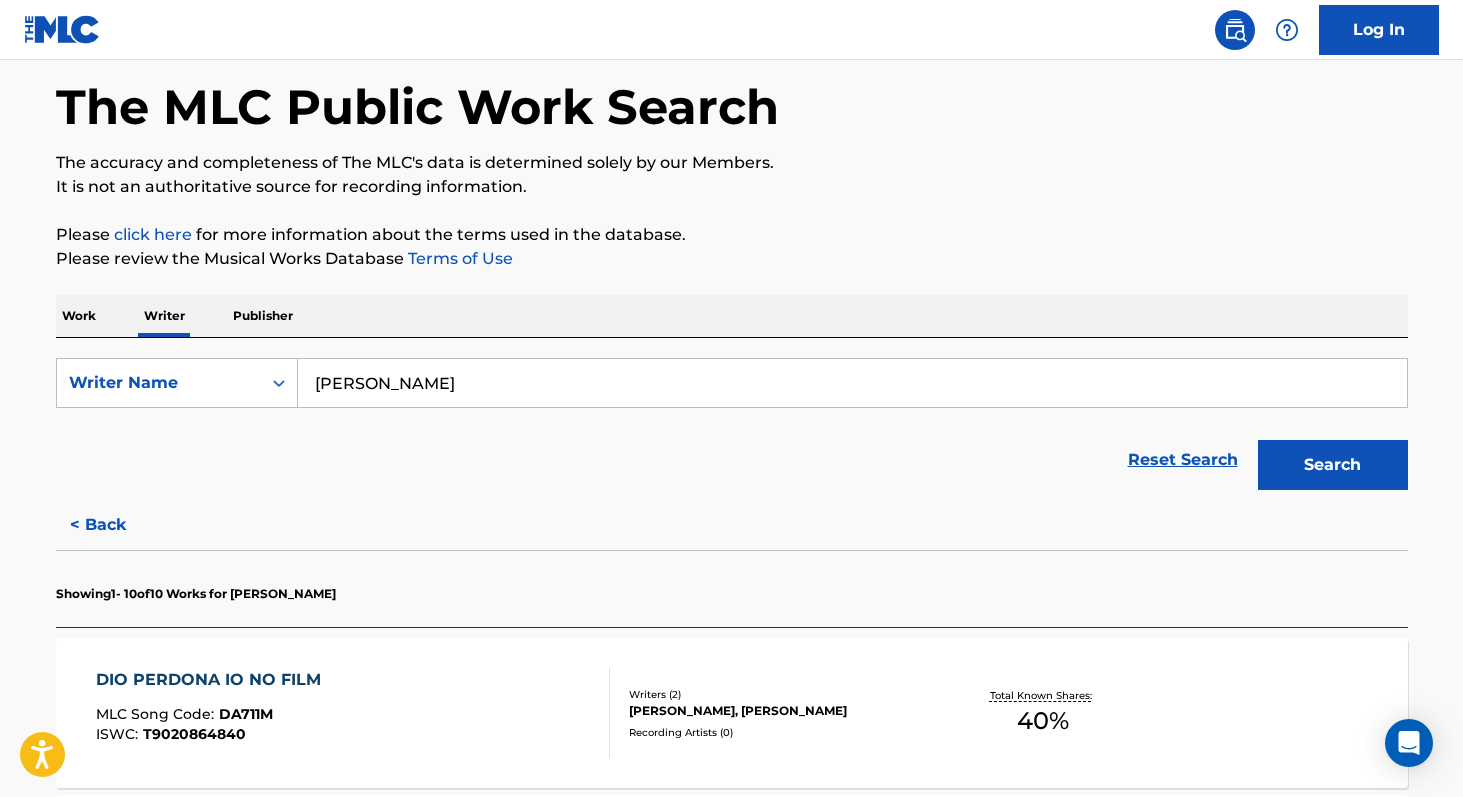 scroll, scrollTop: 59, scrollLeft: 0, axis: vertical 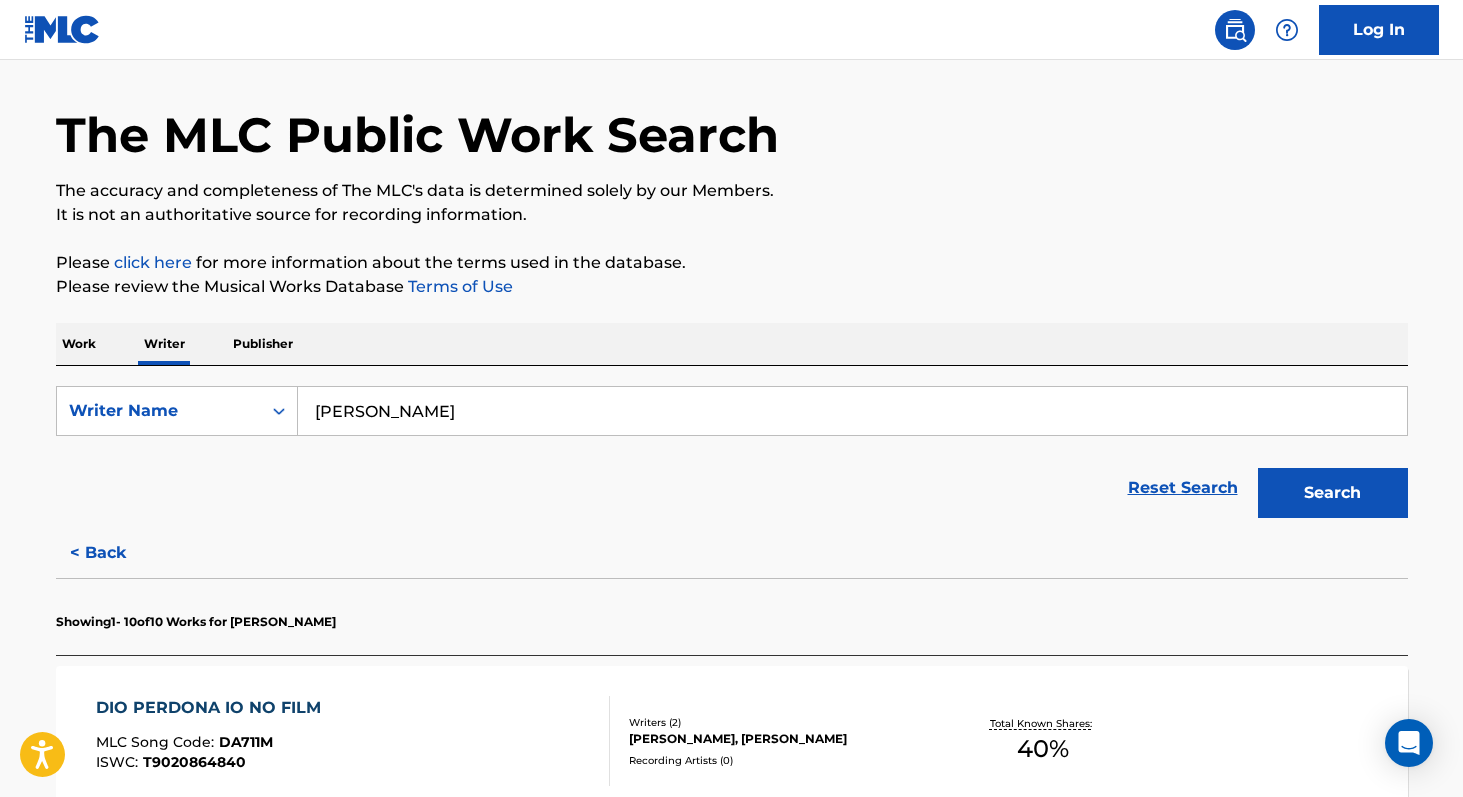 click on "[PERSON_NAME]" at bounding box center [852, 411] 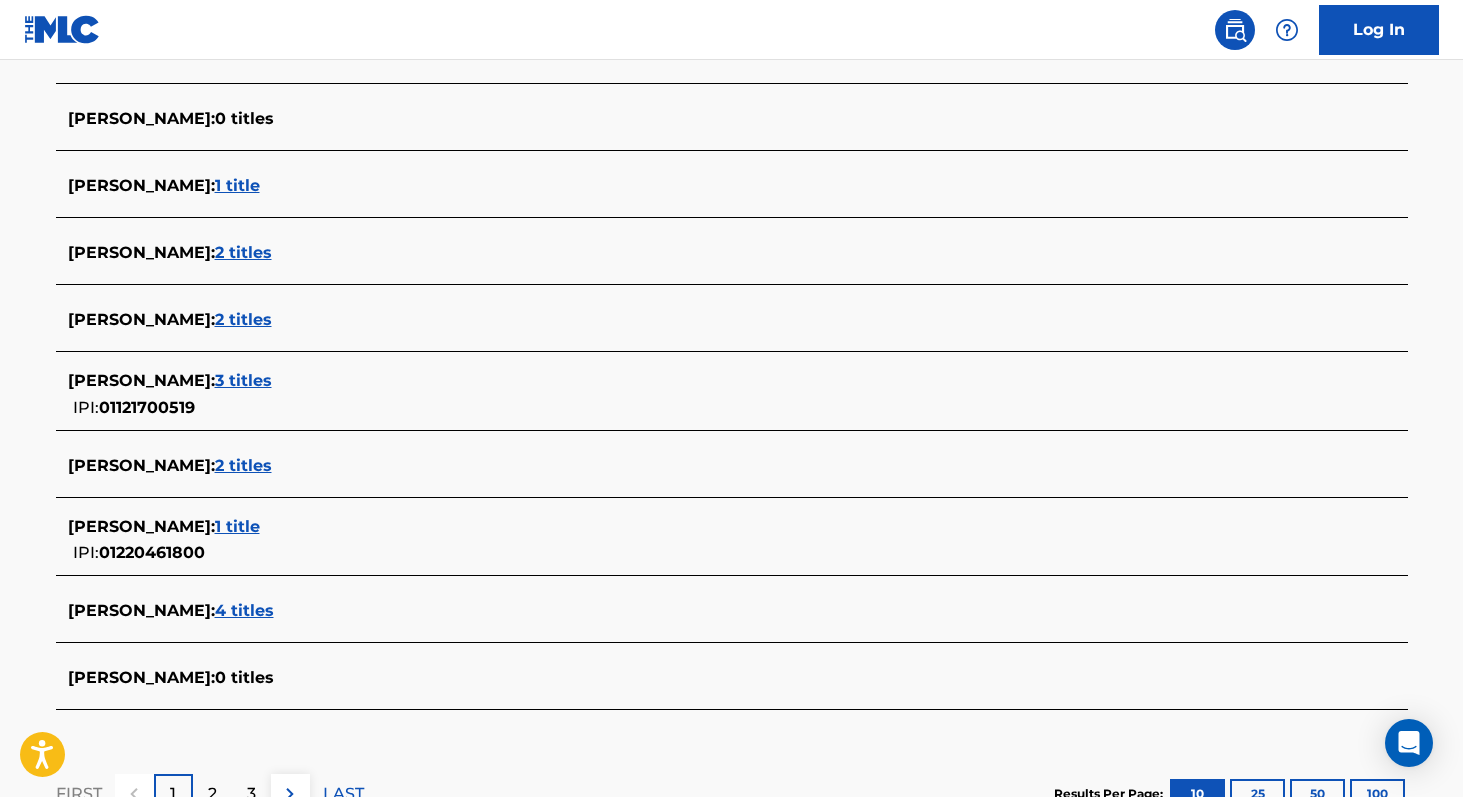 scroll, scrollTop: 664, scrollLeft: 0, axis: vertical 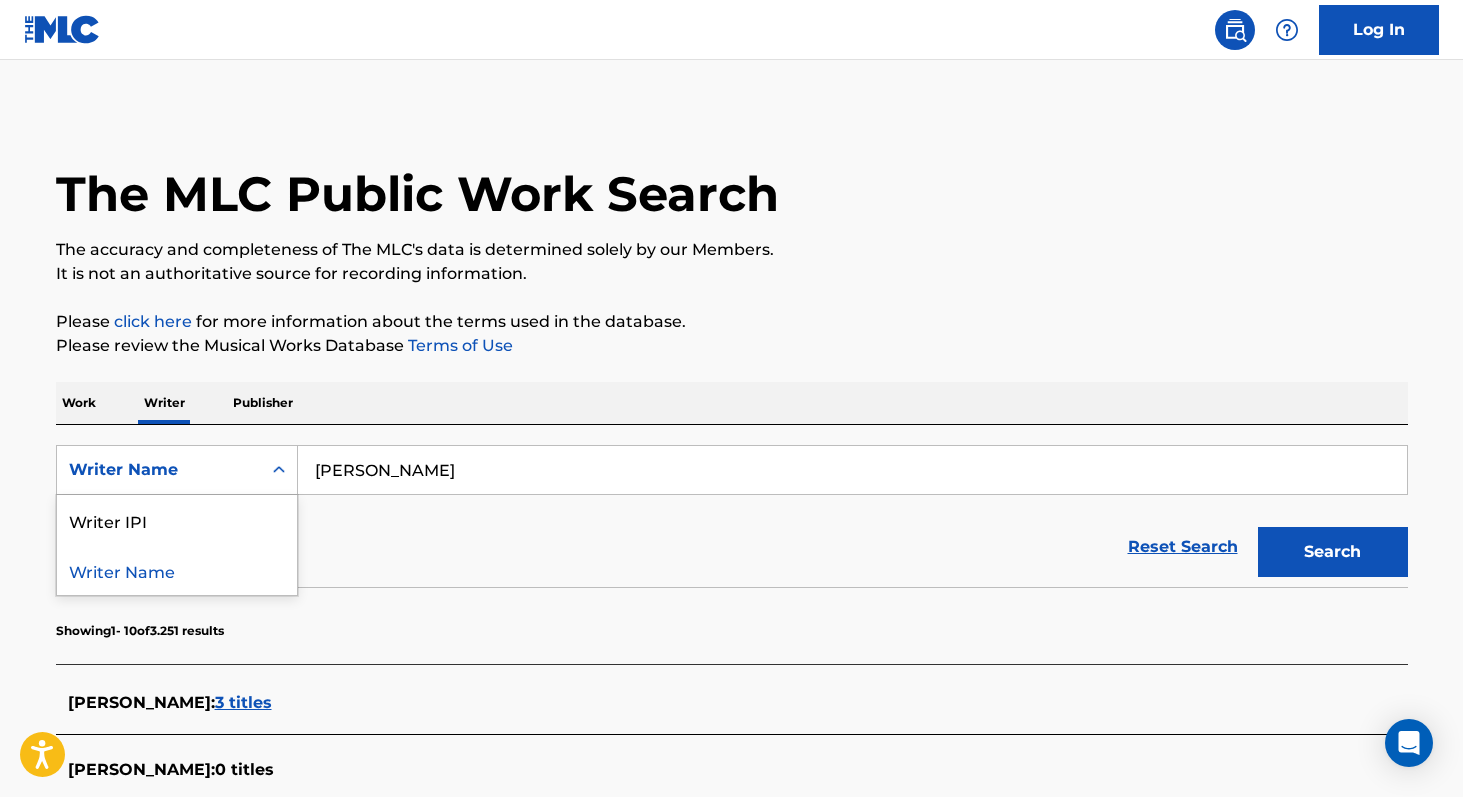 click on "Writer Name" at bounding box center [159, 470] 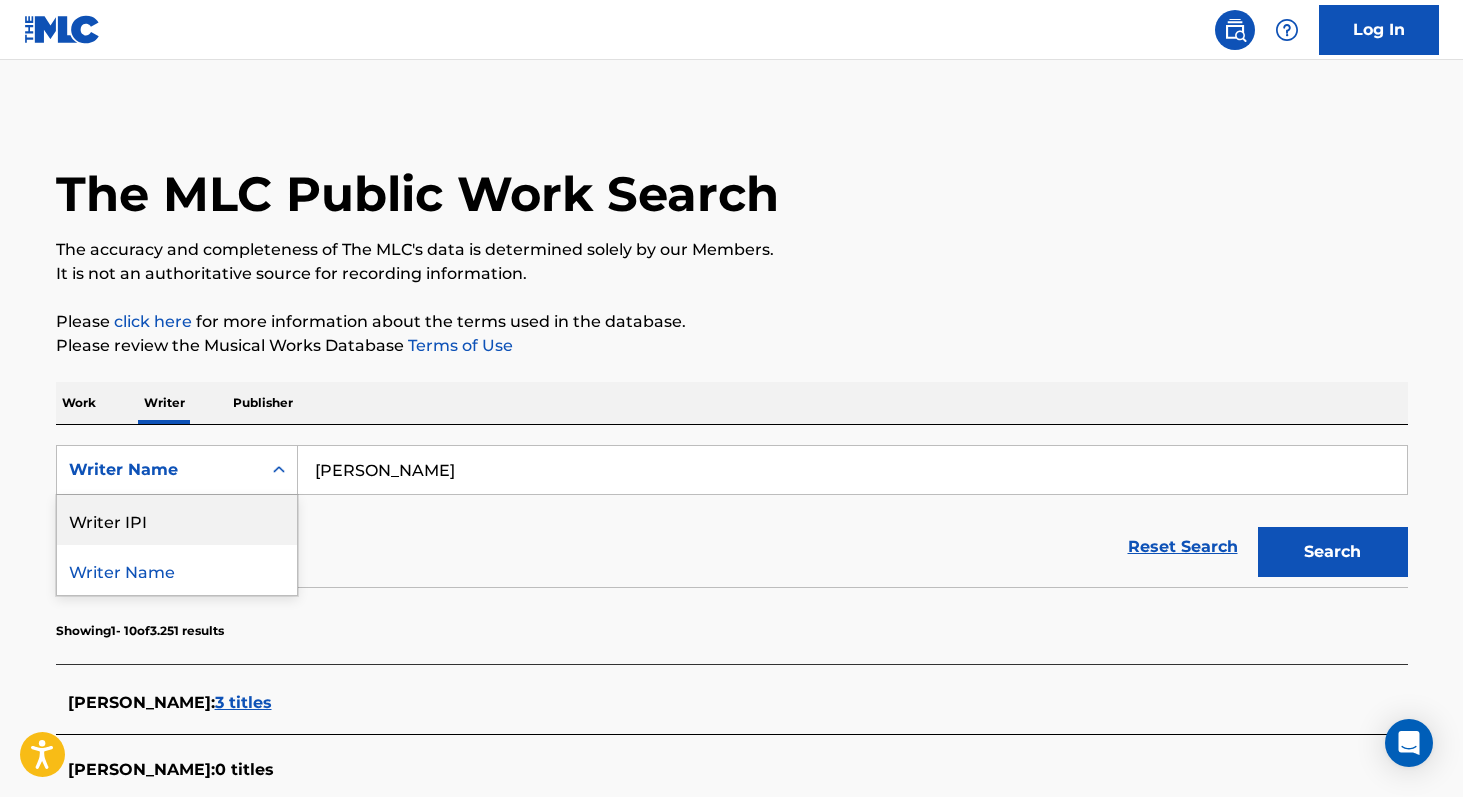 click on "Writer IPI" at bounding box center (177, 520) 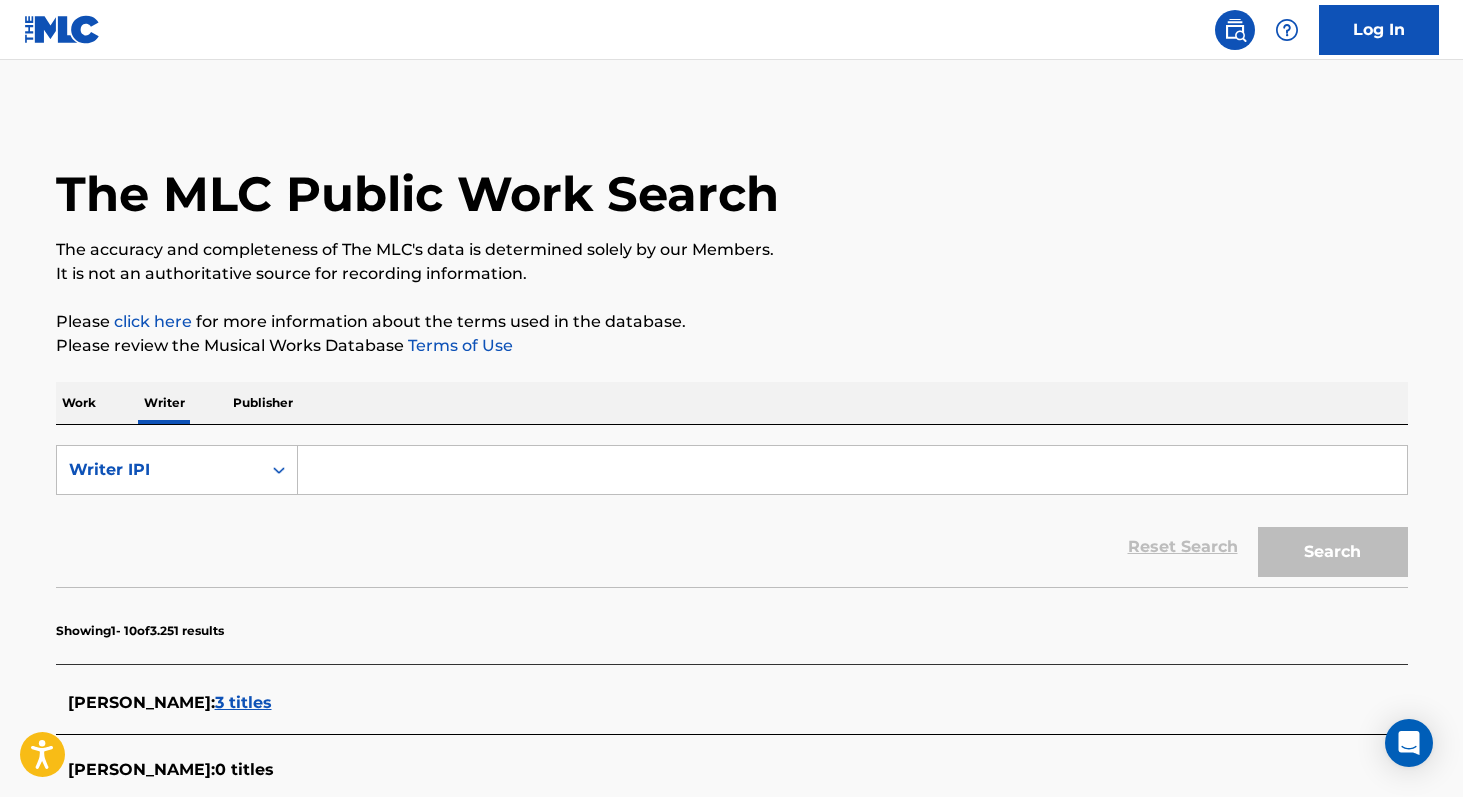 click at bounding box center (852, 470) 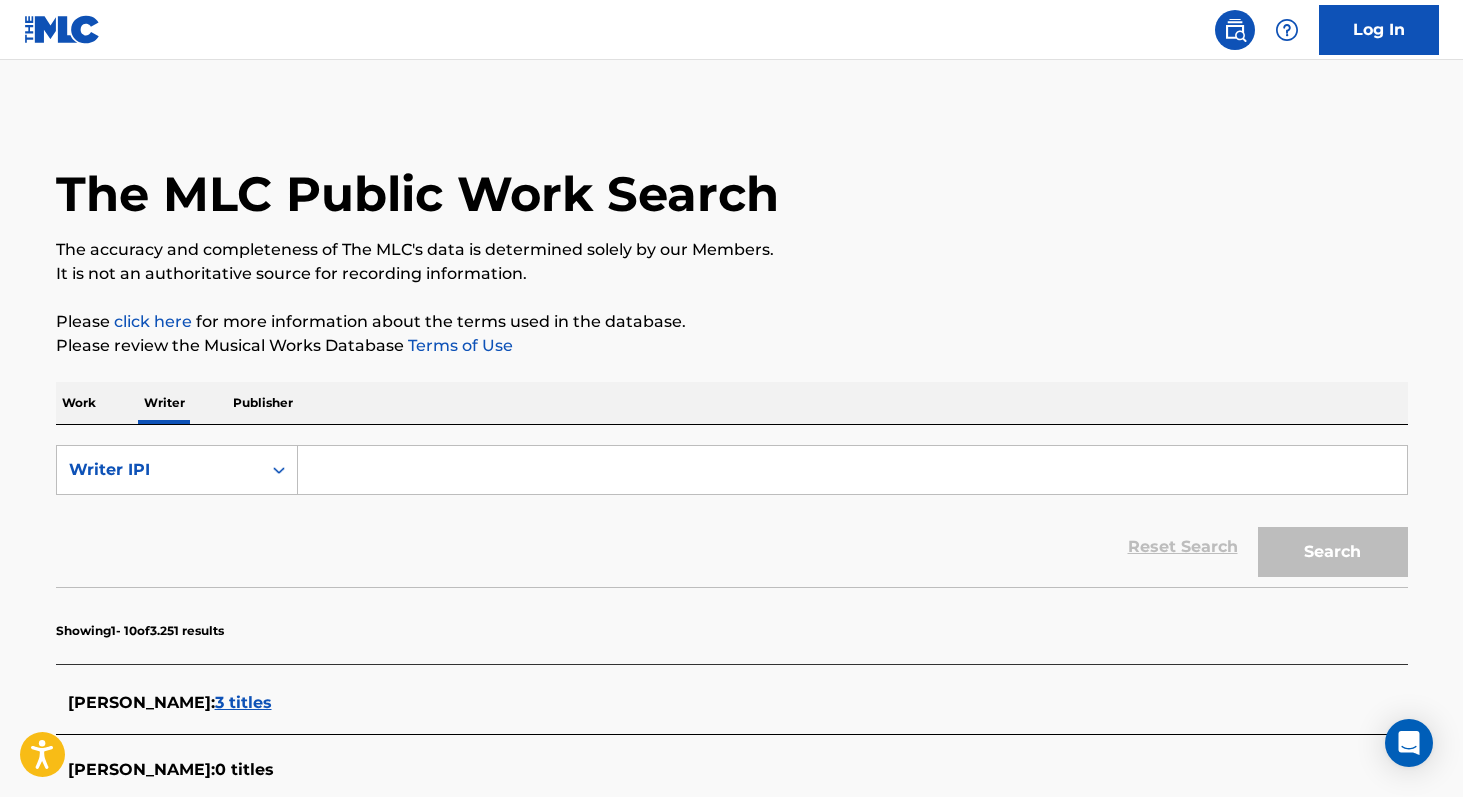 paste on "01179731130" 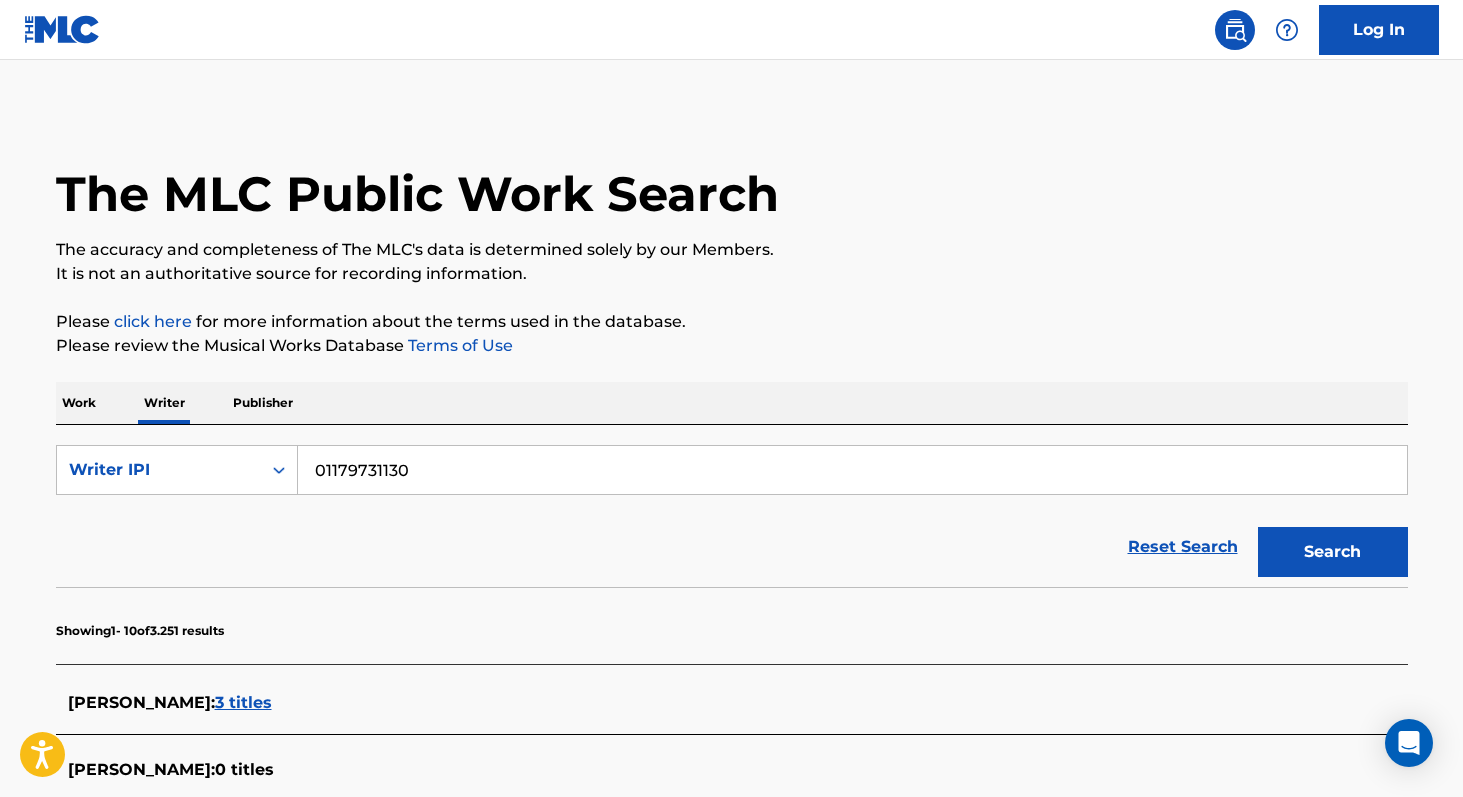 click on "Search" at bounding box center [1333, 552] 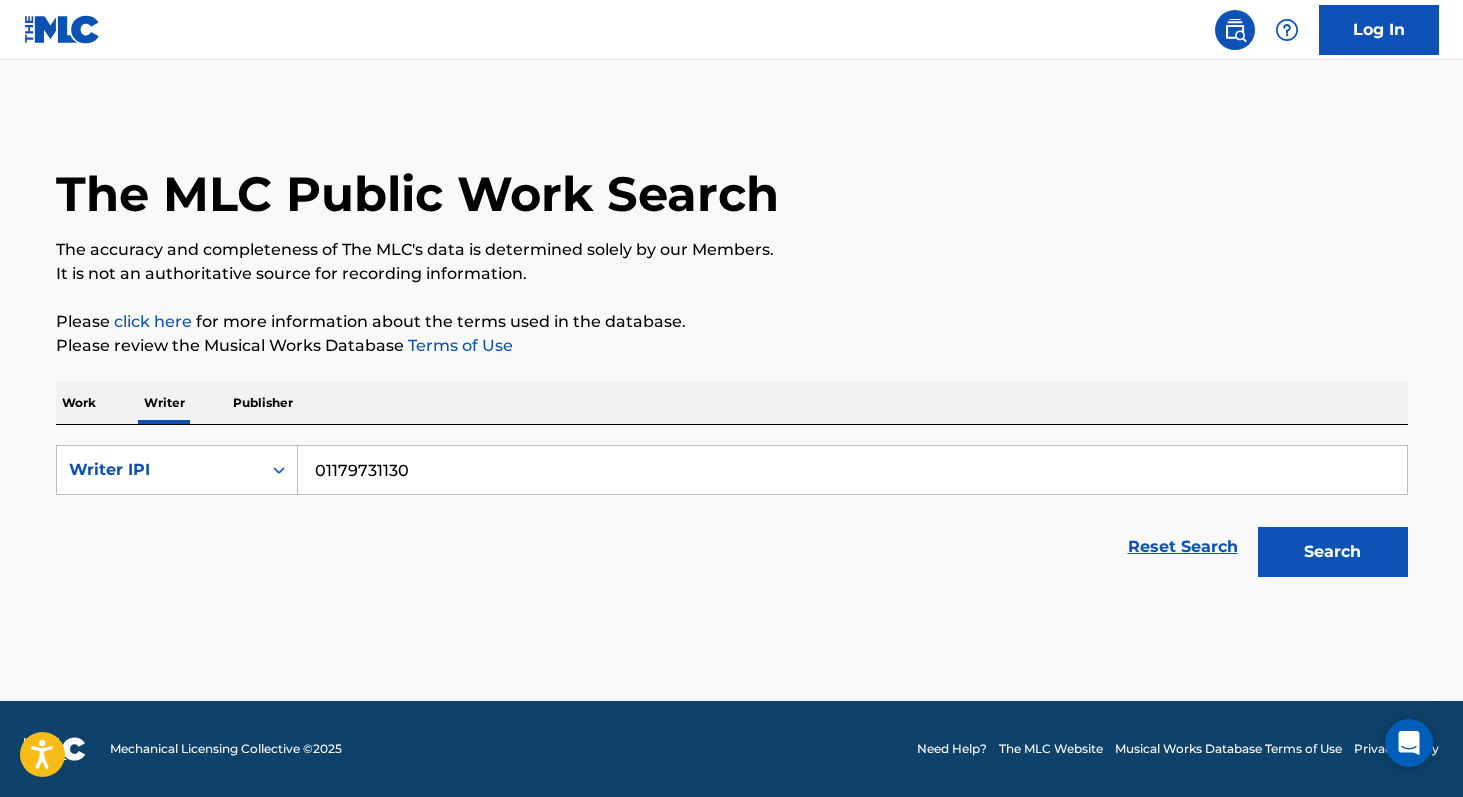 click on "01179731130" at bounding box center [852, 470] 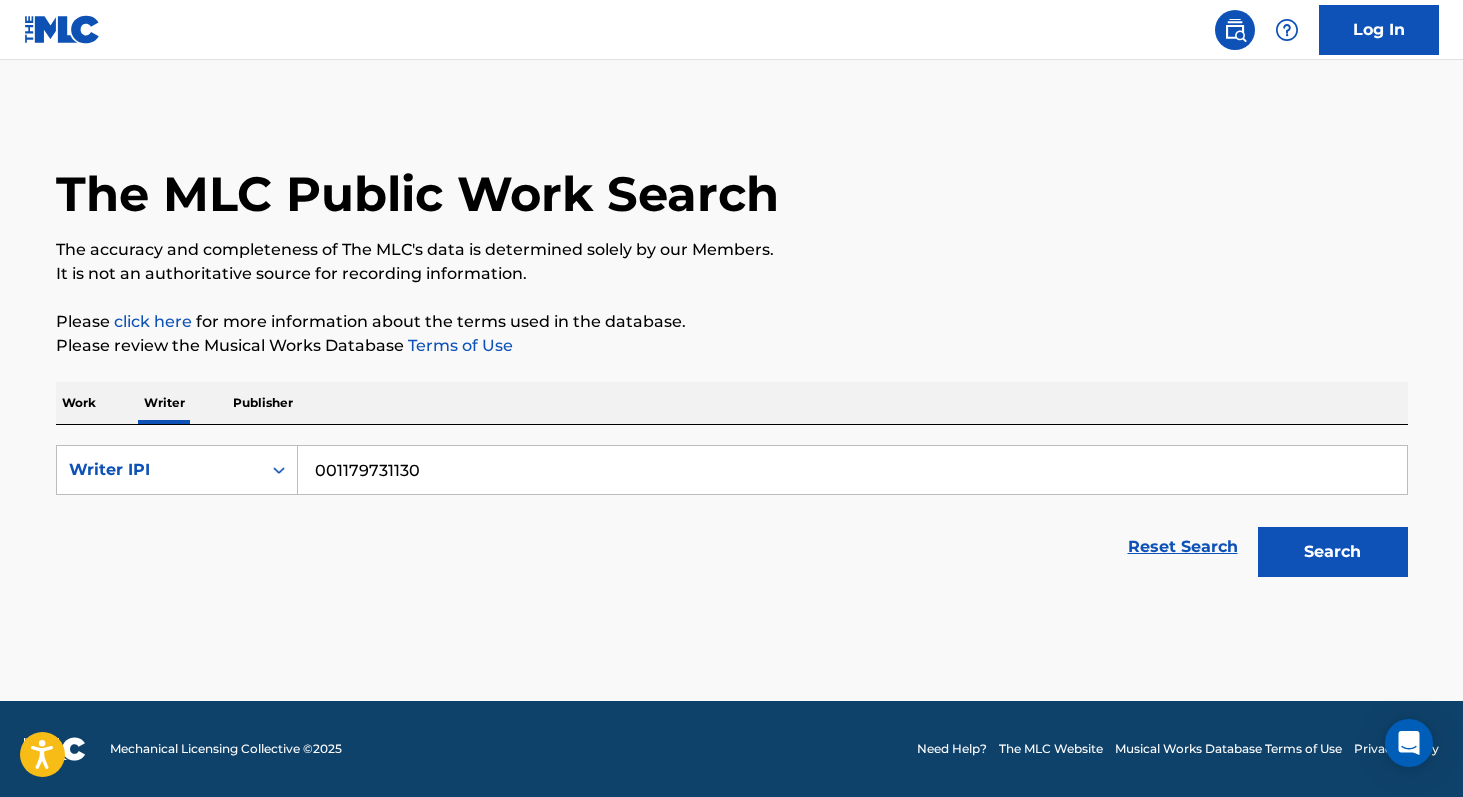 type on "001179731130" 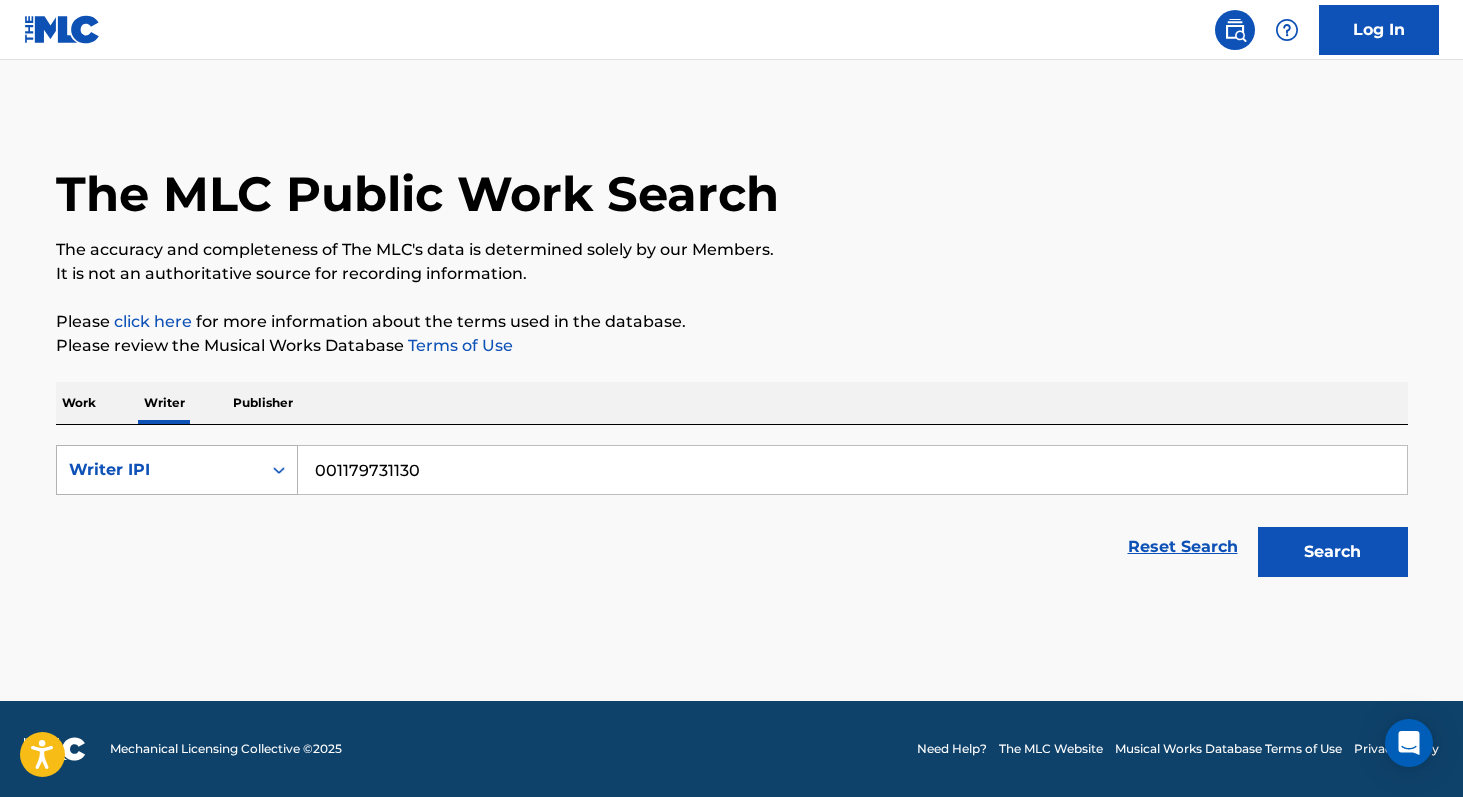 click on "Writer IPI" at bounding box center [159, 470] 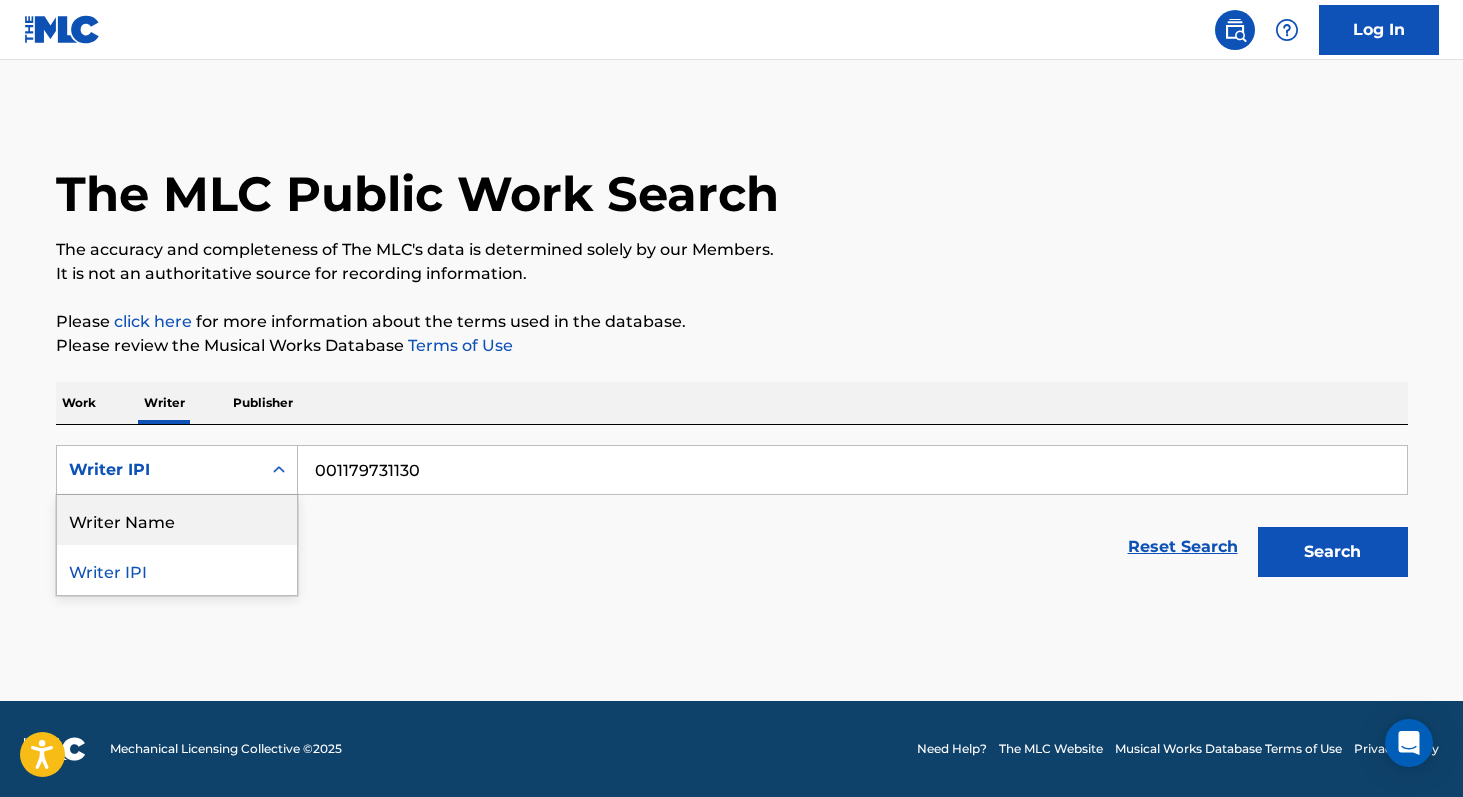 click on "Writer Name" at bounding box center [177, 520] 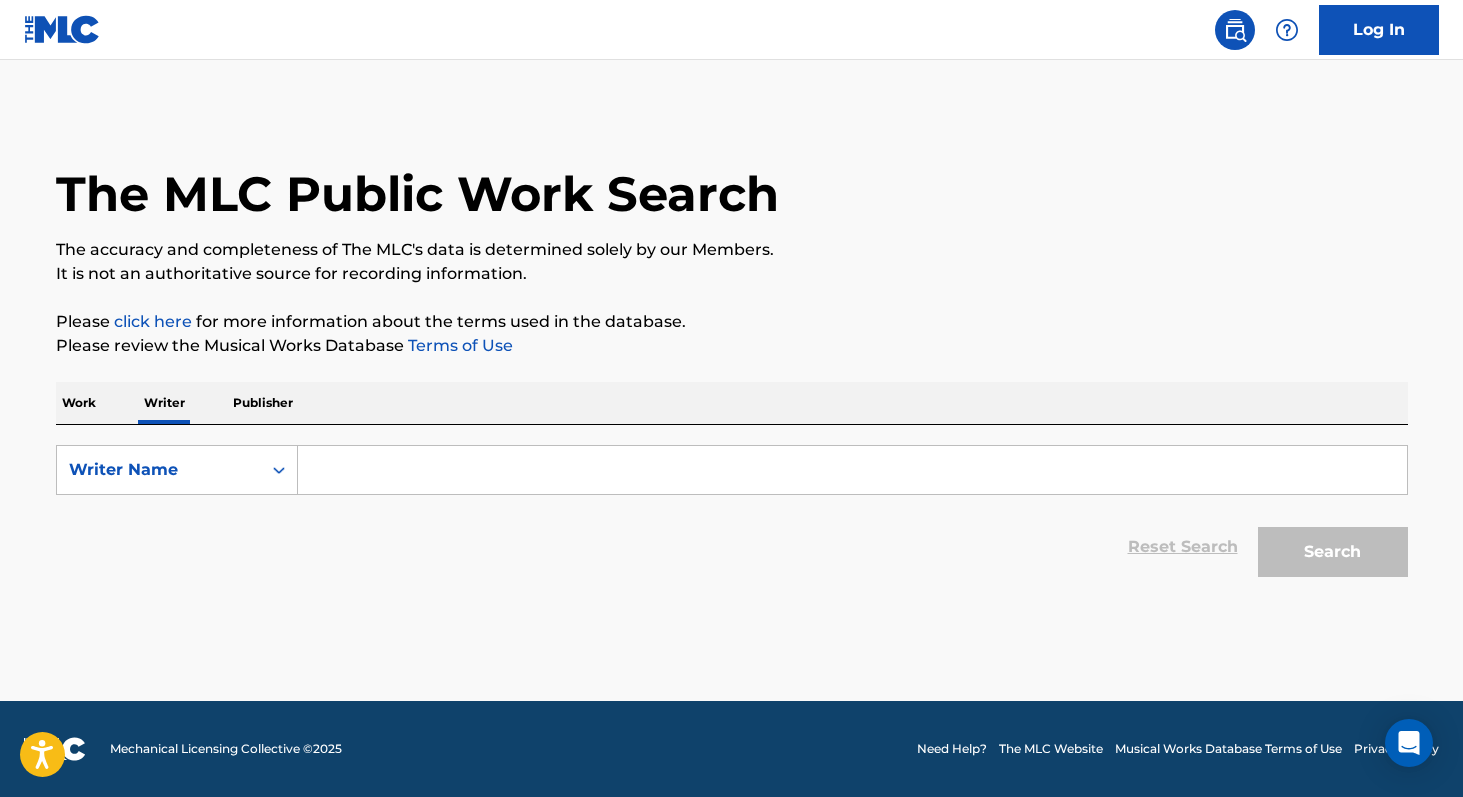 click at bounding box center (852, 470) 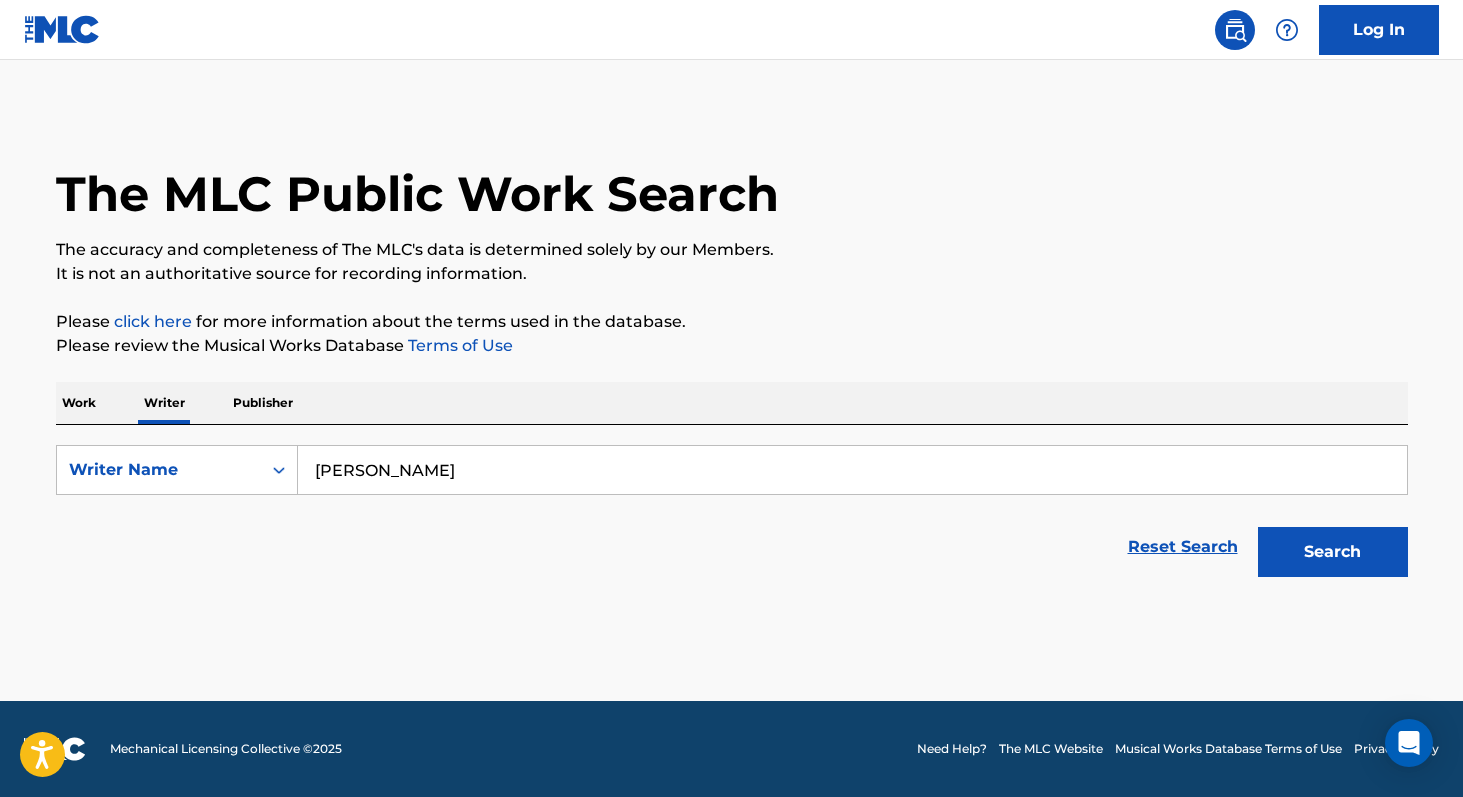 type on "[PERSON_NAME]" 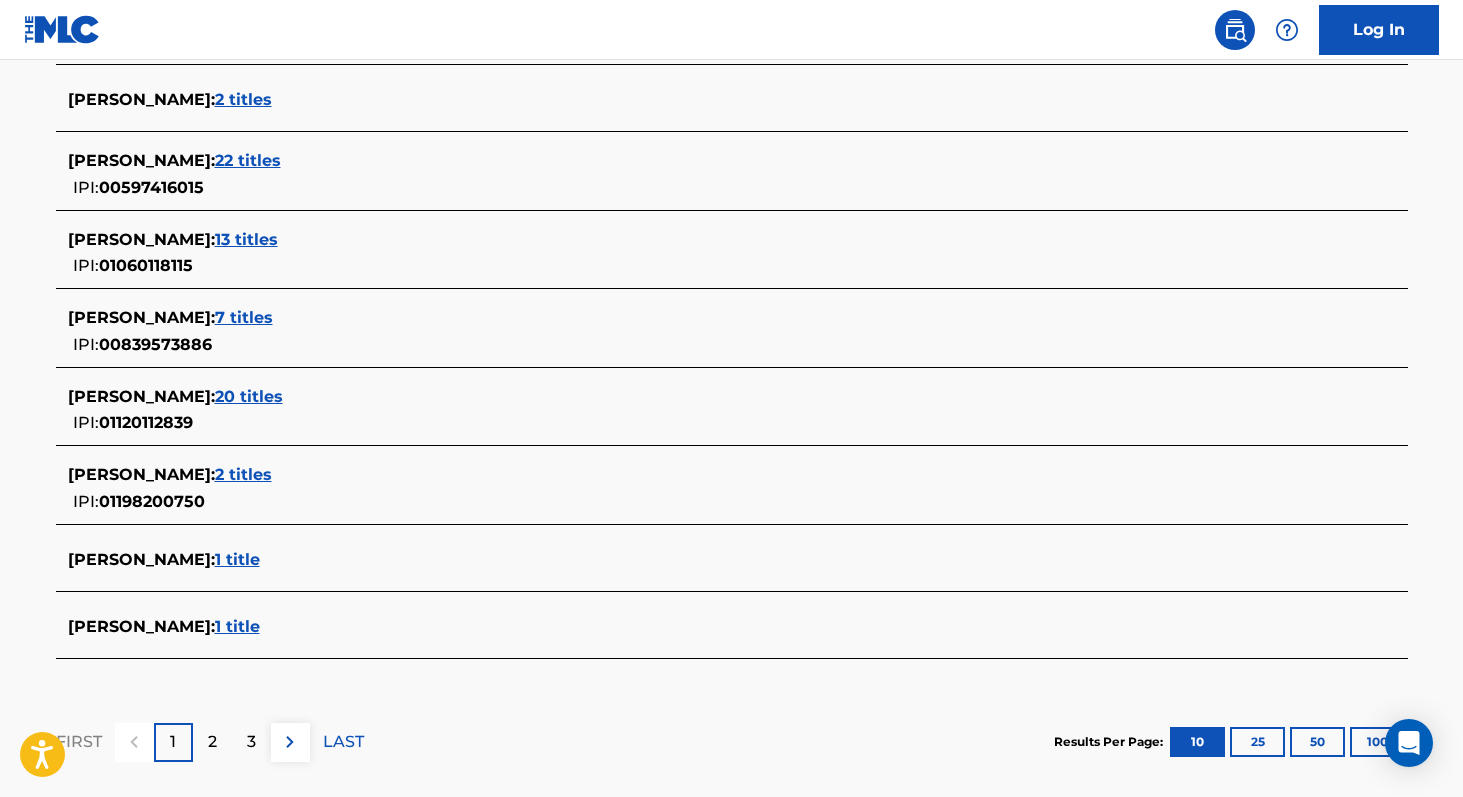 scroll, scrollTop: 738, scrollLeft: 0, axis: vertical 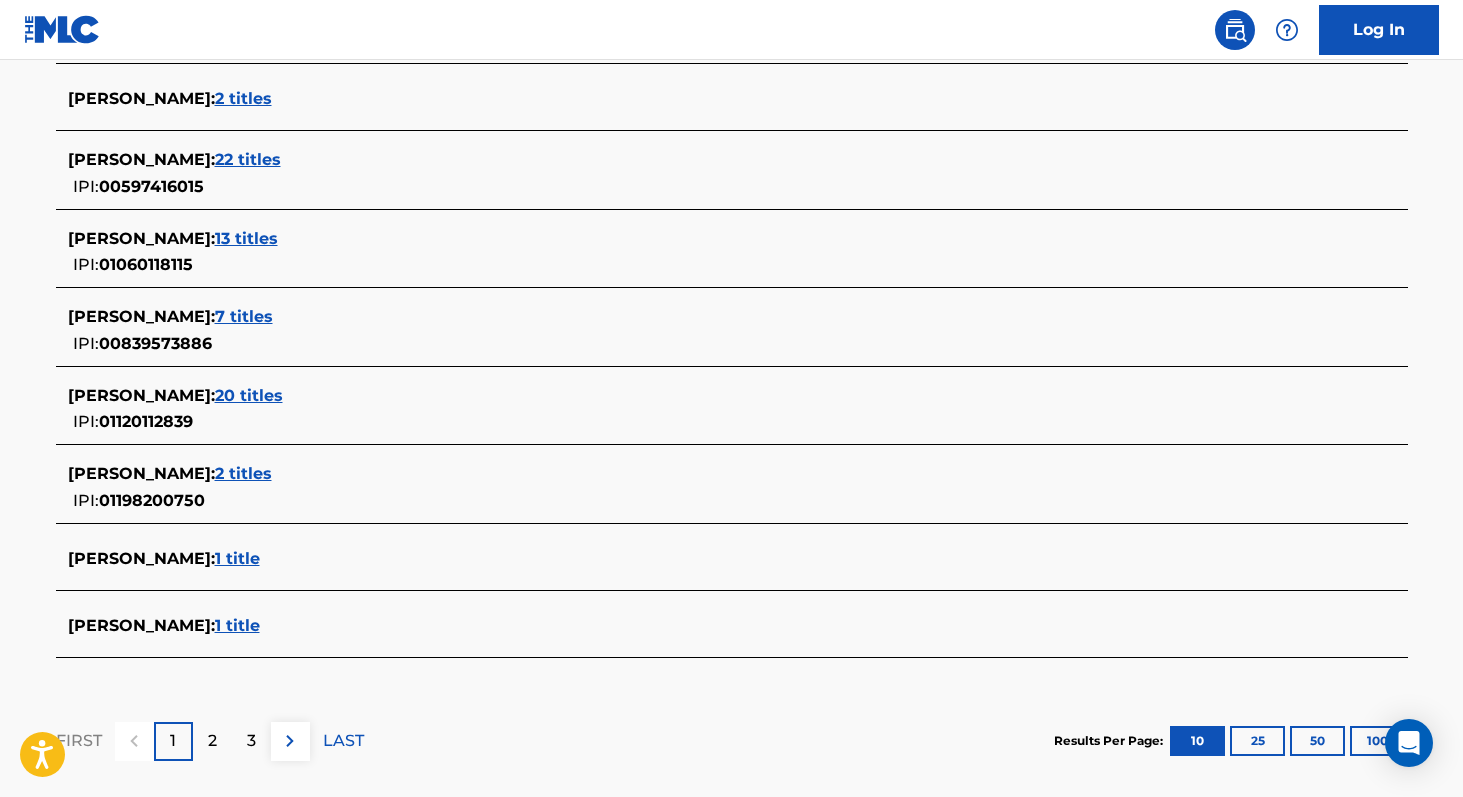 click on "1 title" at bounding box center [237, 558] 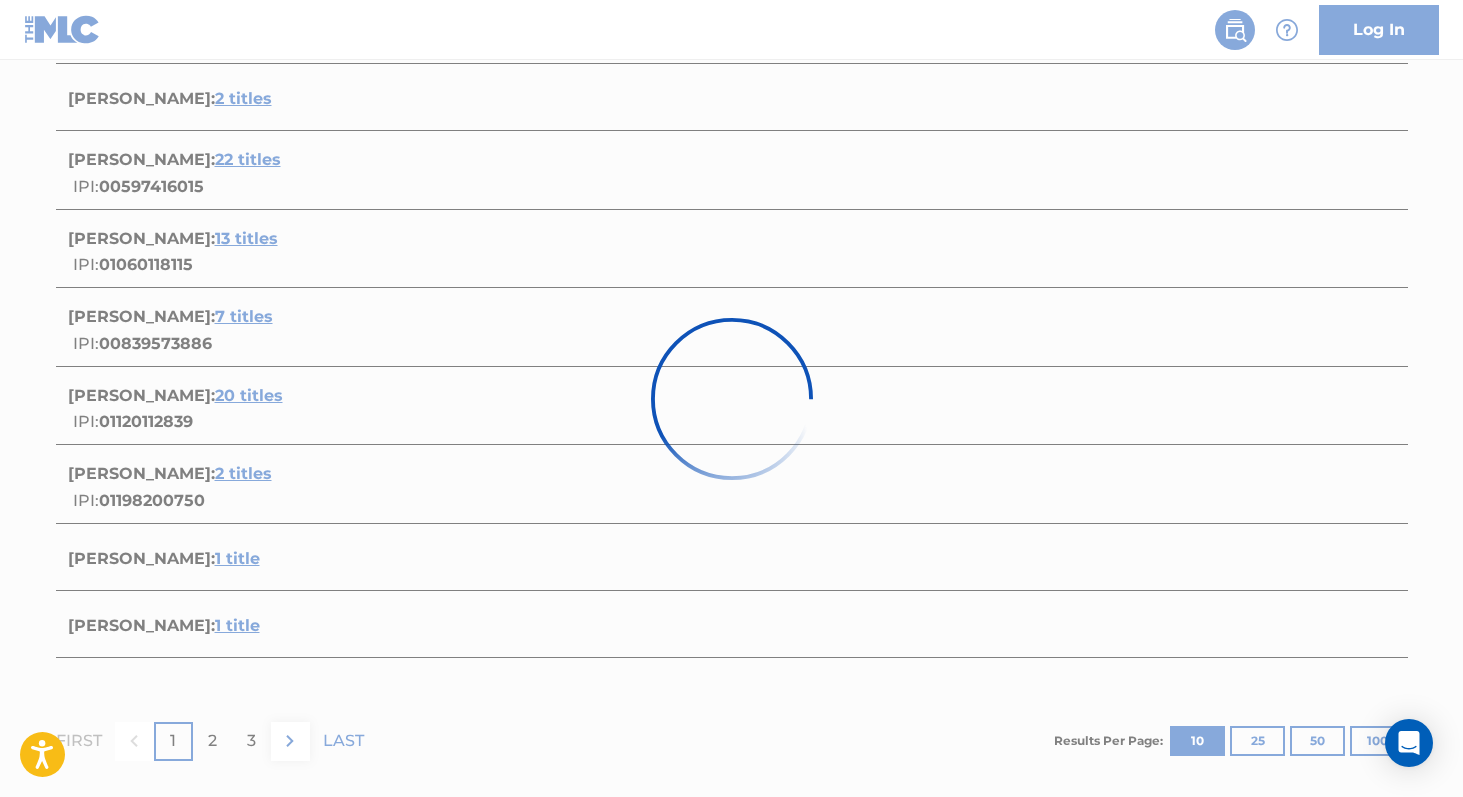 scroll, scrollTop: 310, scrollLeft: 0, axis: vertical 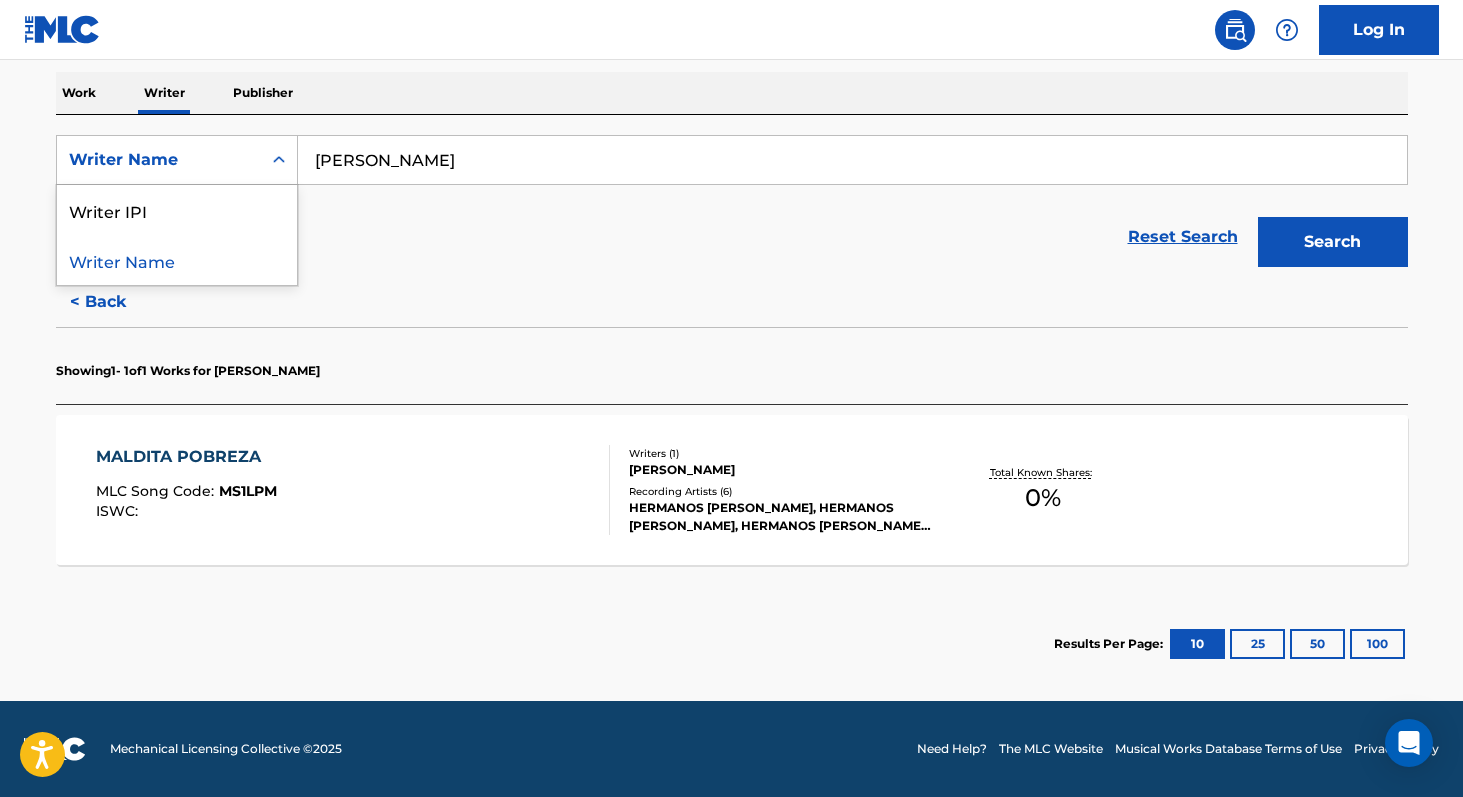 click on "Writer Name" at bounding box center [159, 160] 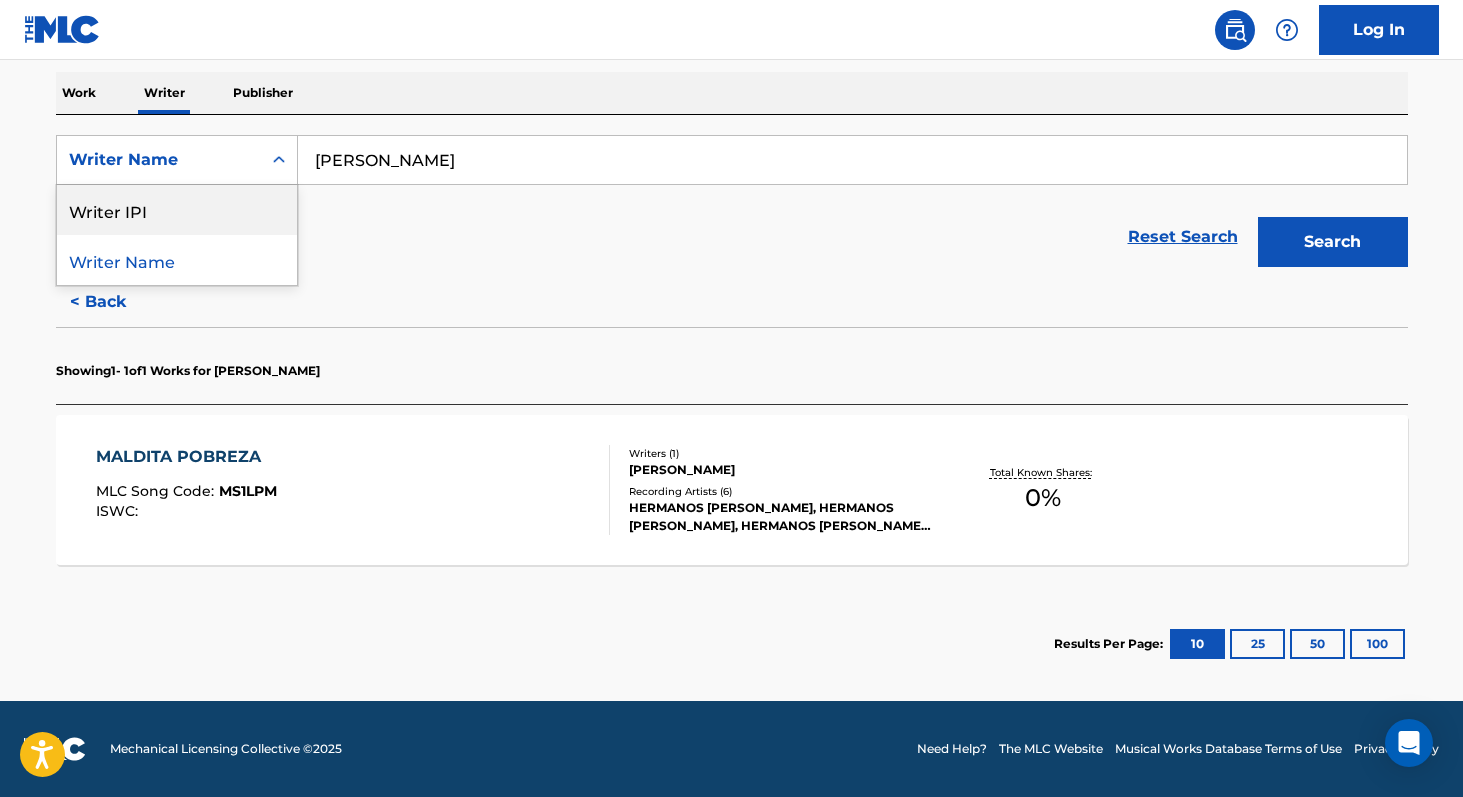 click on "Writer IPI" at bounding box center [177, 210] 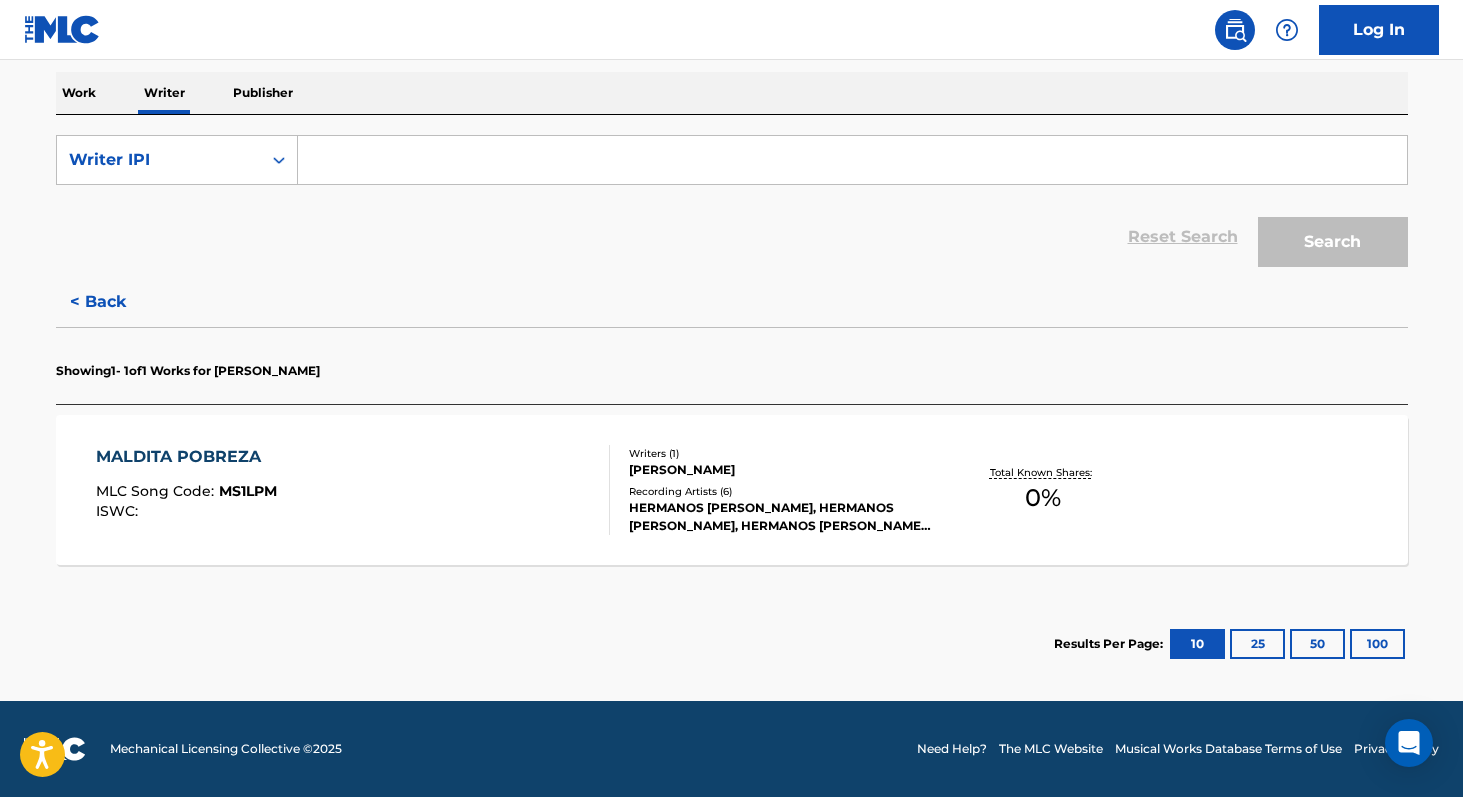 click at bounding box center (852, 160) 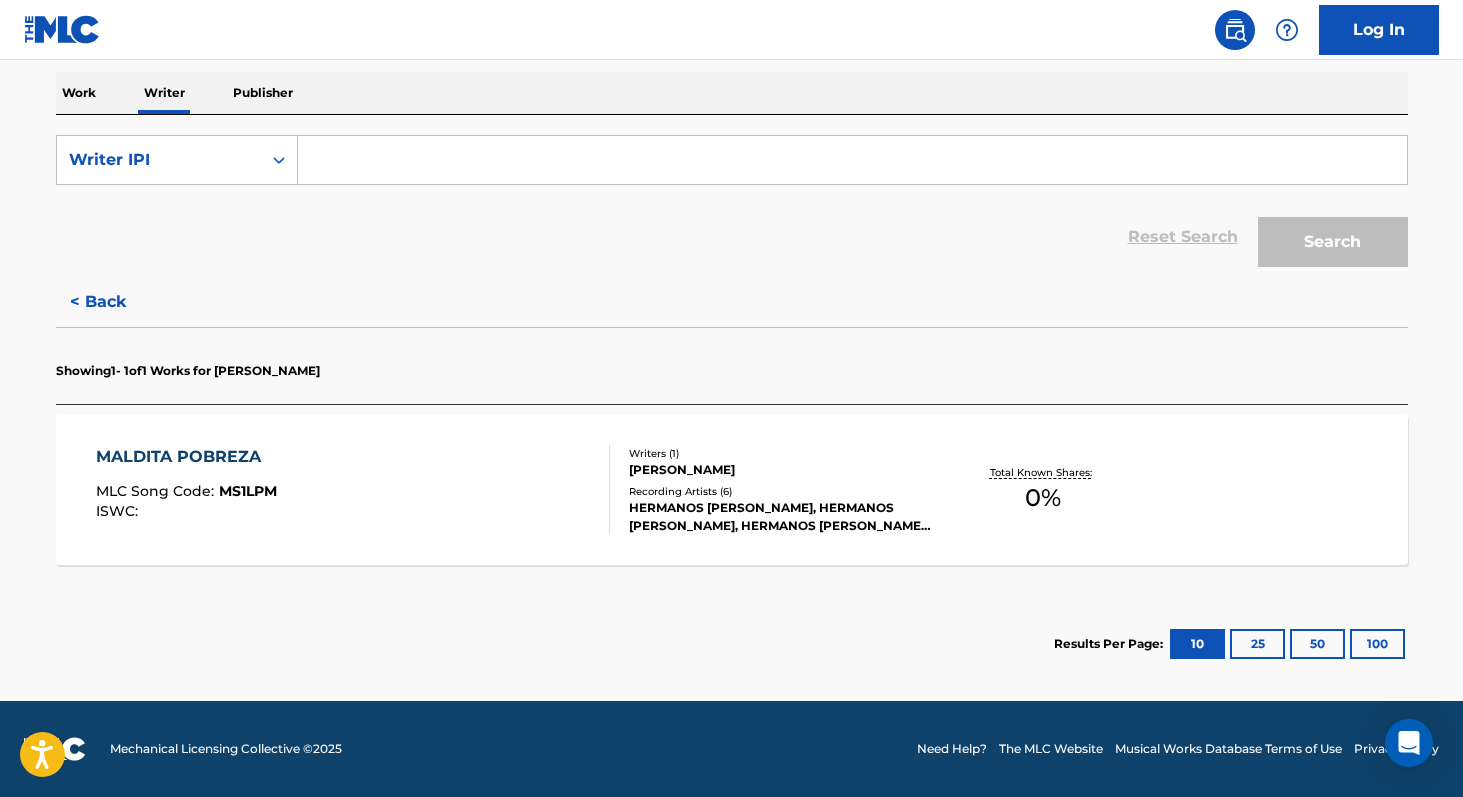 paste on "00423168575" 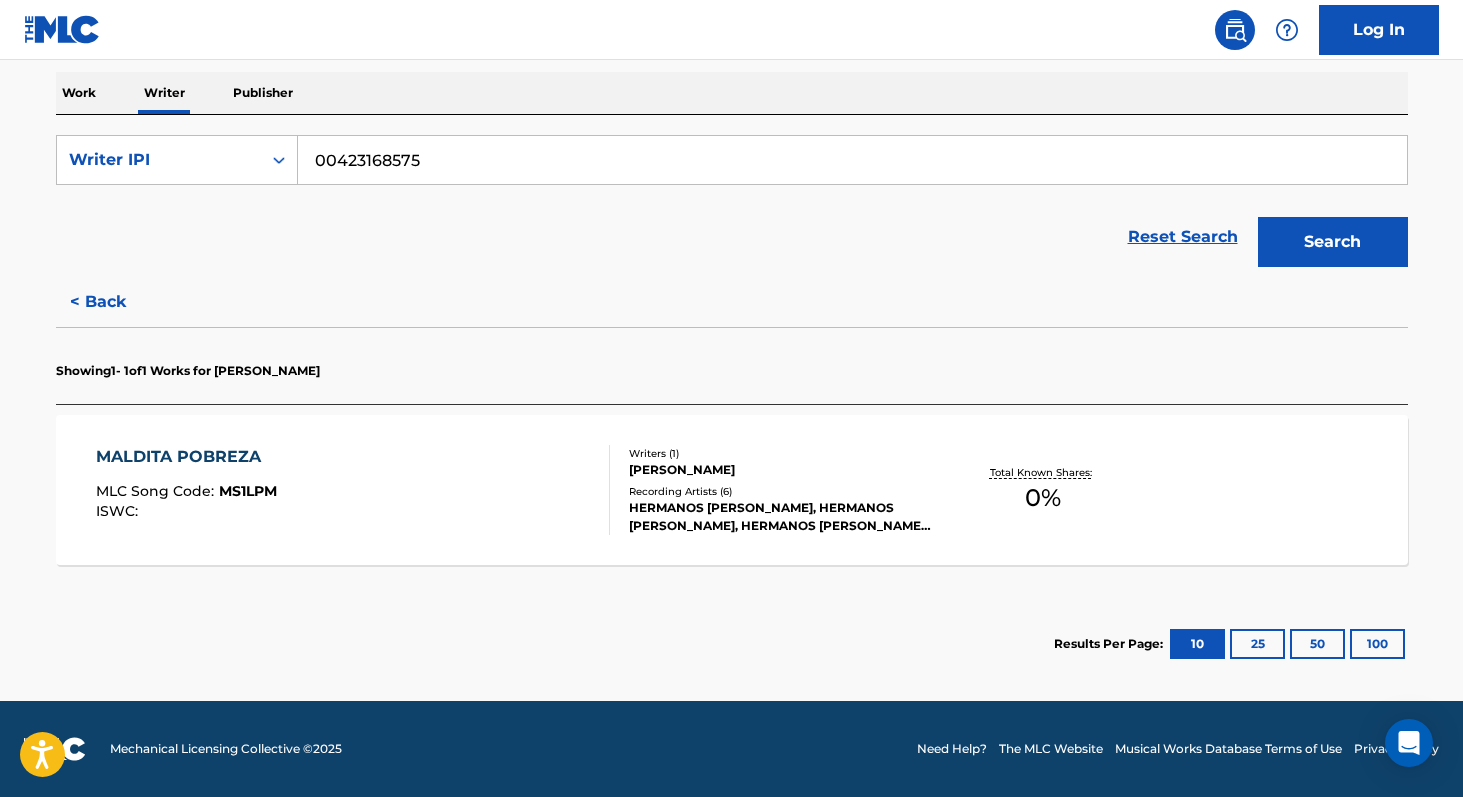 type on "00423168575" 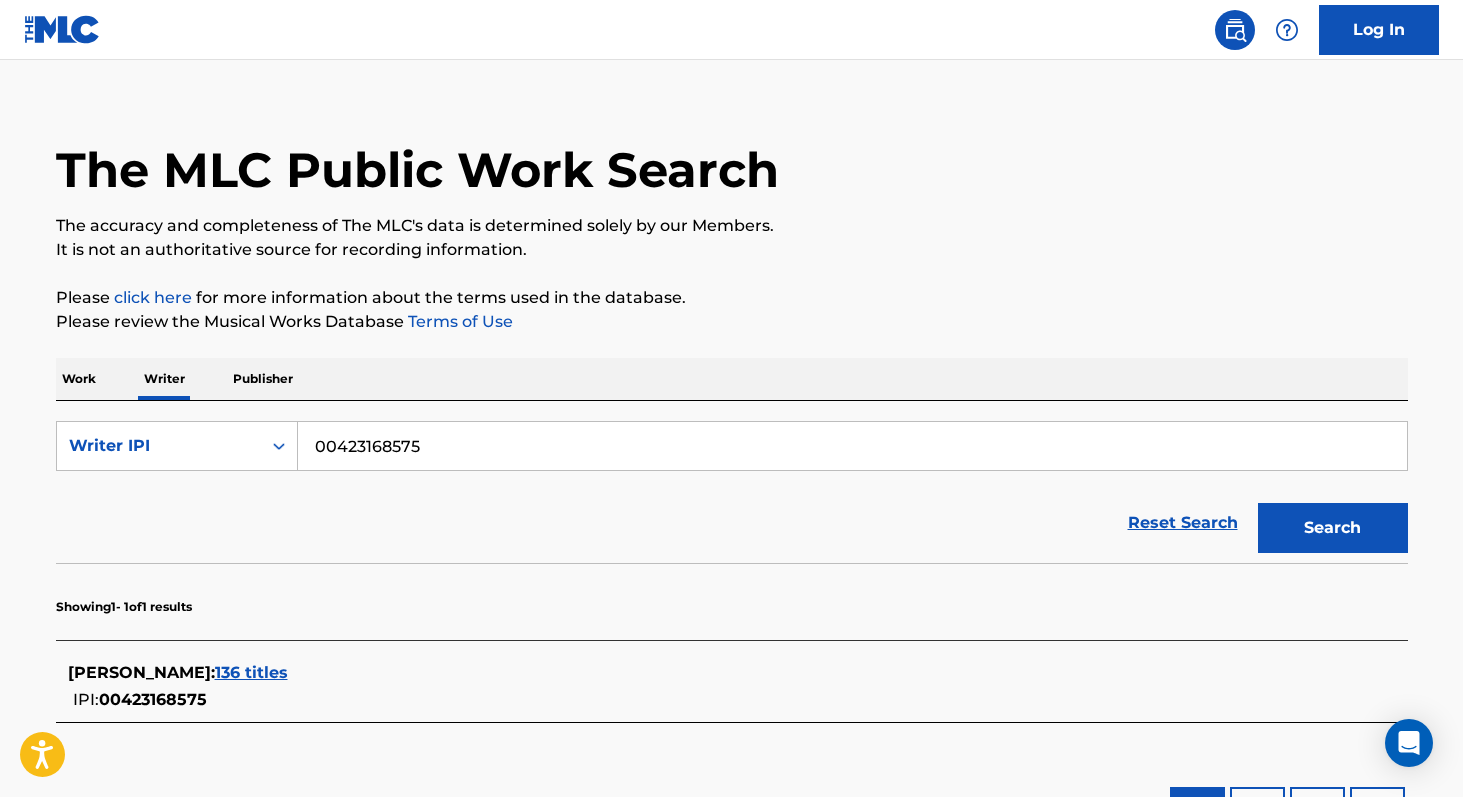 scroll, scrollTop: 181, scrollLeft: 0, axis: vertical 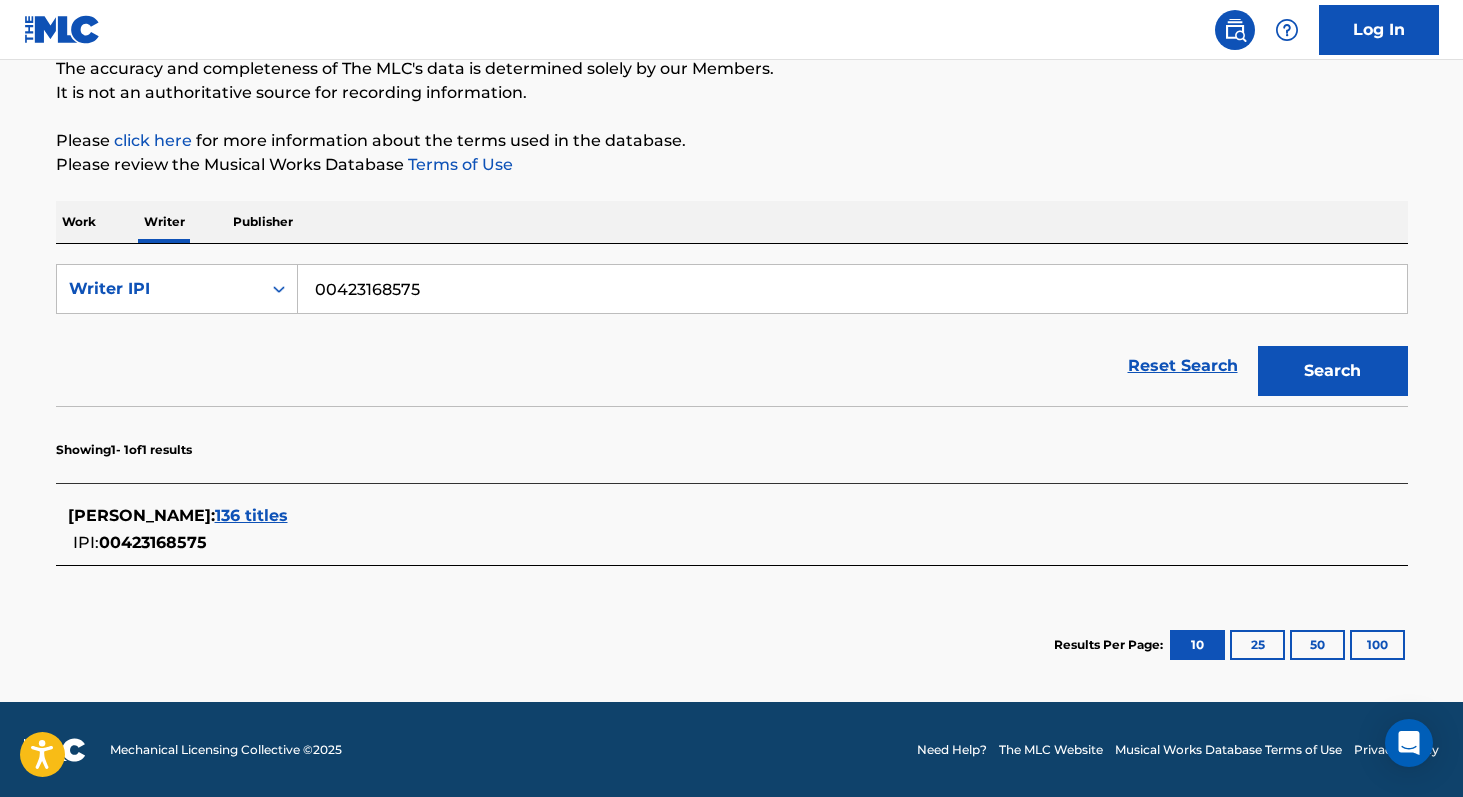click on "136 titles" at bounding box center [251, 515] 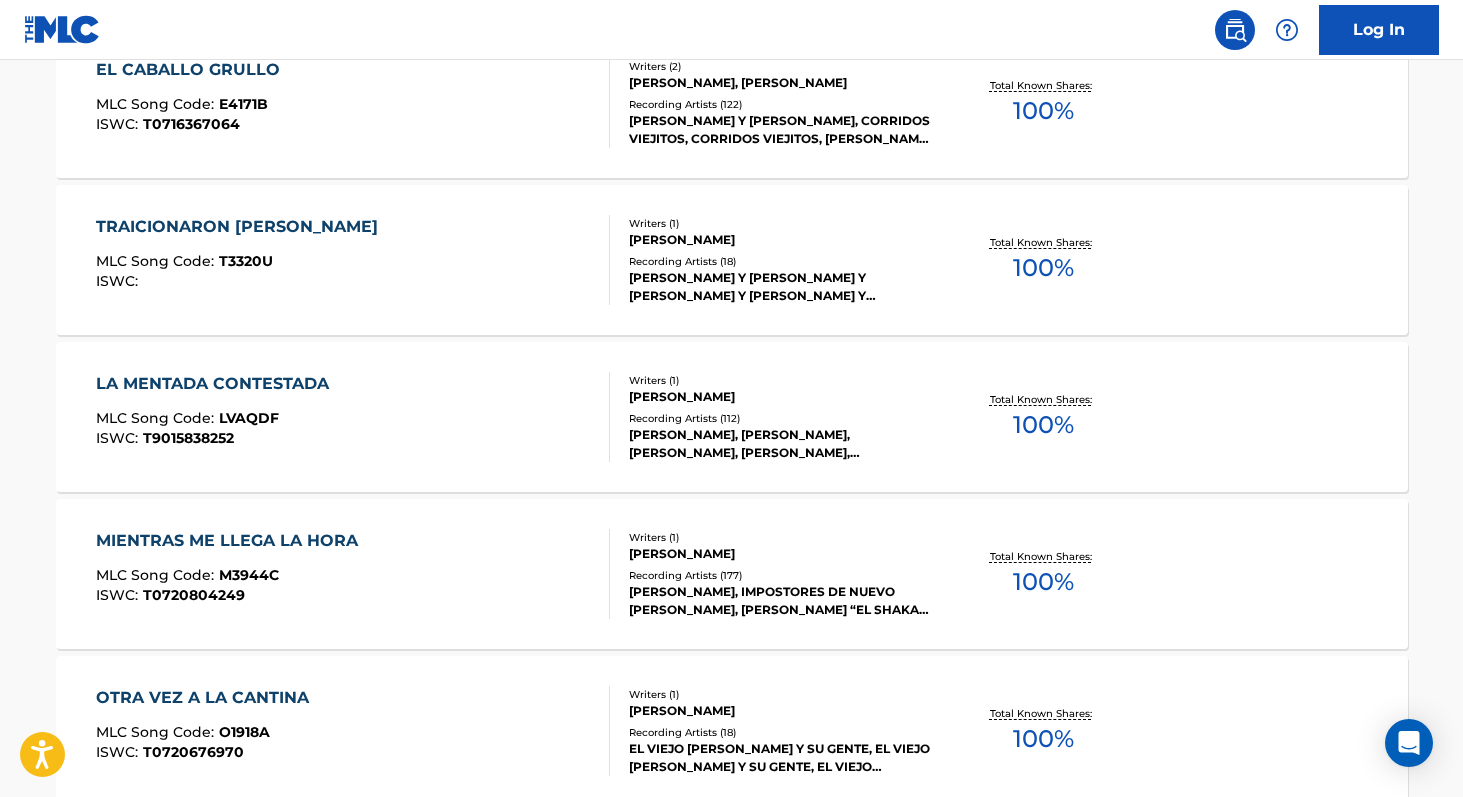 scroll, scrollTop: 1732, scrollLeft: 0, axis: vertical 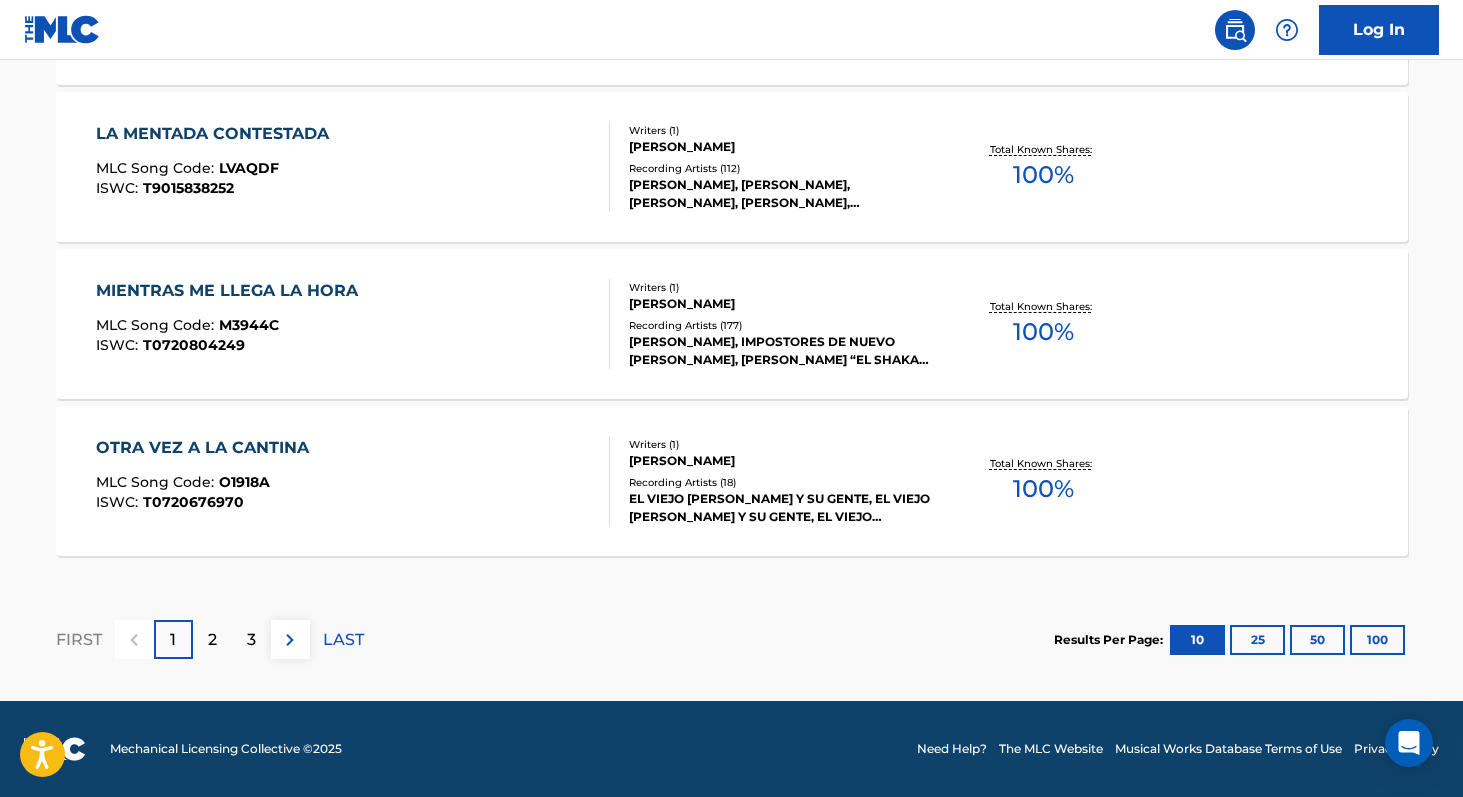 click on "100" at bounding box center [1377, 640] 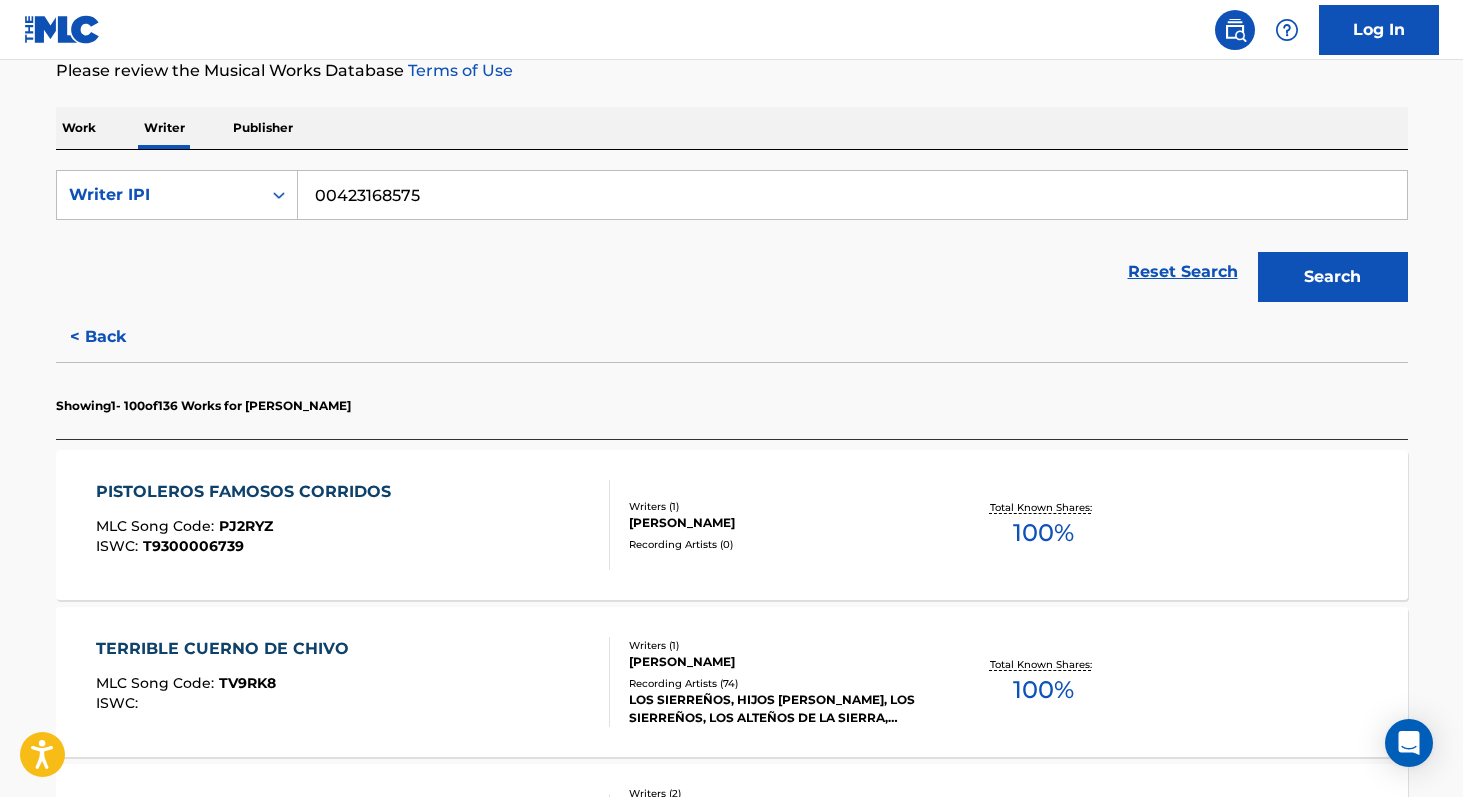 scroll, scrollTop: 0, scrollLeft: 0, axis: both 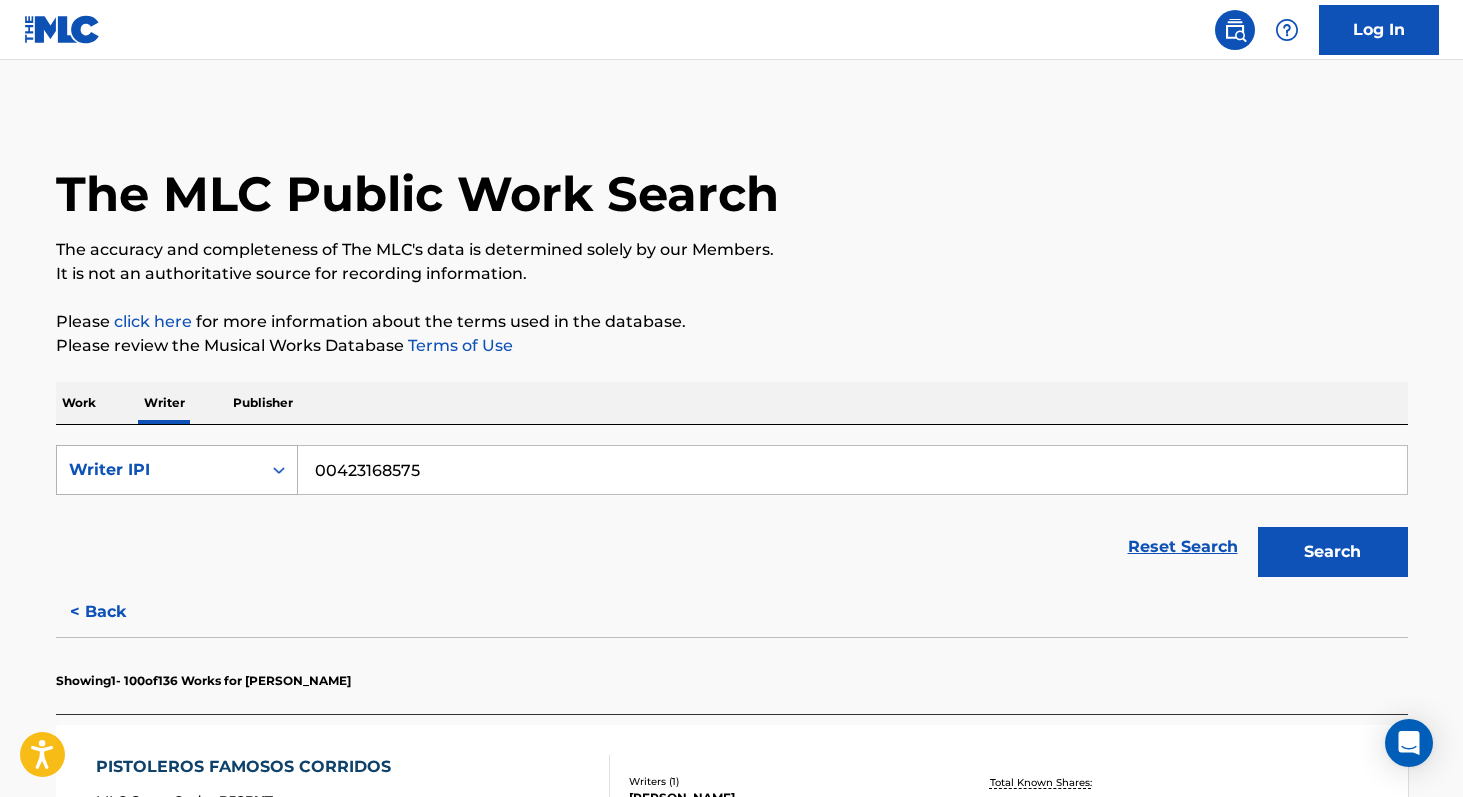 click on "Writer IPI" at bounding box center [159, 470] 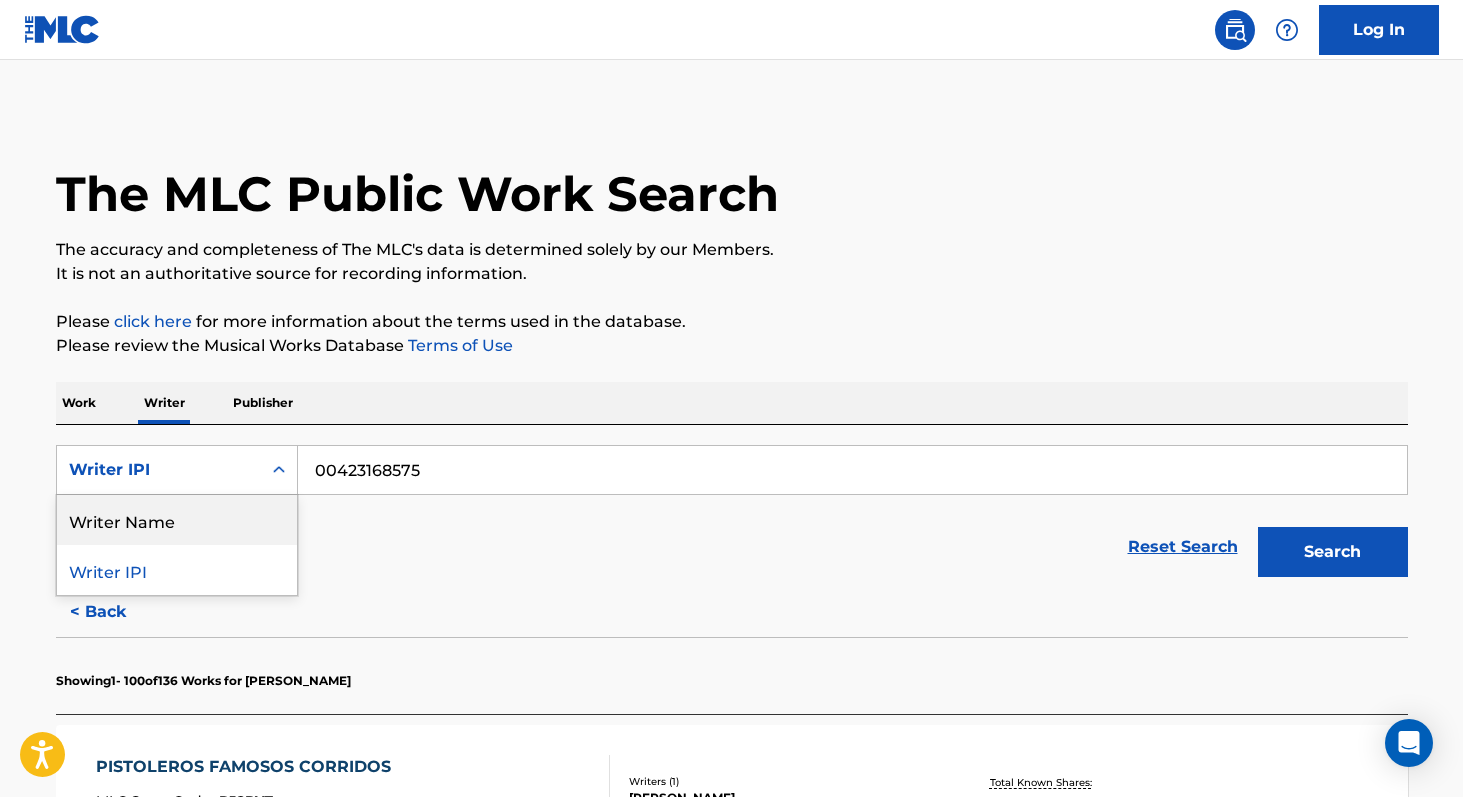 click on "Writer Name" at bounding box center (177, 520) 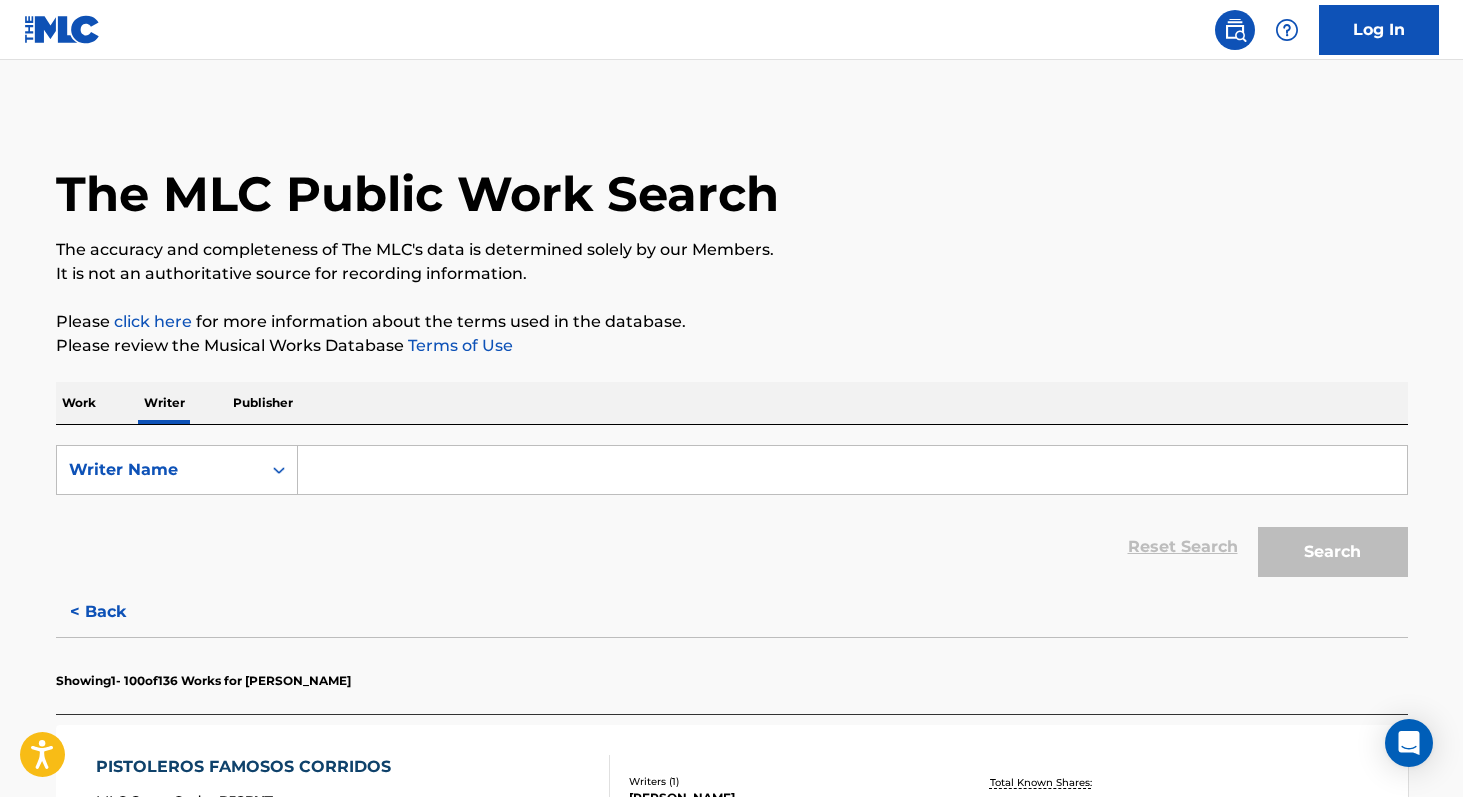 click at bounding box center [852, 470] 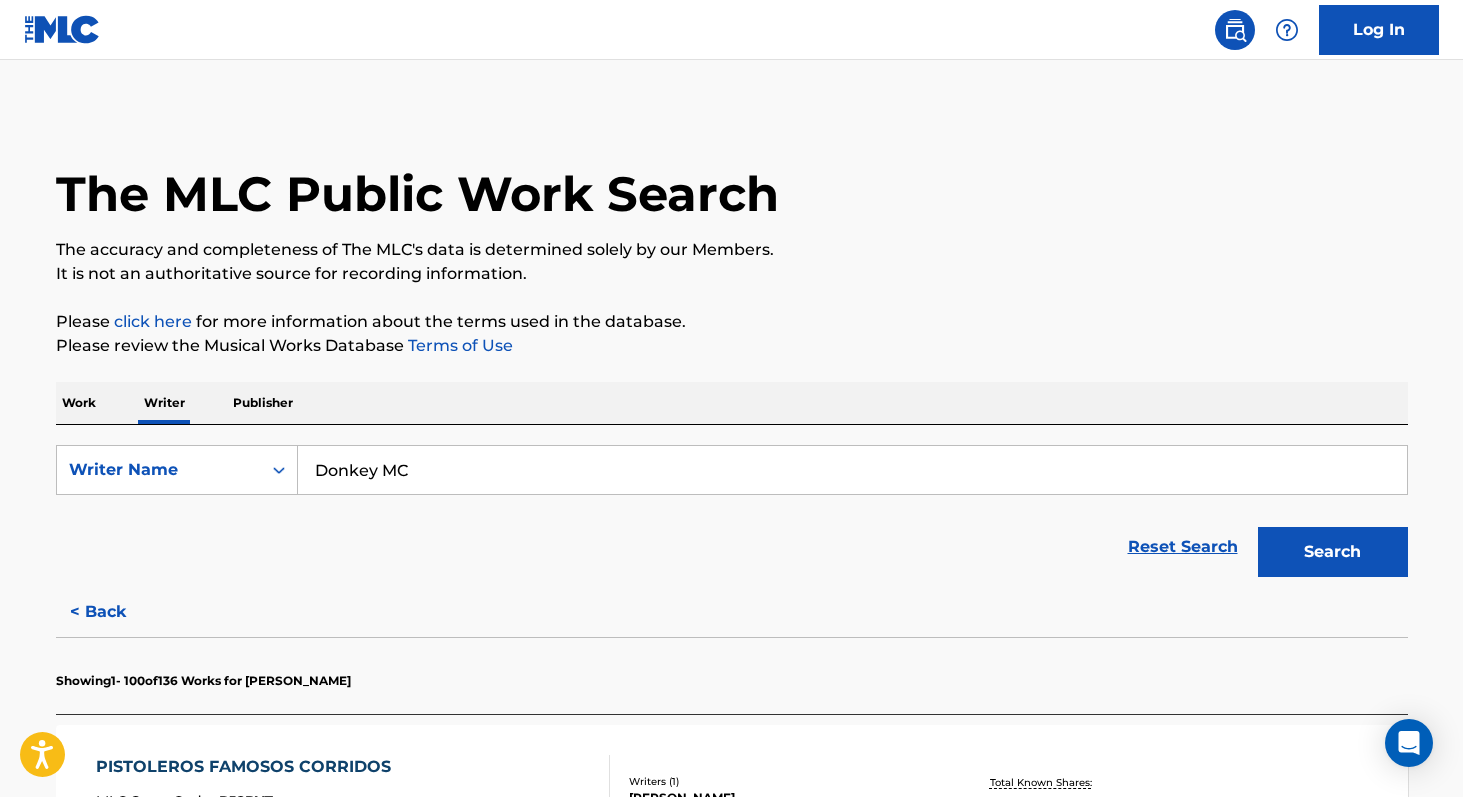 type on "Donkey MC" 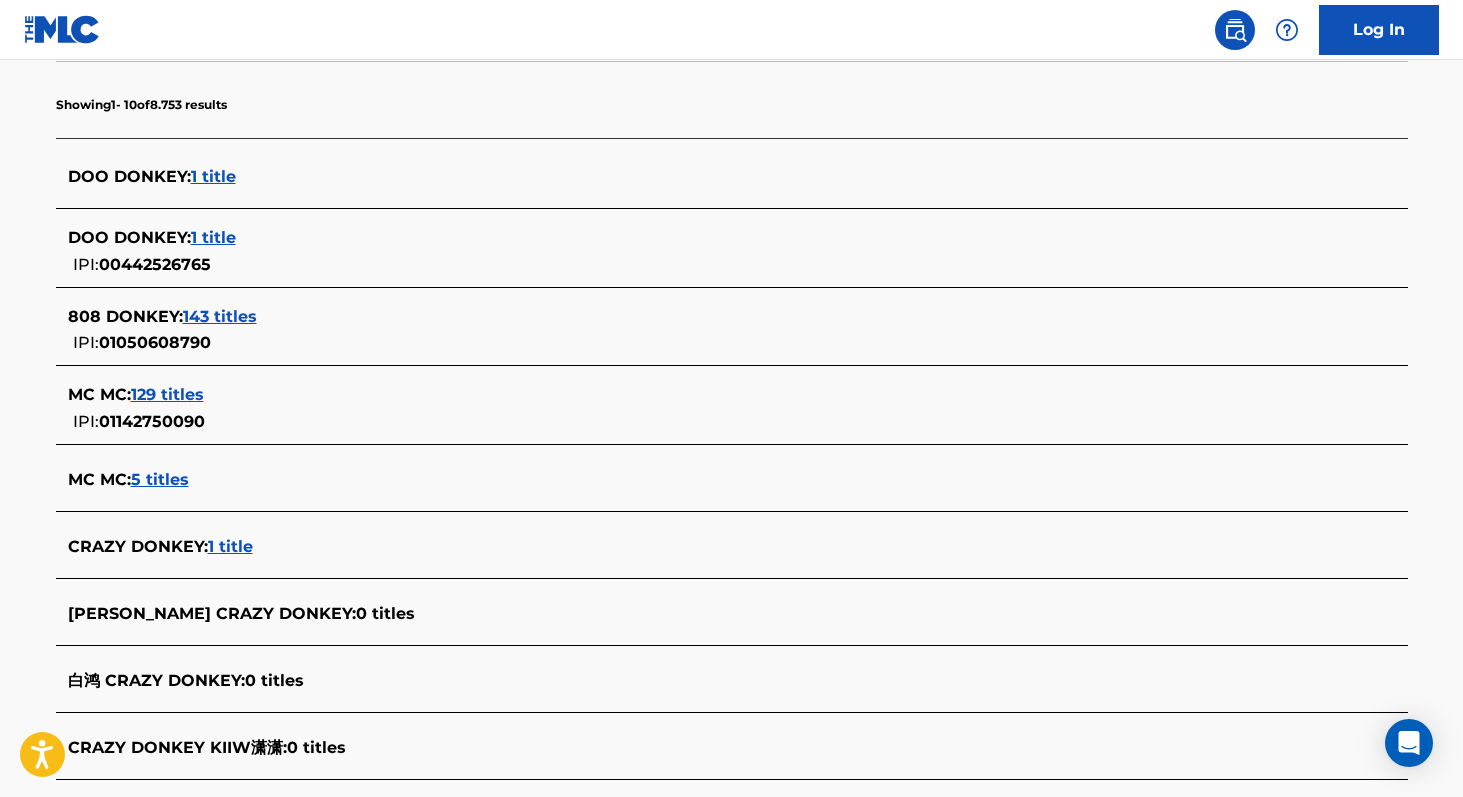 scroll, scrollTop: 521, scrollLeft: 0, axis: vertical 